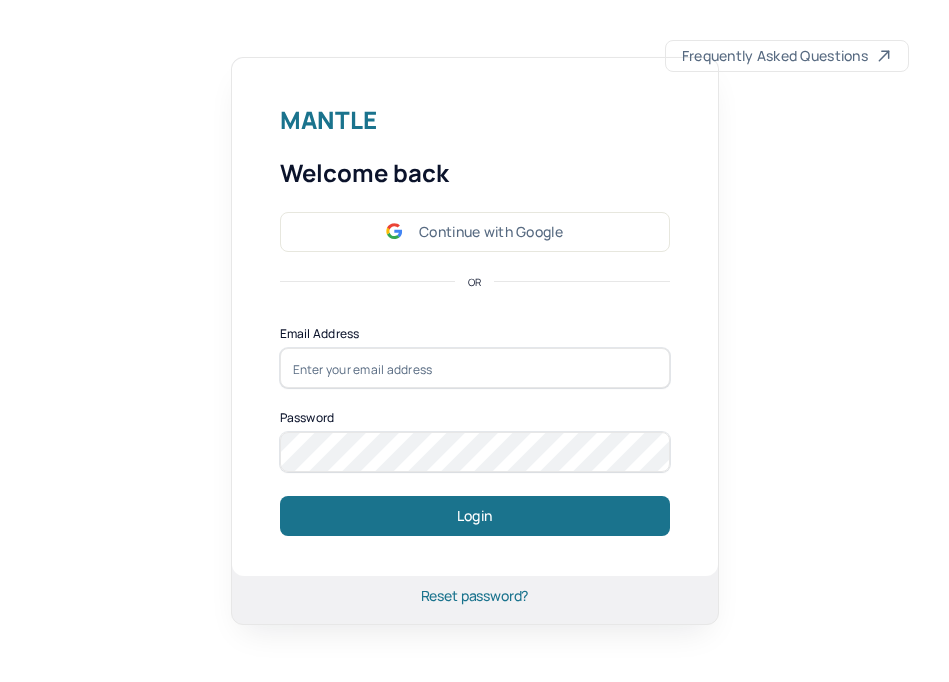 scroll, scrollTop: 0, scrollLeft: 0, axis: both 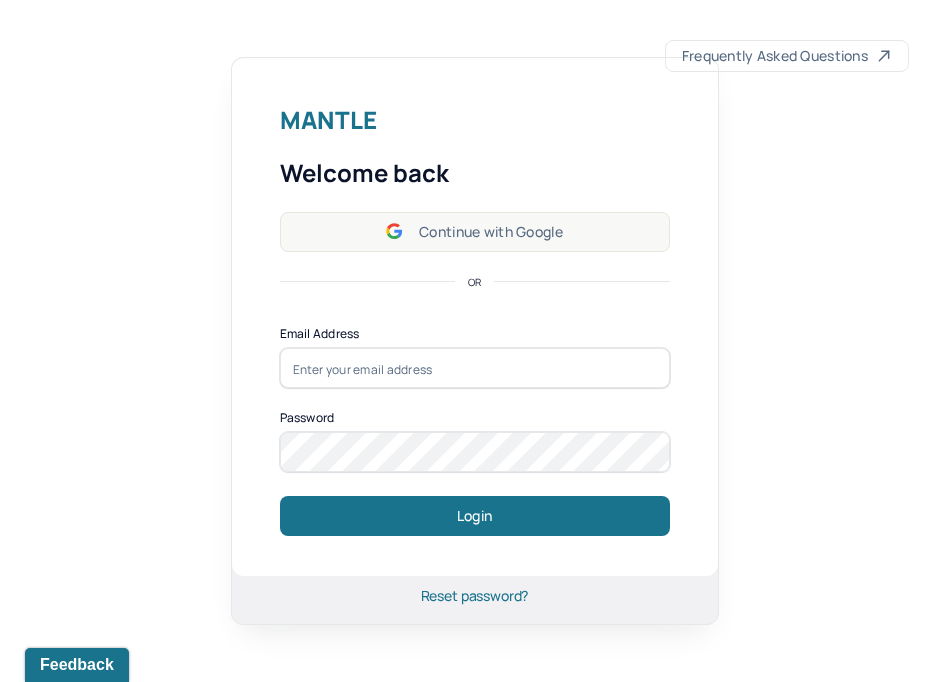 click on "Continue with Google" at bounding box center [475, 232] 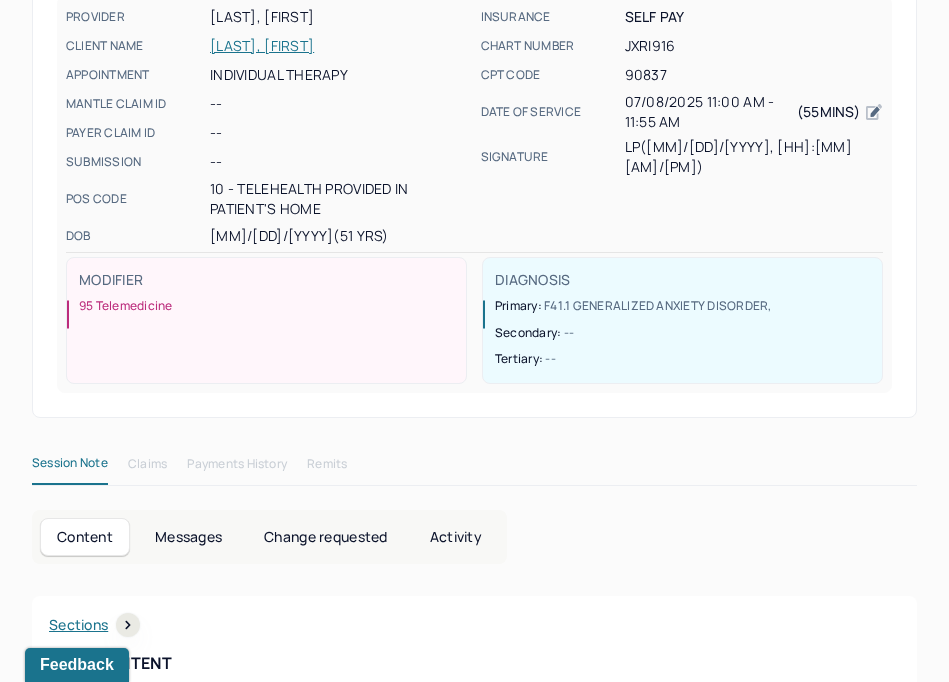 scroll, scrollTop: 0, scrollLeft: 0, axis: both 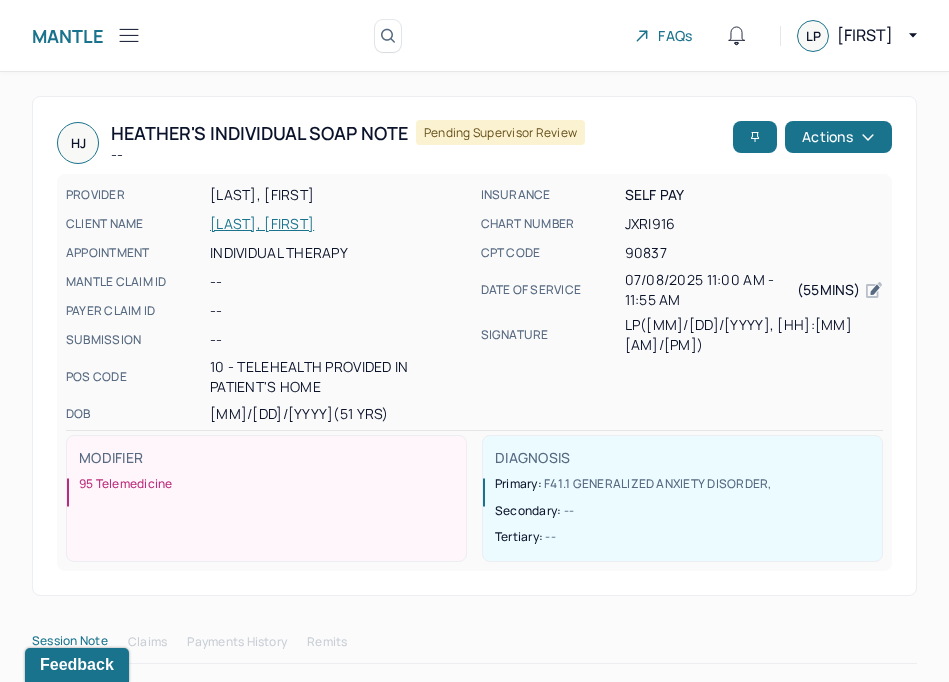 click 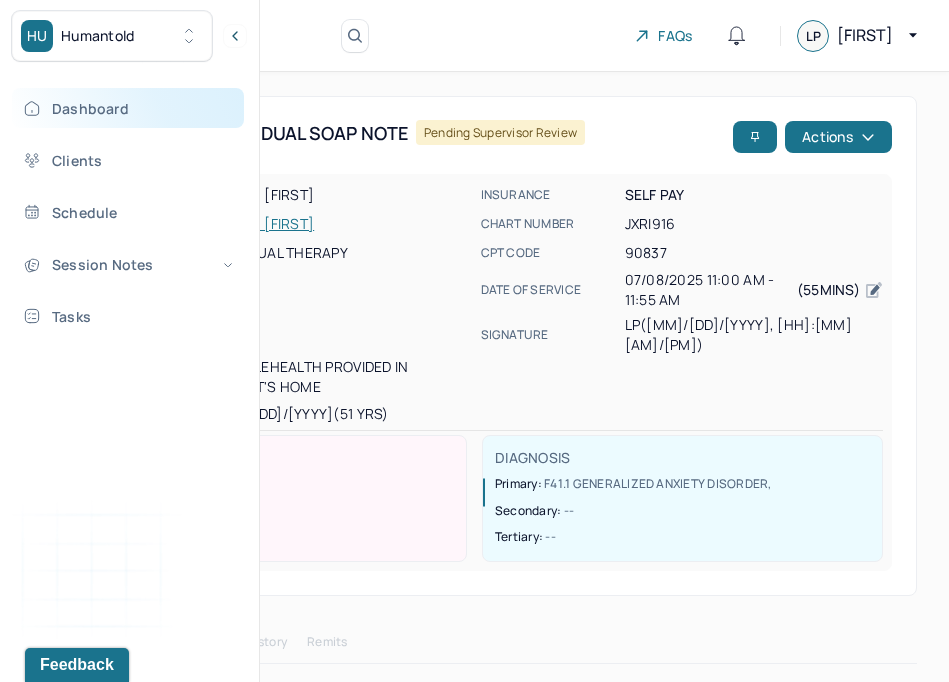 click on "Dashboard" at bounding box center (128, 108) 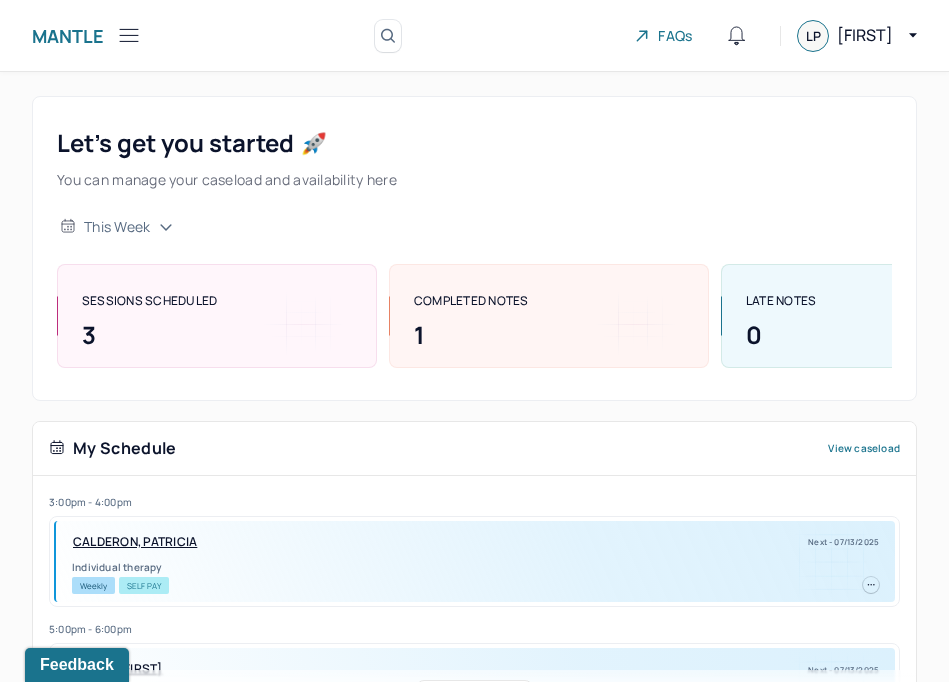 scroll, scrollTop: 320, scrollLeft: 0, axis: vertical 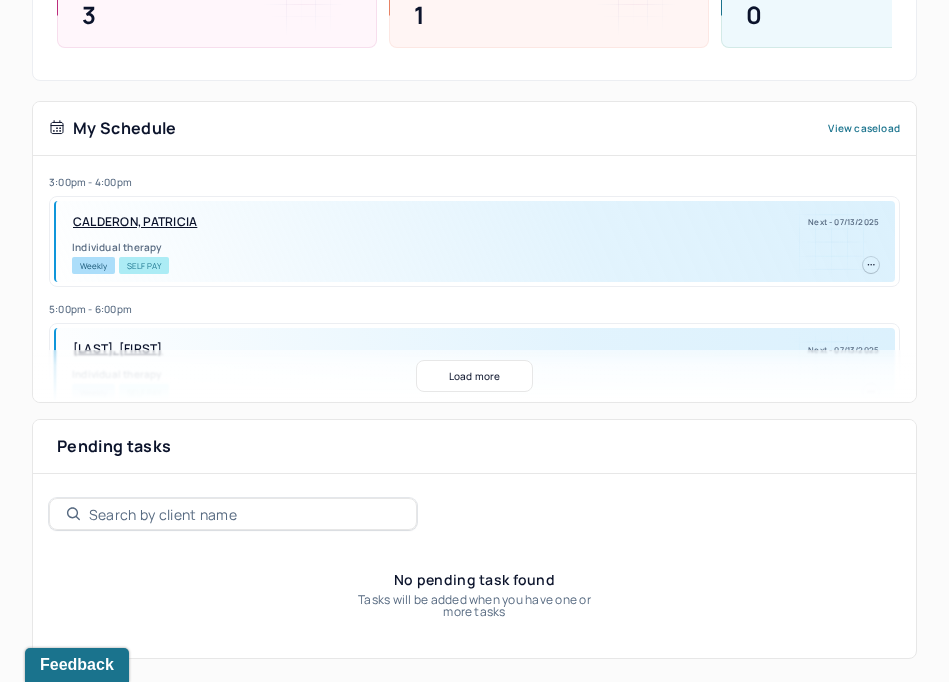 click on "Load more" at bounding box center [475, 376] 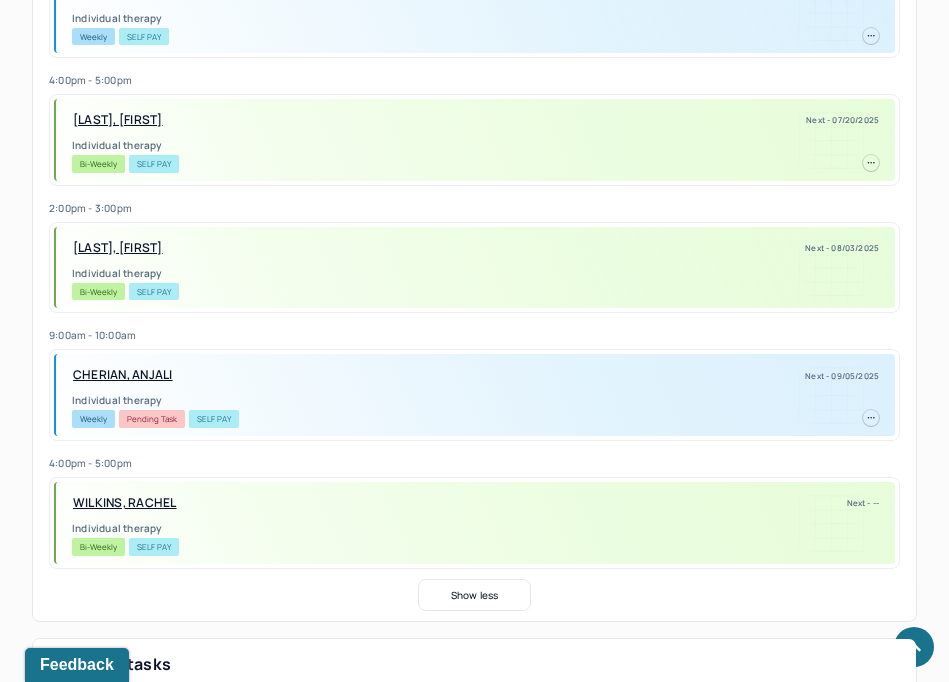 scroll, scrollTop: 933, scrollLeft: 0, axis: vertical 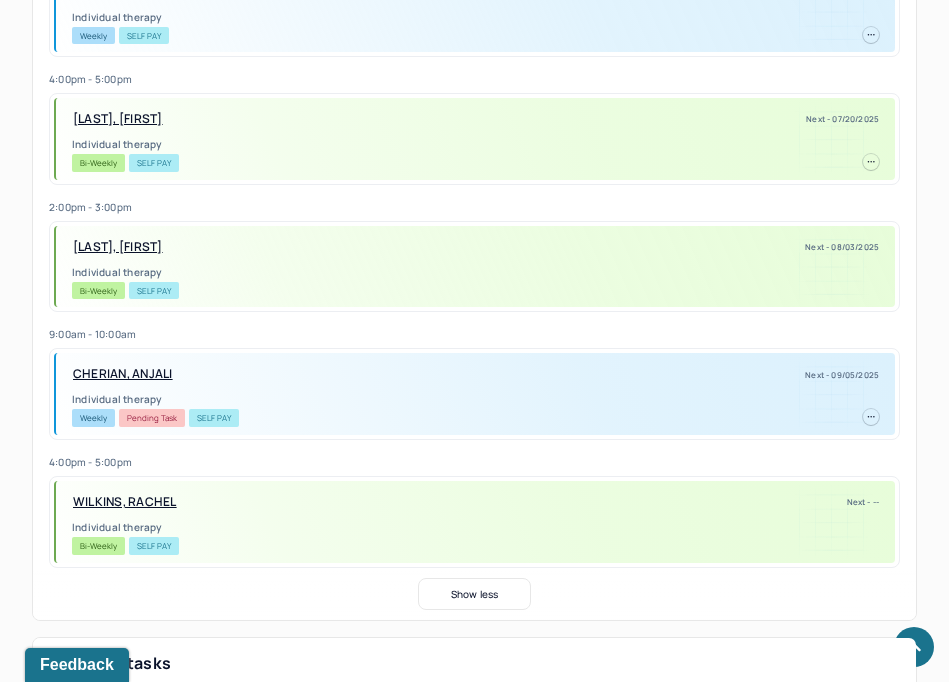click on "WILKINS, RACHEL" at bounding box center (125, 502) 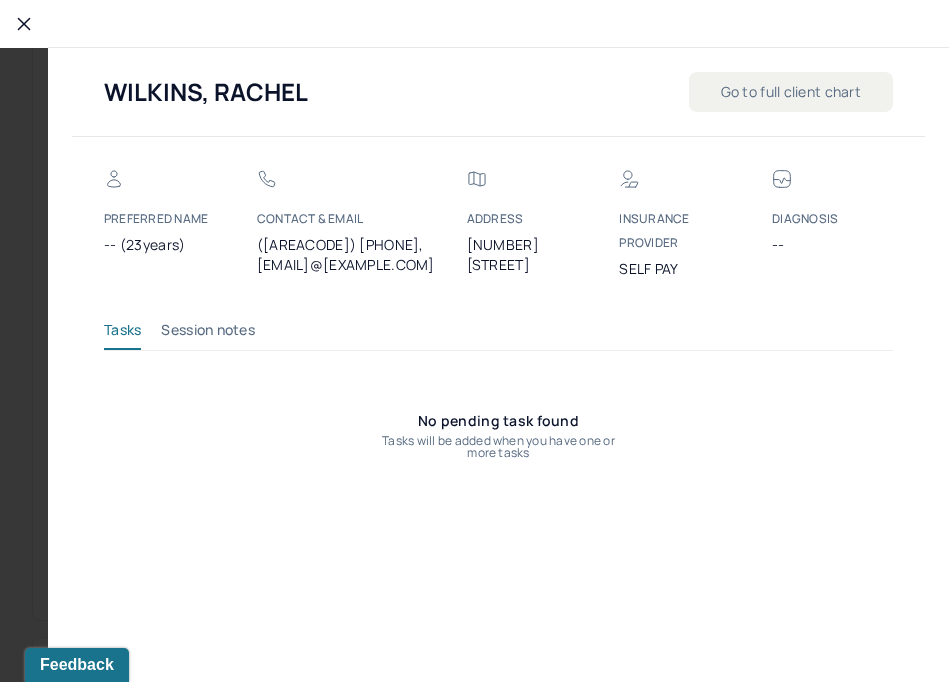 click 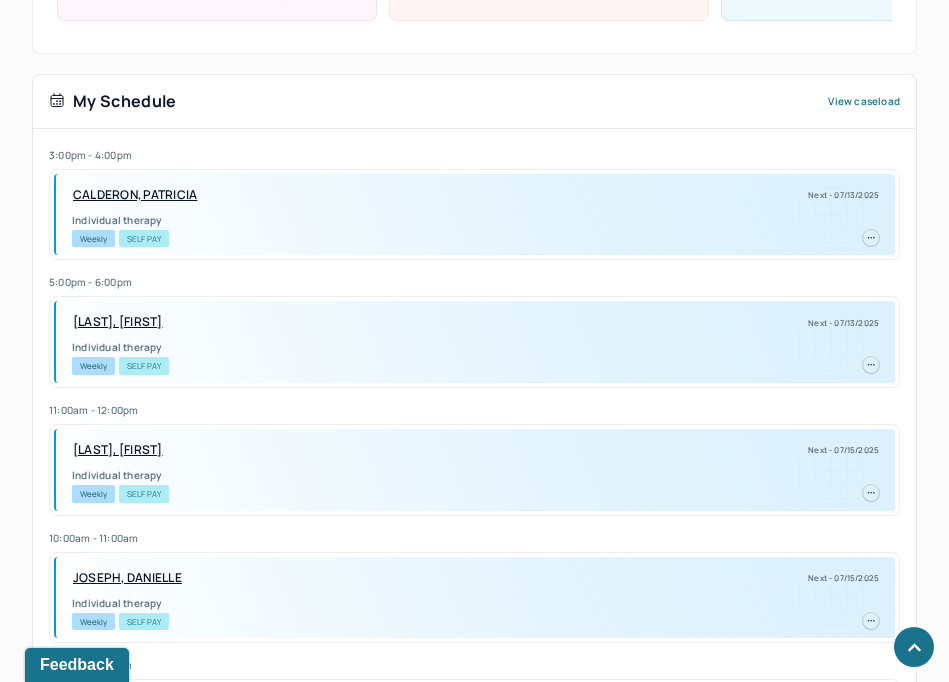 scroll, scrollTop: 0, scrollLeft: 0, axis: both 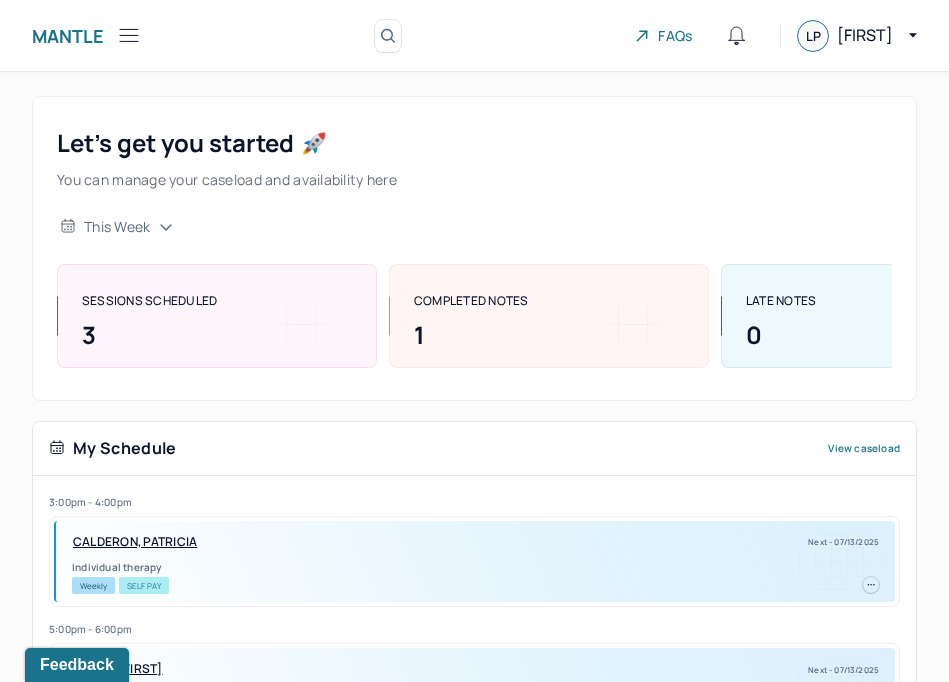 click 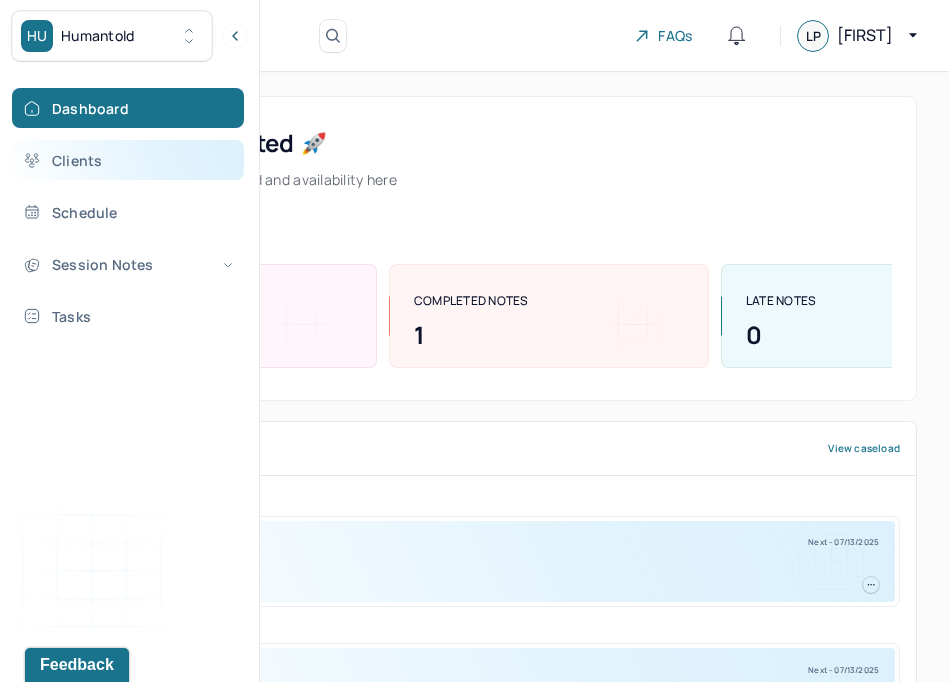 click on "Clients" at bounding box center (128, 160) 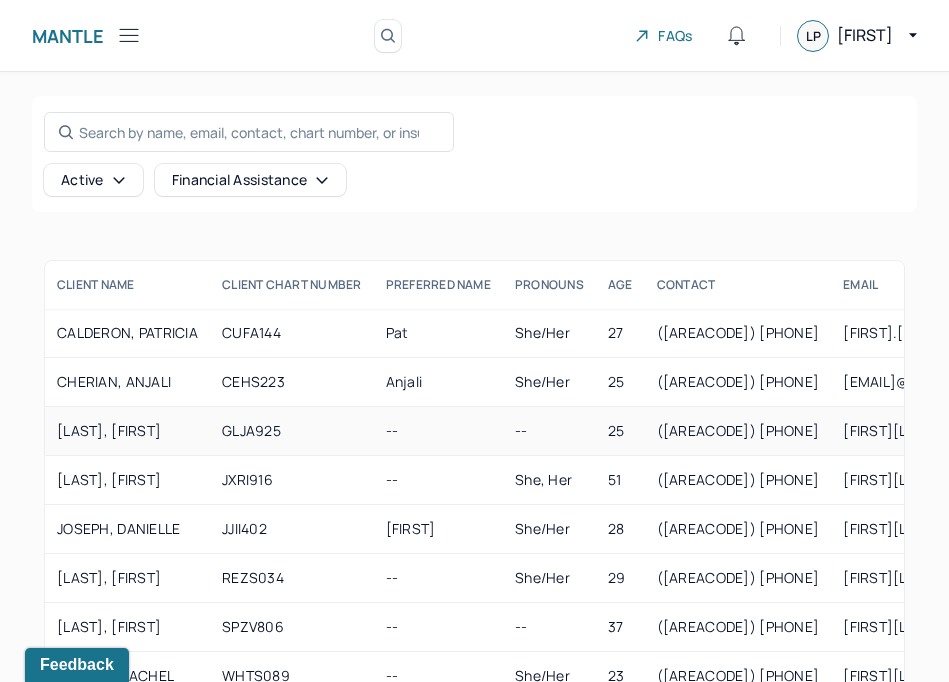 scroll, scrollTop: 60, scrollLeft: 0, axis: vertical 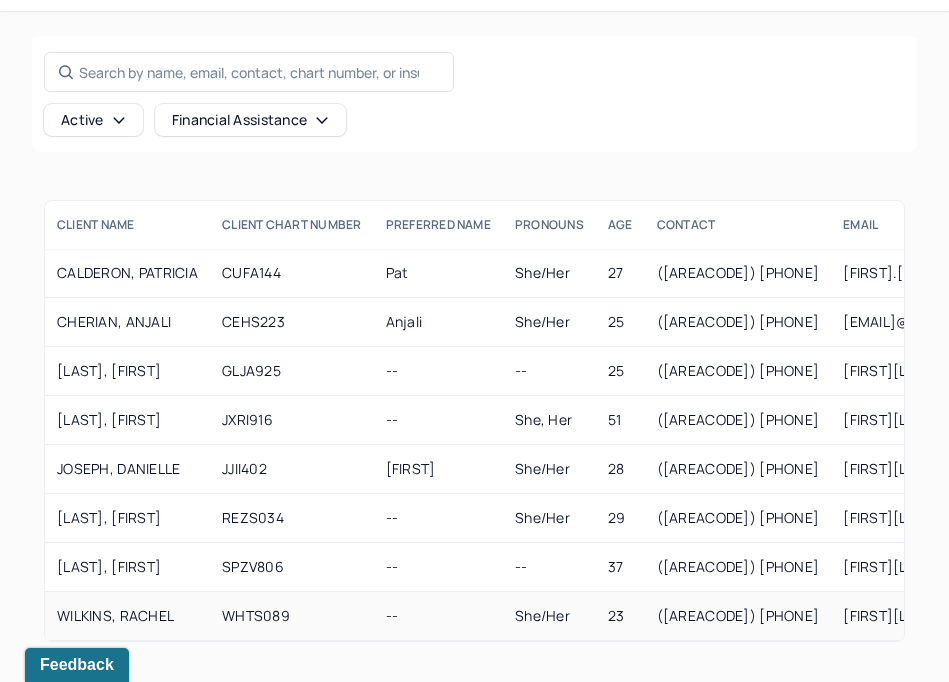 click on "WILKINS, RACHEL" at bounding box center [127, 616] 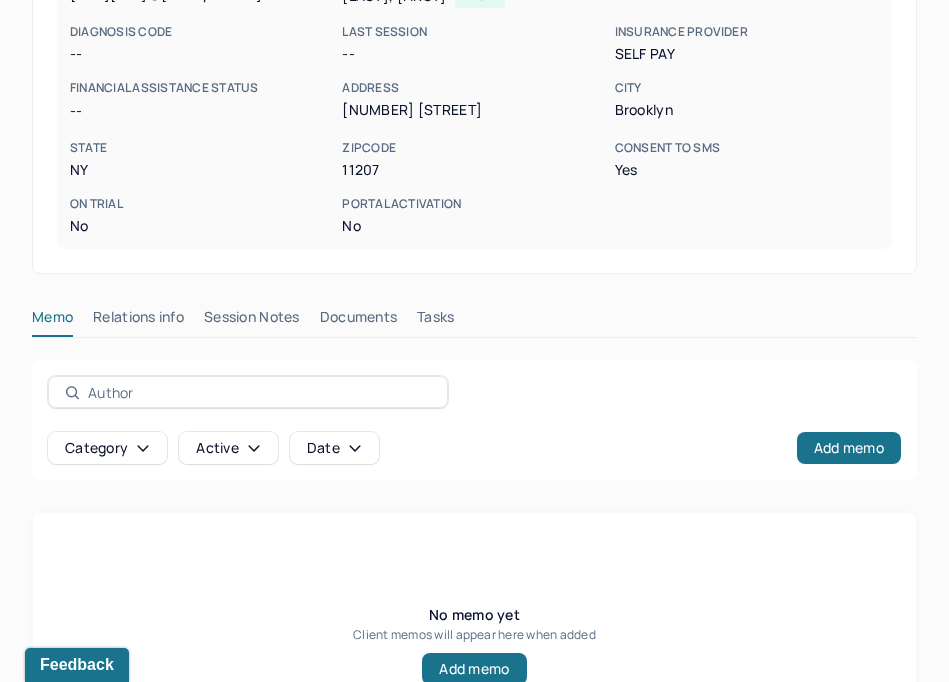 scroll, scrollTop: 419, scrollLeft: 0, axis: vertical 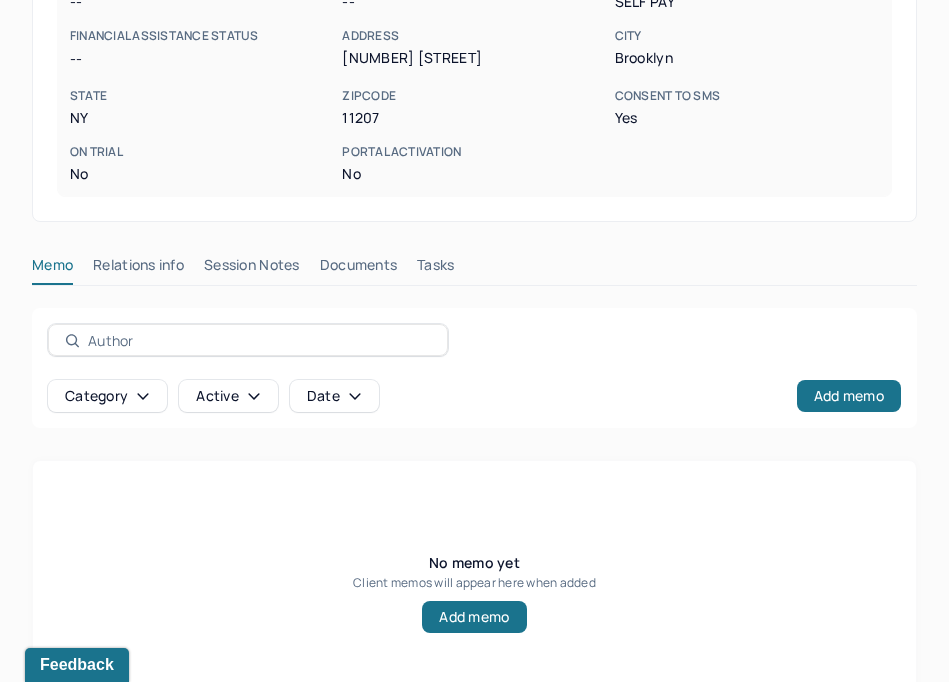 click on "Relations info" at bounding box center (138, 269) 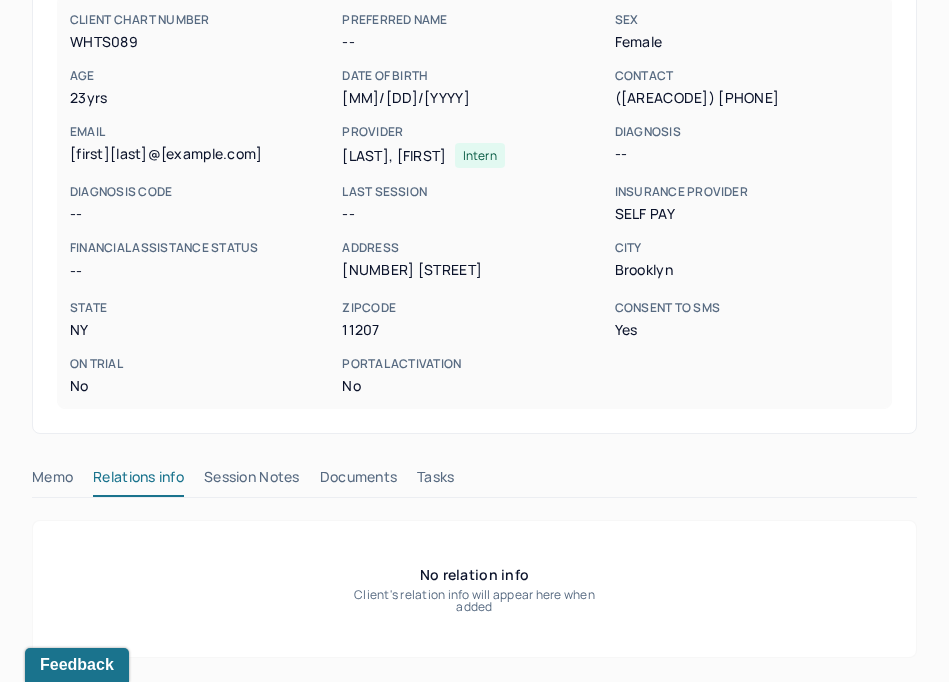click on "CLIENT CHART NUMBER WHTS089 PREFERRED NAME -- SEX female AGE 23  yrs DATE OF BIRTH [MM]/[DD]/[YYYY]  CONTACT ([AREACODE]) [PHONE] EMAIL [EMAIL]@[EXAMPLE.COM] PROVIDER [LAST], [FIRST] Intern DIAGNOSIS -- DIAGNOSIS CODE -- LAST SESSION -- insurance provider Self Pay FINANCIAL ASSISTANCE STATUS -- Address [NUMBER] [STREET] City Brooklyn State NY Zipcode 11207 Consent to Sms Yes On Trial No Portal Activation No   Memo     Relations info     Session Notes     Documents     Tasks   No relation info Client's relation info will appear here when added" at bounding box center [474, 273] 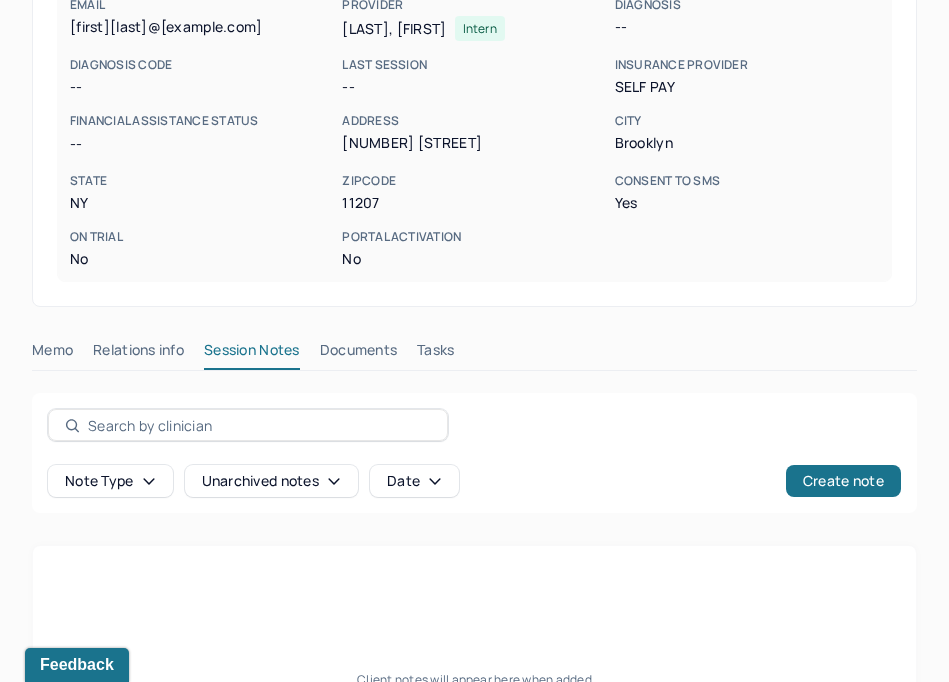 scroll, scrollTop: 385, scrollLeft: 0, axis: vertical 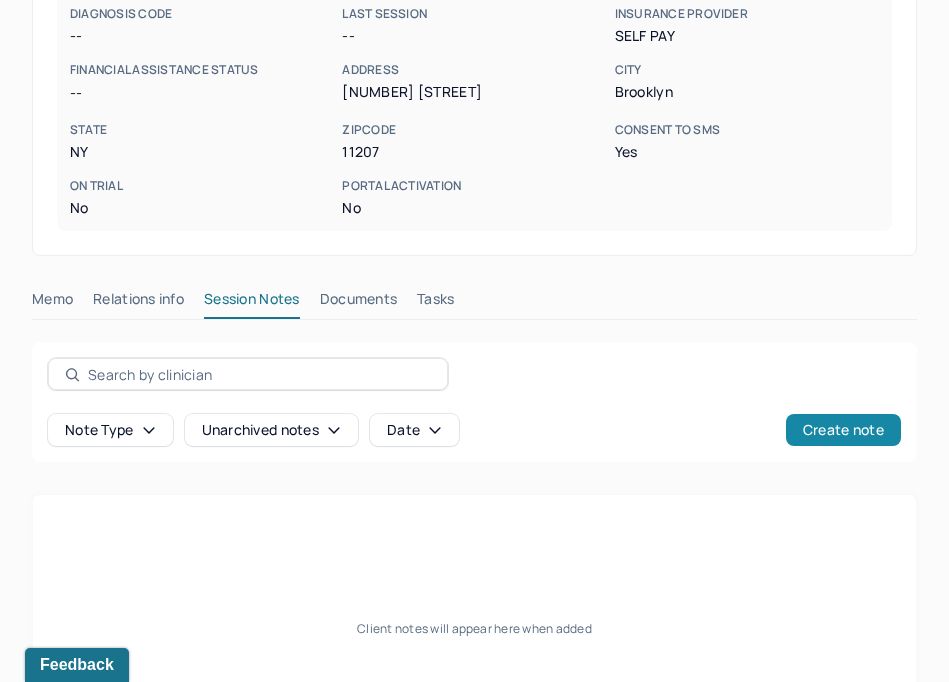 click on "Create note" at bounding box center (843, 430) 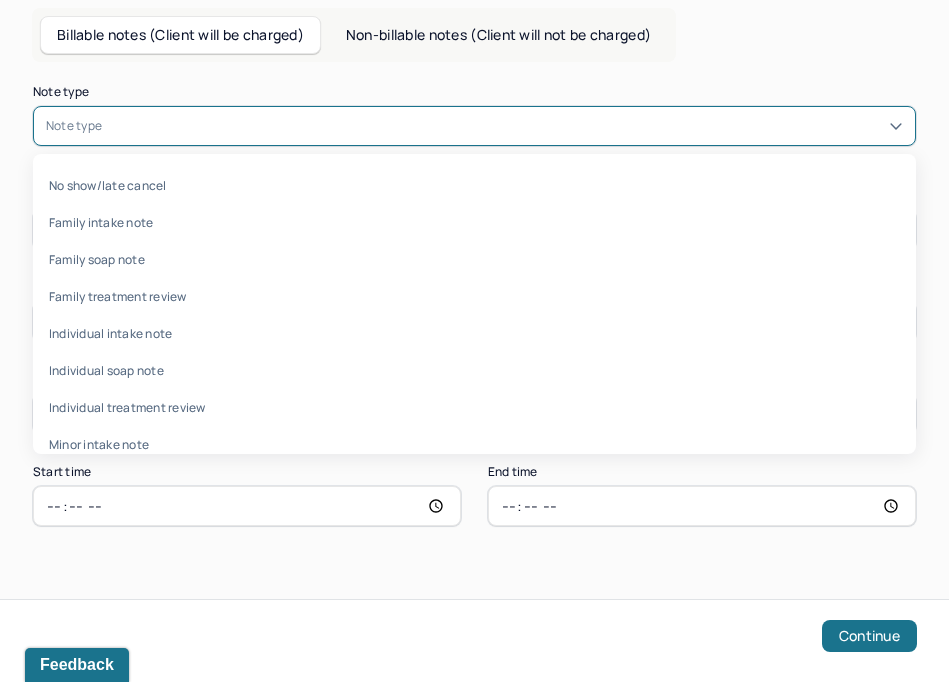 click at bounding box center (504, 126) 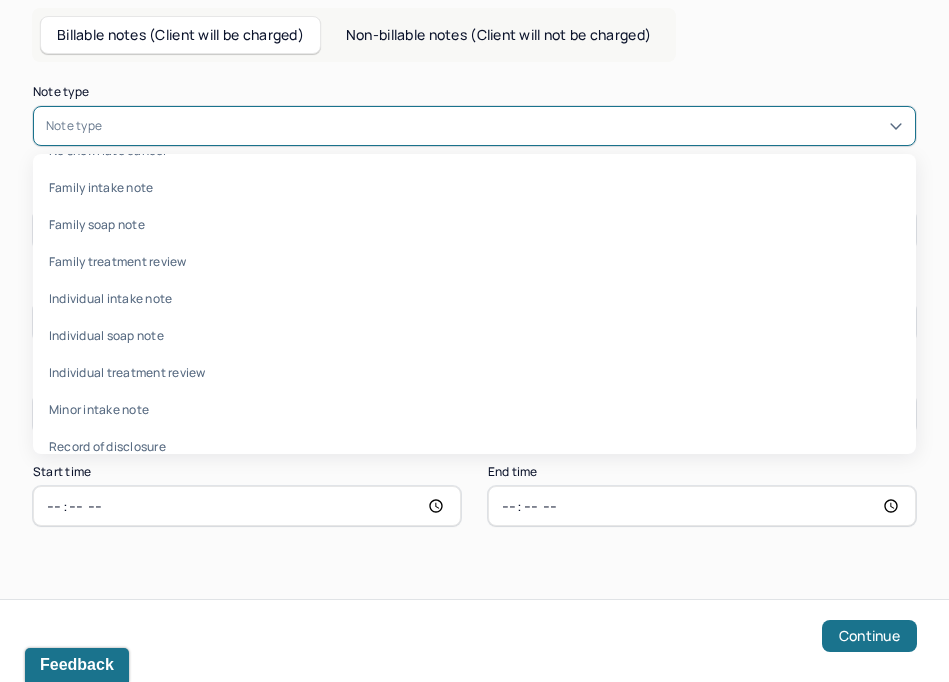 scroll, scrollTop: 37, scrollLeft: 0, axis: vertical 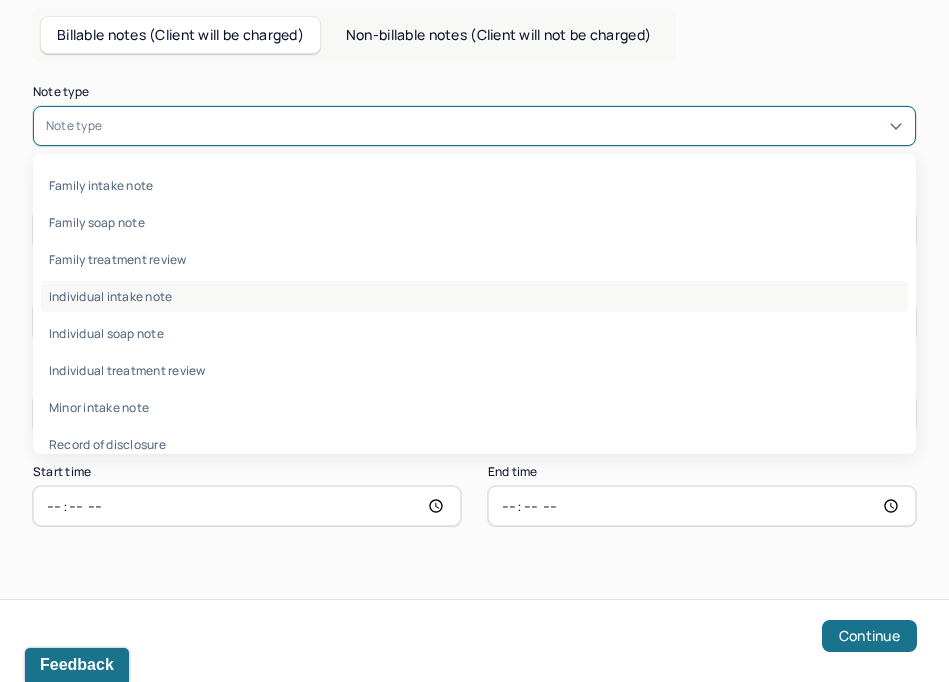 click on "Individual intake note" at bounding box center (474, 296) 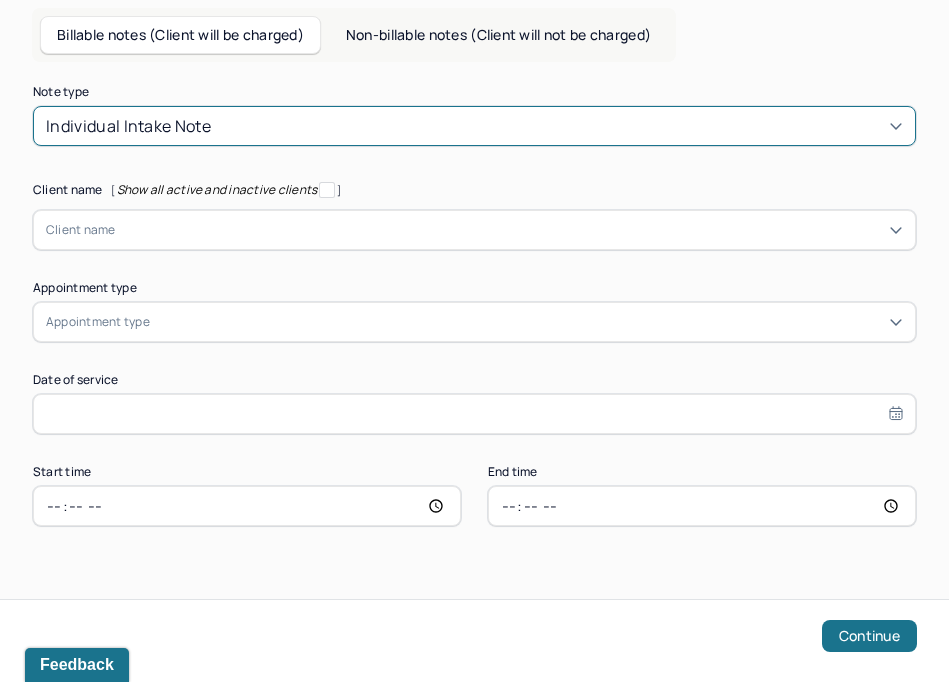 click at bounding box center [509, 230] 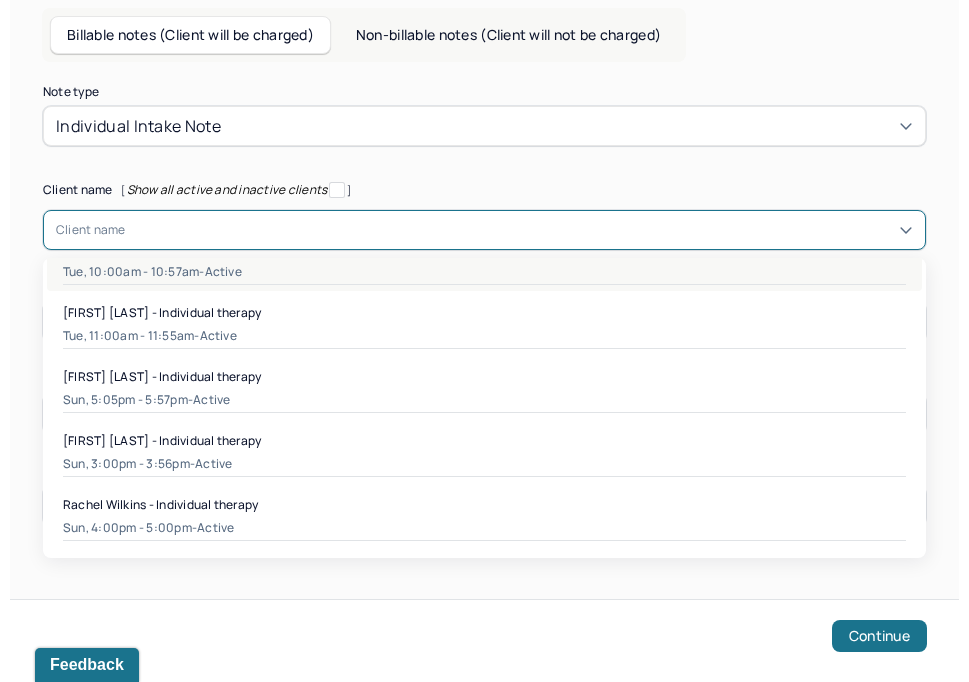 scroll, scrollTop: 210, scrollLeft: 0, axis: vertical 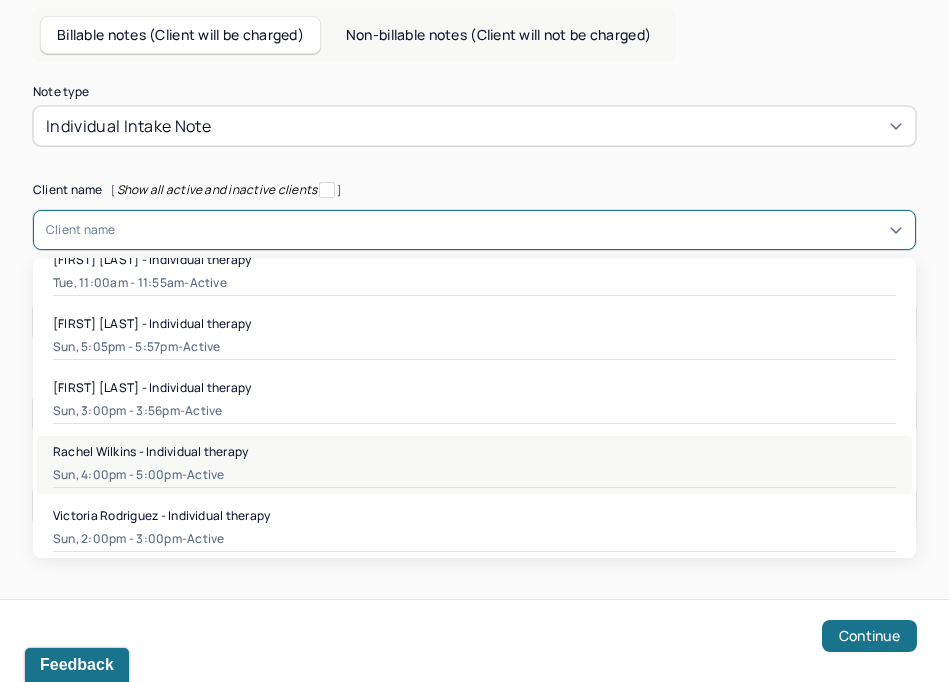 click on "[FIRST] [LAST] - Individual therapy [DAY], [TIME] - active" at bounding box center [474, 465] 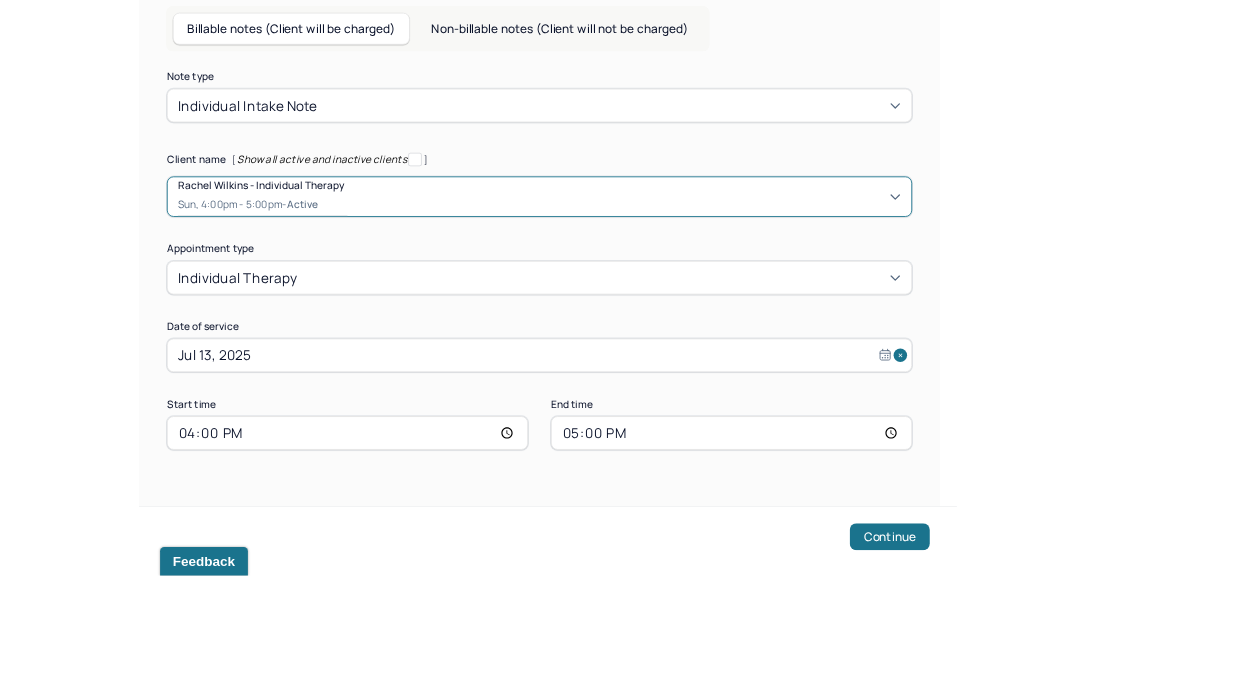 scroll, scrollTop: 45, scrollLeft: 0, axis: vertical 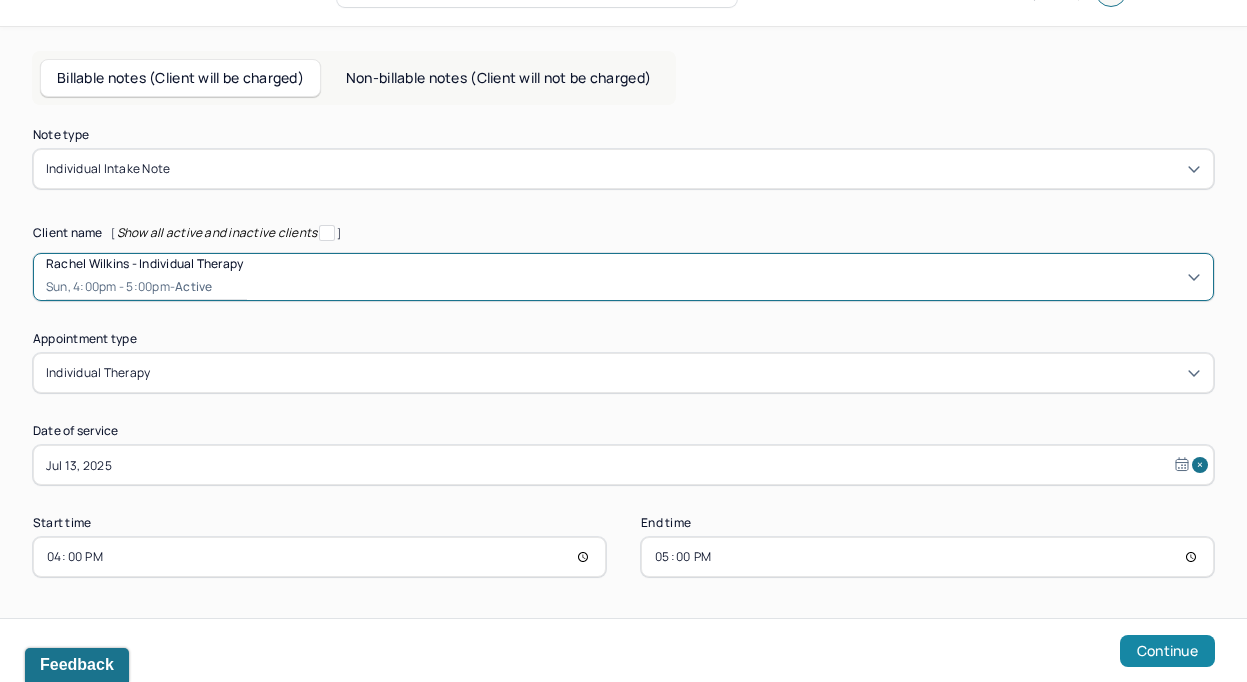 click on "Continue" at bounding box center (1167, 651) 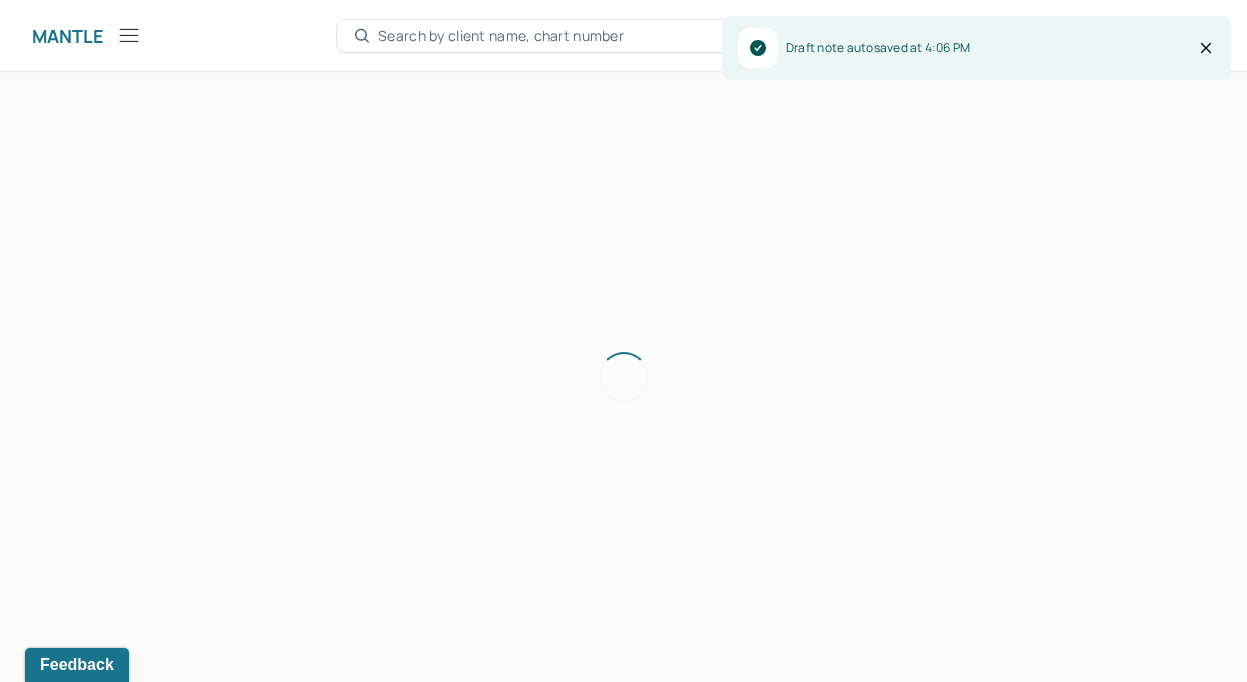 scroll, scrollTop: 0, scrollLeft: 0, axis: both 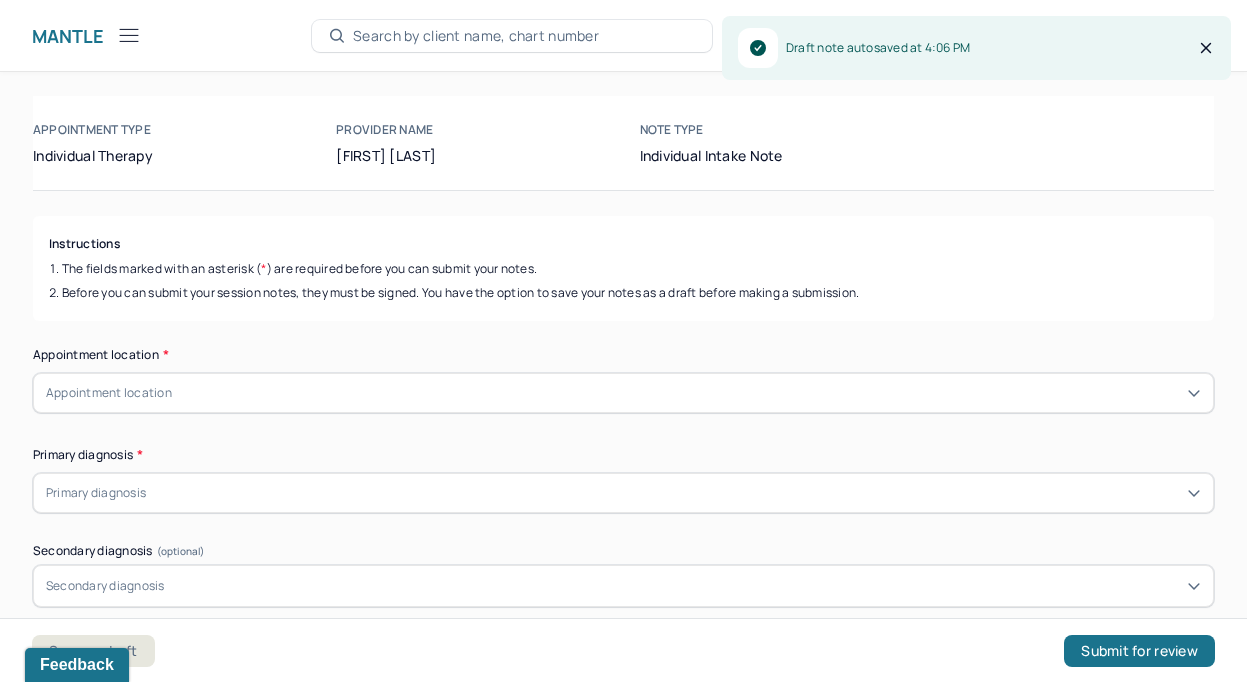 click on "Appointment location * Appointment location" at bounding box center (623, 379) 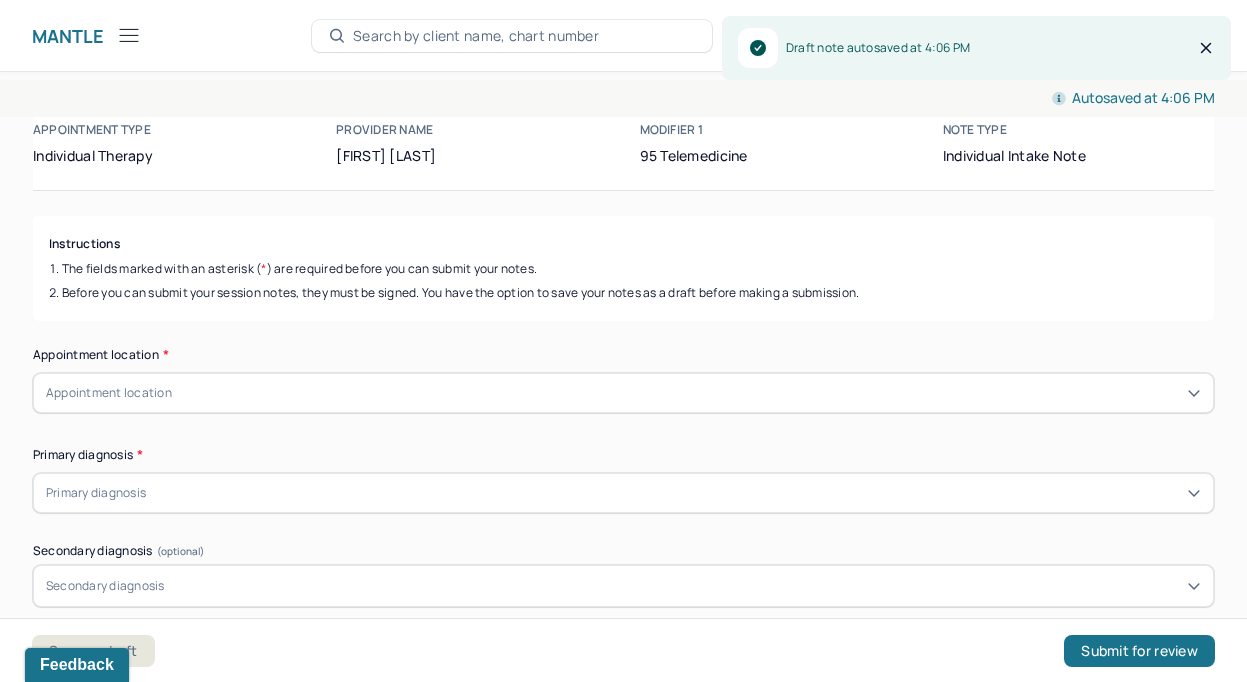 click on "Appointment location" at bounding box center [623, 393] 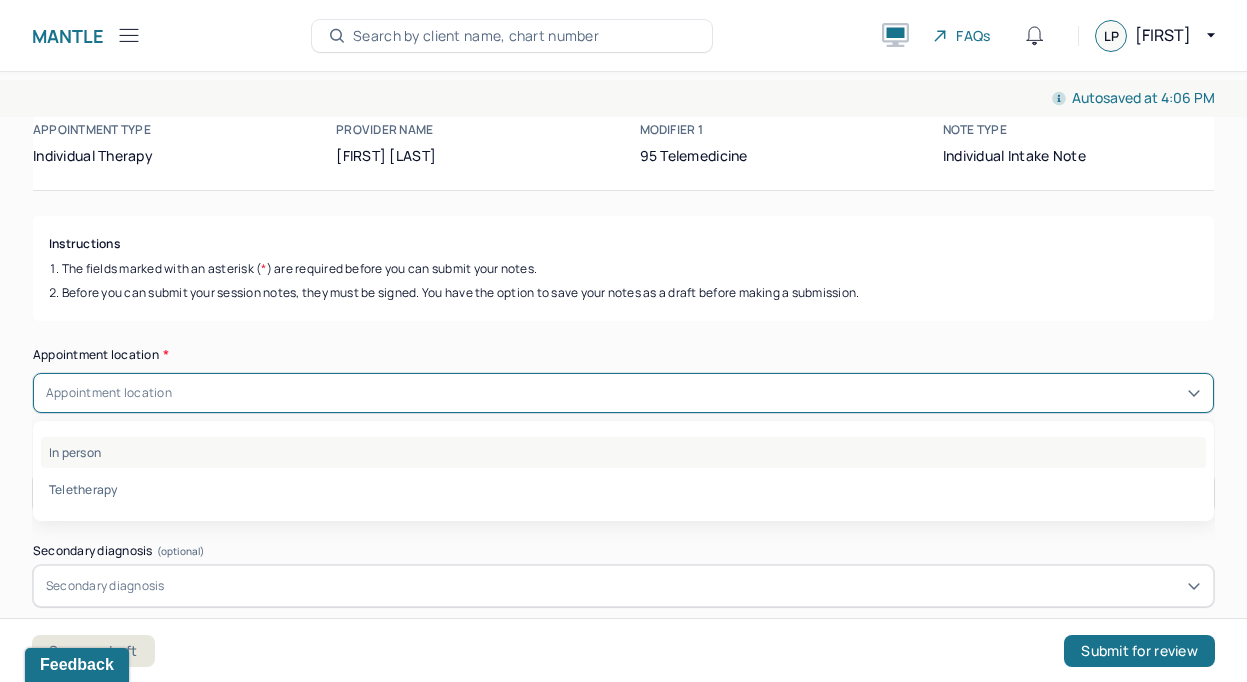 click on "In person" at bounding box center [623, 452] 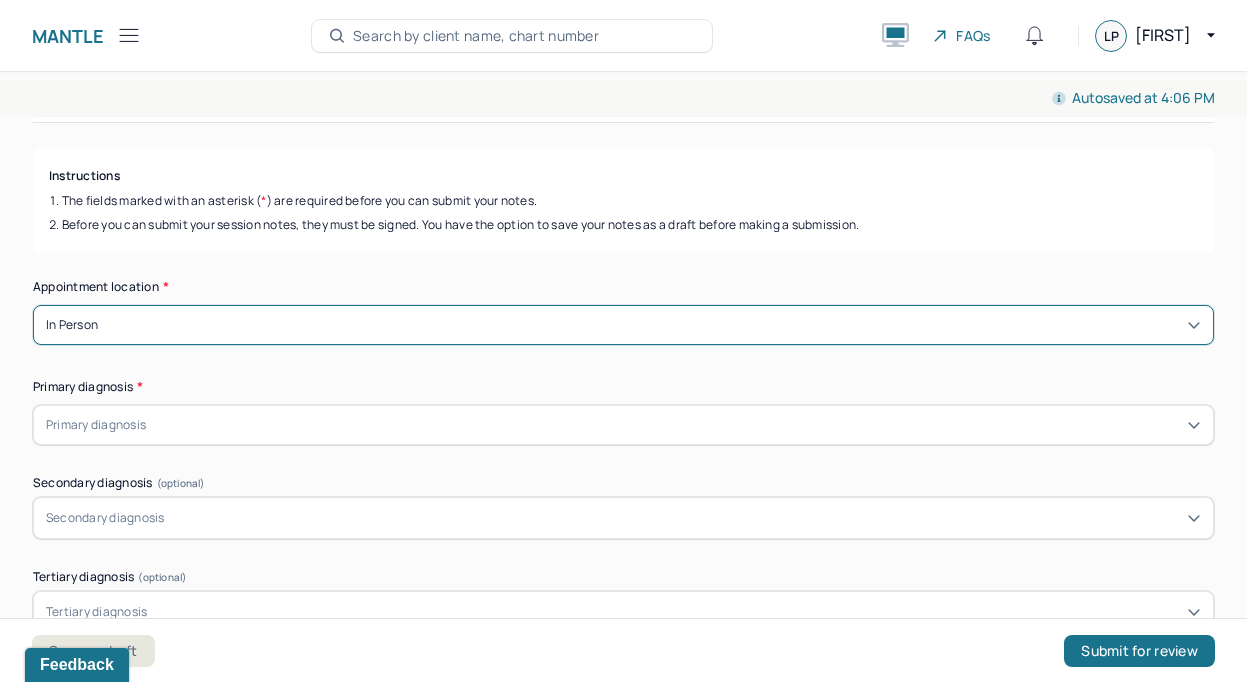 scroll, scrollTop: 187, scrollLeft: 0, axis: vertical 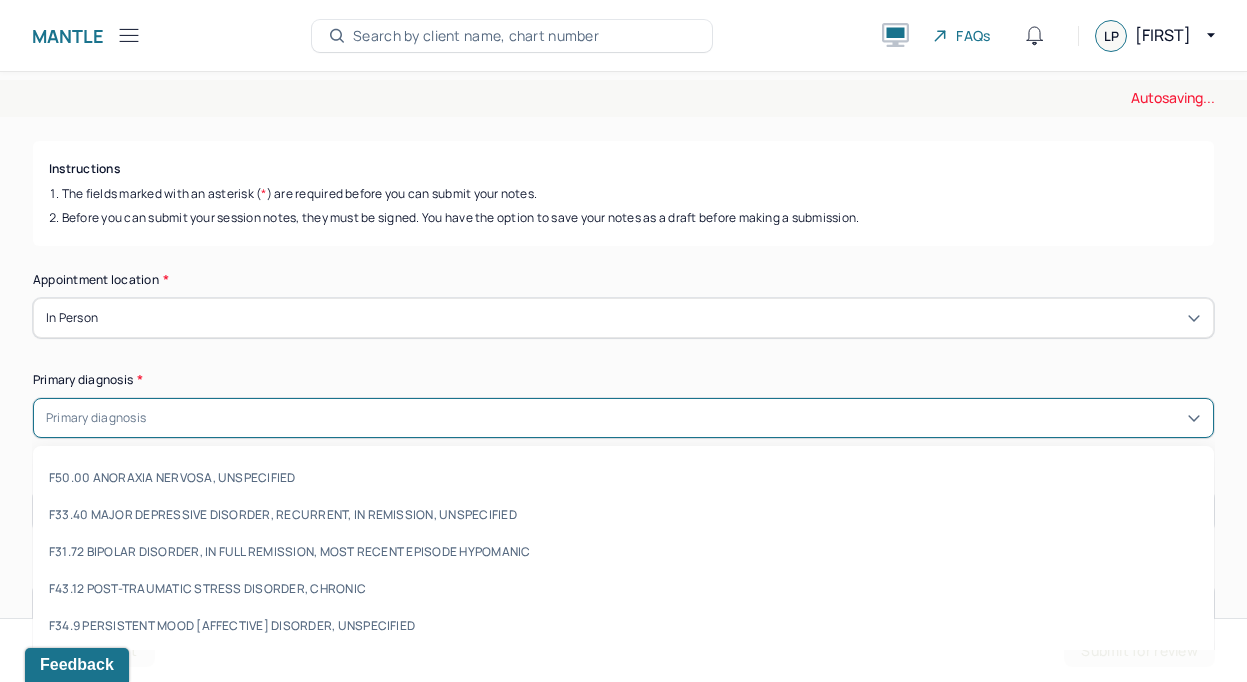 click at bounding box center (675, 418) 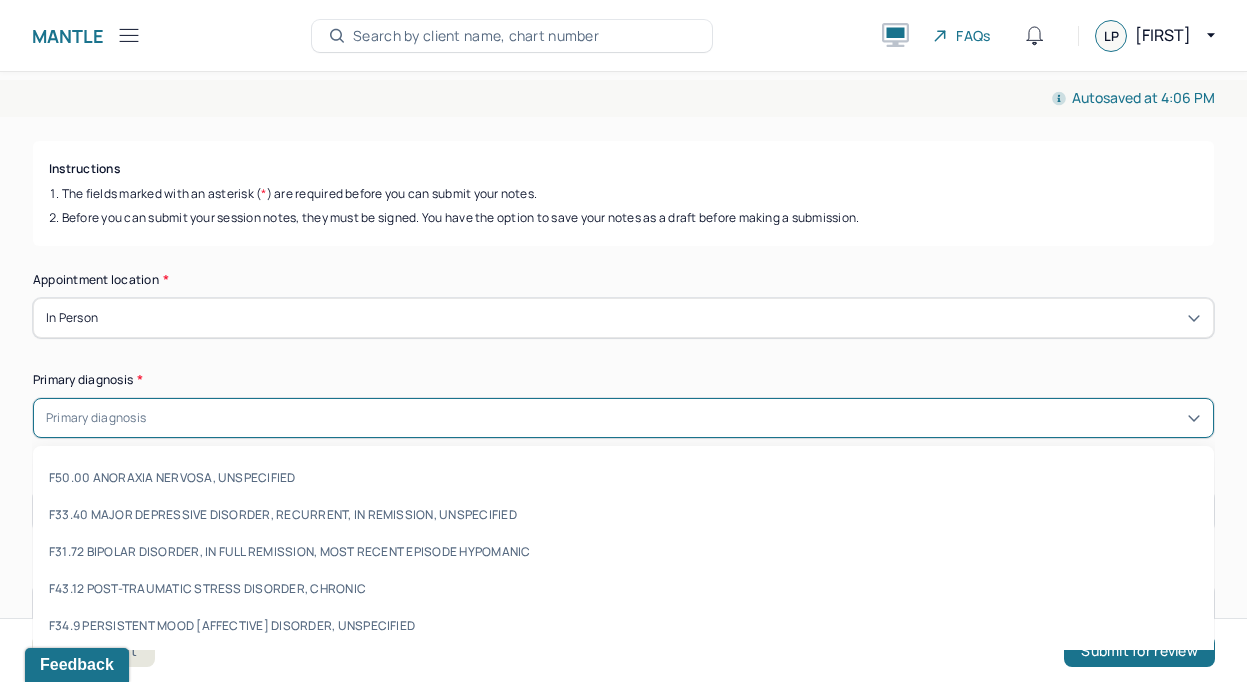 click on "Primary diagnosis *" at bounding box center [623, 380] 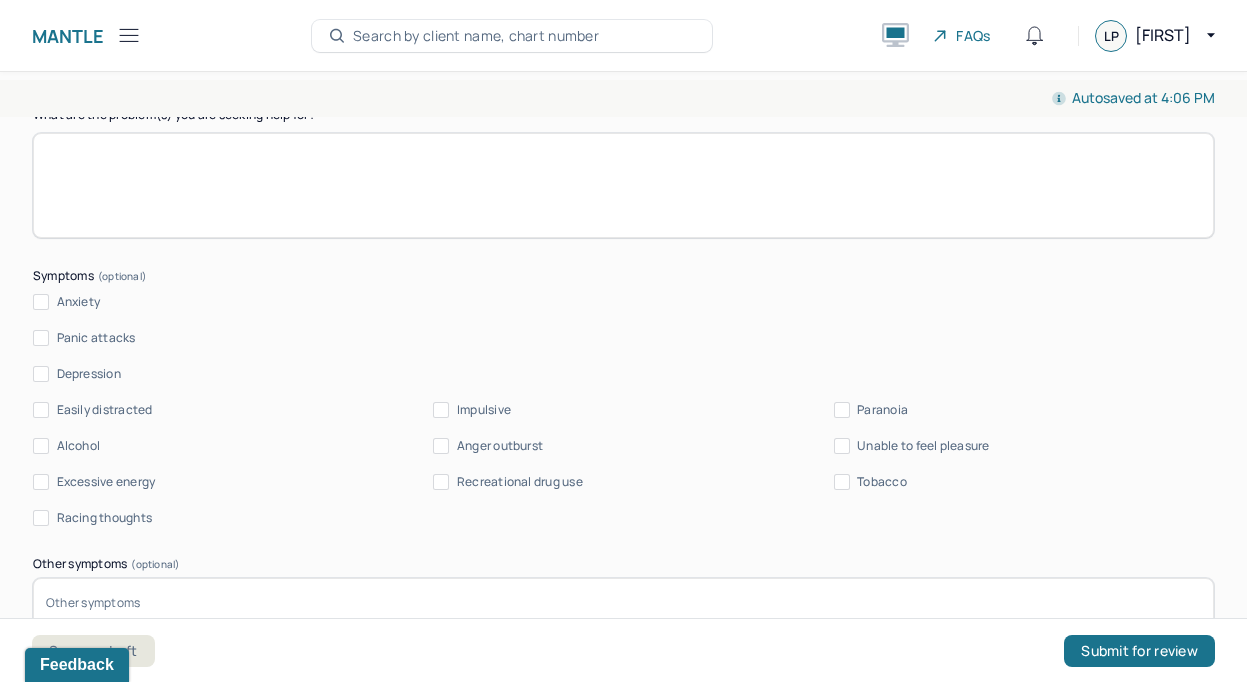 scroll, scrollTop: 2089, scrollLeft: 0, axis: vertical 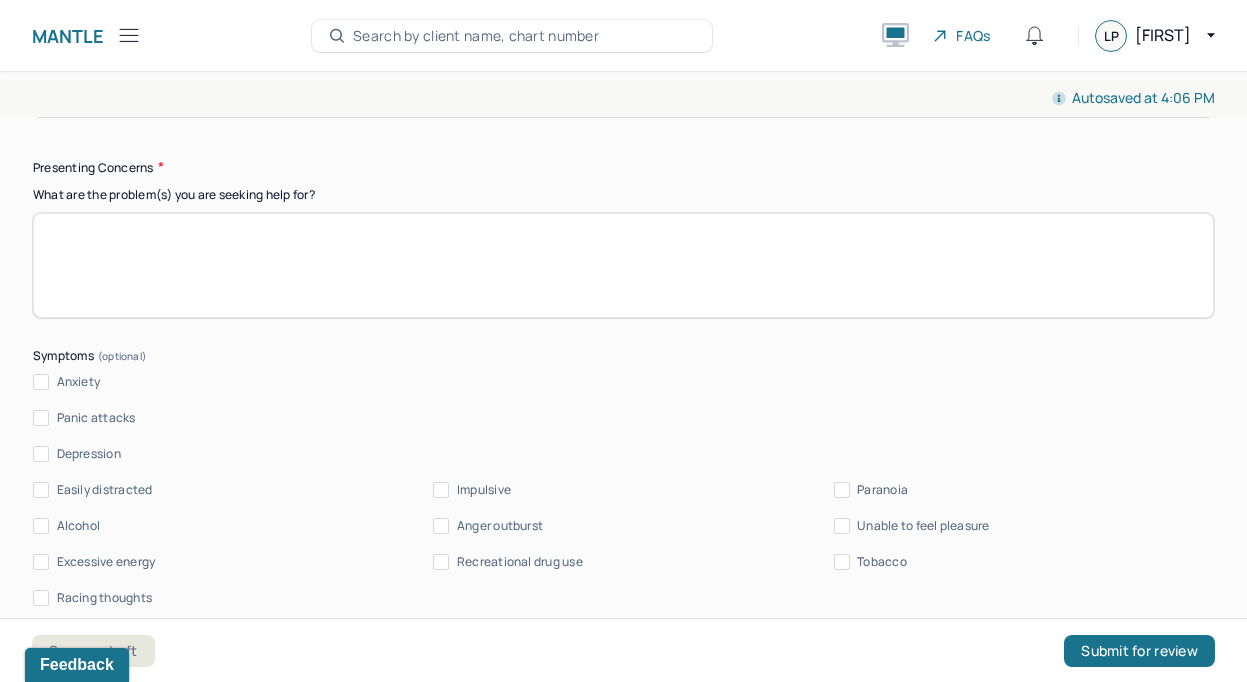 click at bounding box center (623, 265) 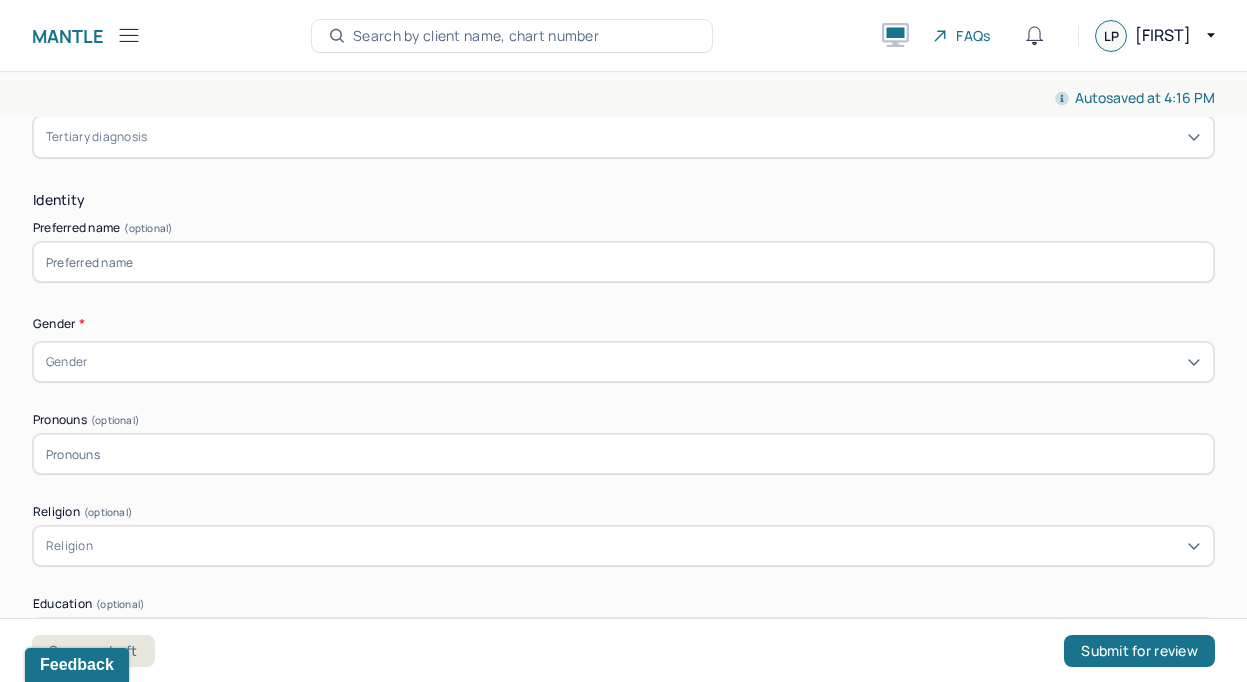 scroll, scrollTop: 665, scrollLeft: 0, axis: vertical 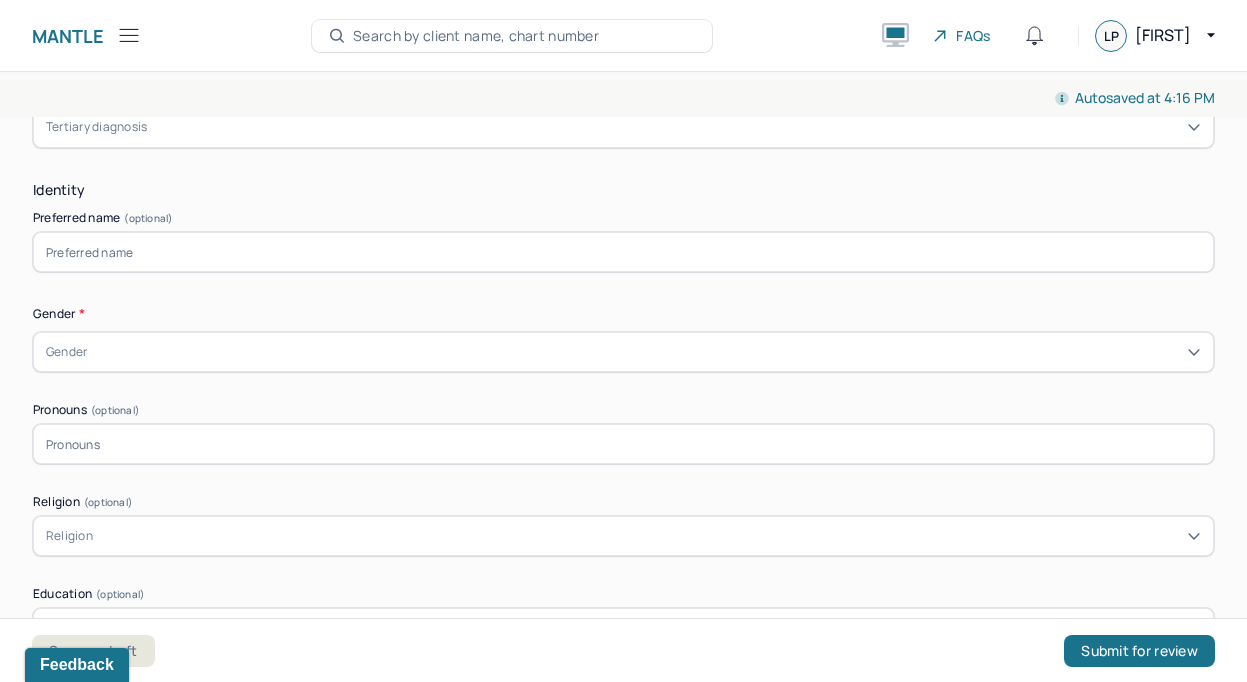 type on "Historically socially anxious, disordered eating, PMDS, anxiety, dperession - uncontrollable thought patterns" 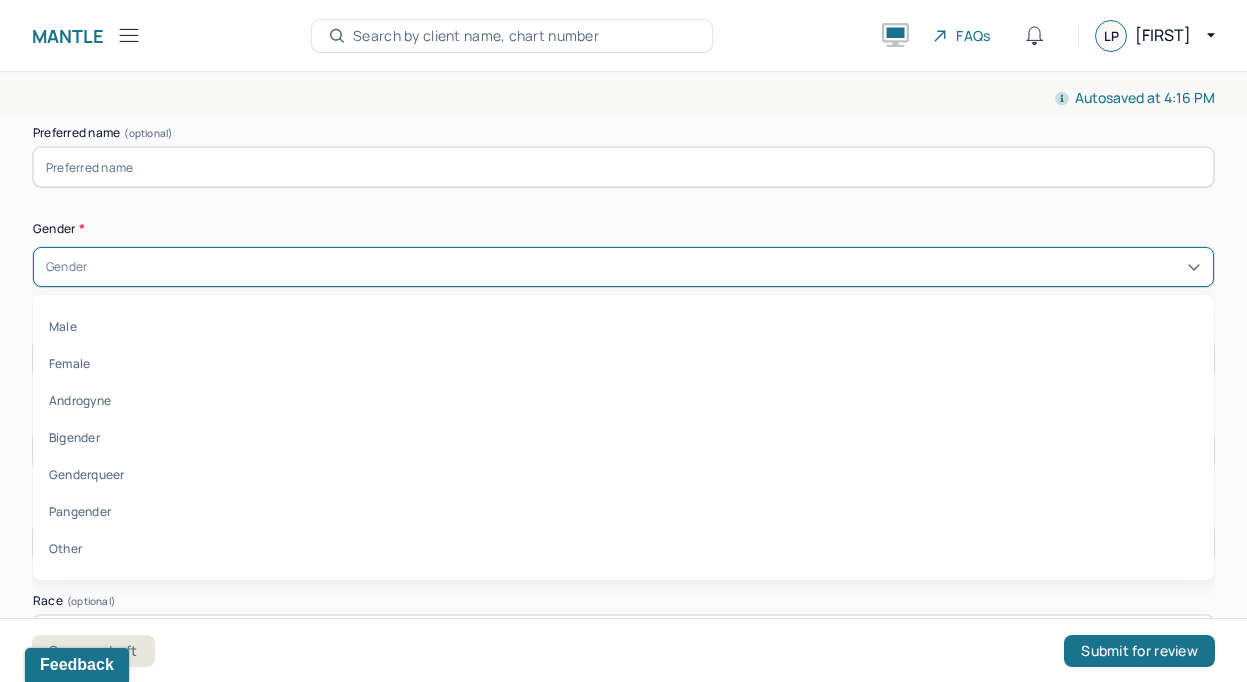 scroll, scrollTop: 753, scrollLeft: 0, axis: vertical 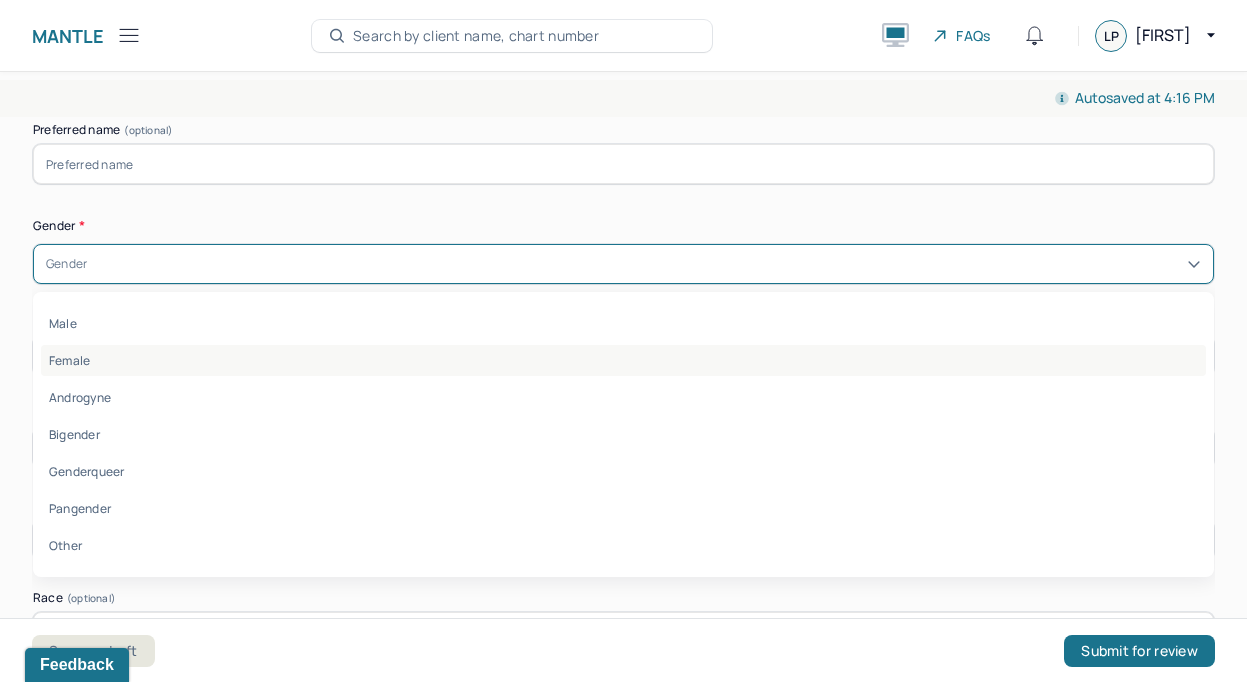 click on "Female" at bounding box center [623, 360] 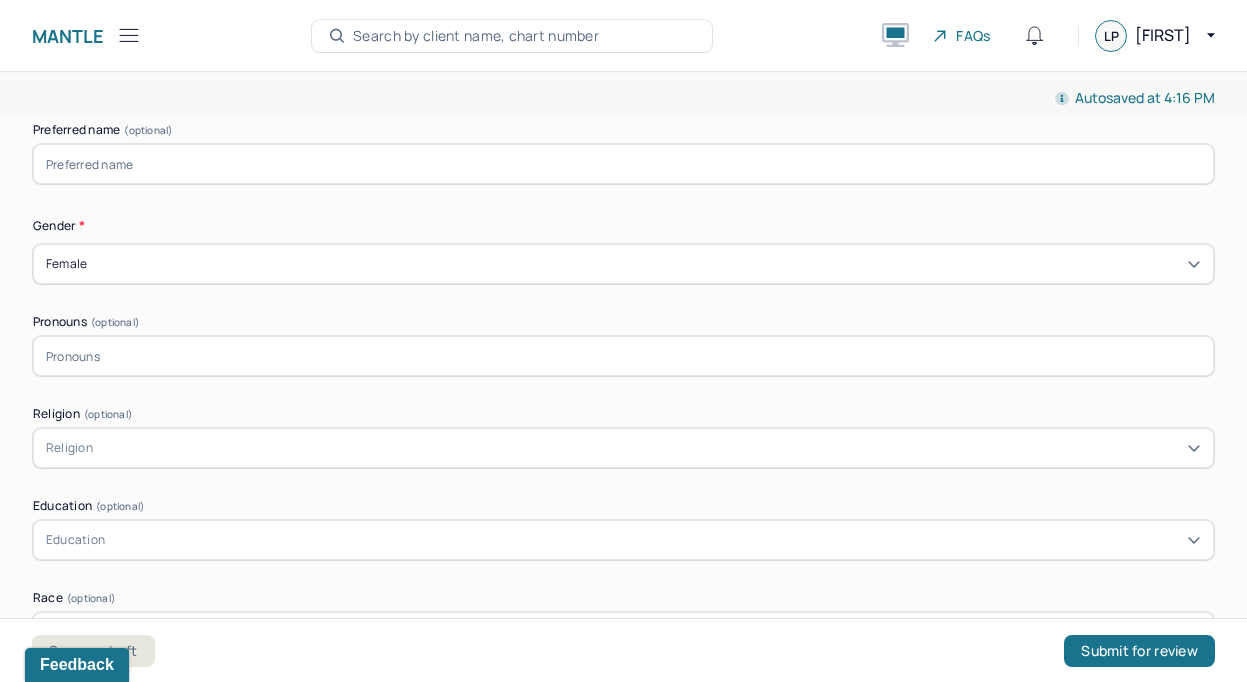 click at bounding box center [623, 356] 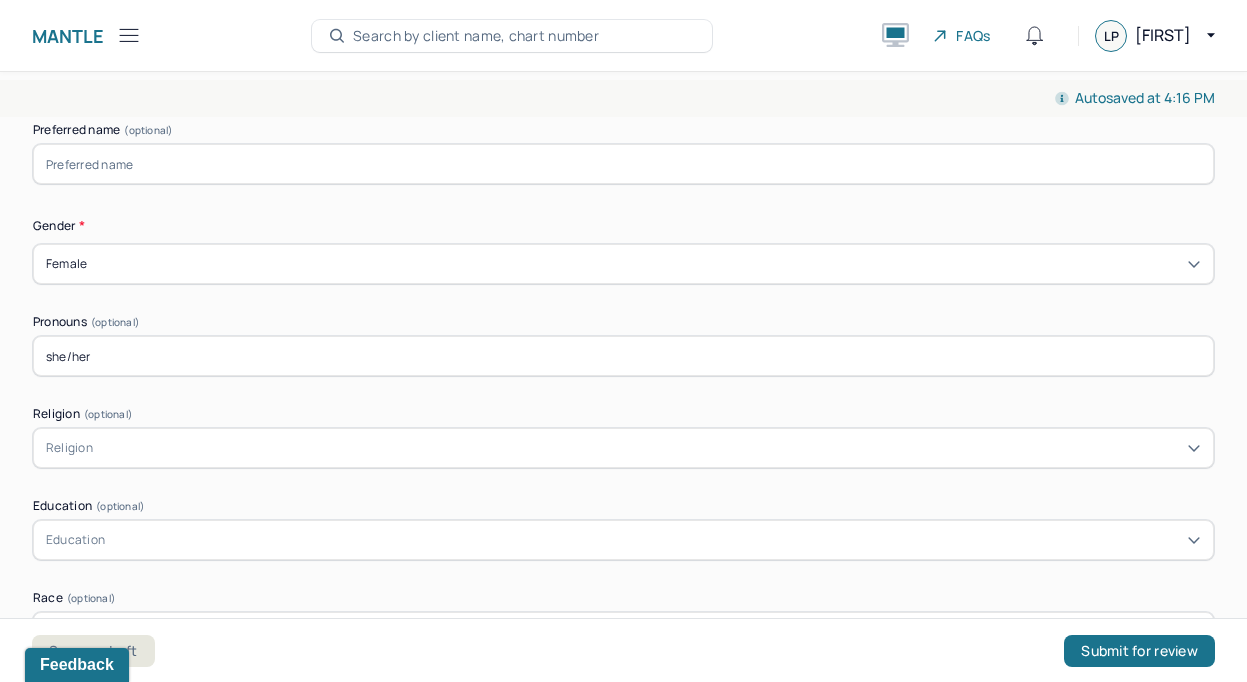 type on "she/her" 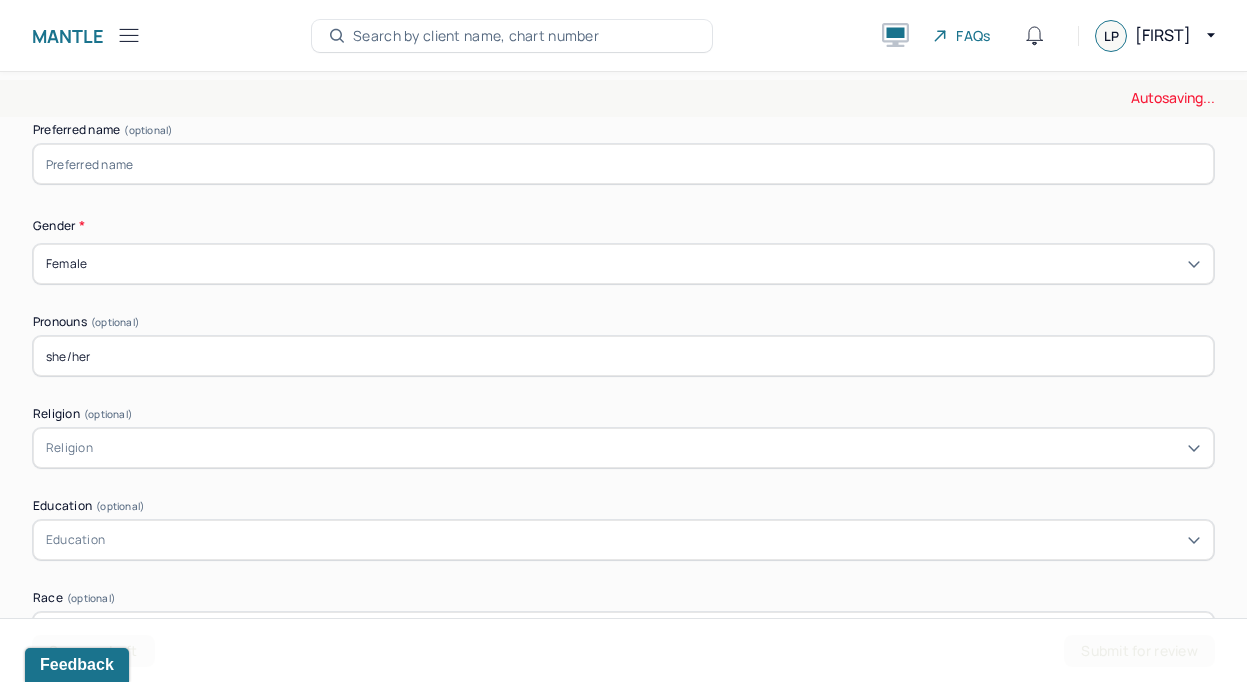 scroll, scrollTop: 784, scrollLeft: 0, axis: vertical 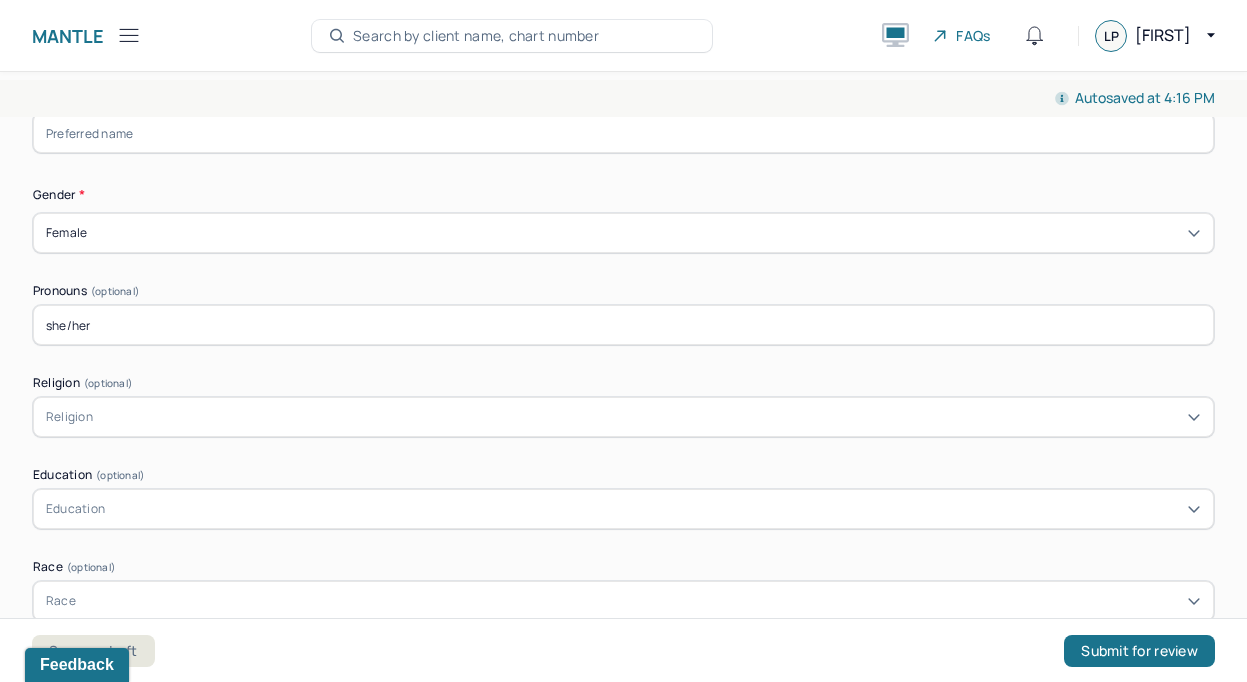 click on "Religion" at bounding box center [623, 417] 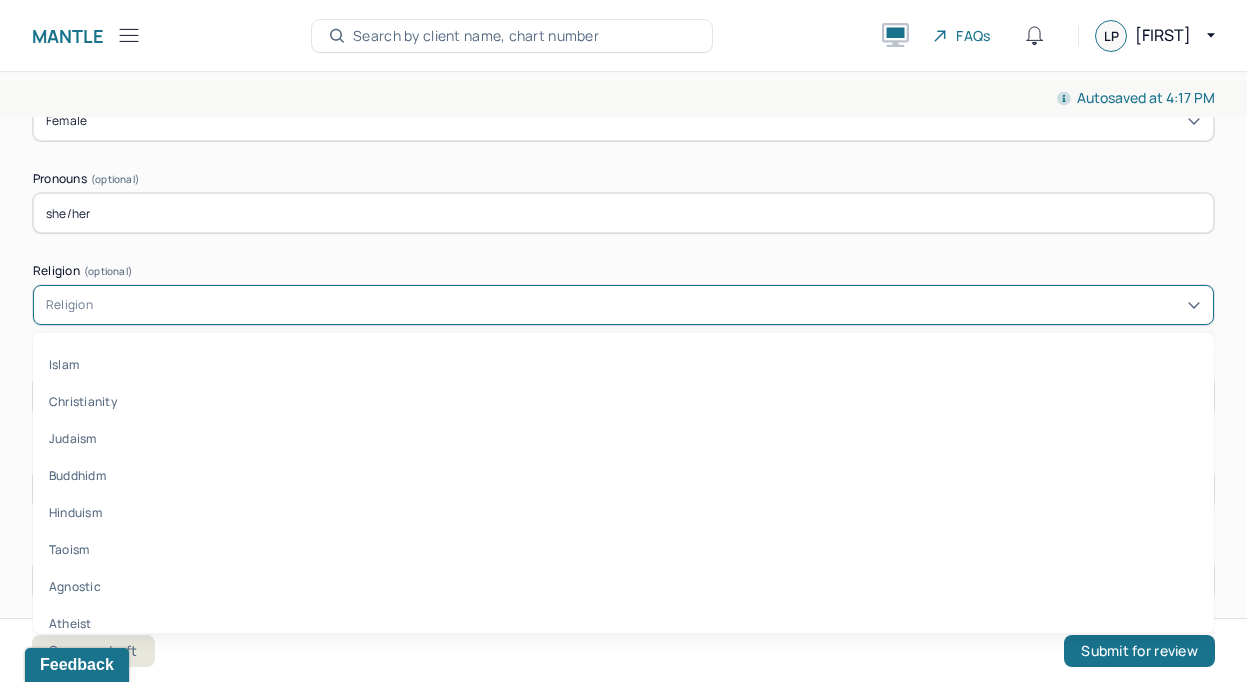 scroll, scrollTop: 921, scrollLeft: 0, axis: vertical 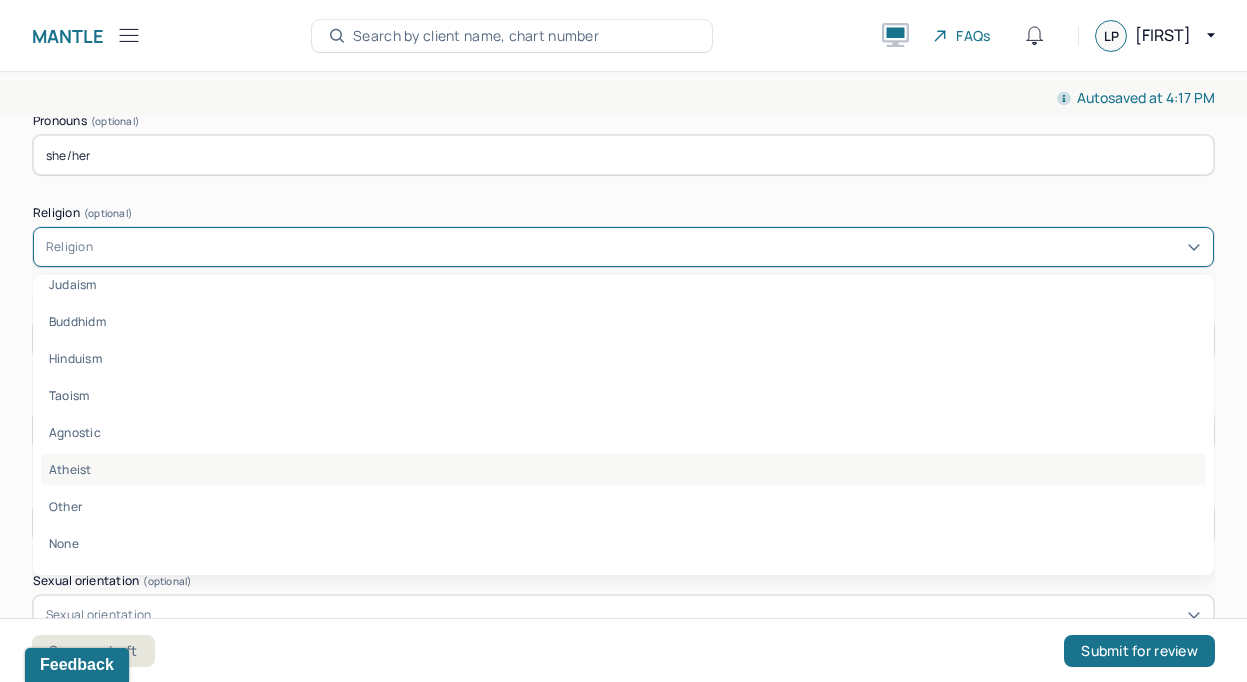click on "Atheist" at bounding box center (623, 469) 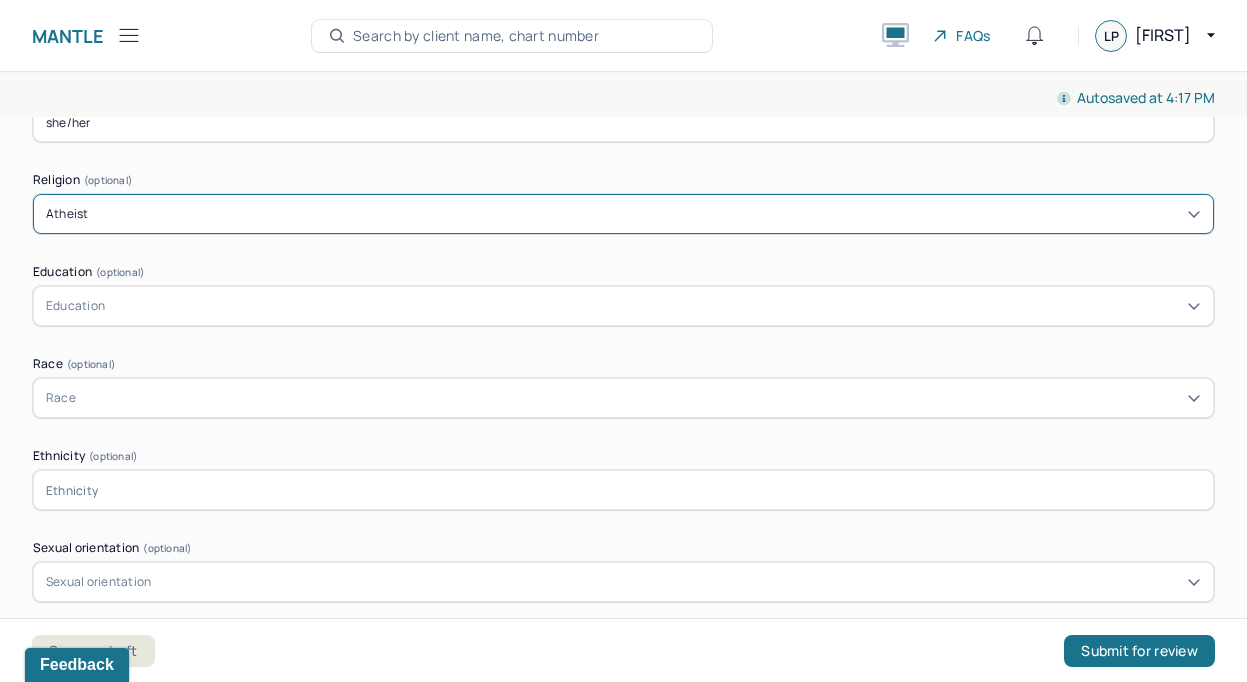 scroll, scrollTop: 994, scrollLeft: 0, axis: vertical 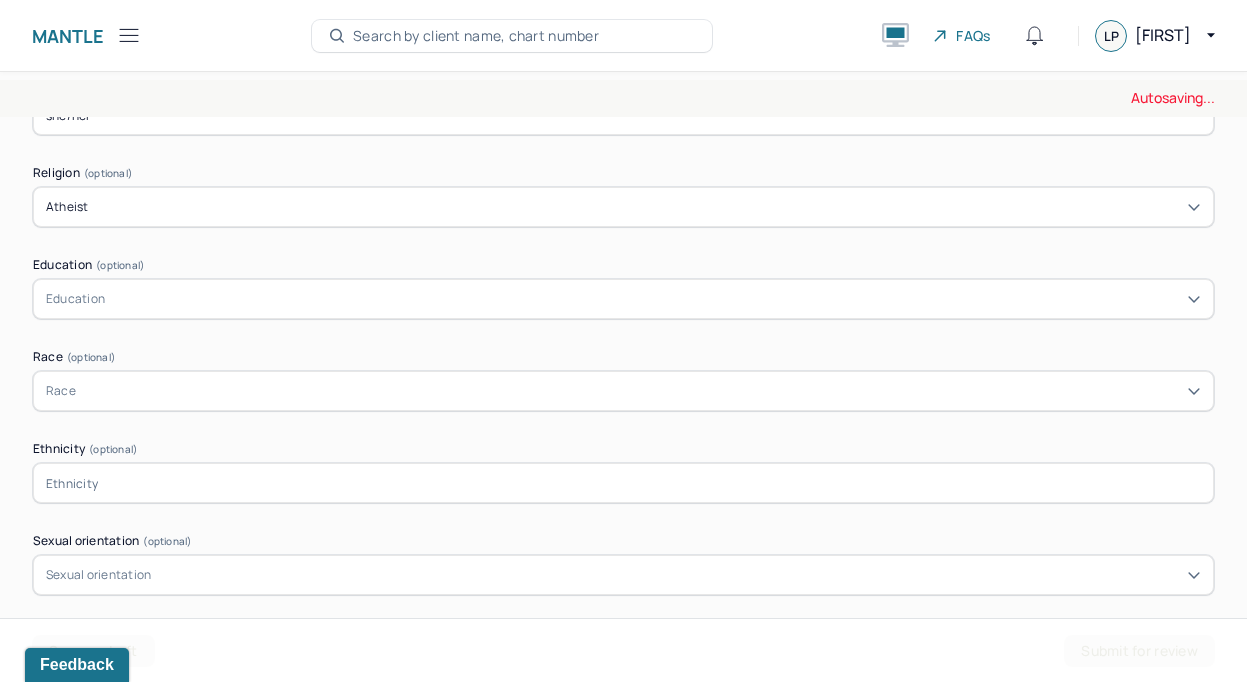 click on "Education (optional) Education" at bounding box center [623, 289] 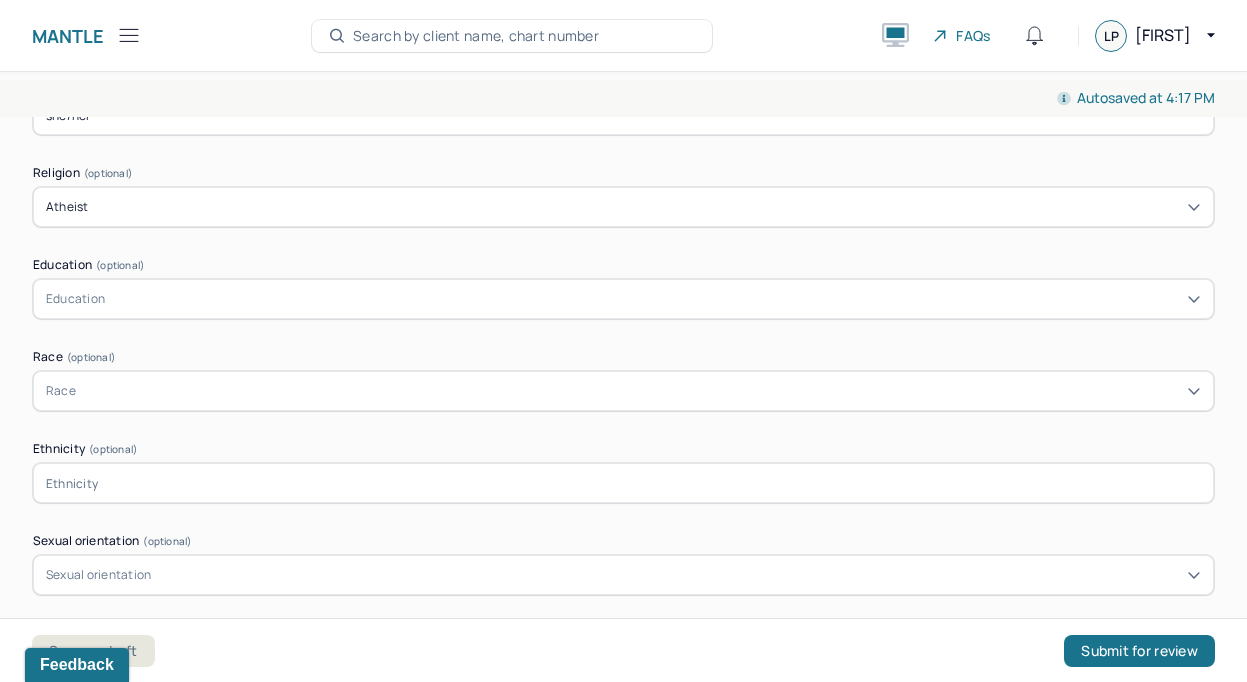 click on "Education" at bounding box center [623, 299] 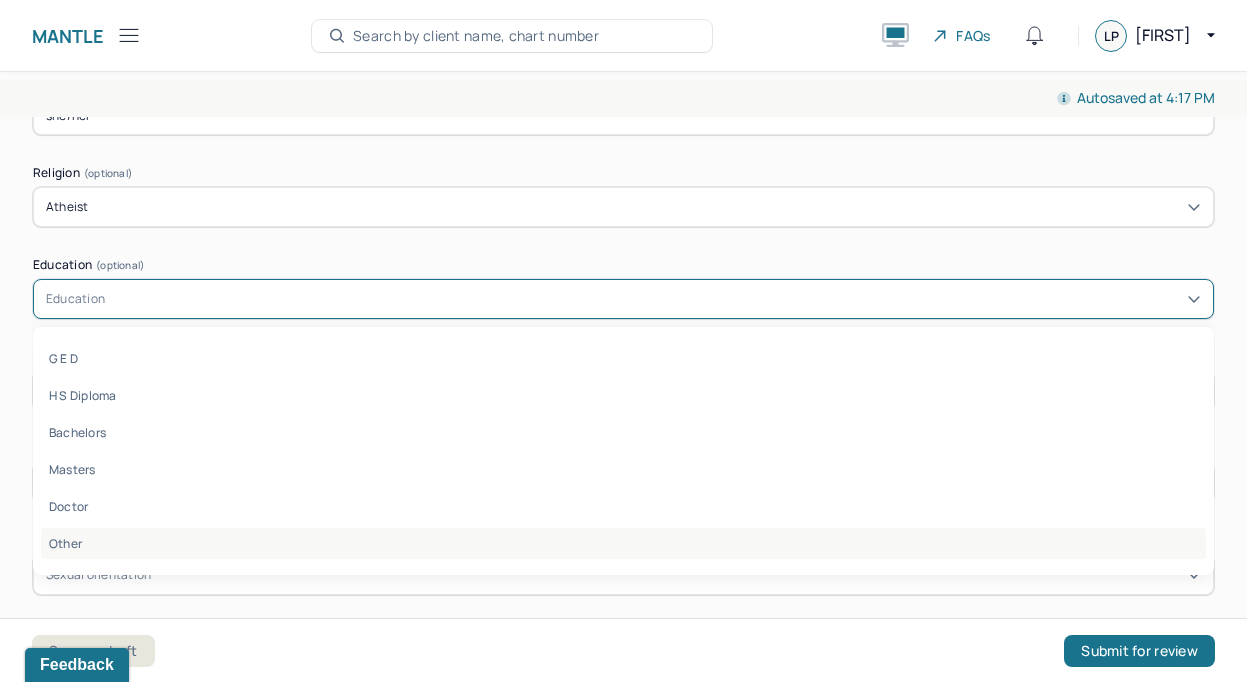 click on "Other" at bounding box center [623, 543] 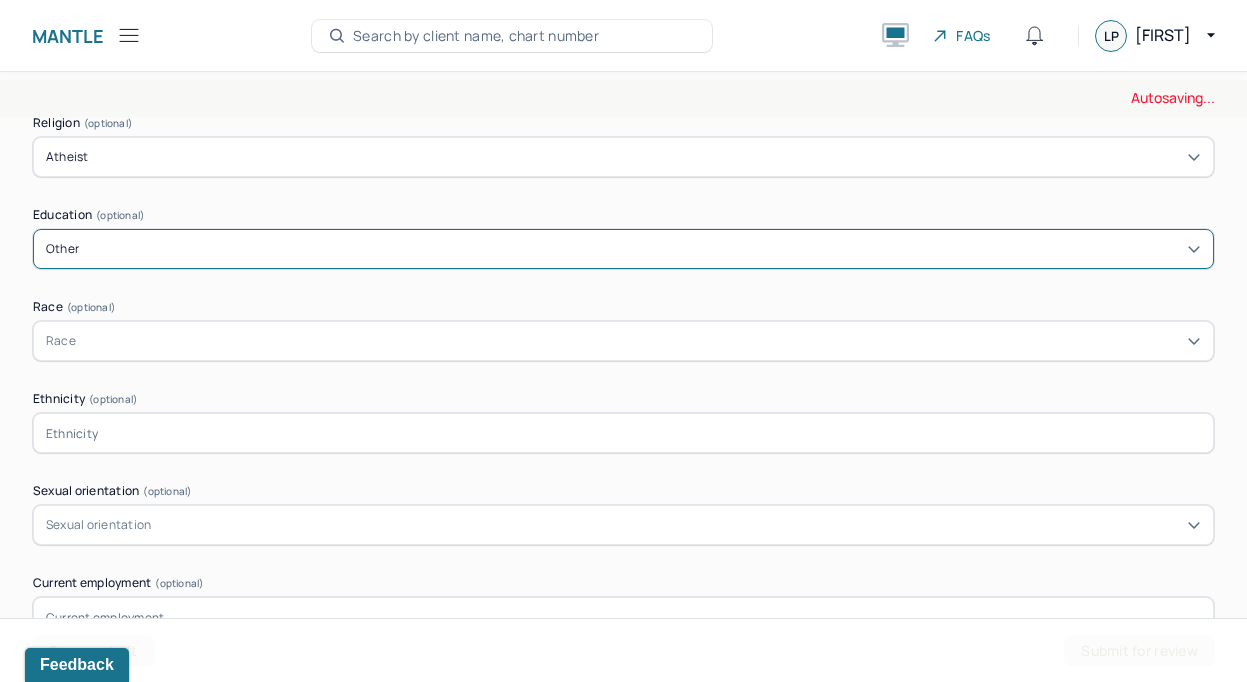 scroll, scrollTop: 1047, scrollLeft: 0, axis: vertical 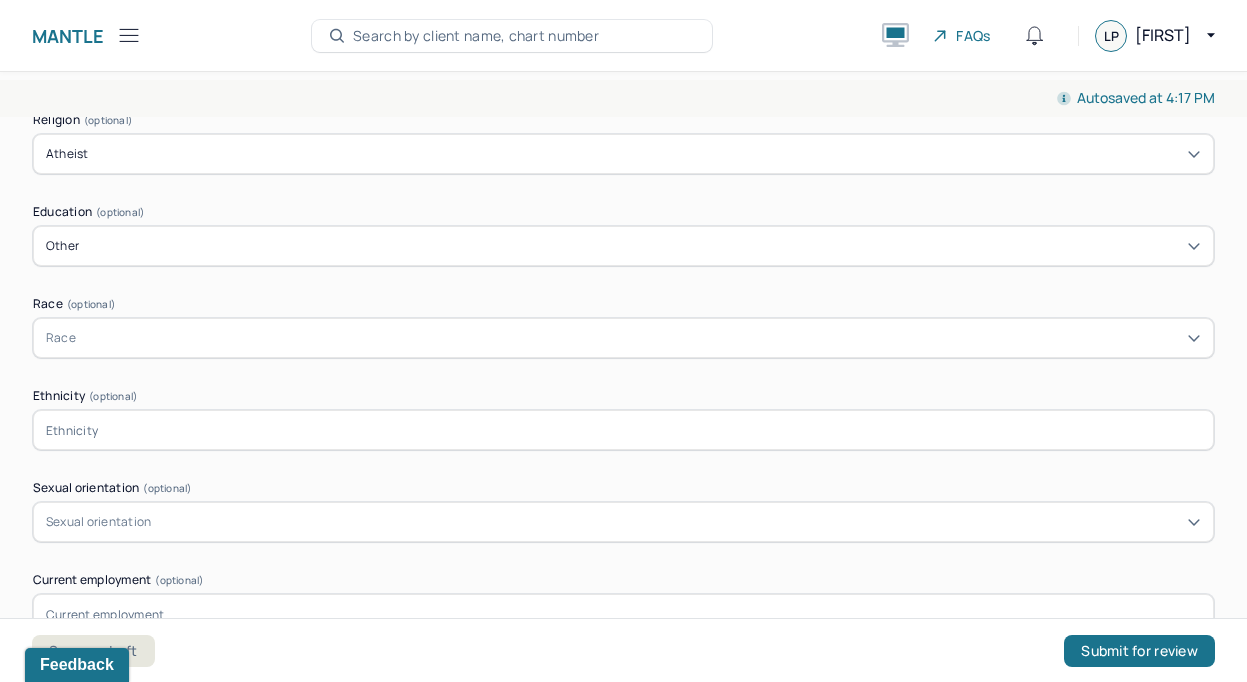 click on "Race (optional) Race" at bounding box center (623, 328) 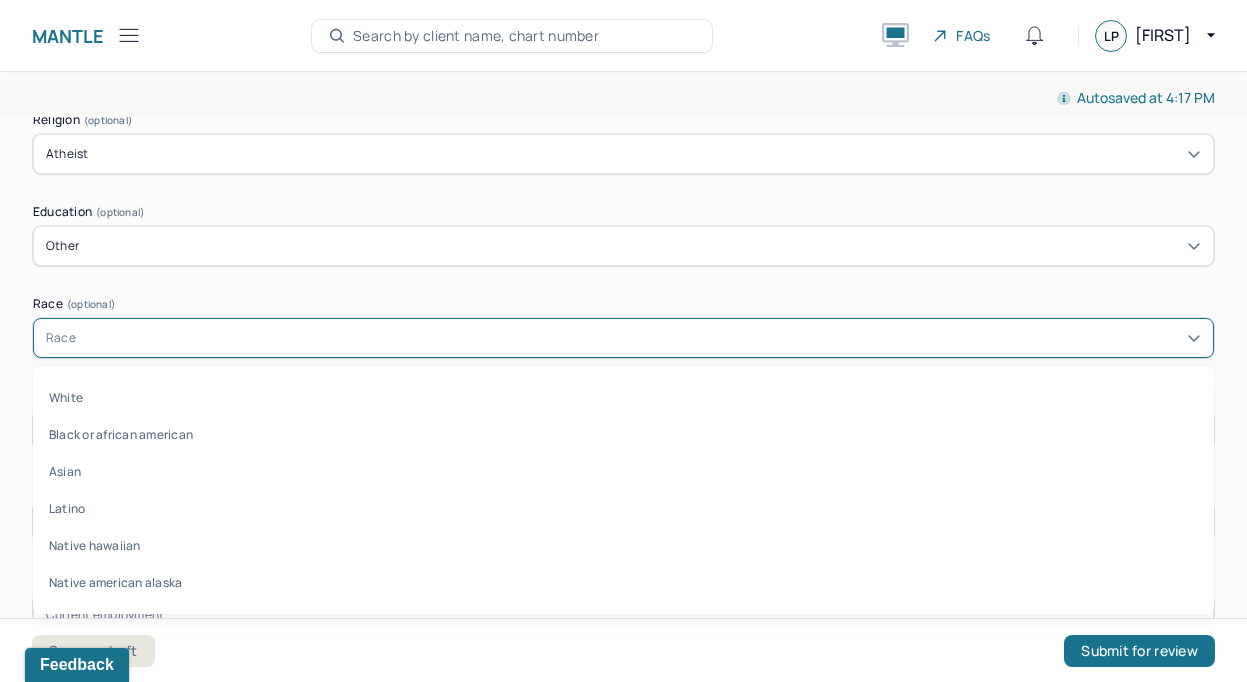 click on "Race" at bounding box center (623, 338) 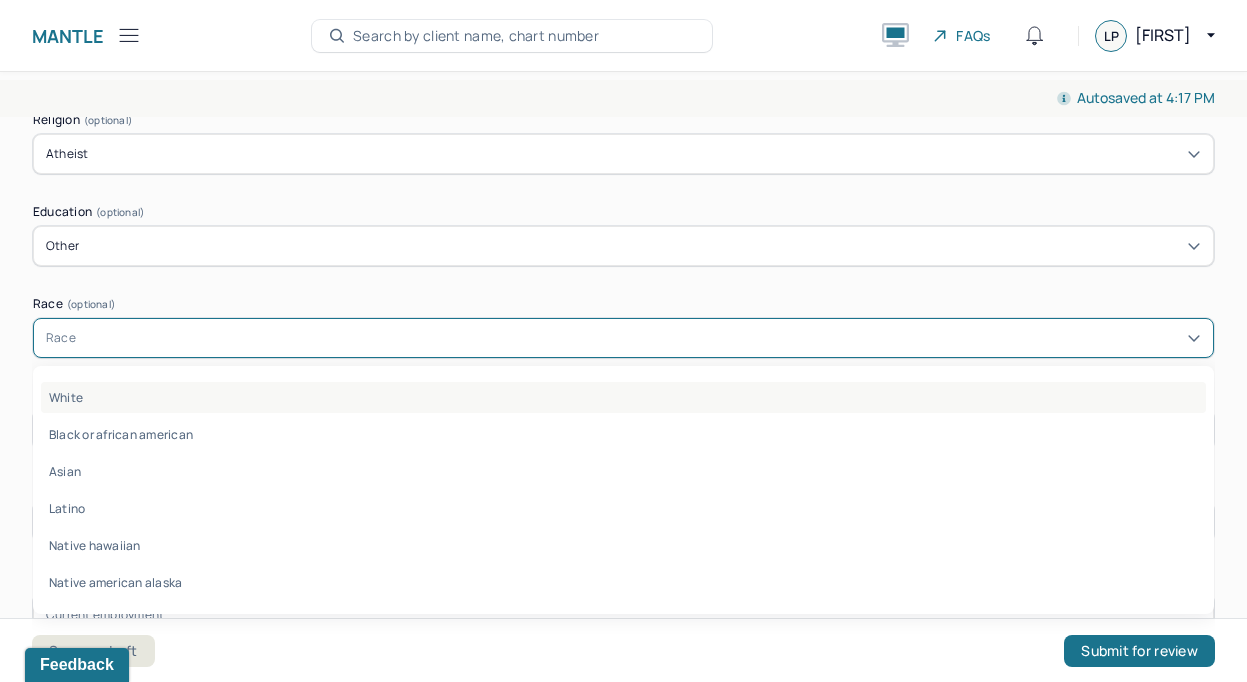click on "White" at bounding box center (623, 397) 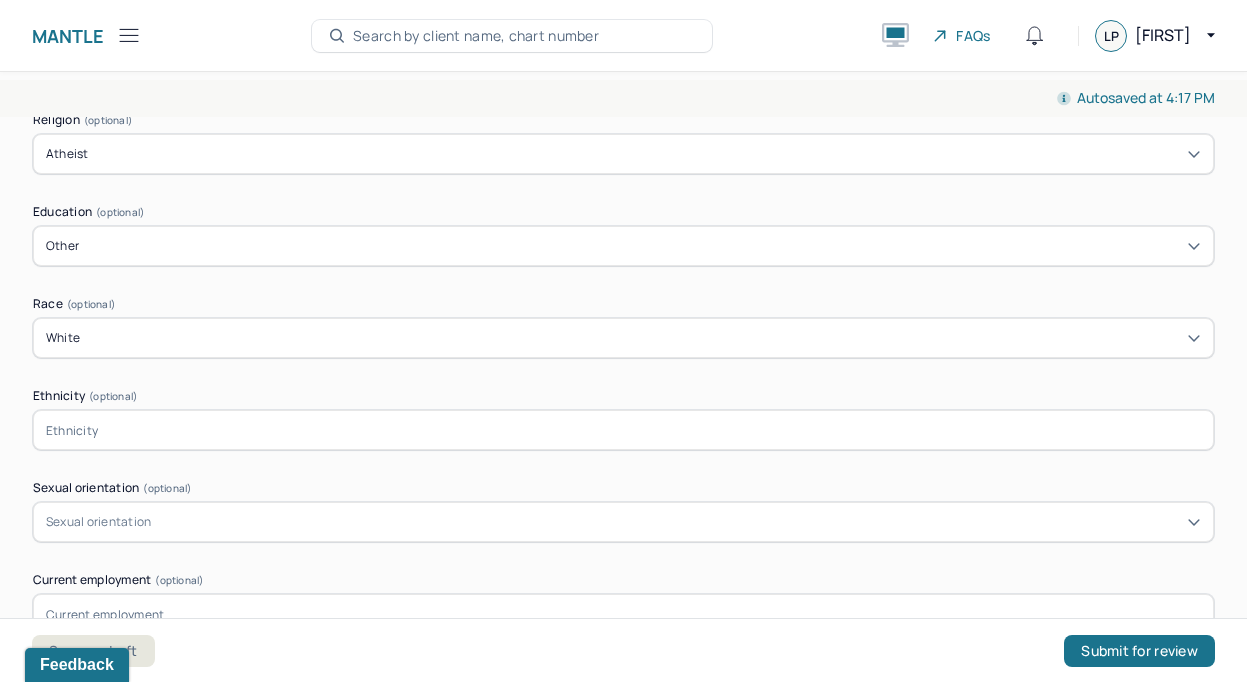 click at bounding box center (623, 430) 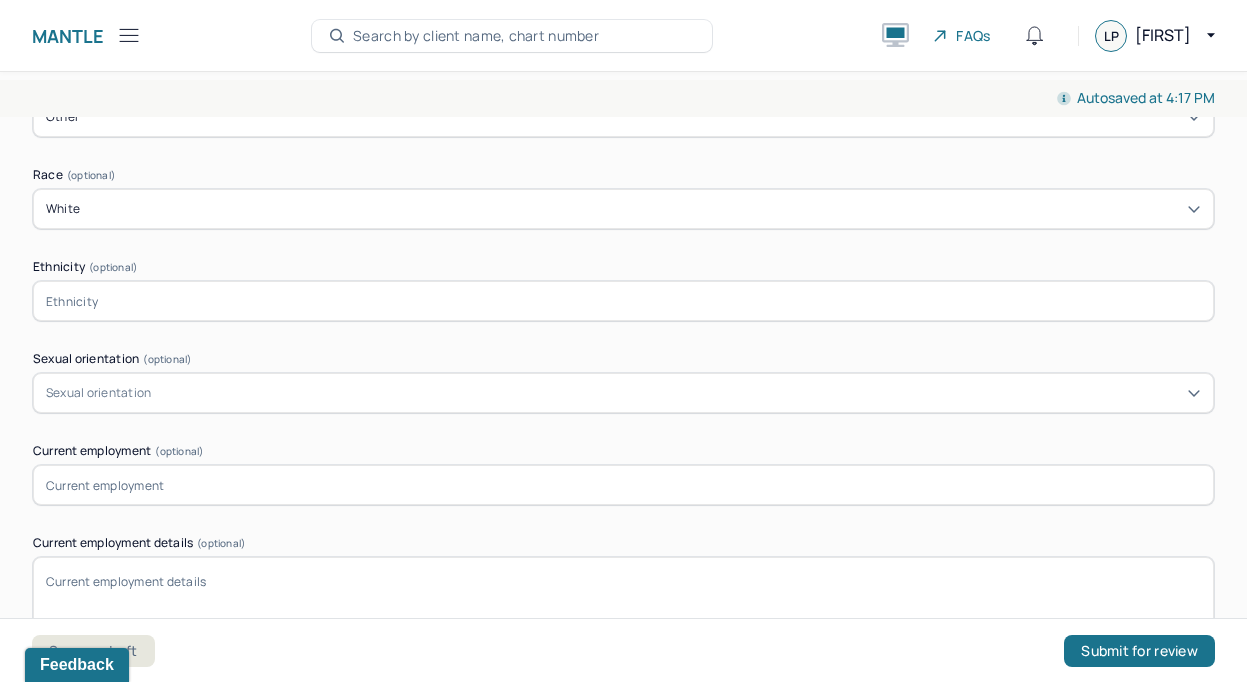 scroll, scrollTop: 1177, scrollLeft: 0, axis: vertical 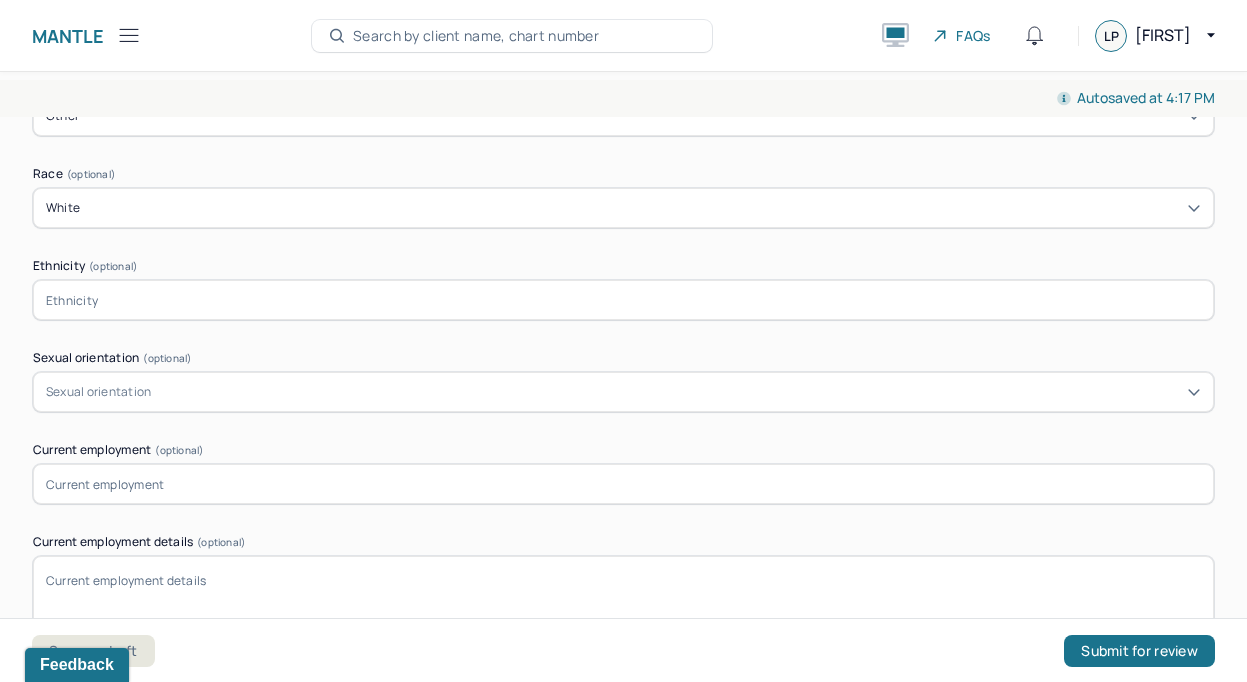 click on "Sexual orientation" at bounding box center [623, 392] 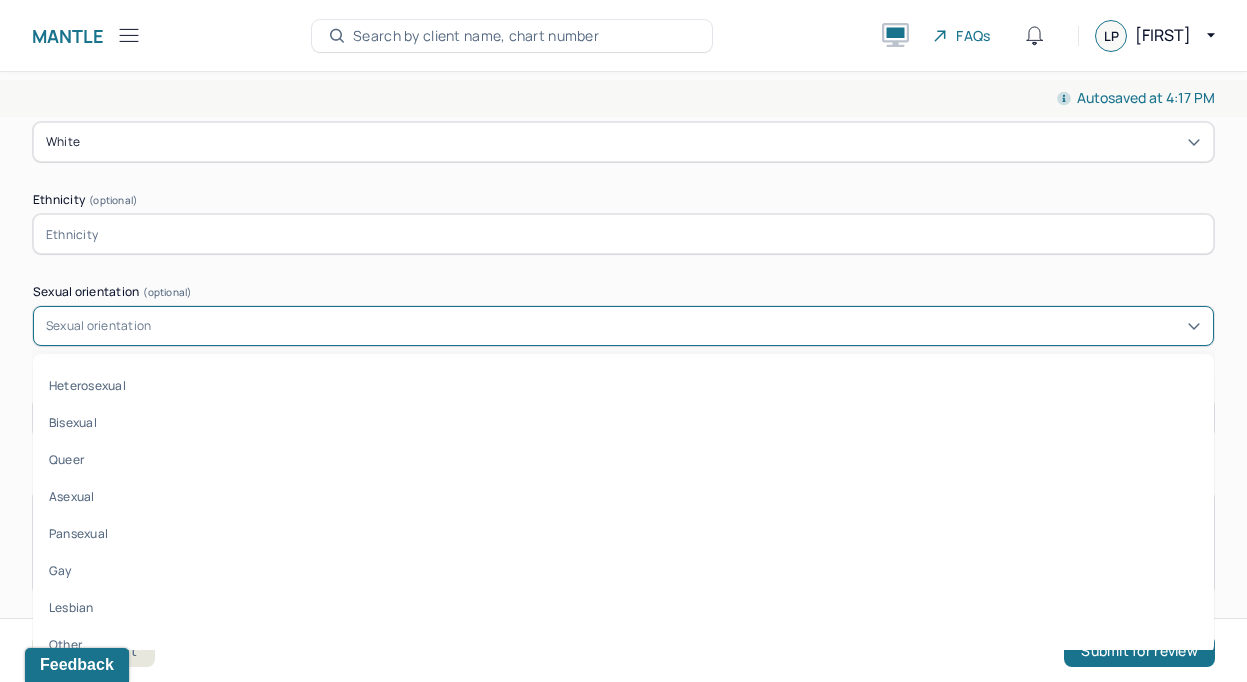 scroll, scrollTop: 1246, scrollLeft: 0, axis: vertical 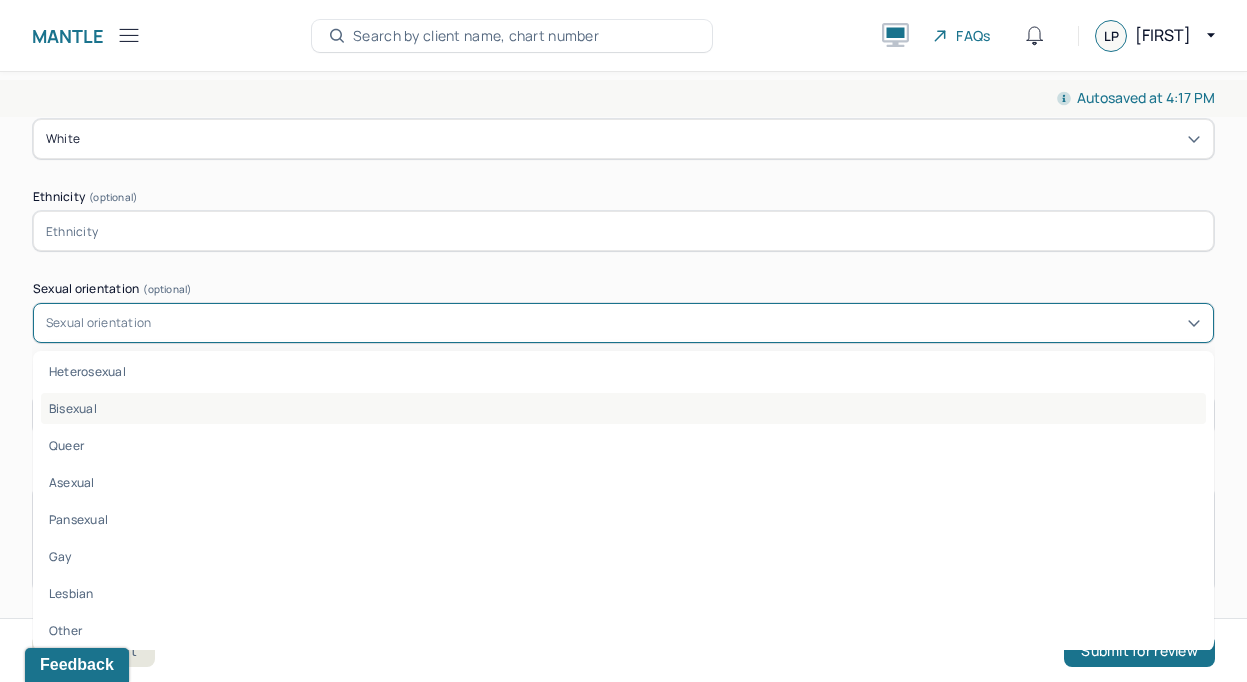 click on "Bisexual" at bounding box center (623, 408) 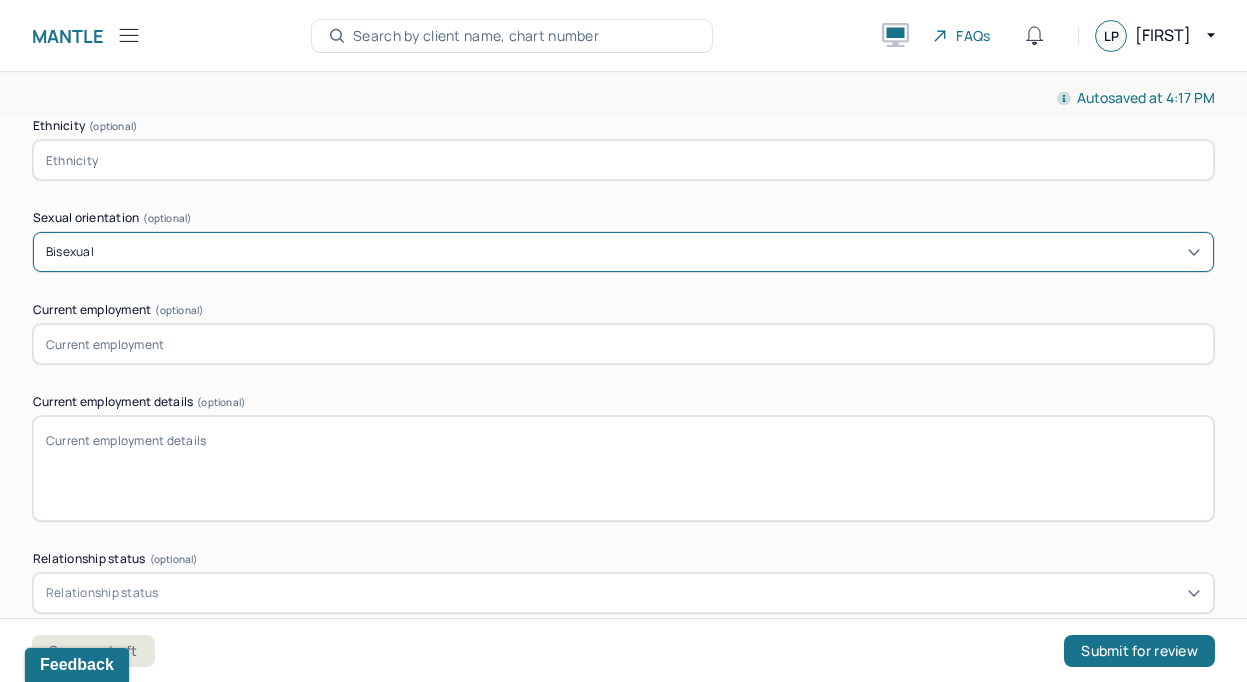 scroll, scrollTop: 1318, scrollLeft: 0, axis: vertical 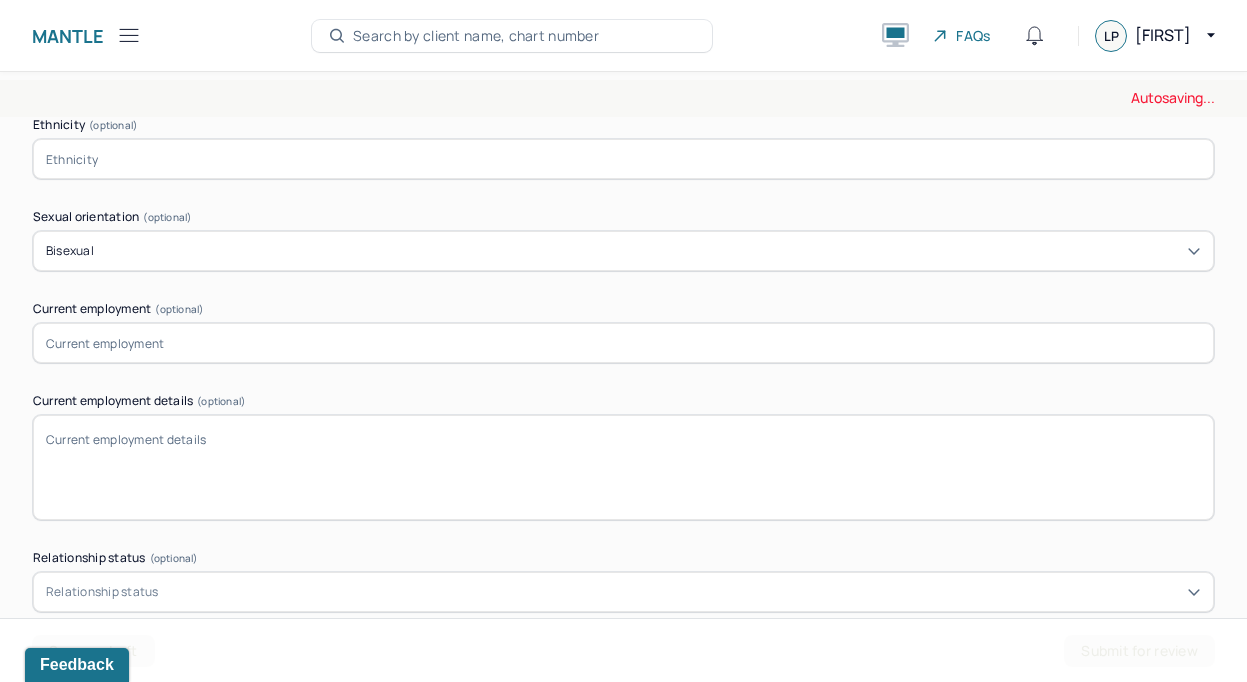 click at bounding box center [623, 343] 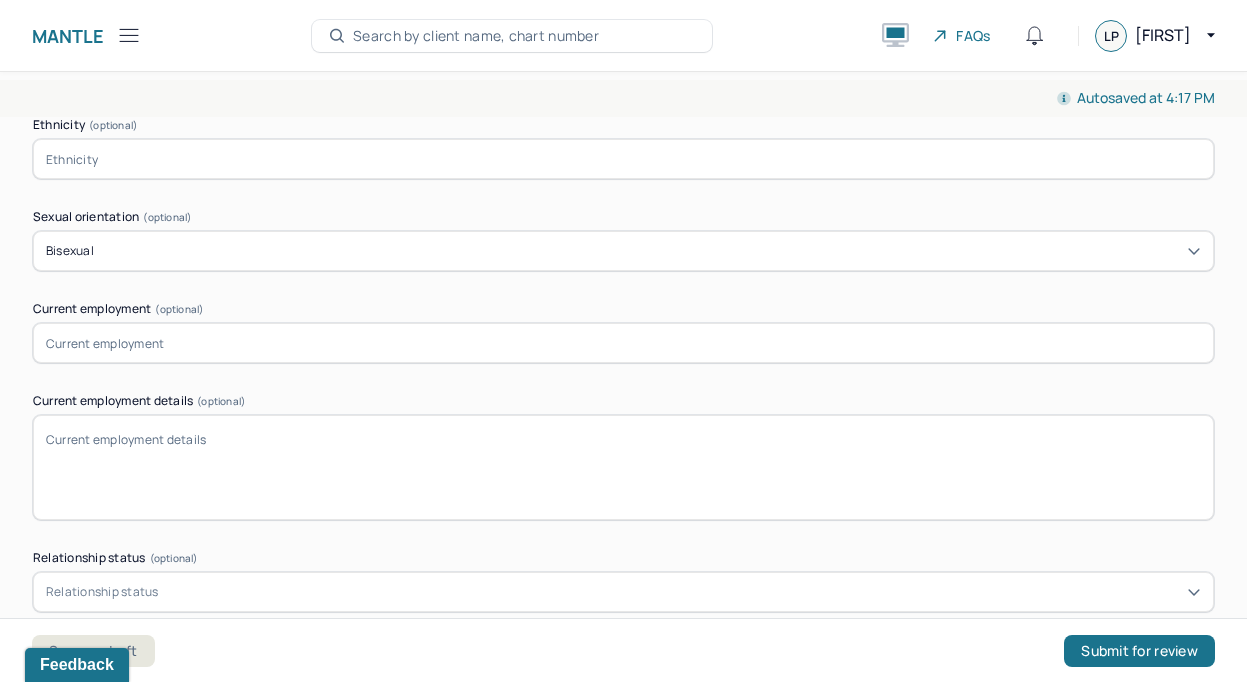 type on "S" 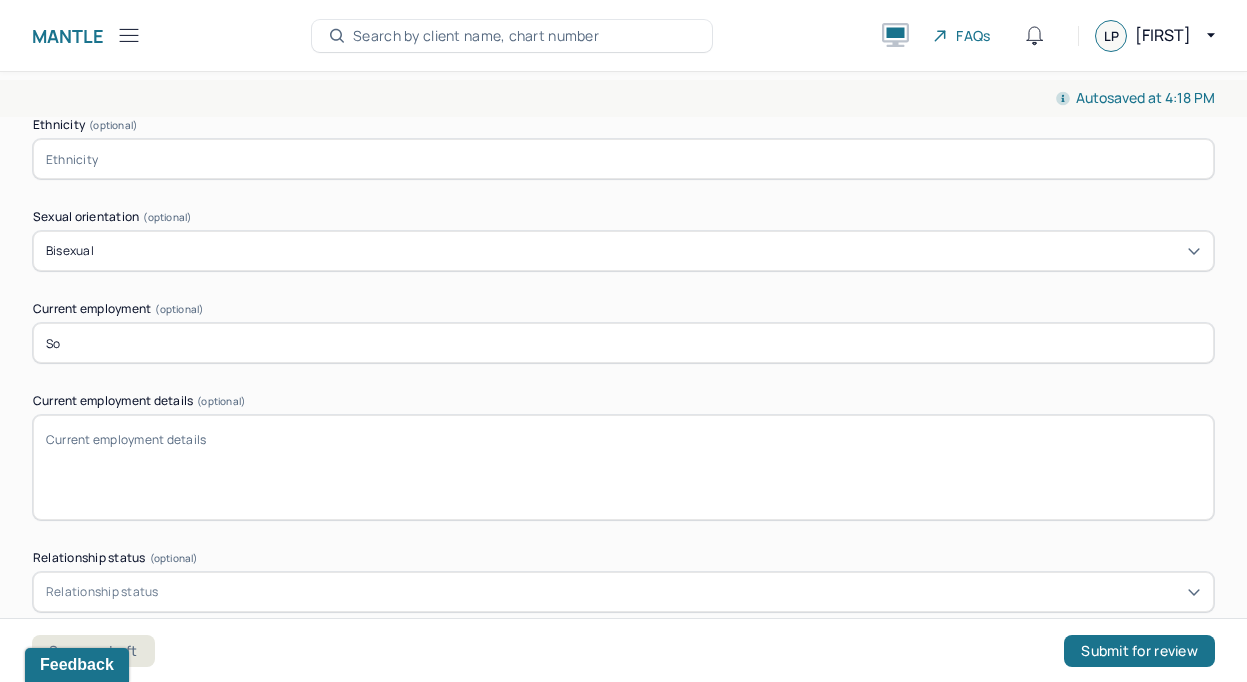 type on "S" 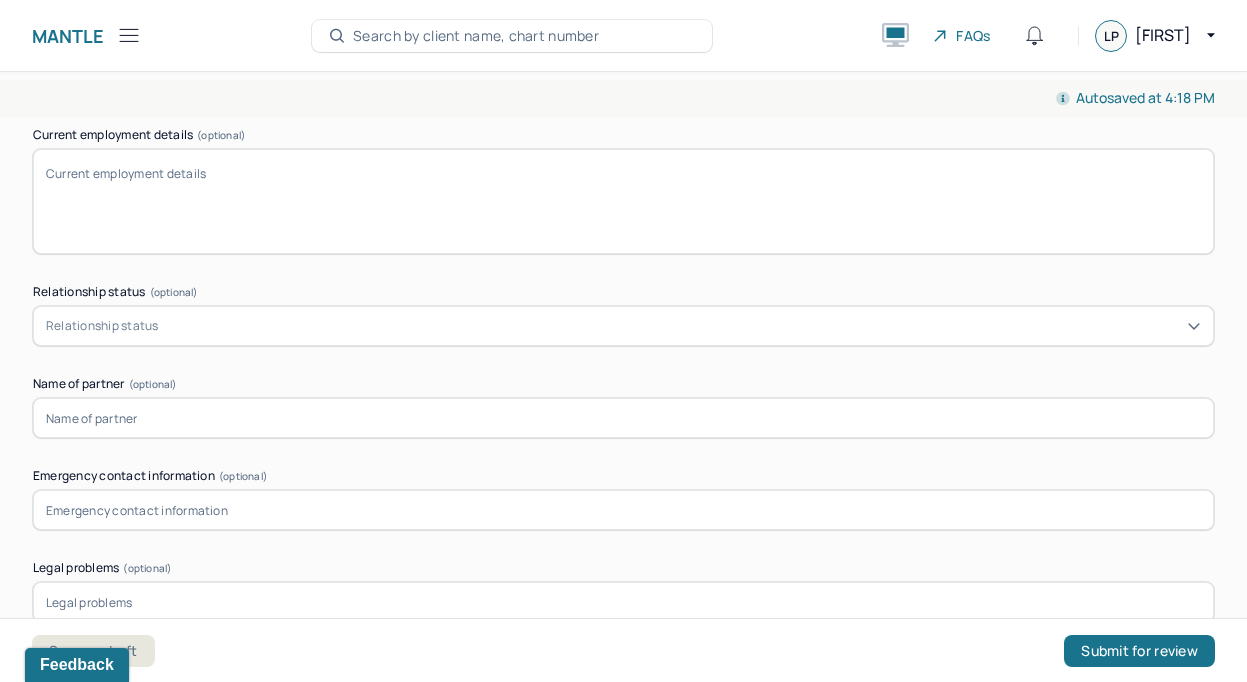scroll, scrollTop: 1588, scrollLeft: 0, axis: vertical 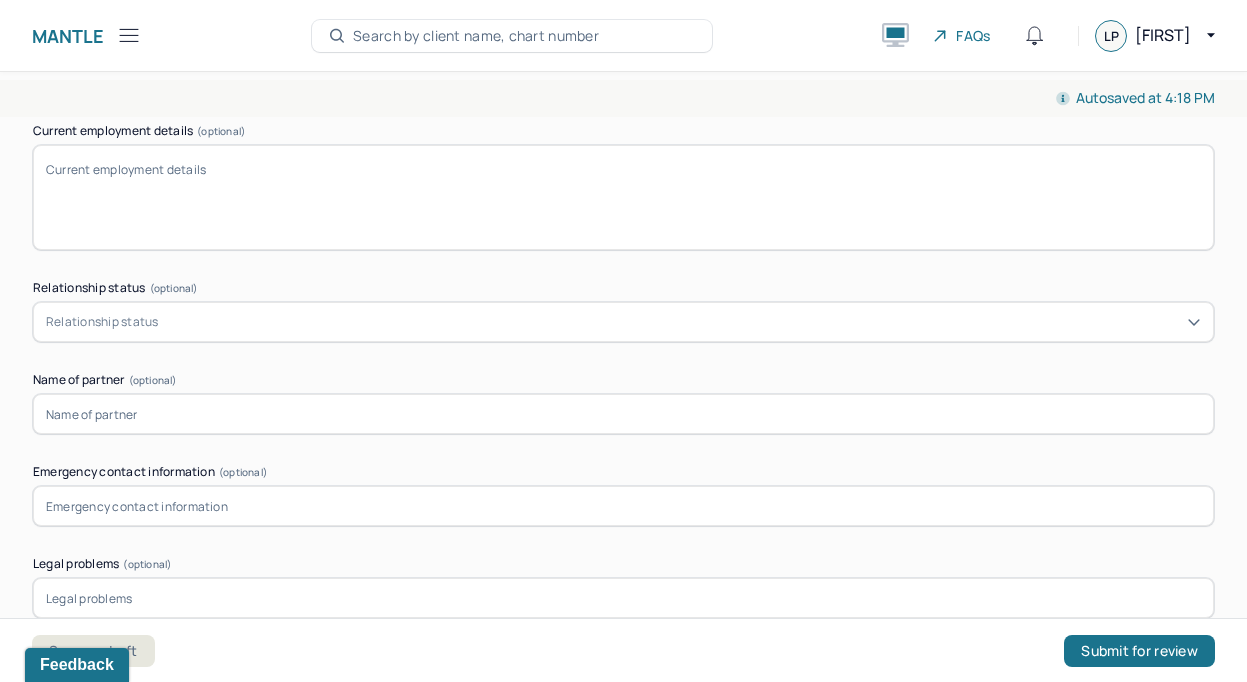 type on "Art handler" 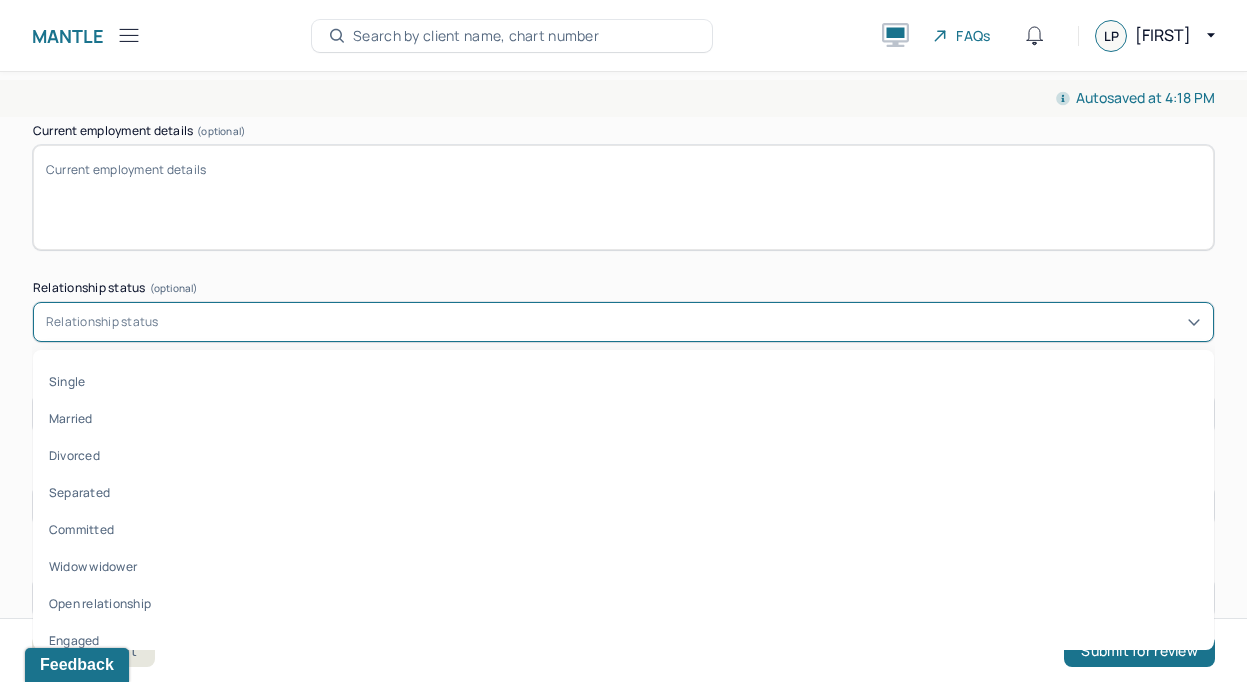 scroll, scrollTop: 1637, scrollLeft: 0, axis: vertical 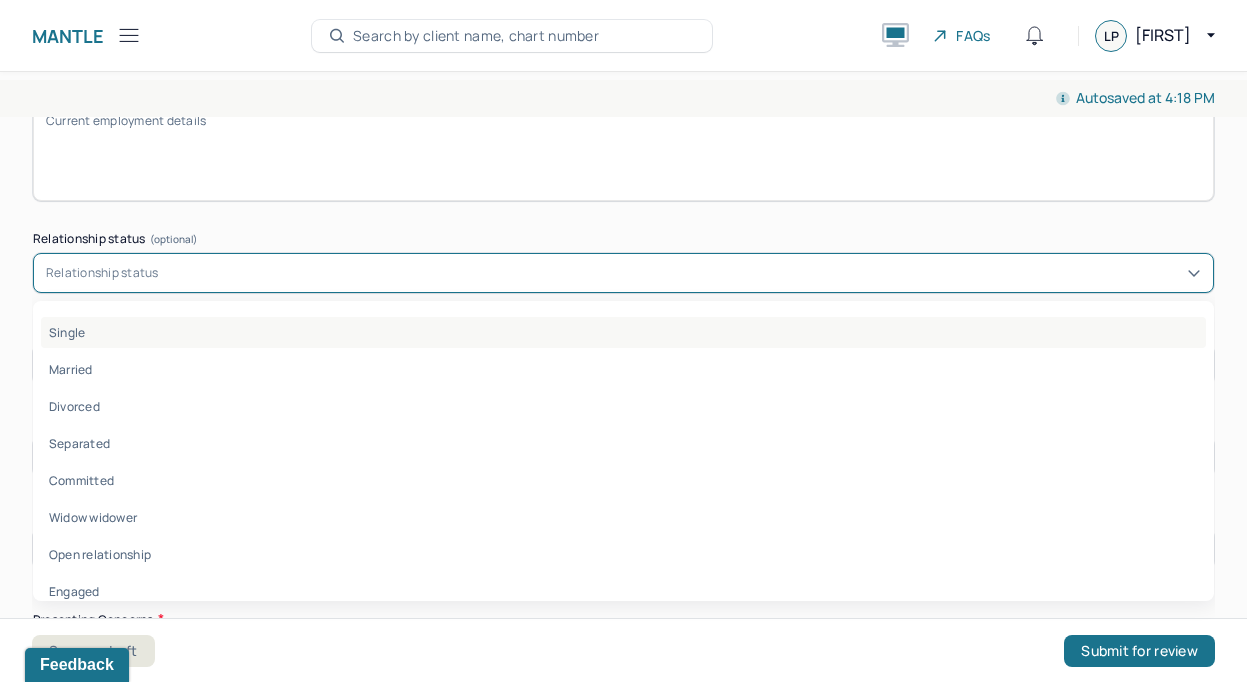 click on "Single" at bounding box center [623, 332] 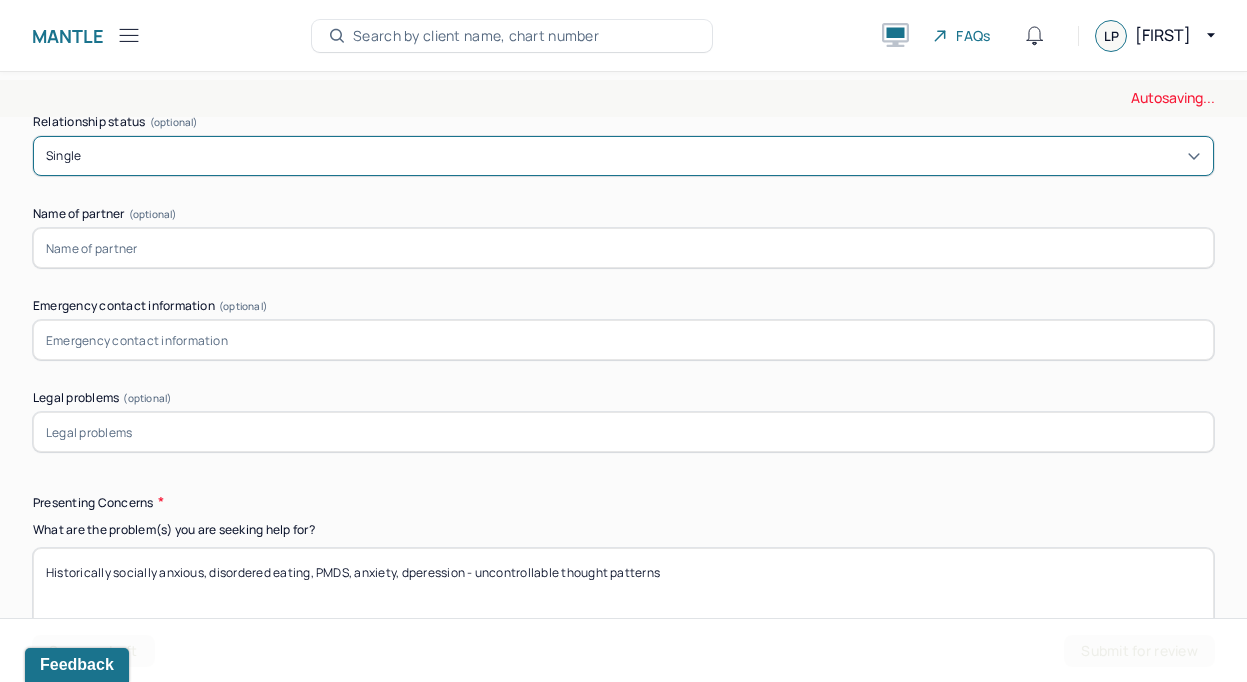 scroll, scrollTop: 1756, scrollLeft: 0, axis: vertical 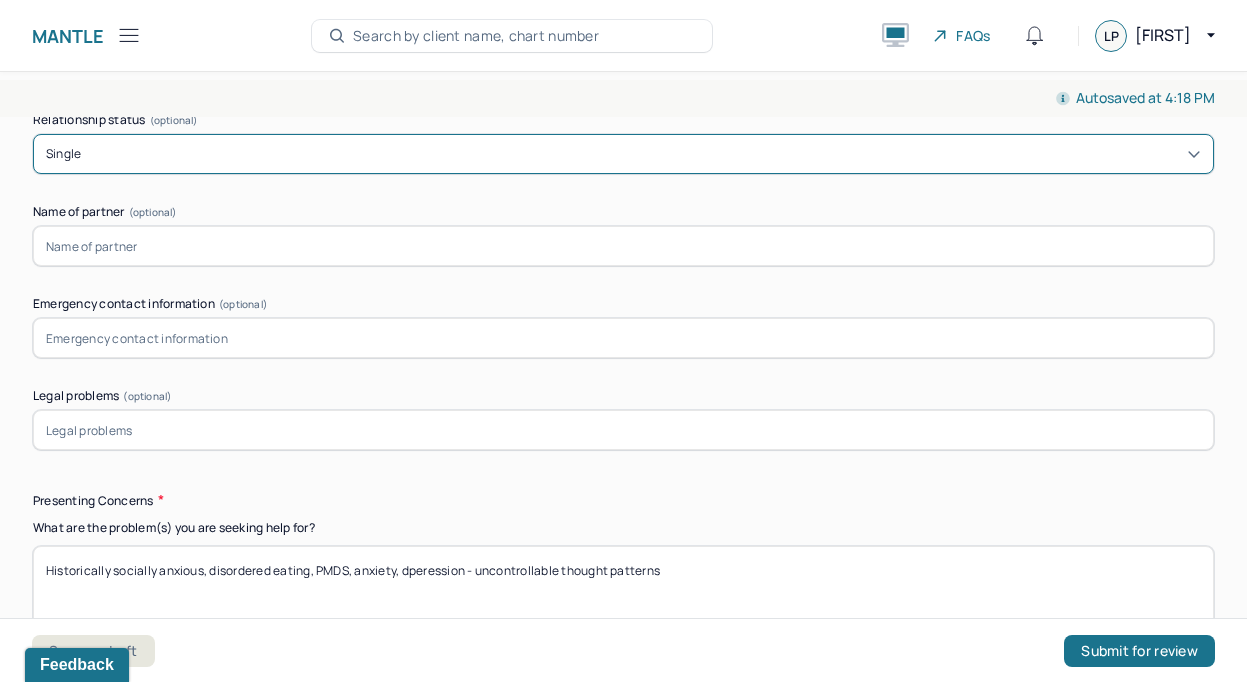 click at bounding box center [623, 338] 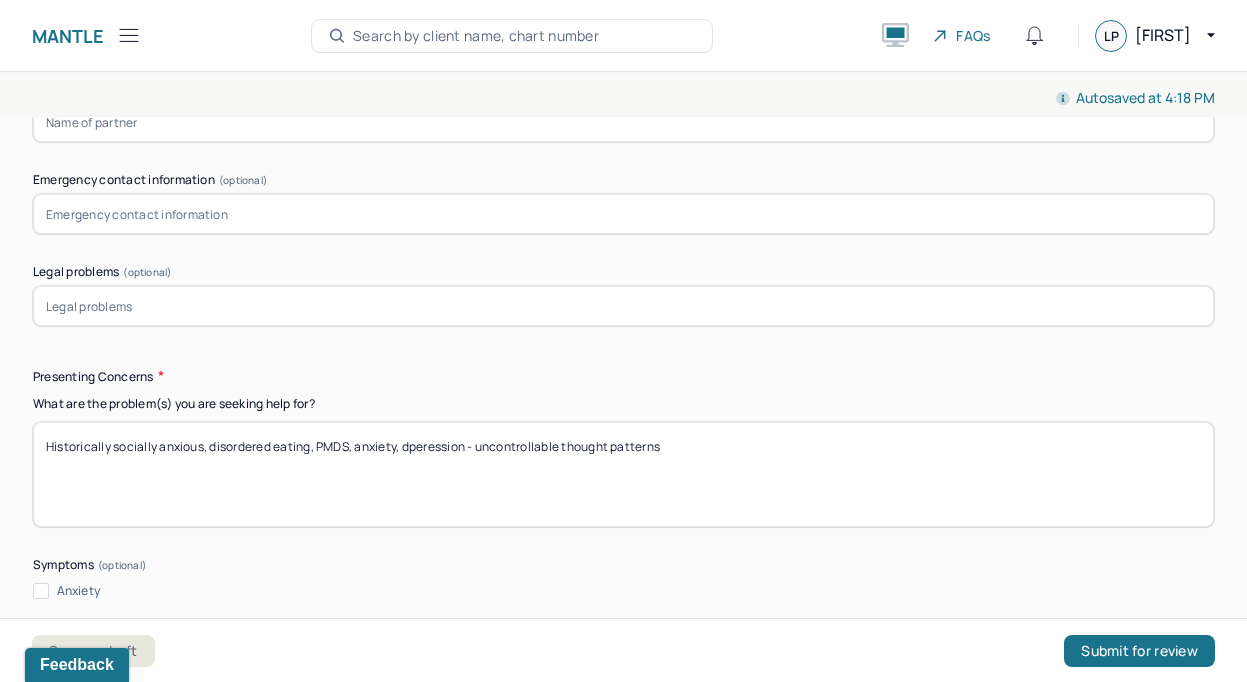 scroll, scrollTop: 1876, scrollLeft: 0, axis: vertical 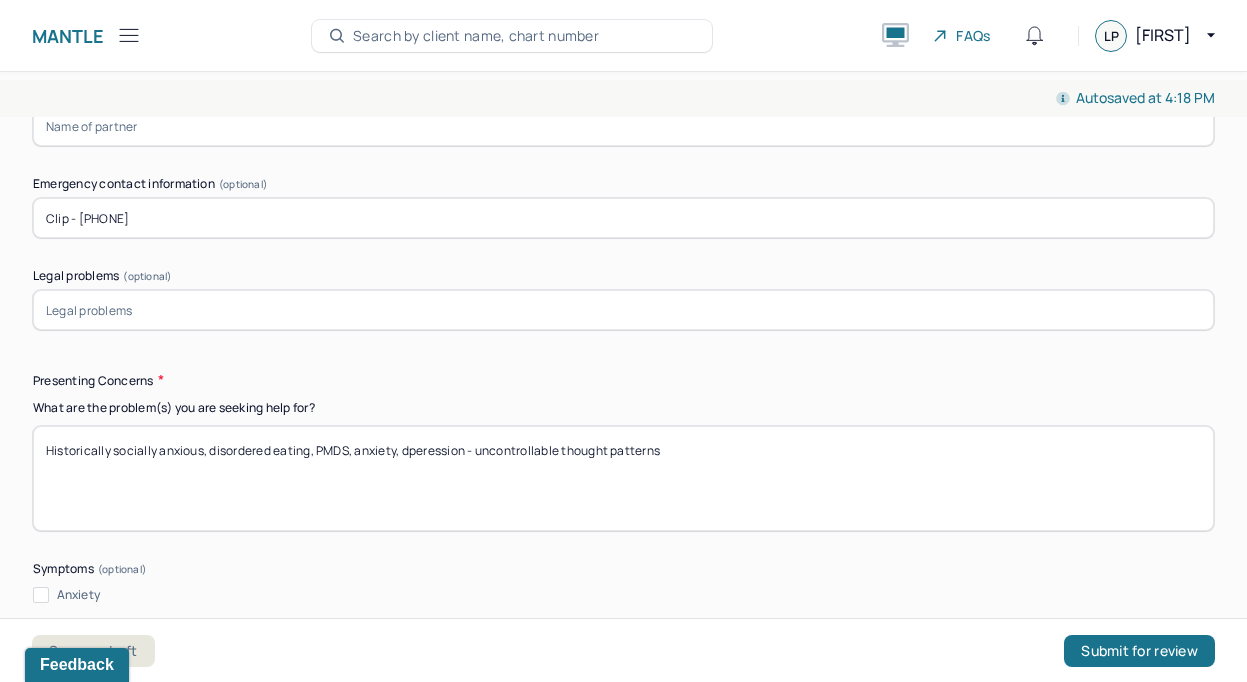 click on "Clip - [PHONE]" at bounding box center [623, 218] 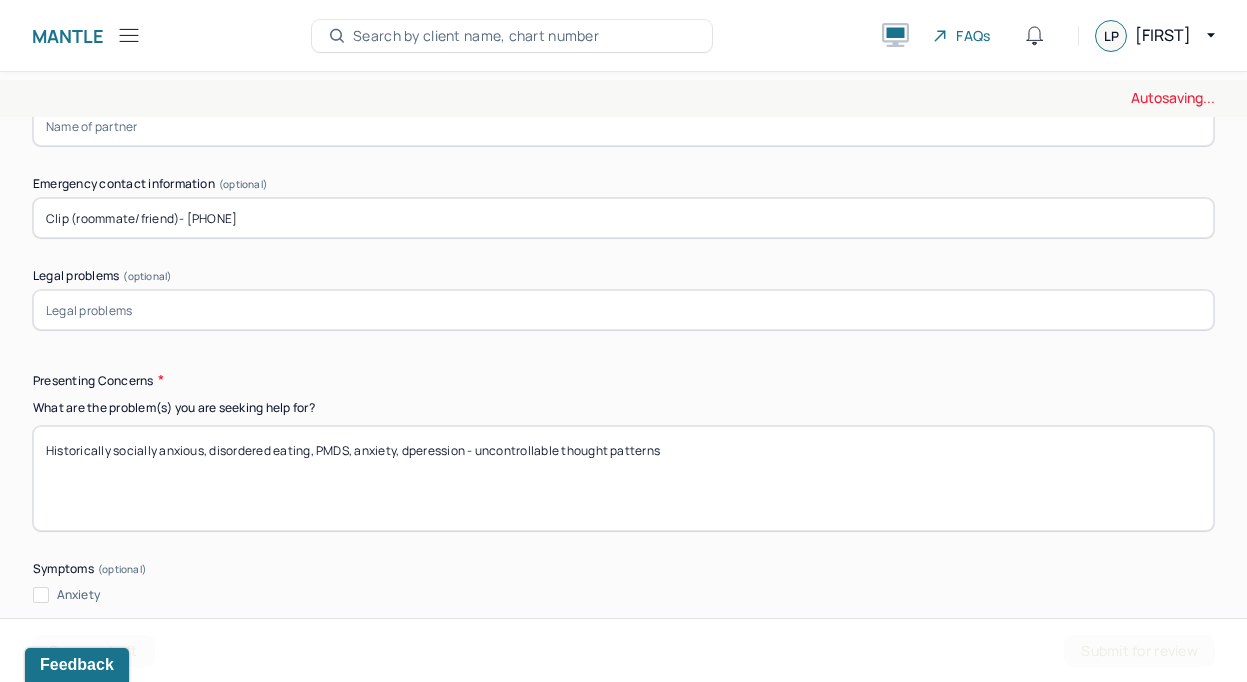 click on "Clip (roommate/friend)- [PHONE]" at bounding box center (623, 218) 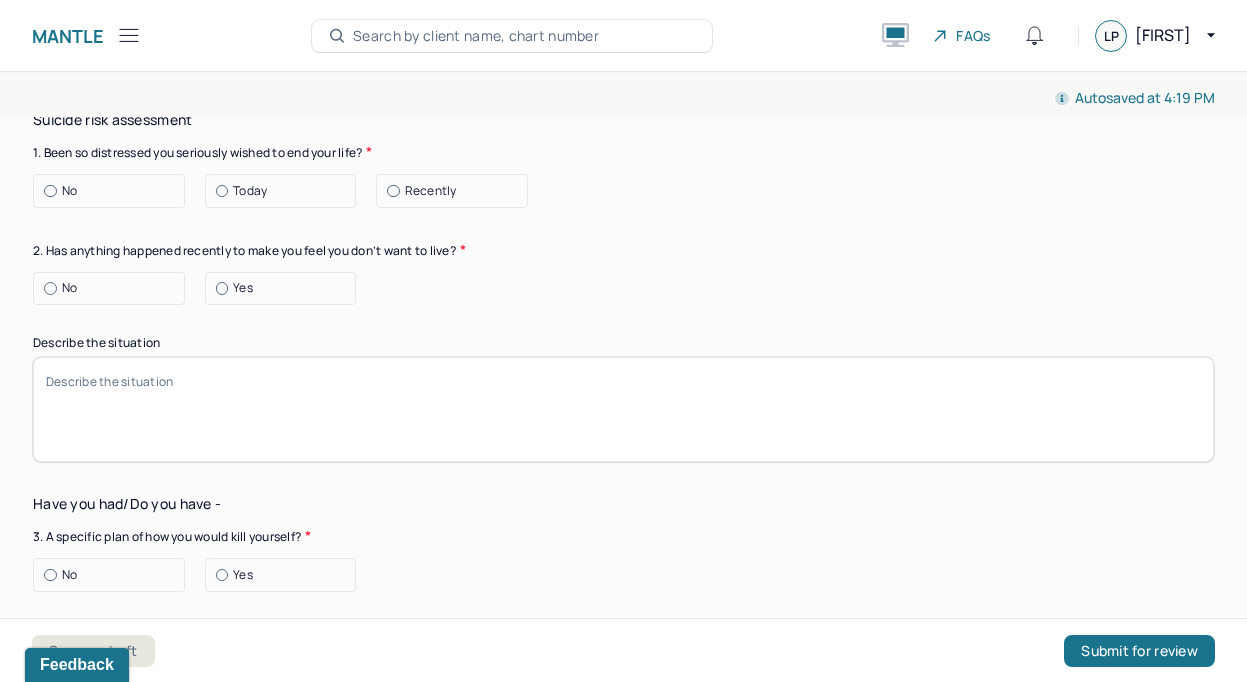 scroll, scrollTop: 6084, scrollLeft: 0, axis: vertical 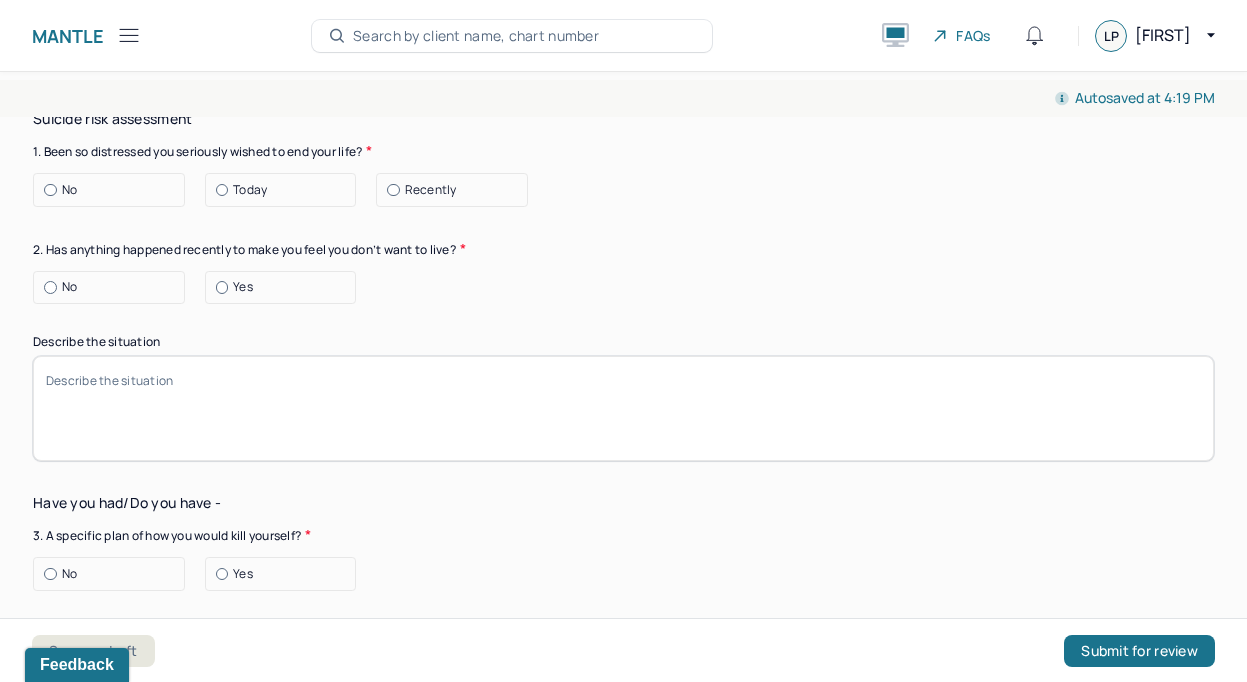 type on "Clip (roommate/friend)- [PHONE]" 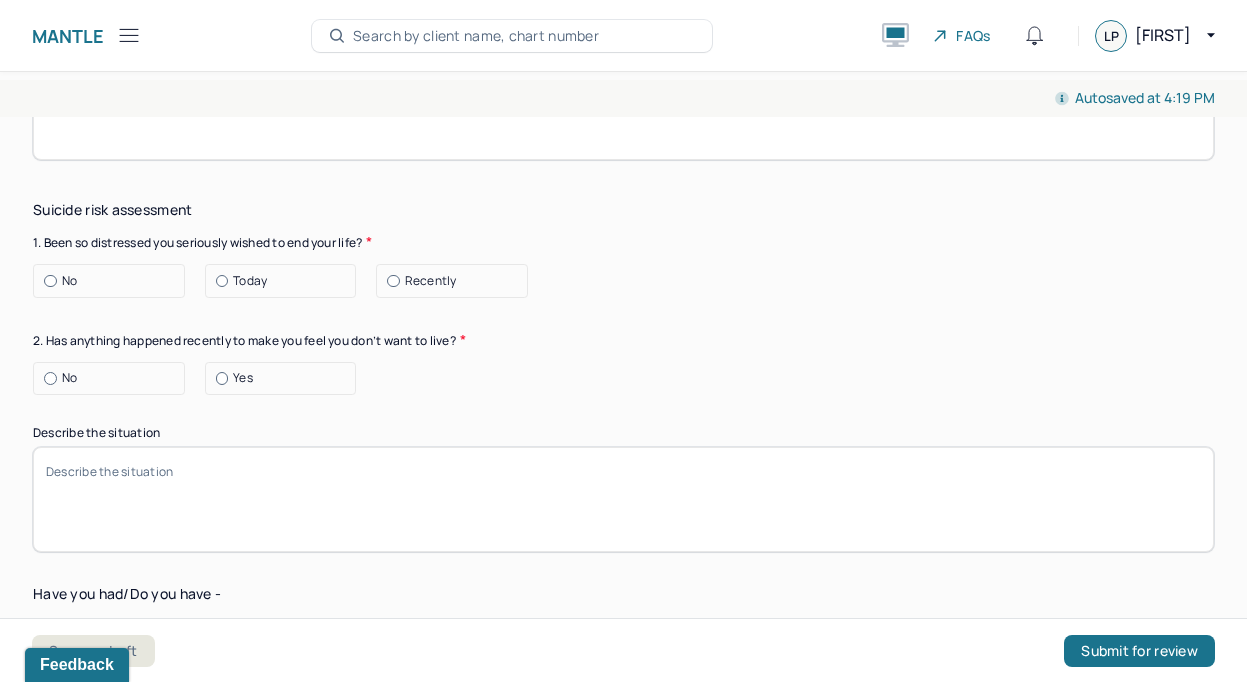 scroll, scrollTop: 5957, scrollLeft: 0, axis: vertical 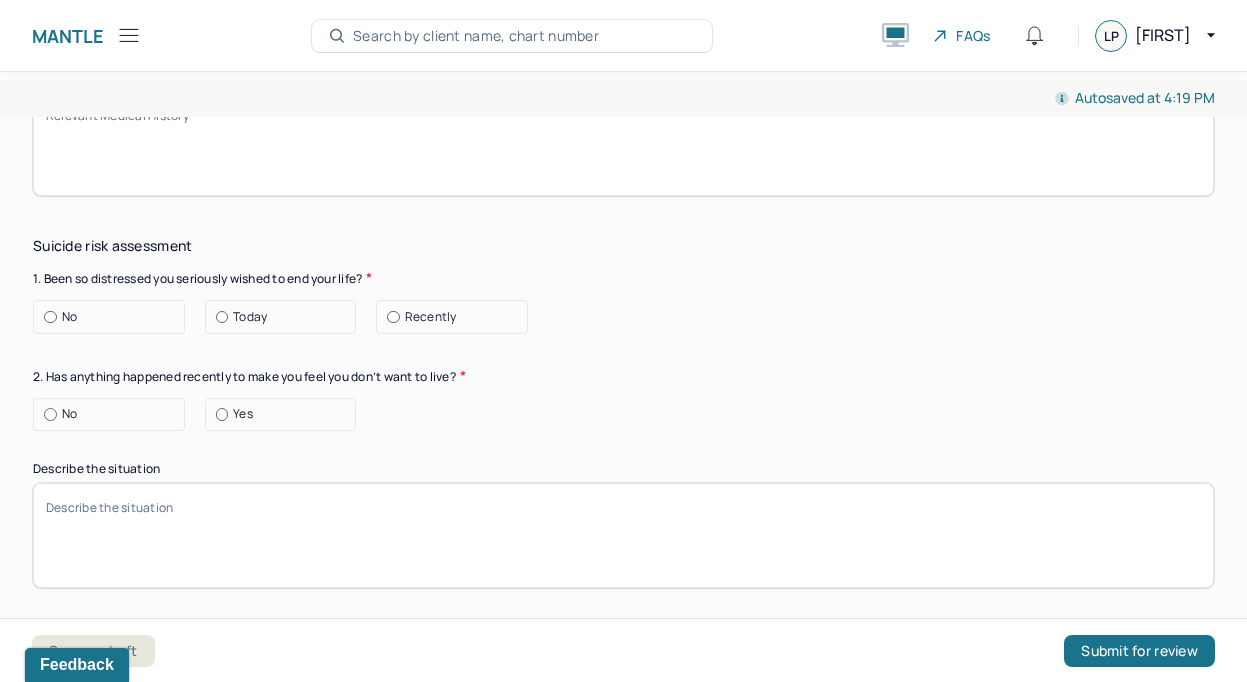 click on "Recently" at bounding box center (457, 317) 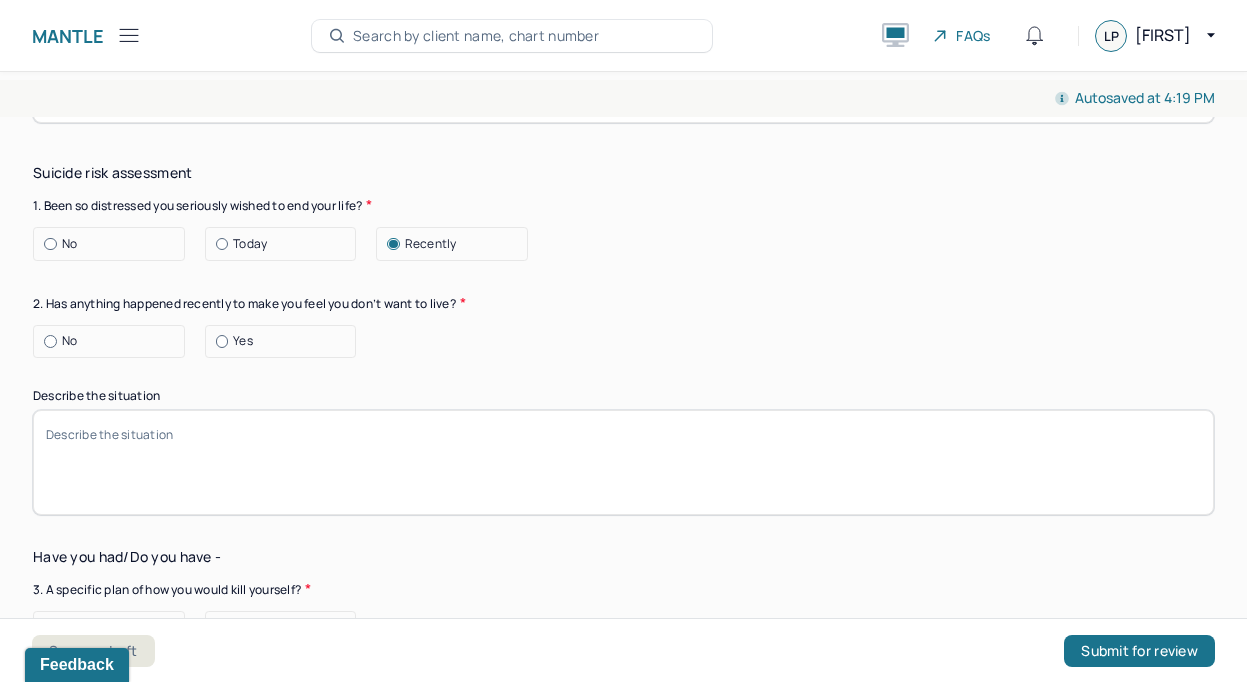 scroll, scrollTop: 6044, scrollLeft: 0, axis: vertical 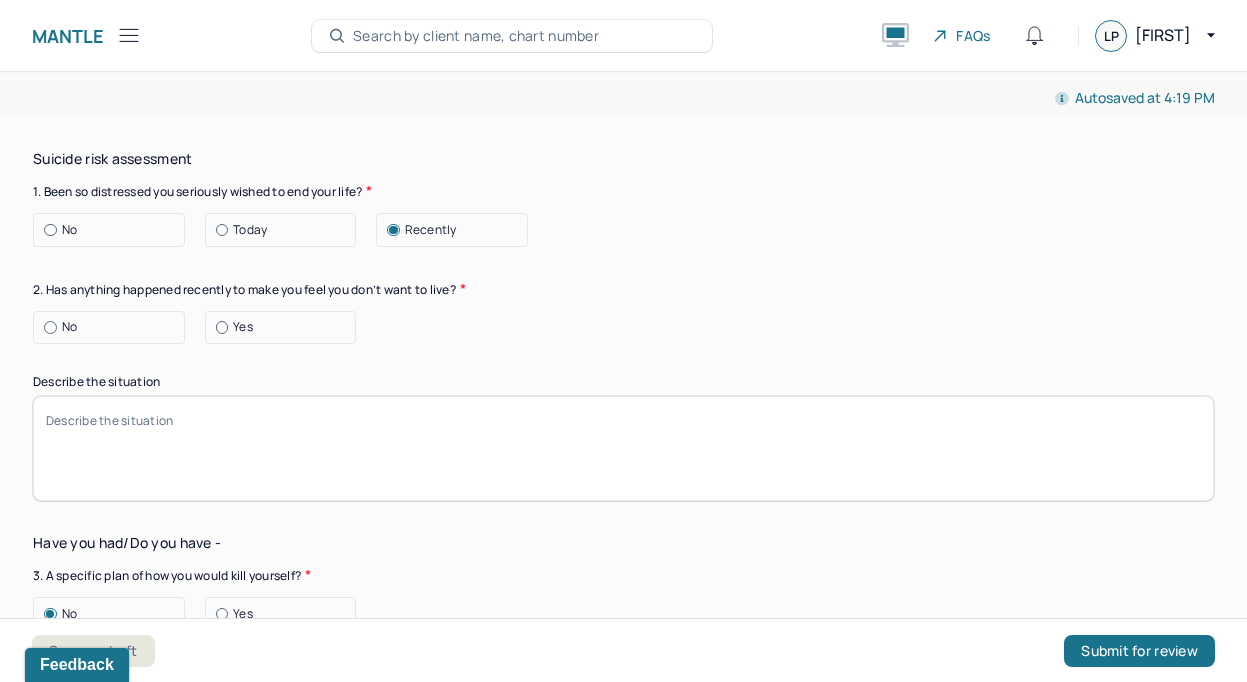 click on "Yes" at bounding box center [286, 327] 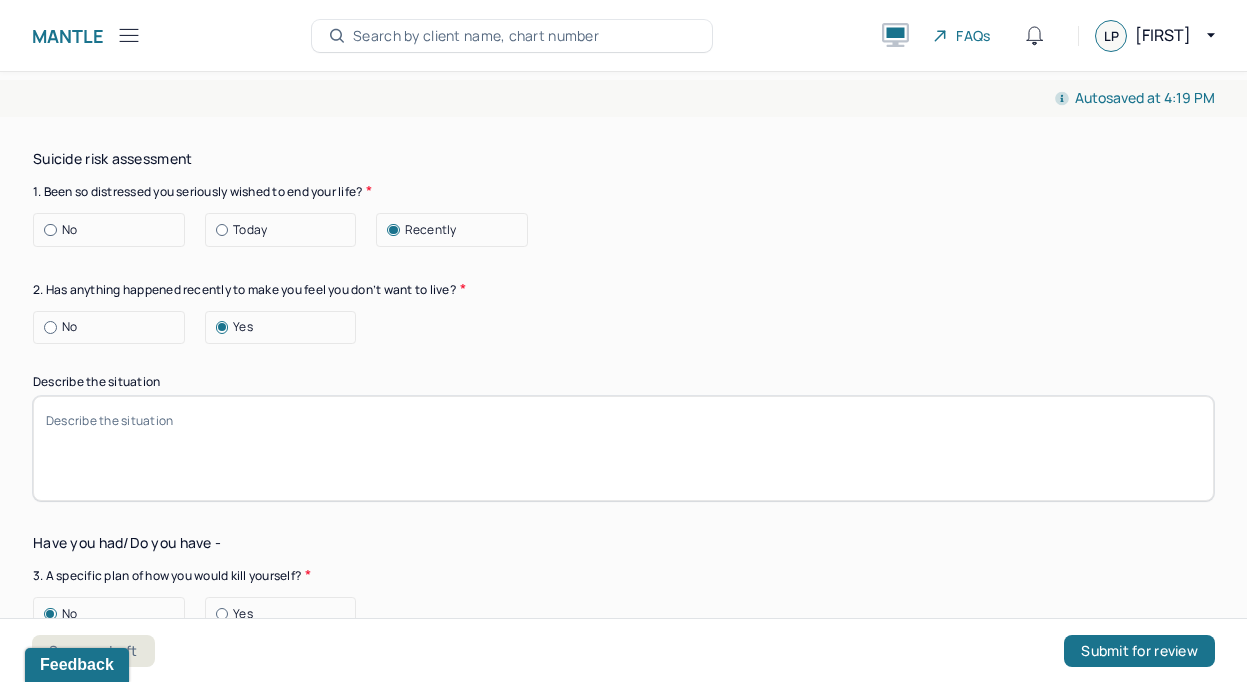 click on "Describe the situation" at bounding box center [623, 448] 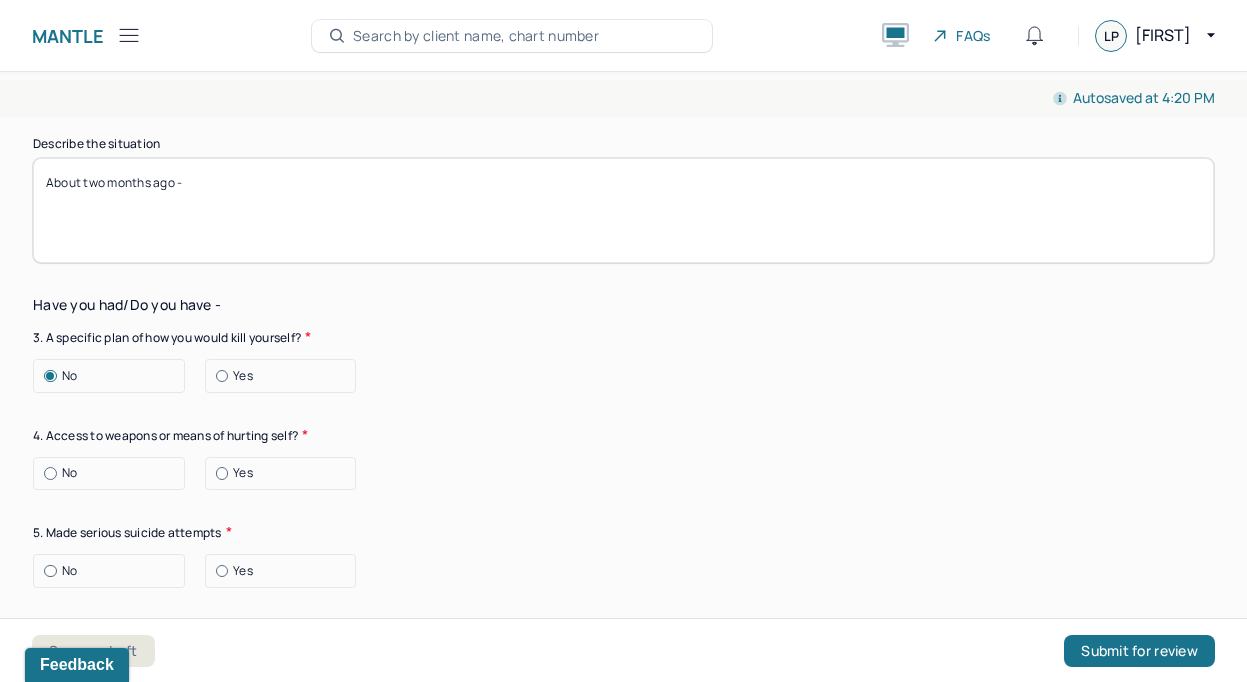 scroll, scrollTop: 6281, scrollLeft: 0, axis: vertical 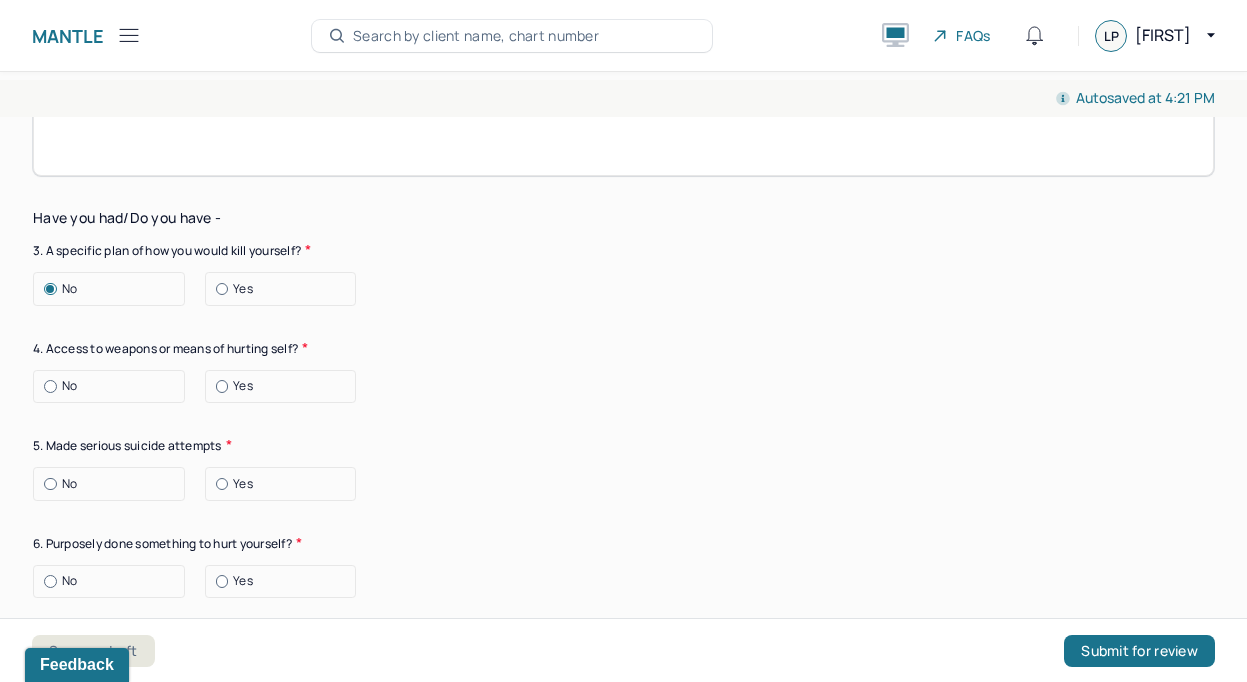 type on "About two months ago - passive suicidal ideation when multiple stressors, comes in very short flashes and knows she doesn't want to follow through." 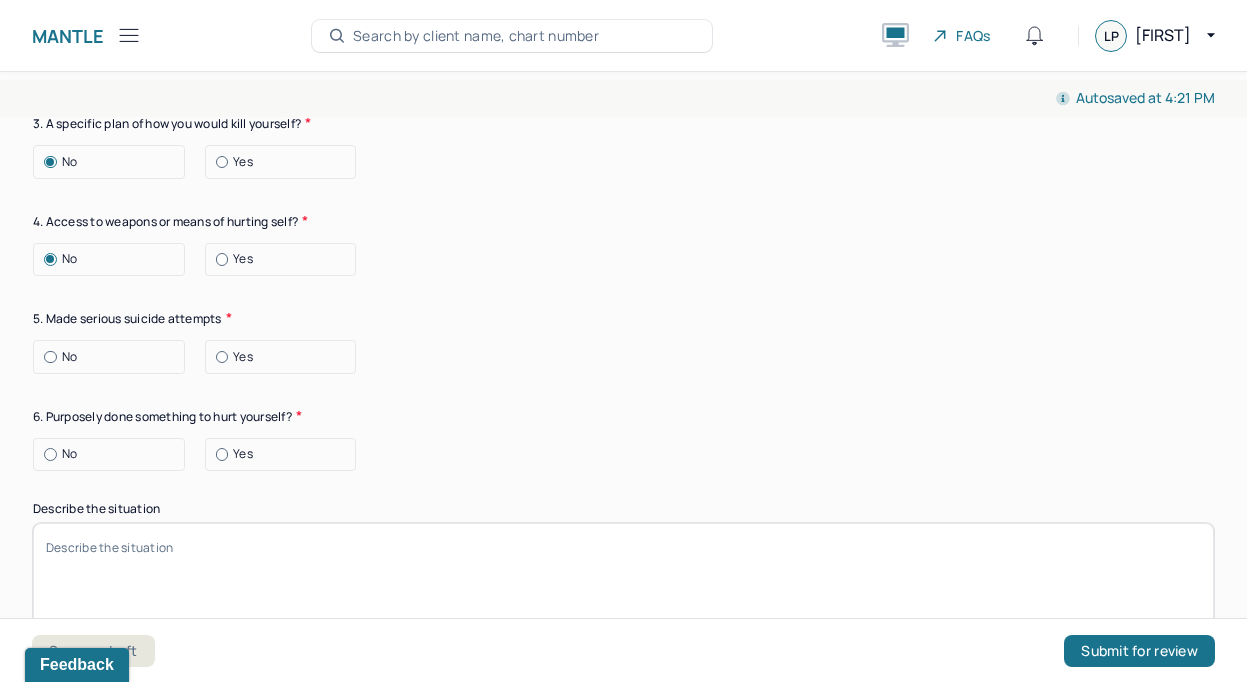 scroll, scrollTop: 6499, scrollLeft: 0, axis: vertical 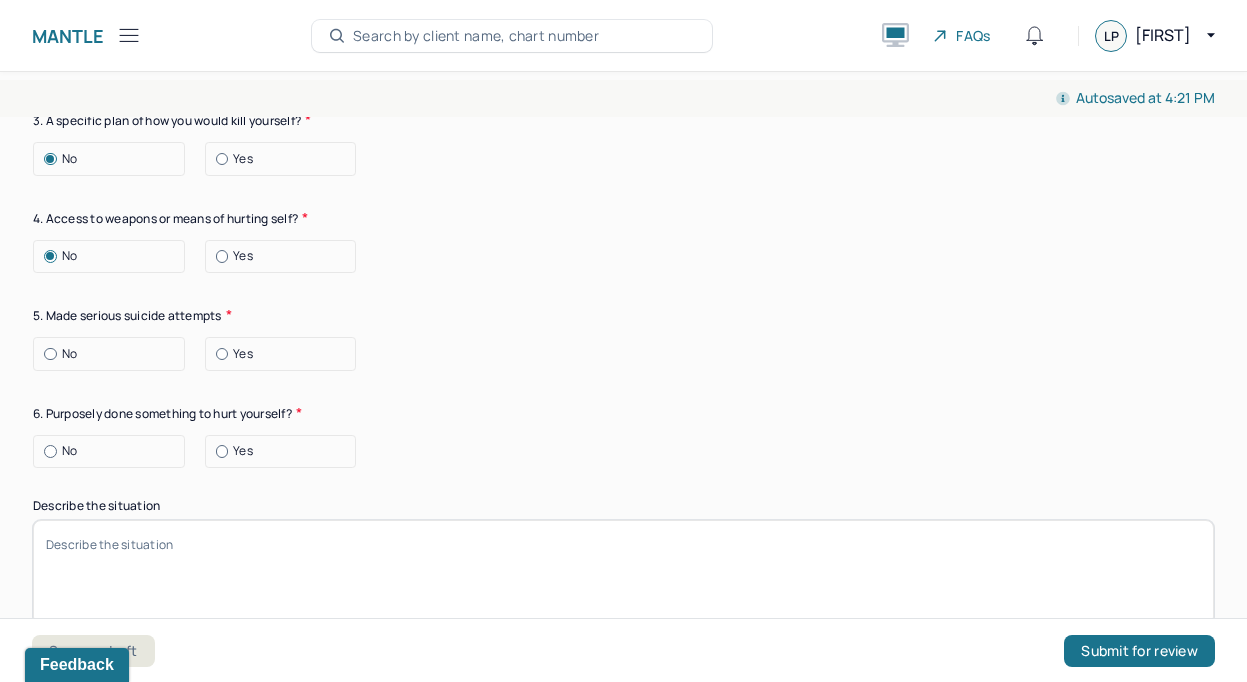 click on "No" at bounding box center [114, 354] 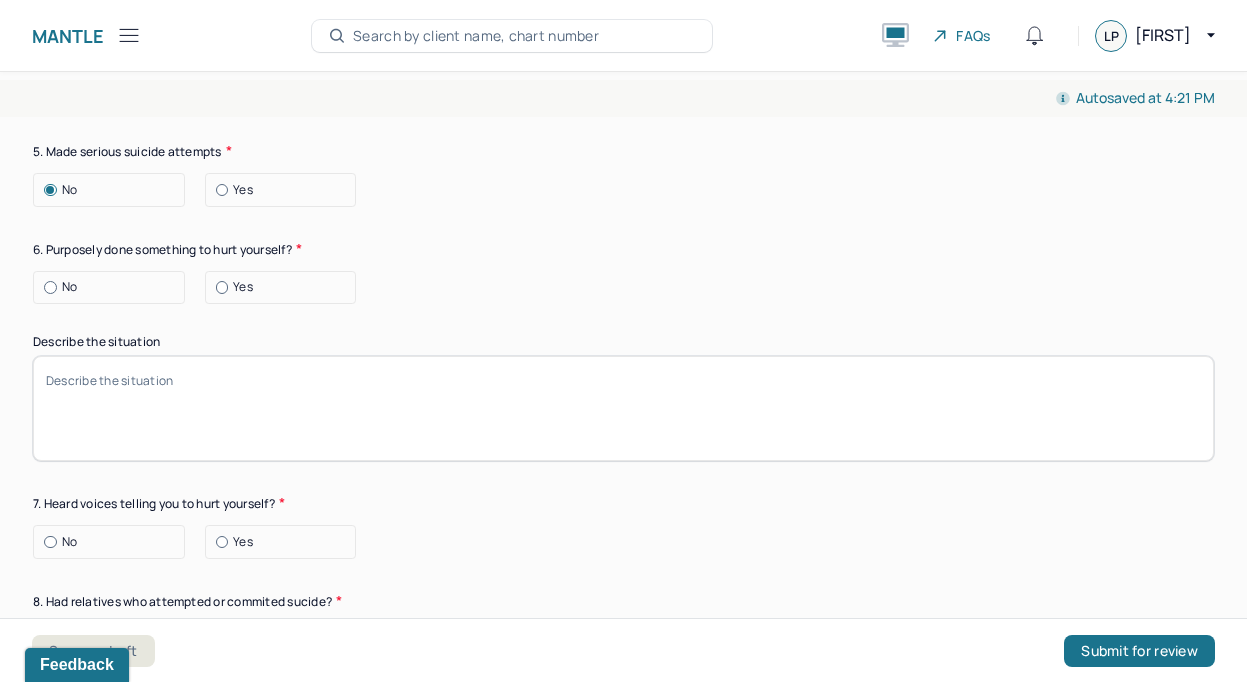 scroll, scrollTop: 6666, scrollLeft: 0, axis: vertical 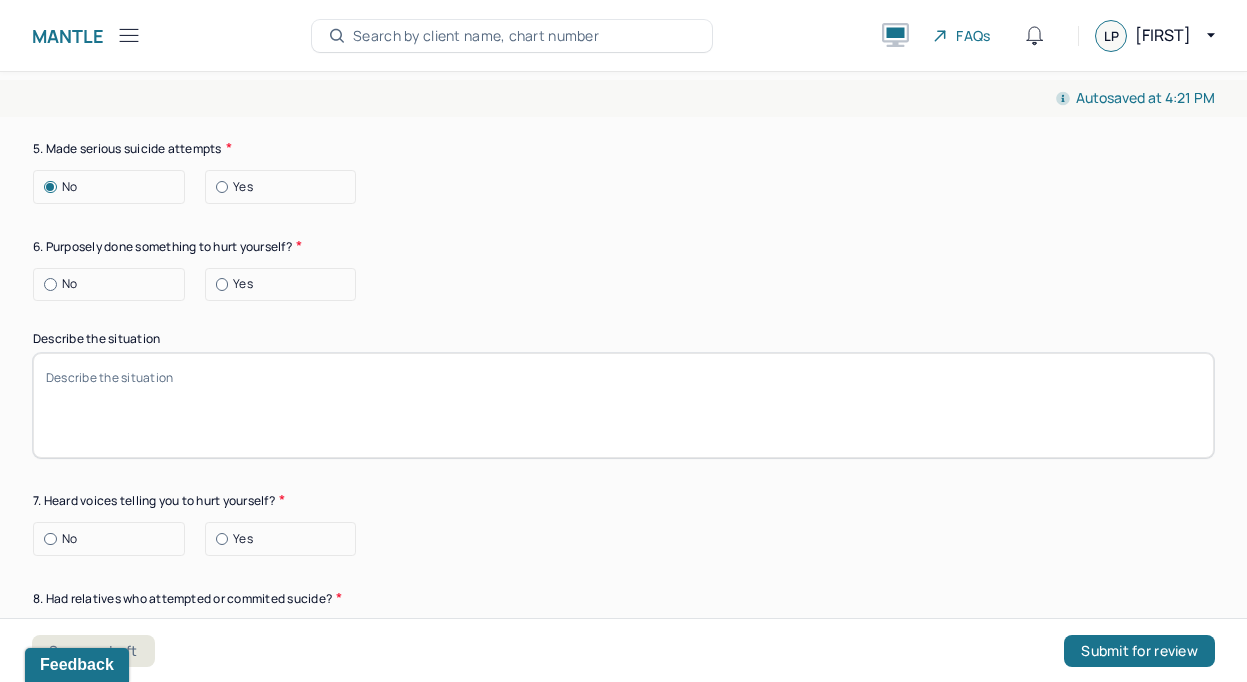 click on "No" at bounding box center (114, 284) 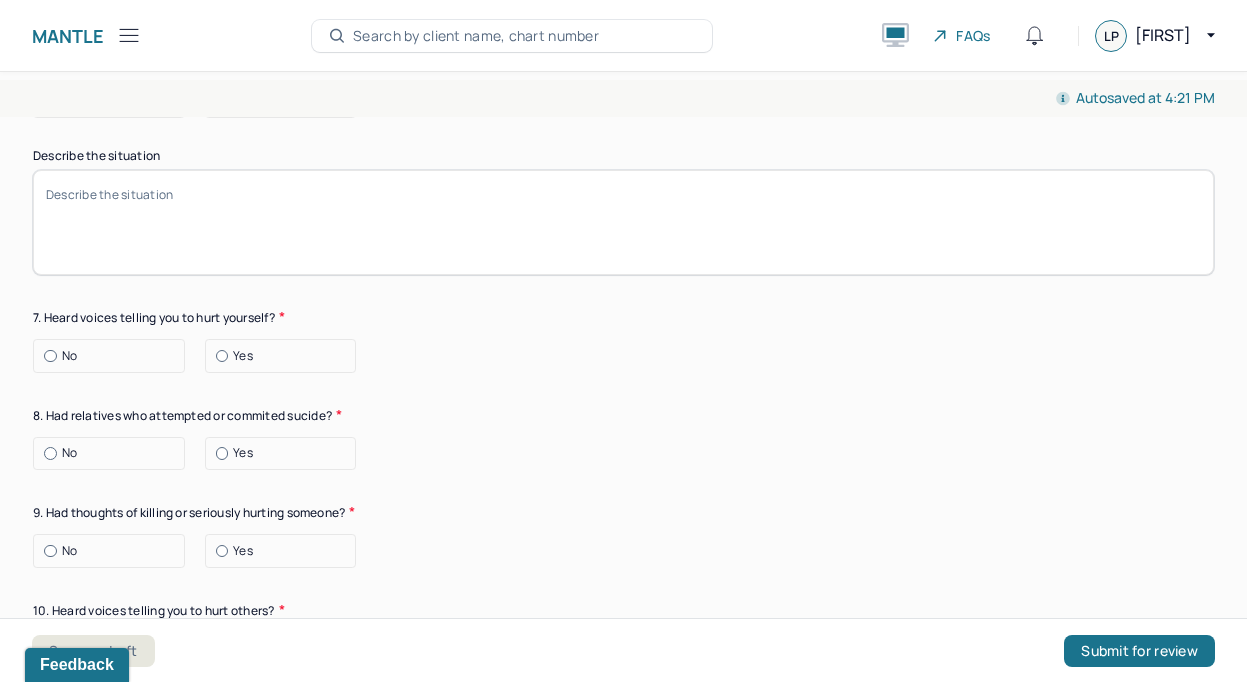 scroll, scrollTop: 6855, scrollLeft: 0, axis: vertical 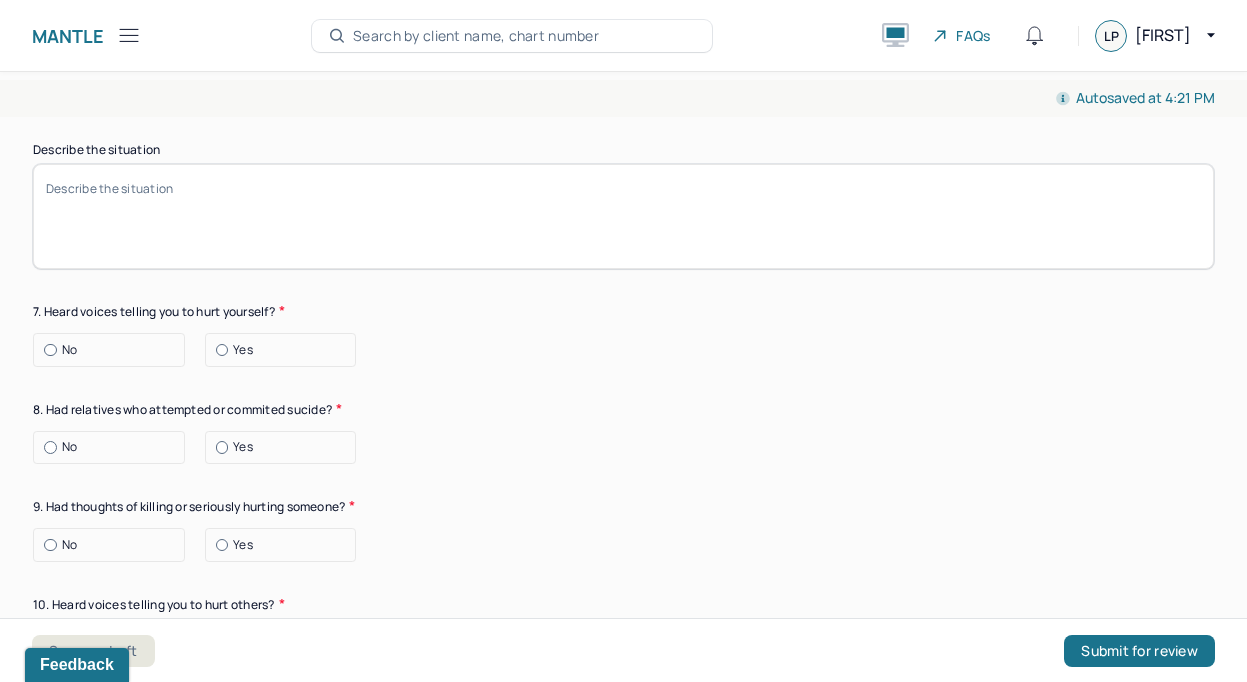 click on "No" at bounding box center [109, 350] 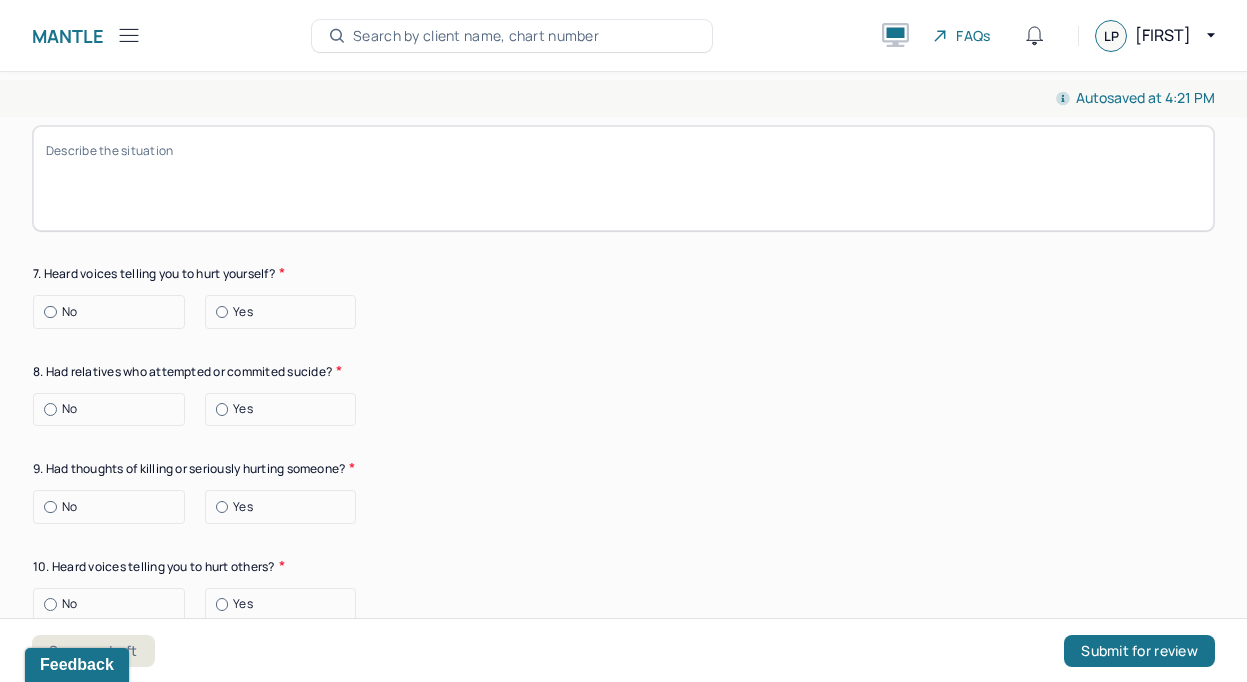 scroll, scrollTop: 6905, scrollLeft: 0, axis: vertical 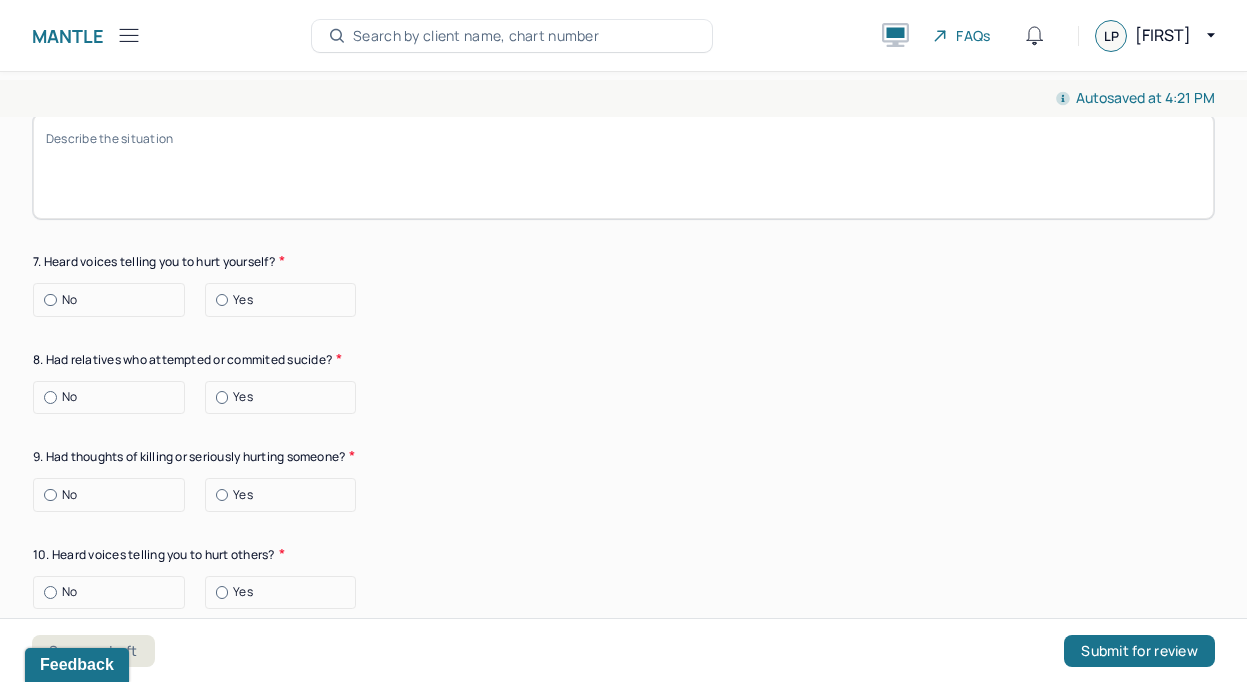 click at bounding box center [50, 300] 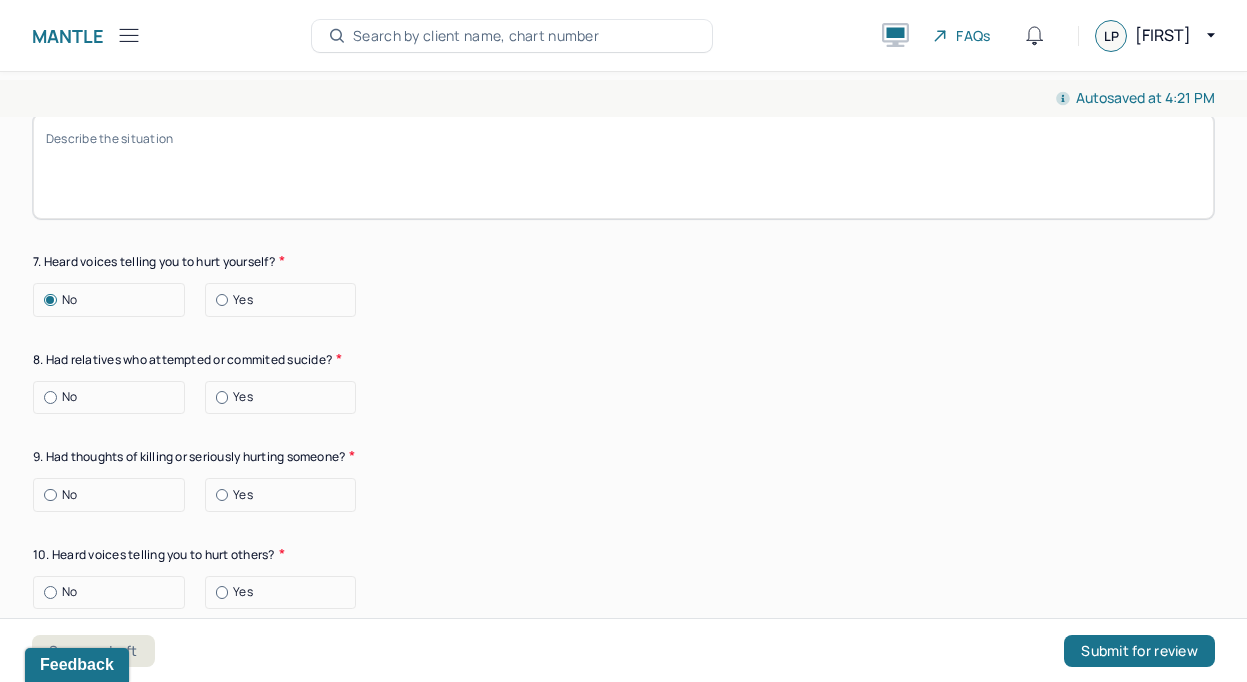 scroll, scrollTop: 6954, scrollLeft: 0, axis: vertical 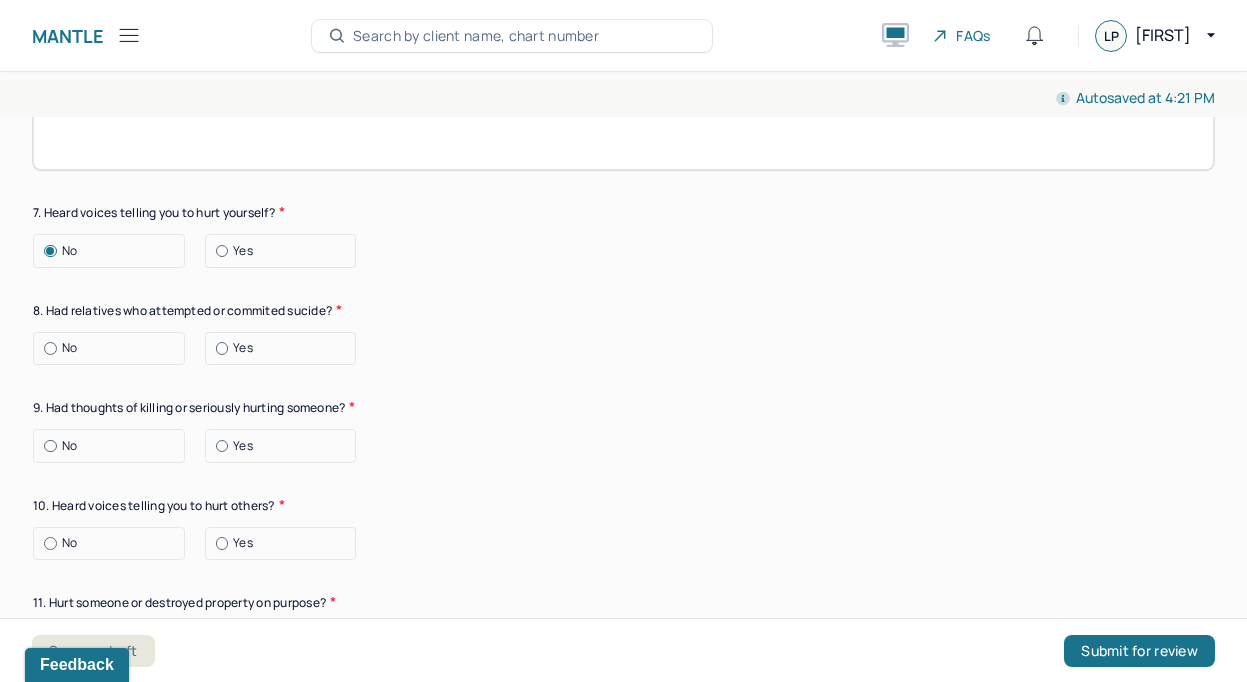 click on "No" at bounding box center [114, 348] 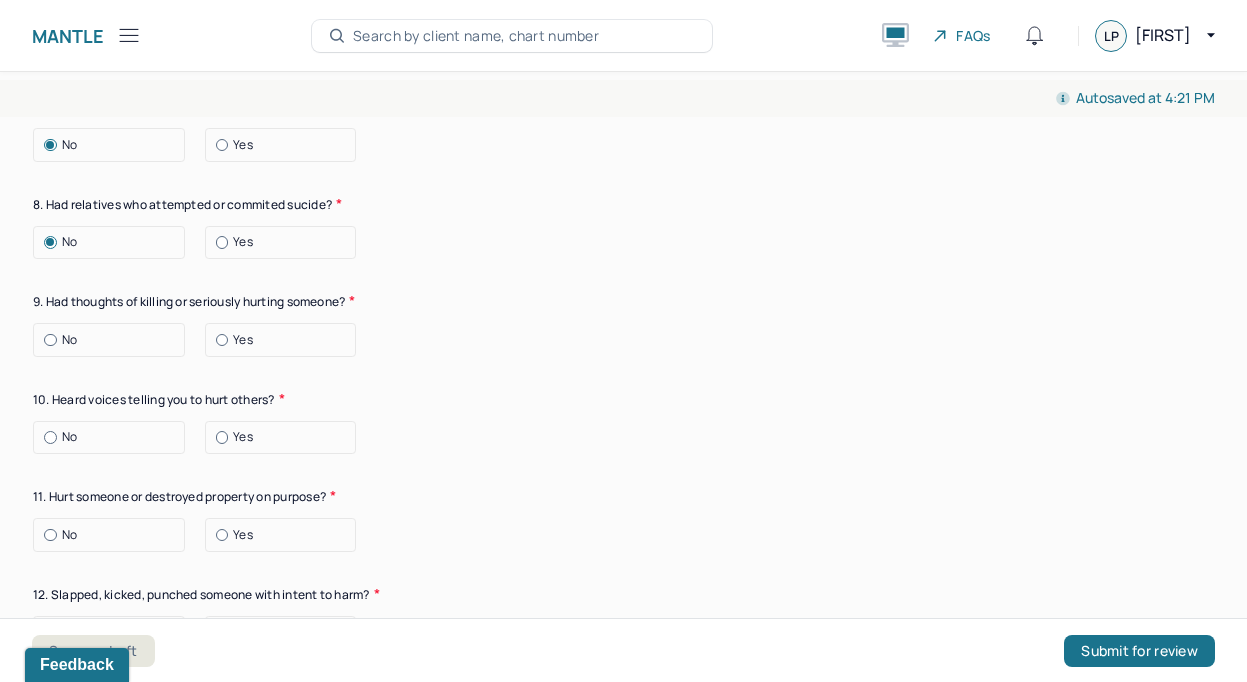 scroll, scrollTop: 7061, scrollLeft: 0, axis: vertical 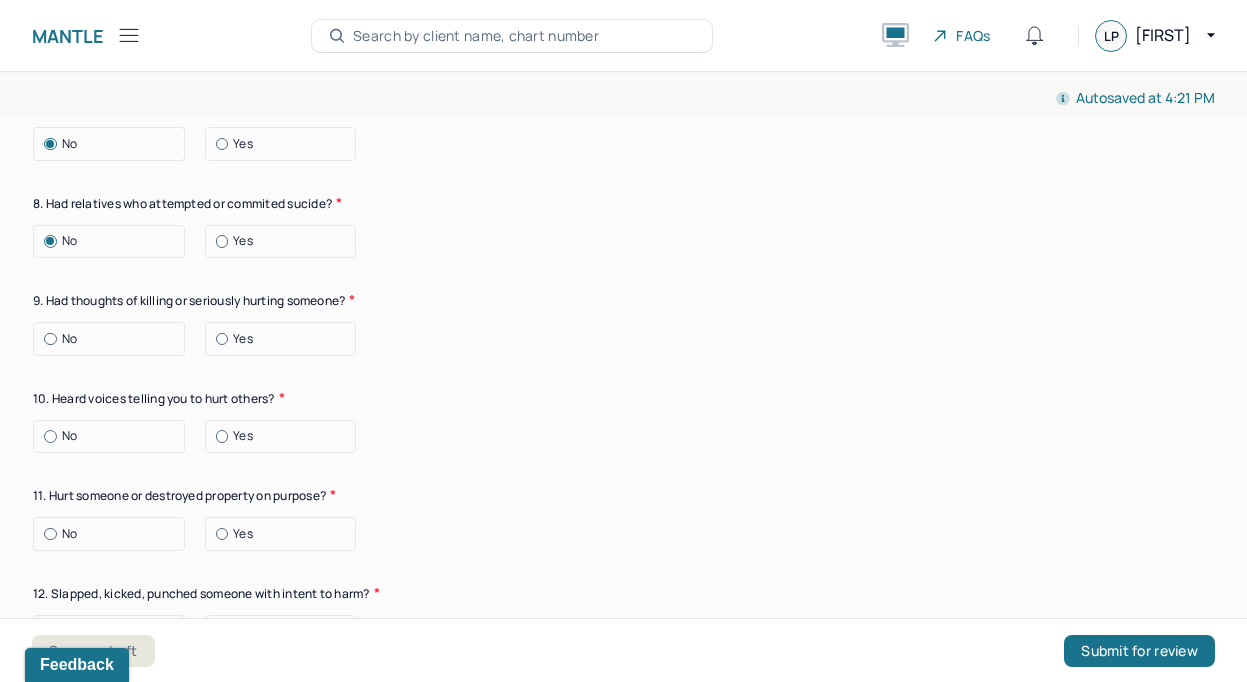click at bounding box center (50, 339) 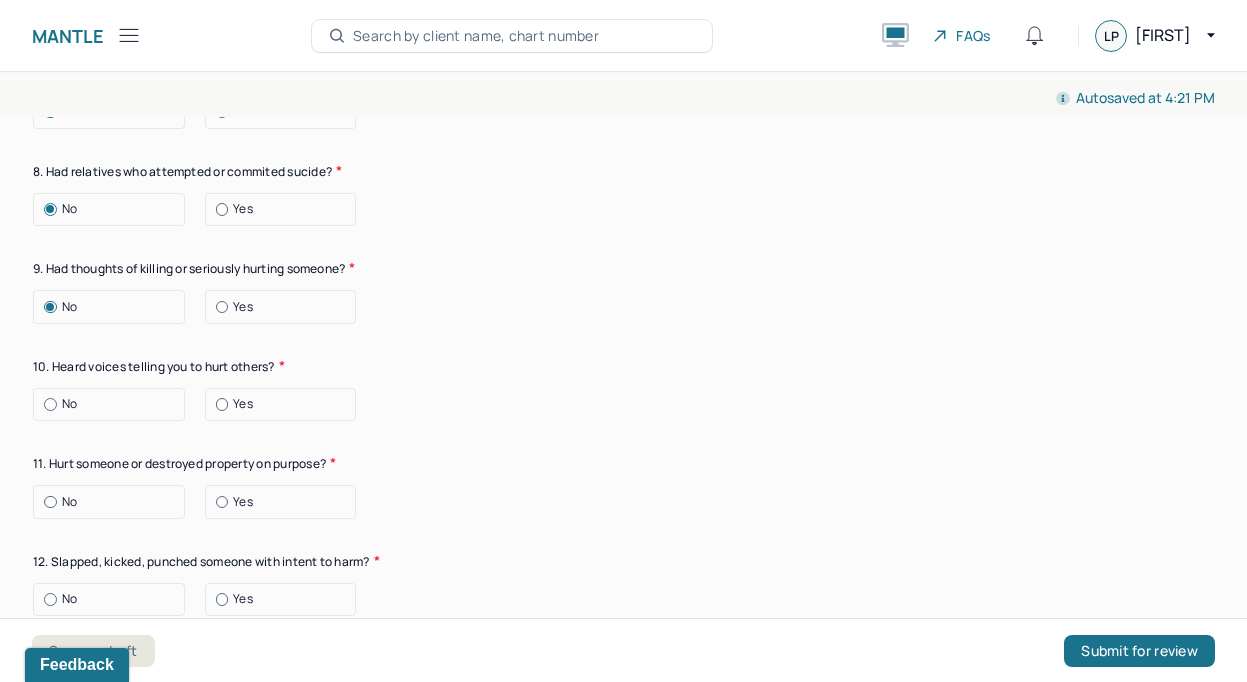 scroll, scrollTop: 7099, scrollLeft: 0, axis: vertical 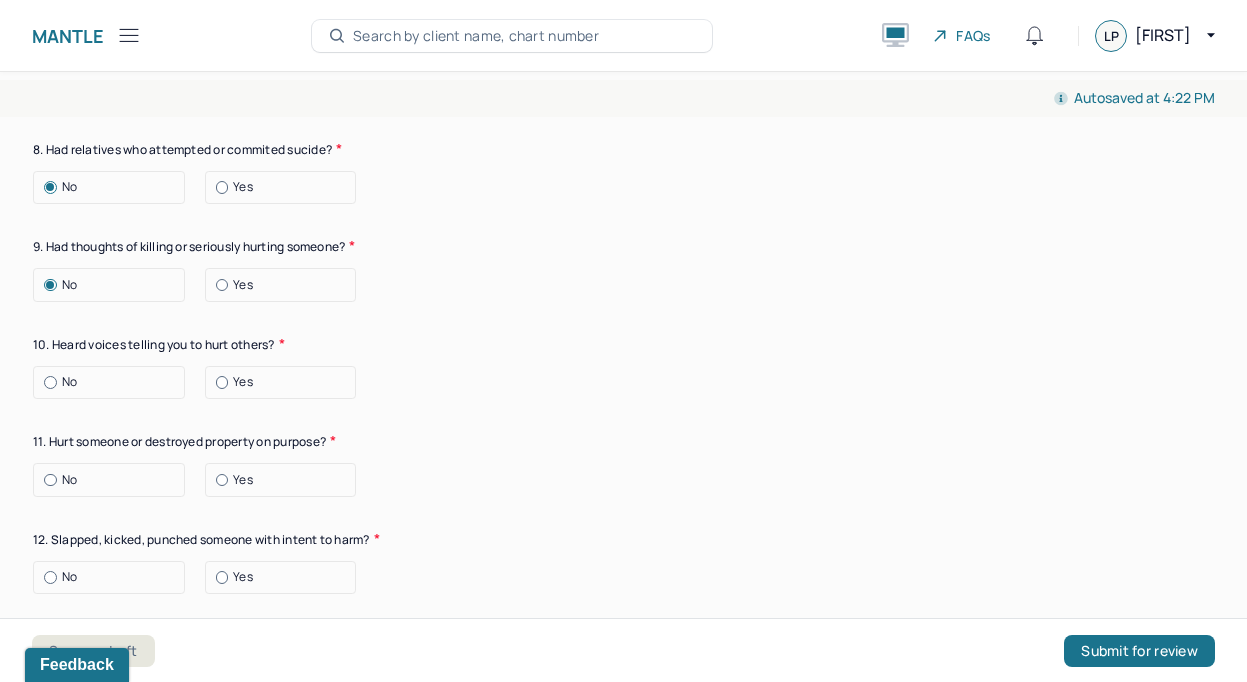 click on "Suicide risk assessment 1. Been so distressed you seriously wished to end your life? No Today Recently 2. Has anything happened recently to make you feel you don’t want to live? No Yes Describe the situation About two months ago - passive suicidal ideation when multiple stressors, comes in very short flashes and knows she doesn't want to follow through. Have you had/Do you have - 3. A specific plan of how you would kill yourself? No Yes 4. Access to weapons or means of hurting self? No Yes 5. Made serious suicide attempts No Yes 6. Purposely done something to hurt yourself? No Yes Describe the situation 7. Heard voices telling you to hurt yourself? No Yes 8. Had relatives who attempted or commited sucide? No Yes 9. Had thoughts of killing or seriously hurting someone? No Yes 10. Heard voices telling you to hurt others? No Yes 11. Hurt someone or destroyed property on purpose? No Yes 12. Slapped, kicked, punched someone with intent to harm? No Yes 13. Been arrested or detained for violent behavior? No Yes No" at bounding box center (623, 31) 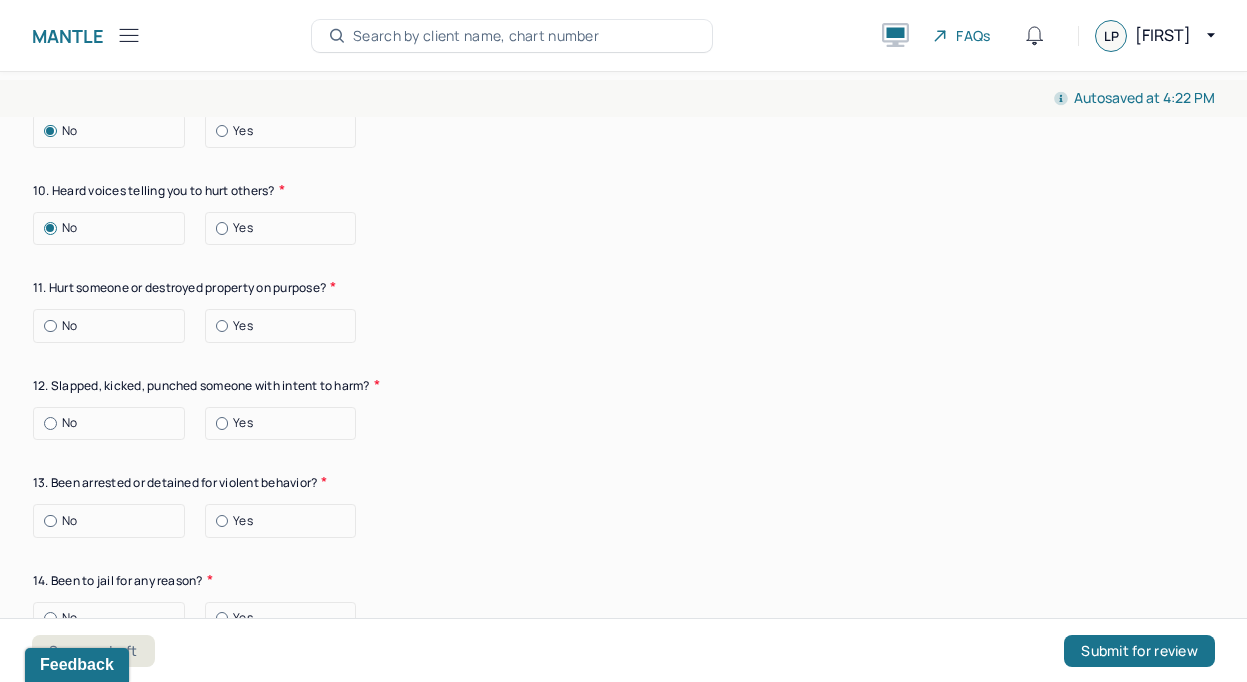 scroll, scrollTop: 7278, scrollLeft: 0, axis: vertical 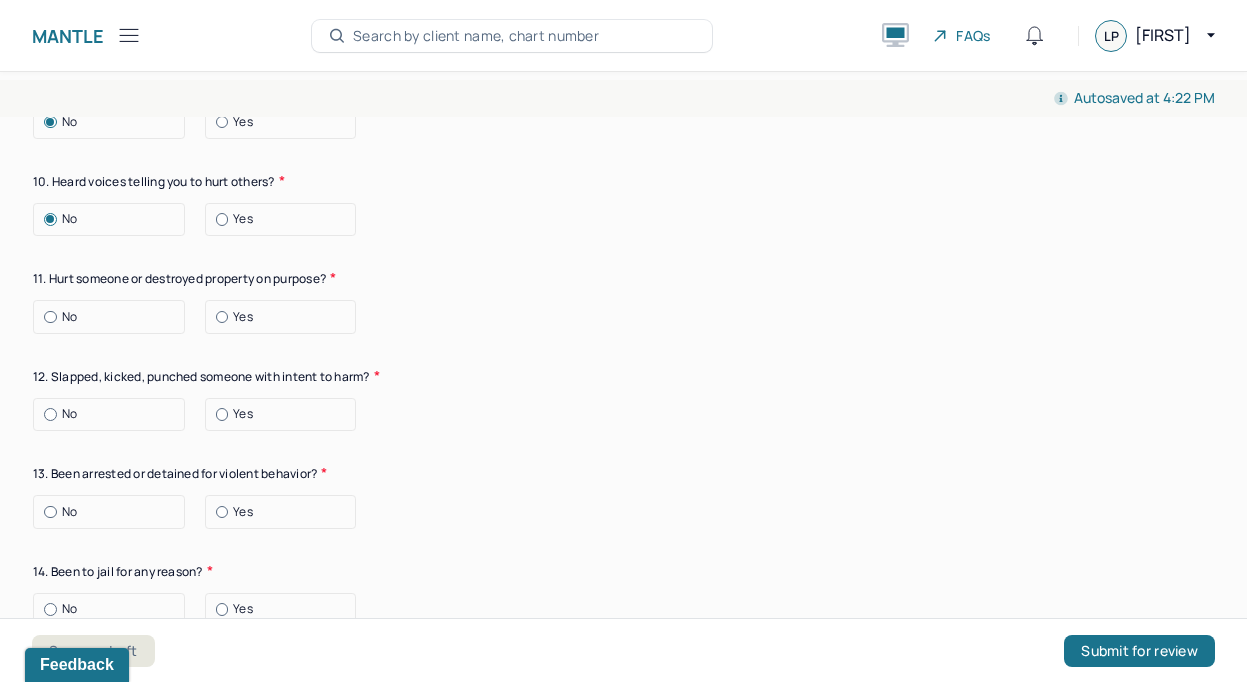click at bounding box center (50, 317) 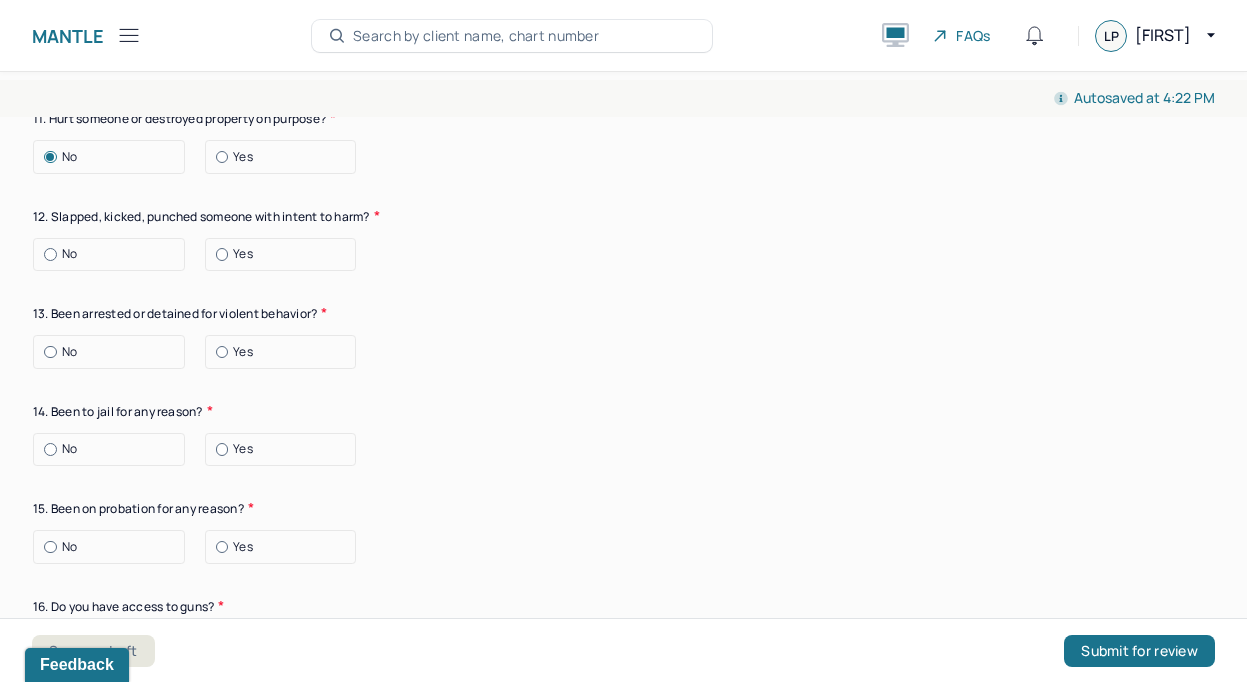 scroll, scrollTop: 7439, scrollLeft: 0, axis: vertical 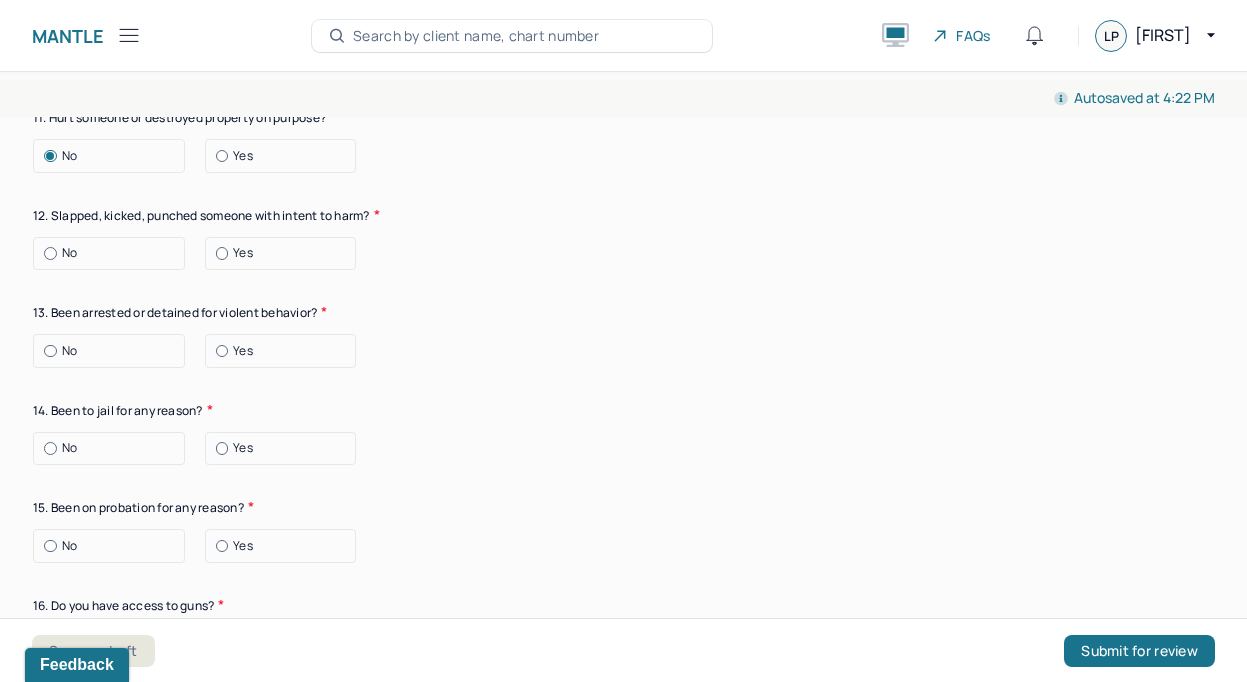 click at bounding box center (50, 253) 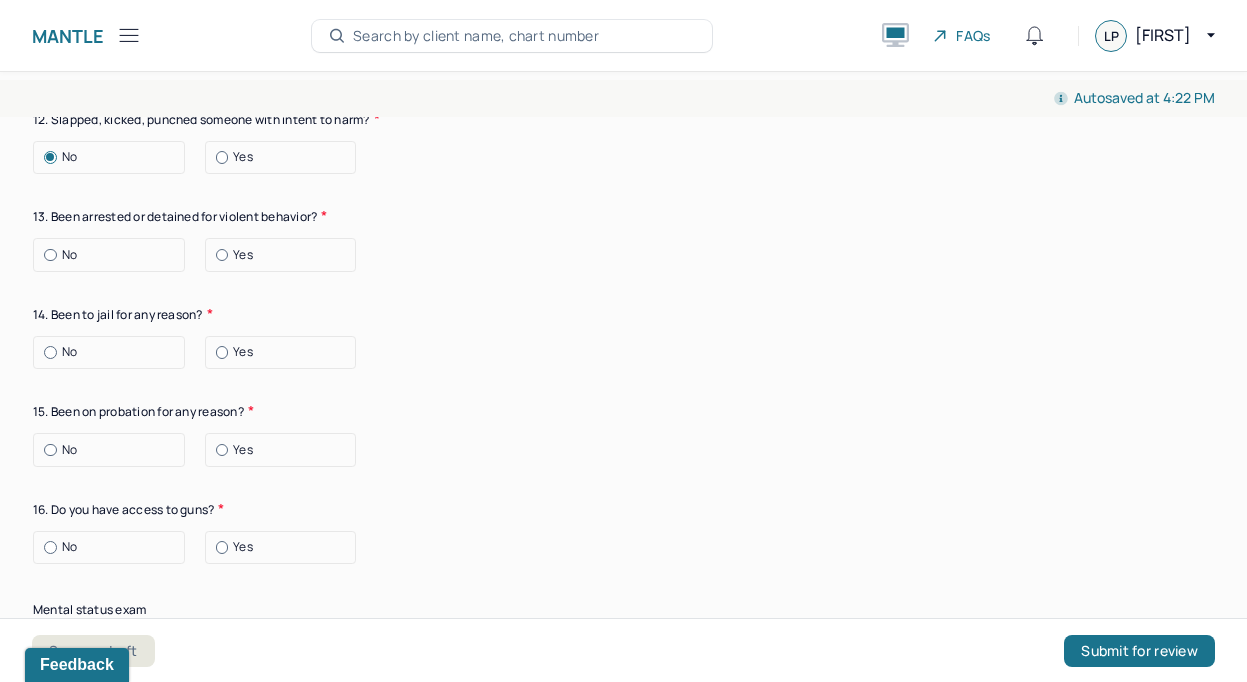 scroll, scrollTop: 7533, scrollLeft: 0, axis: vertical 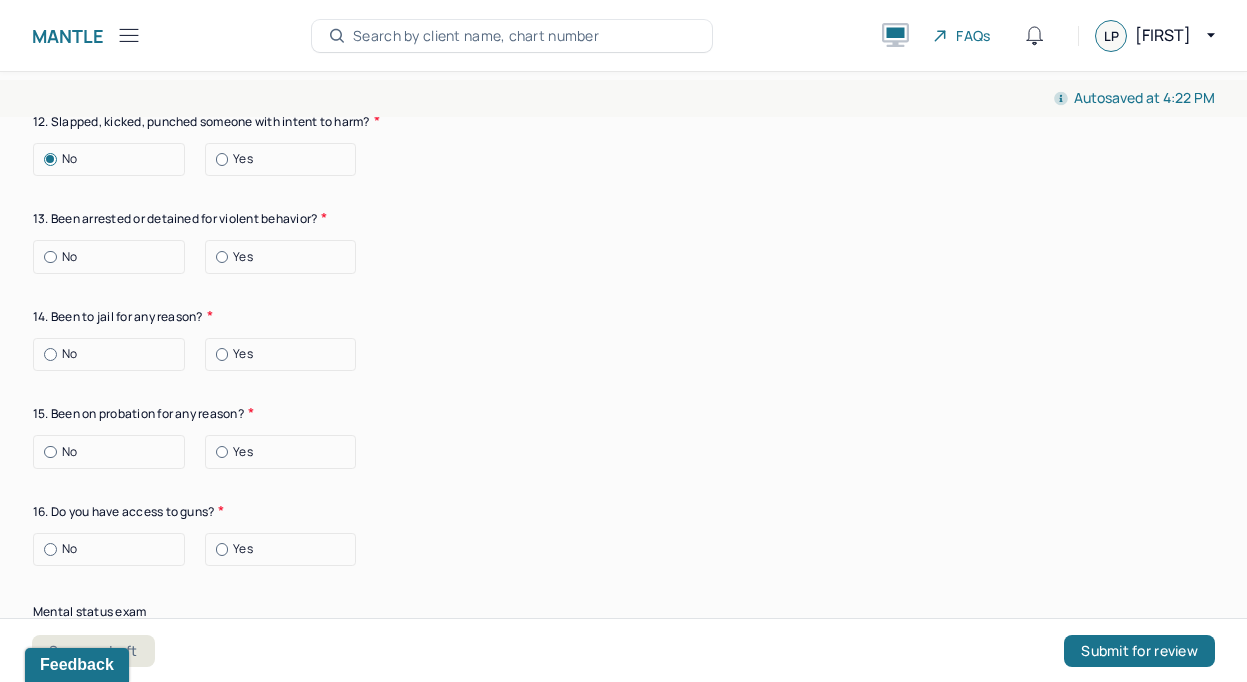 click at bounding box center [50, 257] 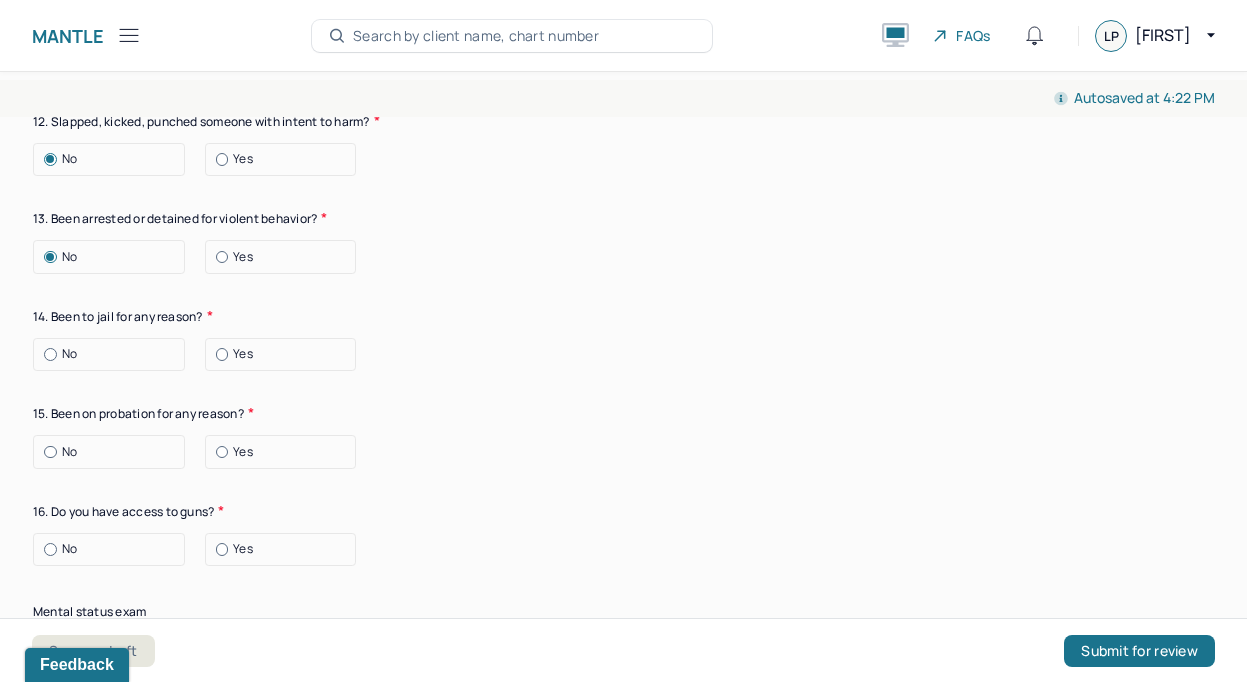 scroll, scrollTop: 7559, scrollLeft: 0, axis: vertical 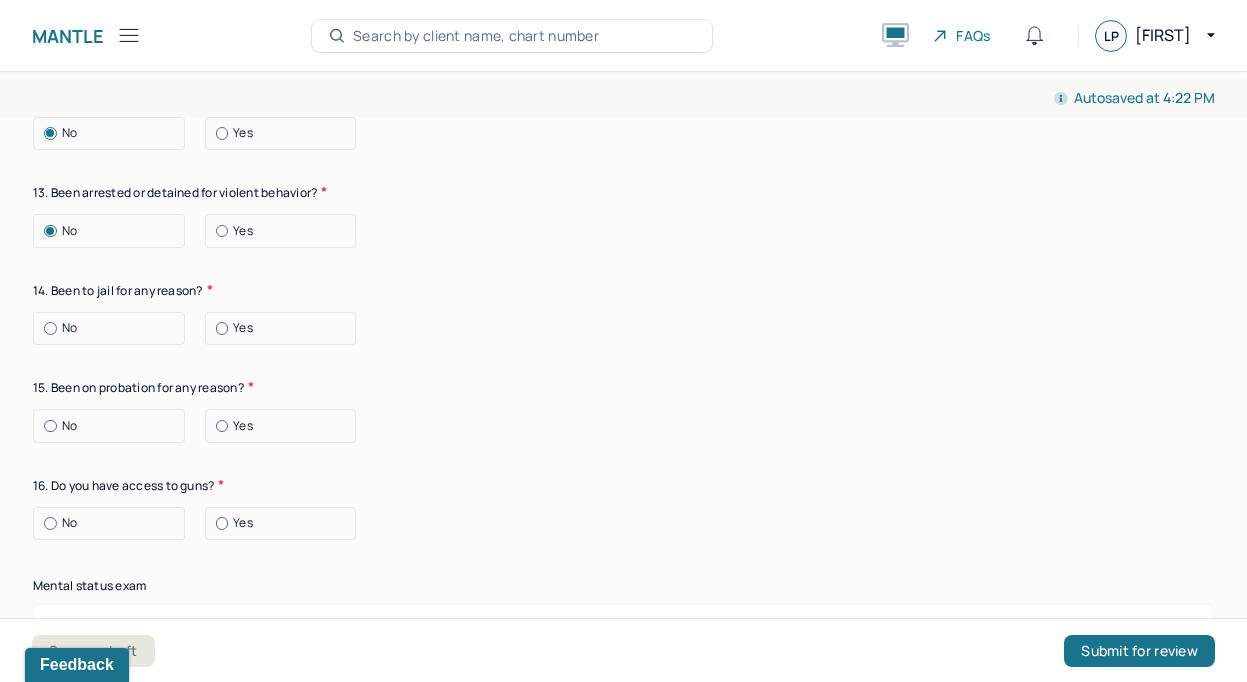 click at bounding box center (50, 328) 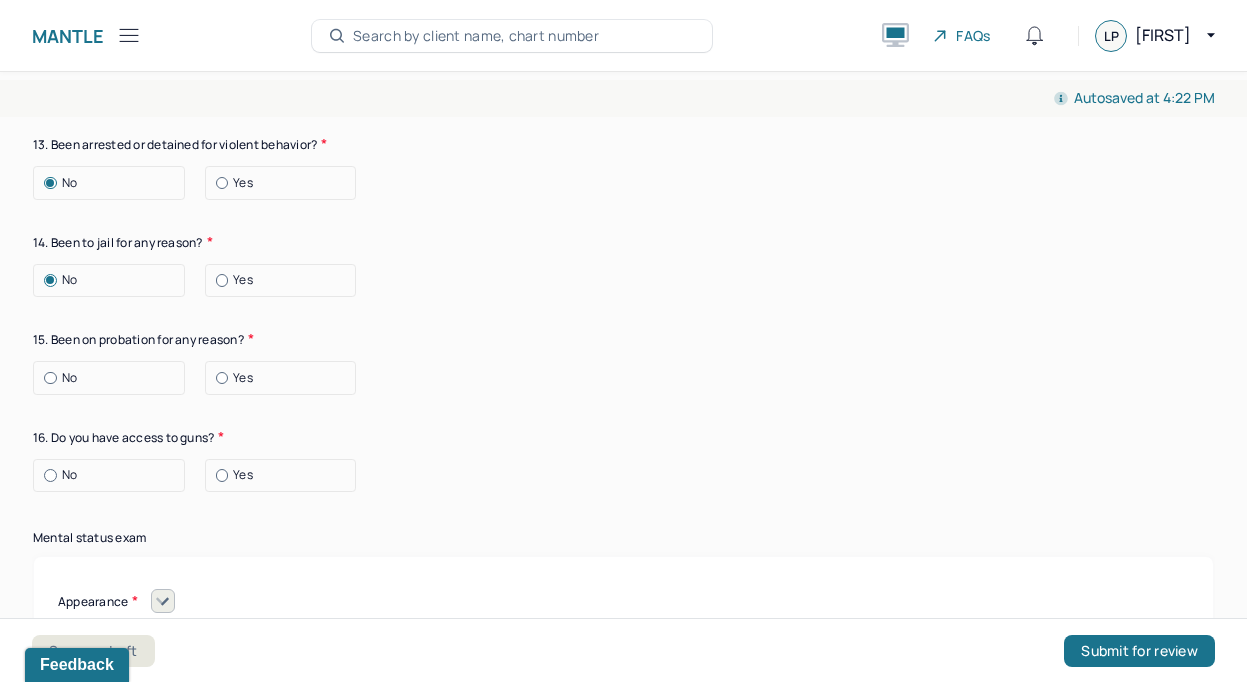 scroll, scrollTop: 7612, scrollLeft: 0, axis: vertical 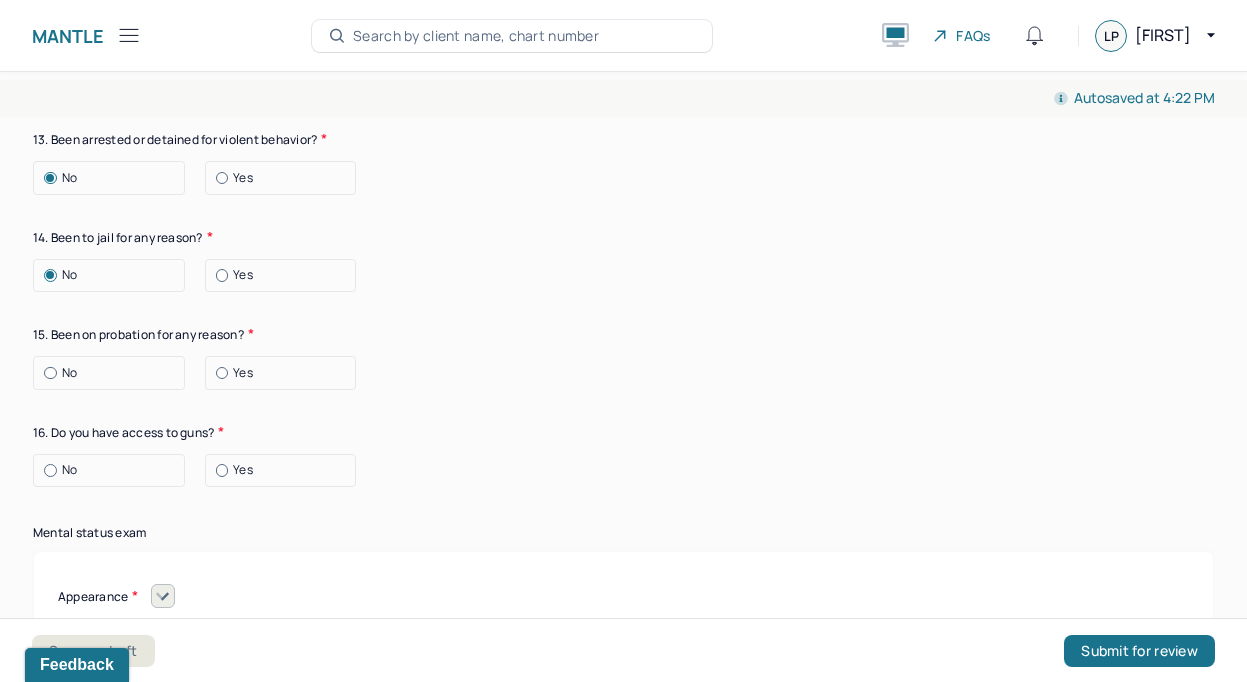 click on "No" at bounding box center [109, 373] 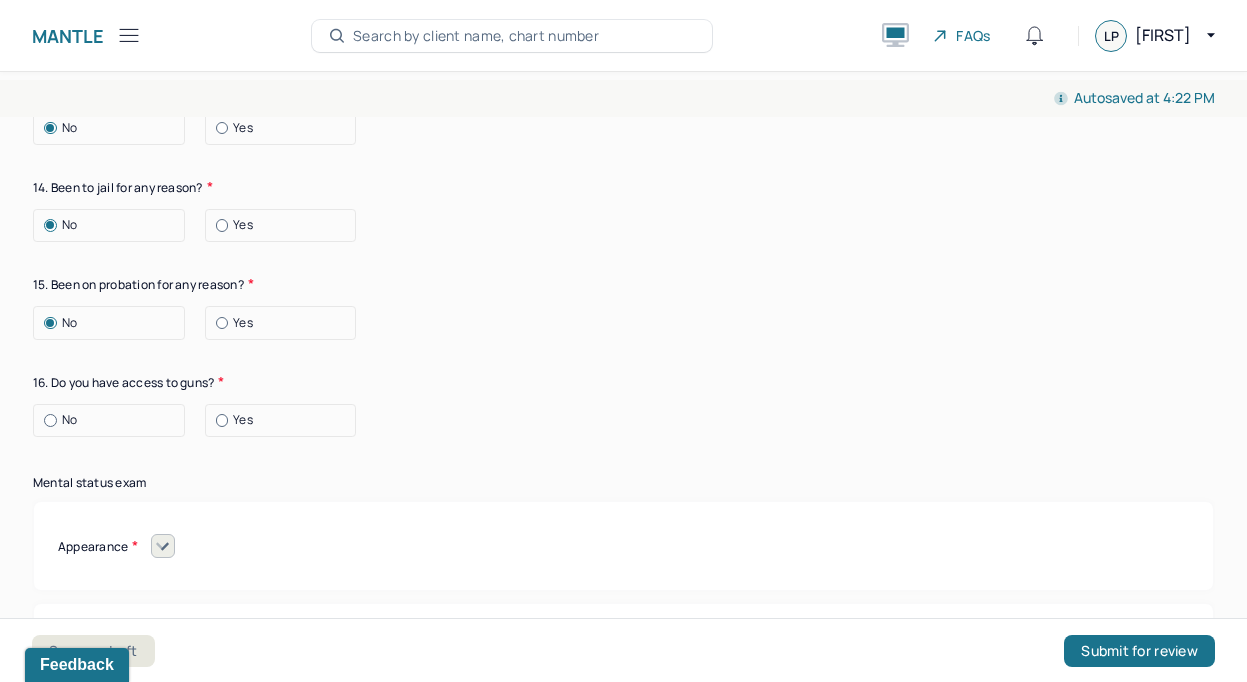 scroll, scrollTop: 7671, scrollLeft: 0, axis: vertical 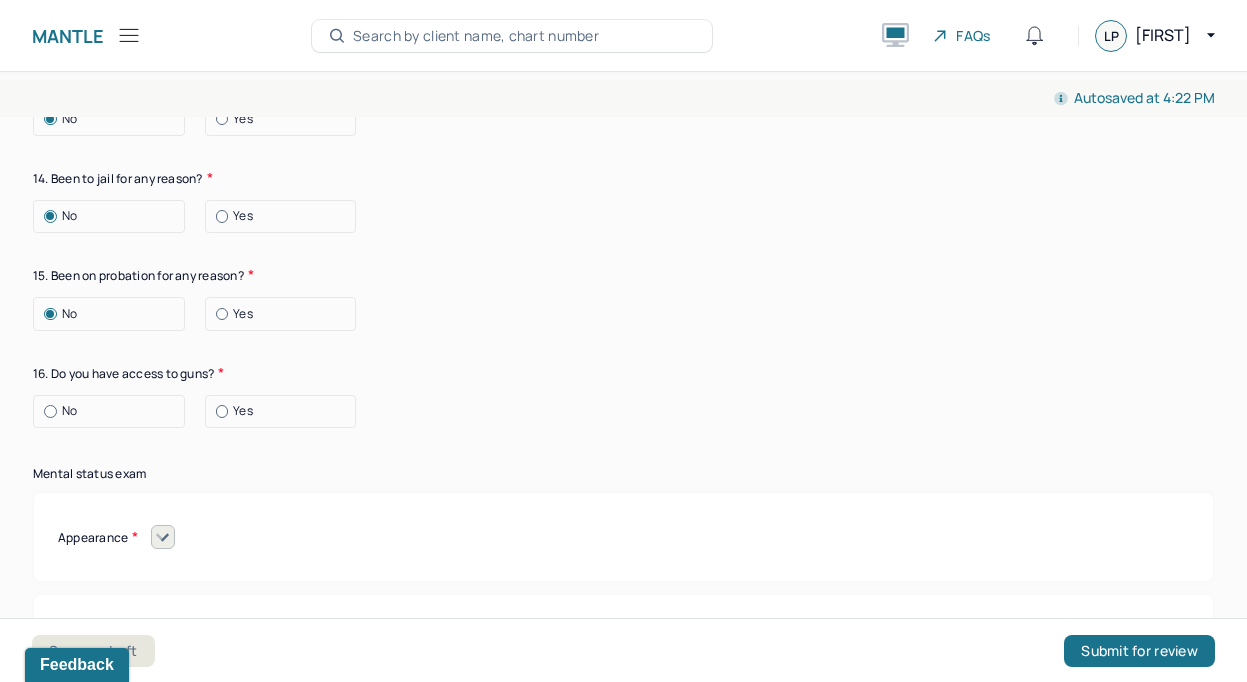 click at bounding box center [50, 411] 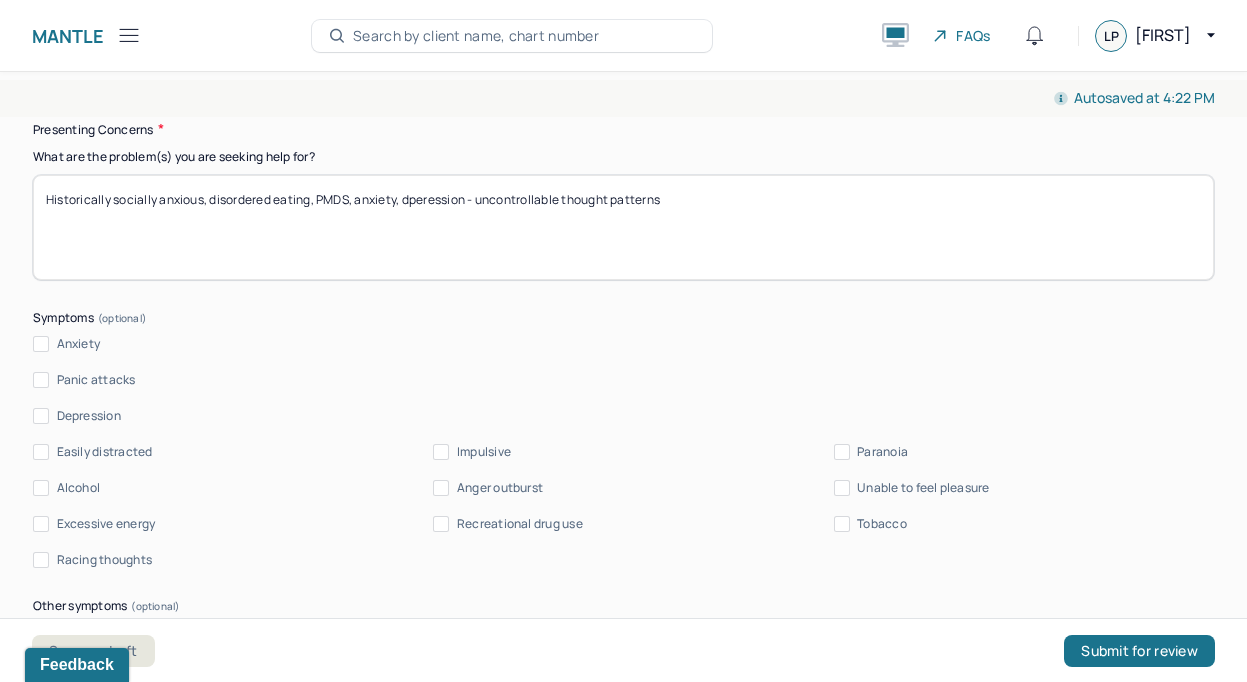scroll, scrollTop: 2121, scrollLeft: 0, axis: vertical 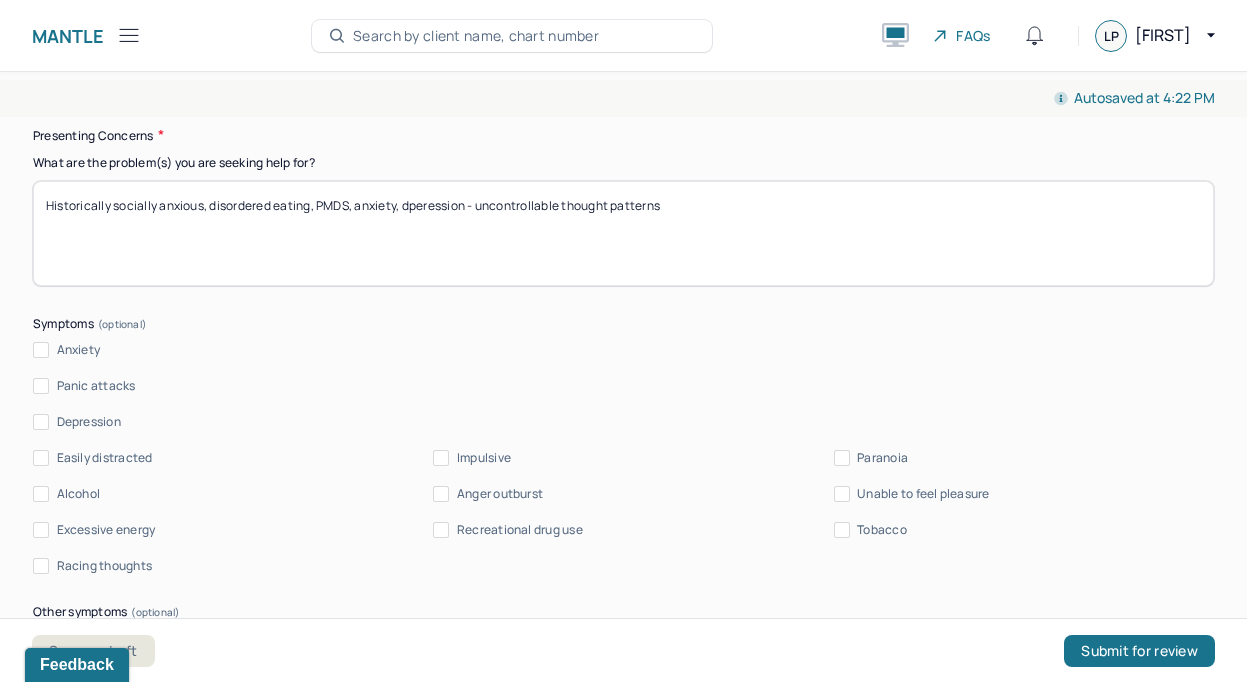 click on "Anxiety" at bounding box center (79, 350) 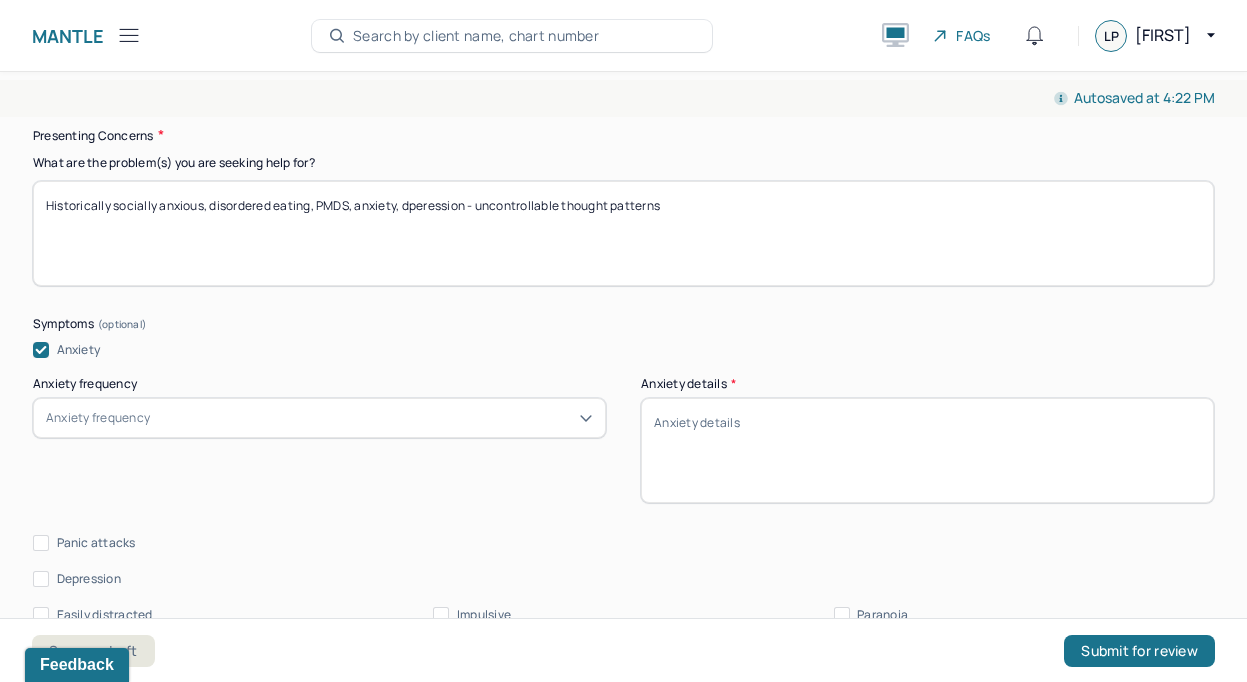 scroll, scrollTop: 2167, scrollLeft: 0, axis: vertical 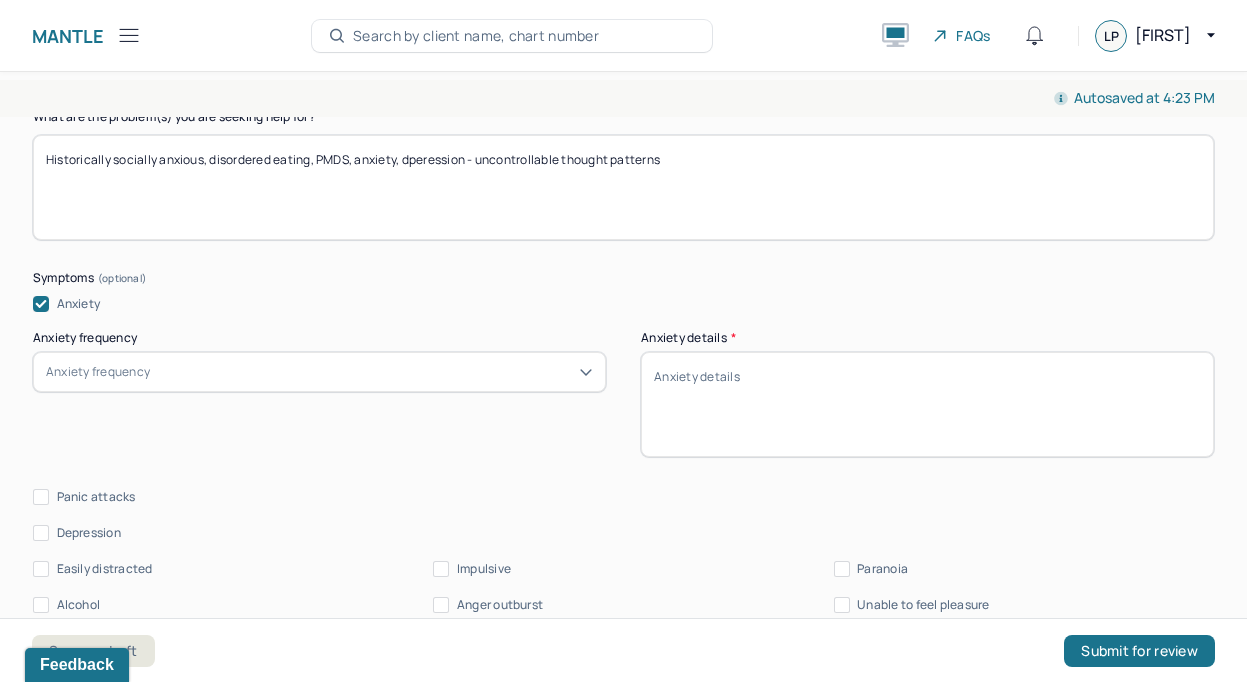 click on "Anxiety details *" at bounding box center [927, 404] 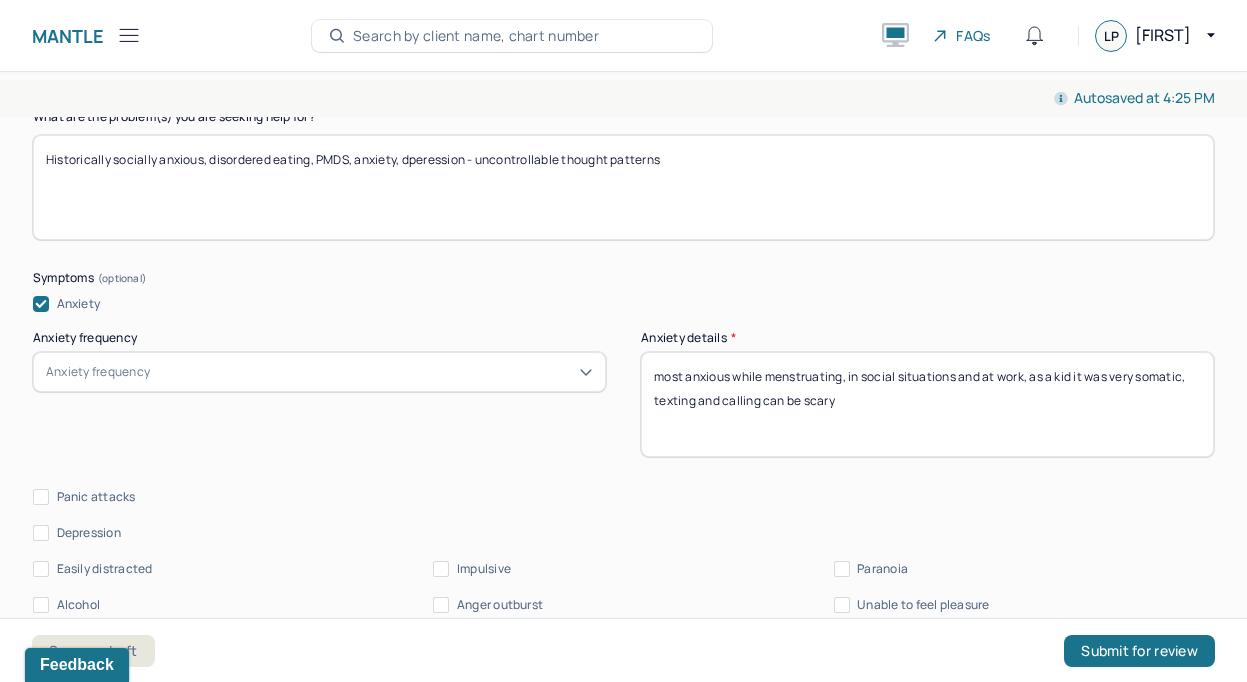 click on "most anxious while menstruating, in social situations and at work, as a kid it was very somatic, texting and calling can be scary" at bounding box center [927, 404] 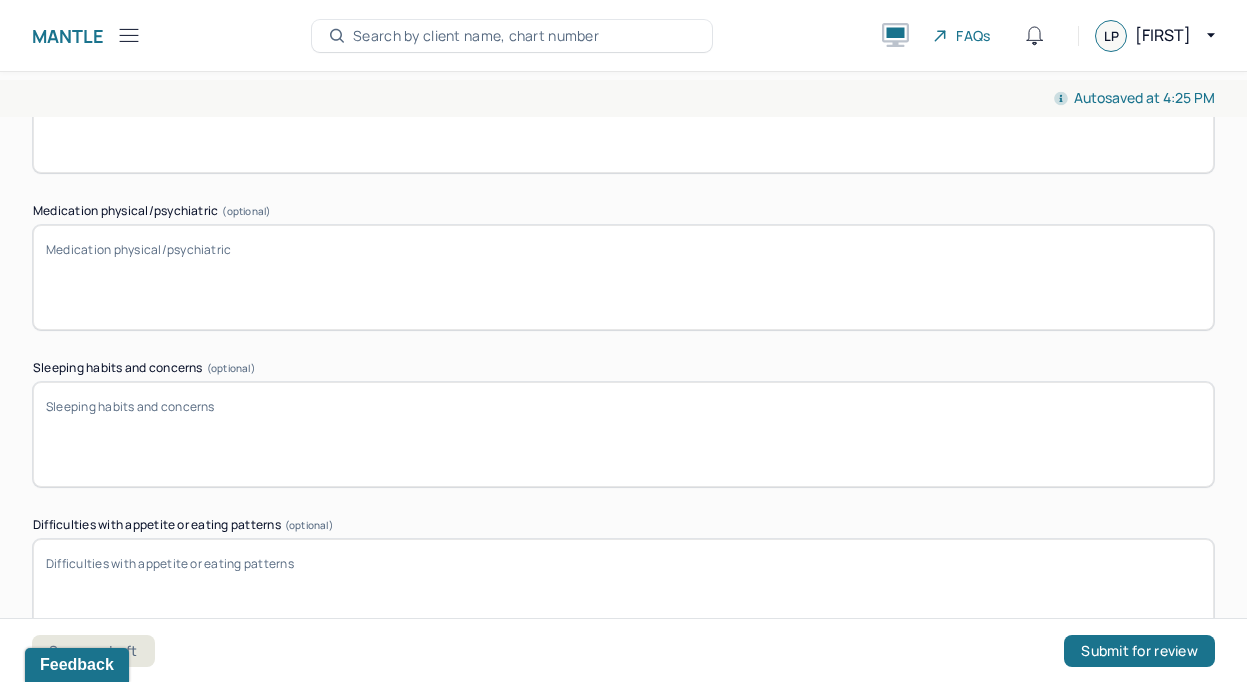 scroll, scrollTop: 3114, scrollLeft: 0, axis: vertical 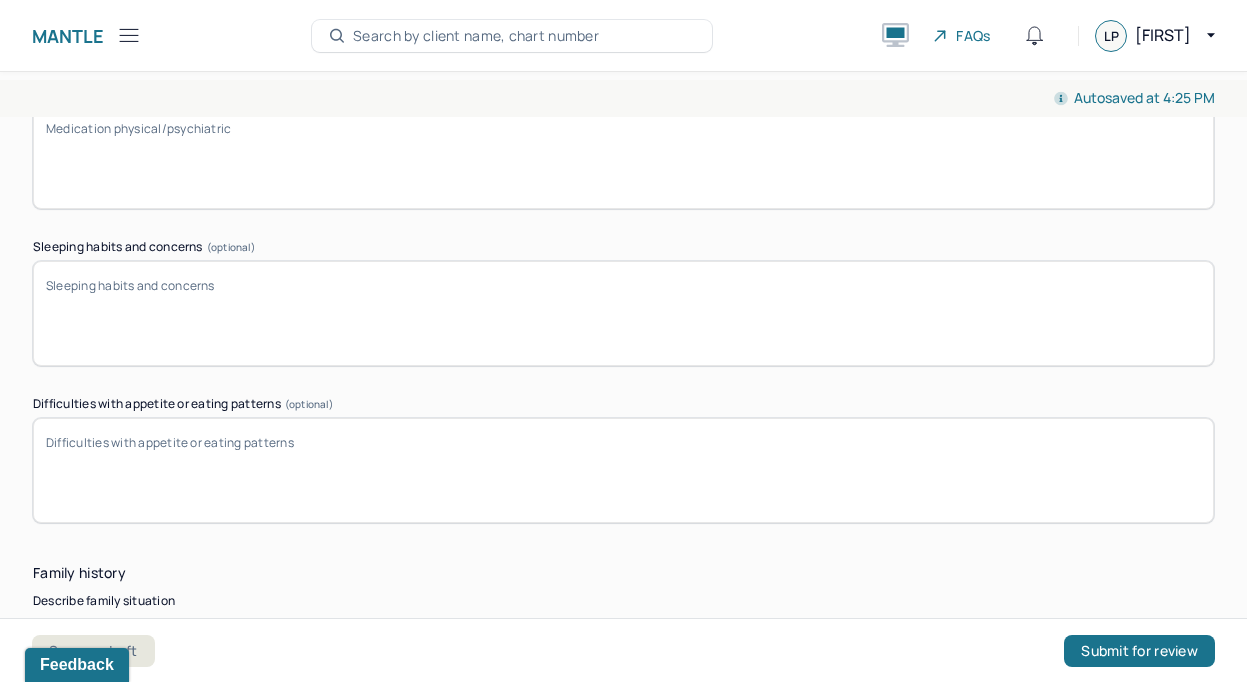 type on "most anxious while menstruating, in social situations and at work, as a kid it was very somatic, now it's more thought-based. Texting and calling can be scary" 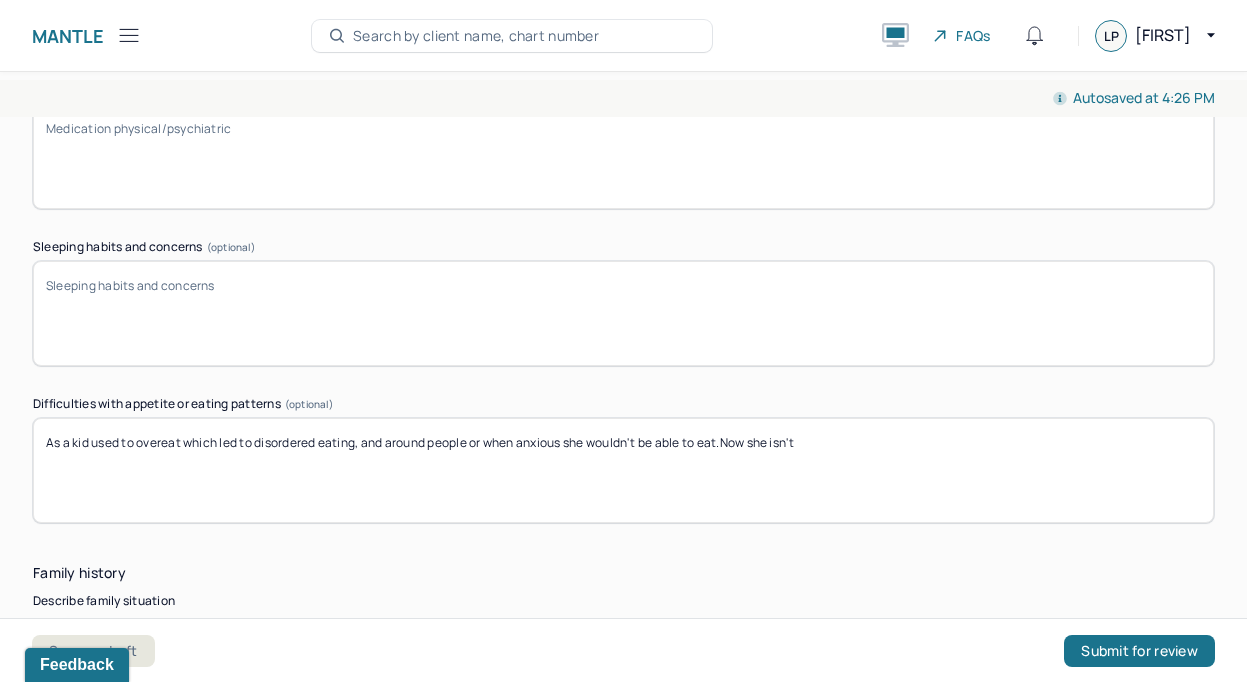 click on "As a kid used to overeat which led to disordered eating, and around people or when anxious she wouldn't be able to eat.Now she is" at bounding box center [623, 470] 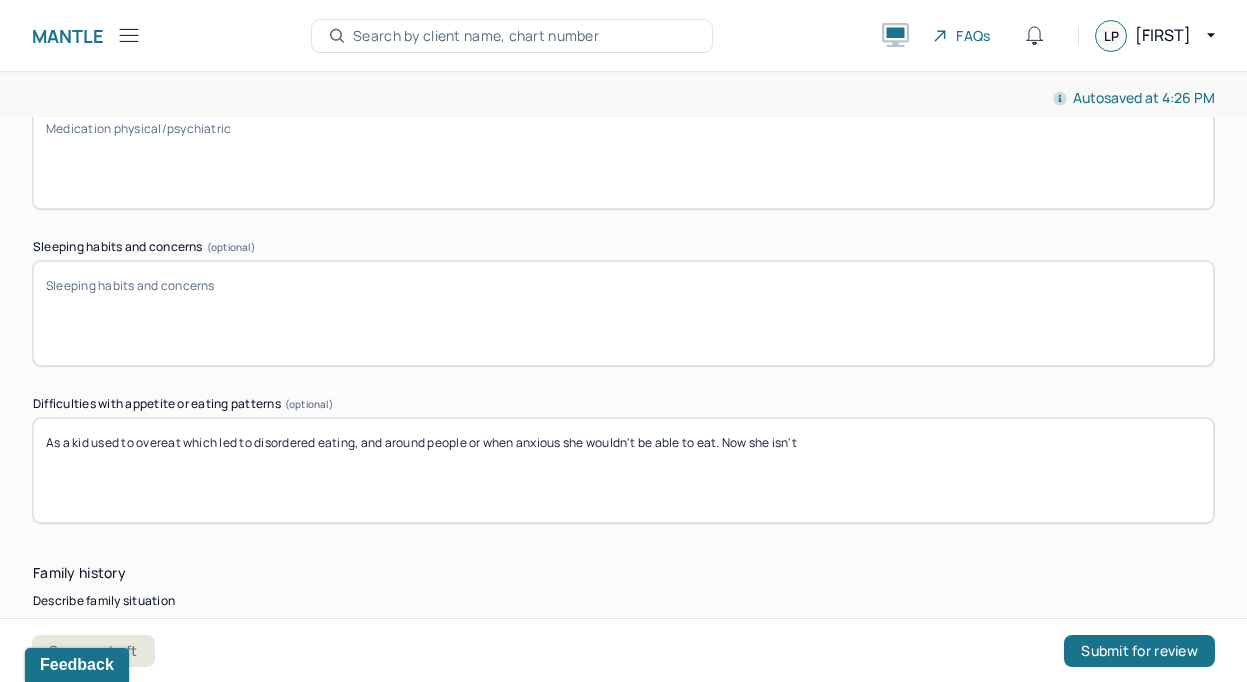 click on "As a kid used to overeat which led to disordered eating, and around people or when anxious she wouldn't be able to eat.Now she is" at bounding box center [623, 470] 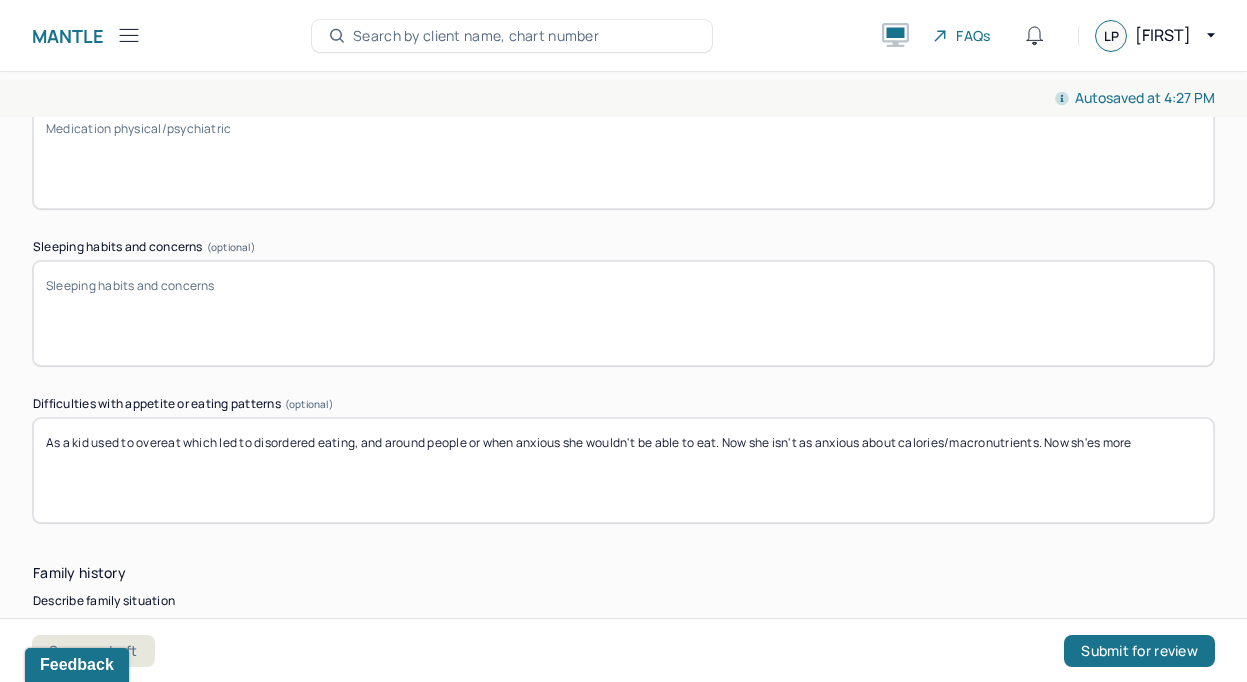 click on "As a kid used to overeat which led to disordered eating, and around people or when anxious she wouldn't be able to eat. Now she isn't as anxious about calories/macronutrients. Now sh'es more" at bounding box center (623, 470) 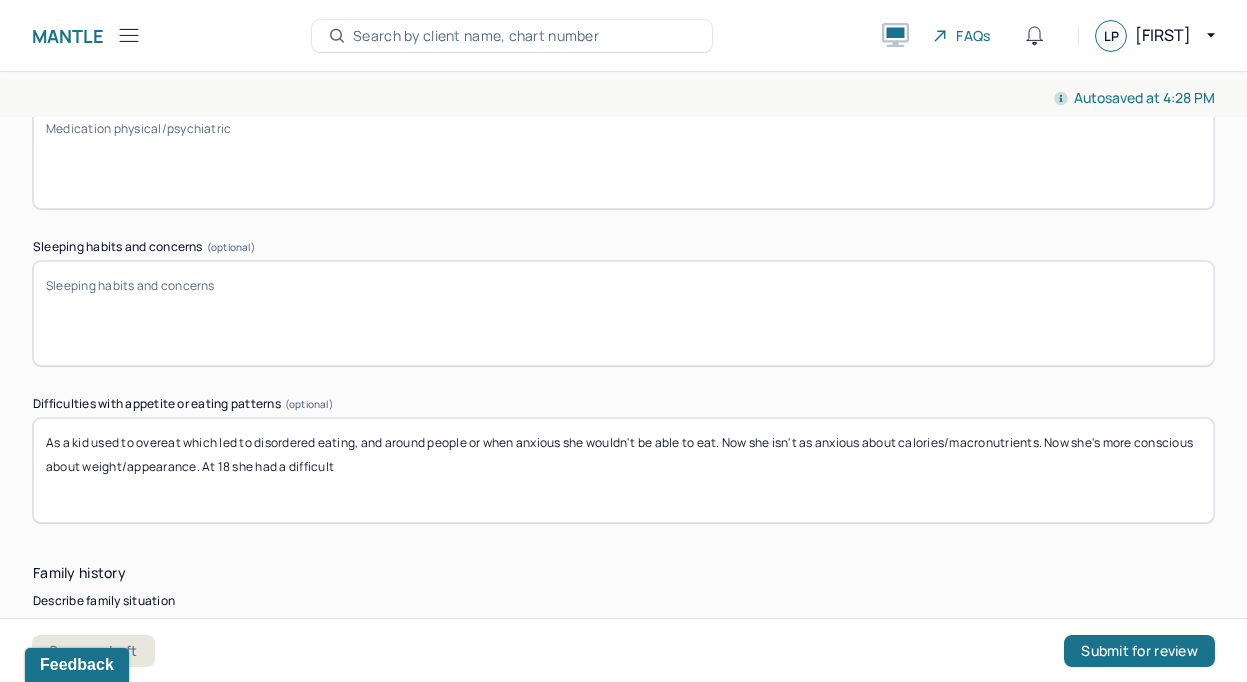 click on "As a kid used to overeat which led to disordered eating, and around people or when anxious she wouldn't be able to eat. Now she isn't as anxious about calories/macronutrients. Now she's more conscious about weight/appearance. At 18 she had a difficult" at bounding box center (623, 470) 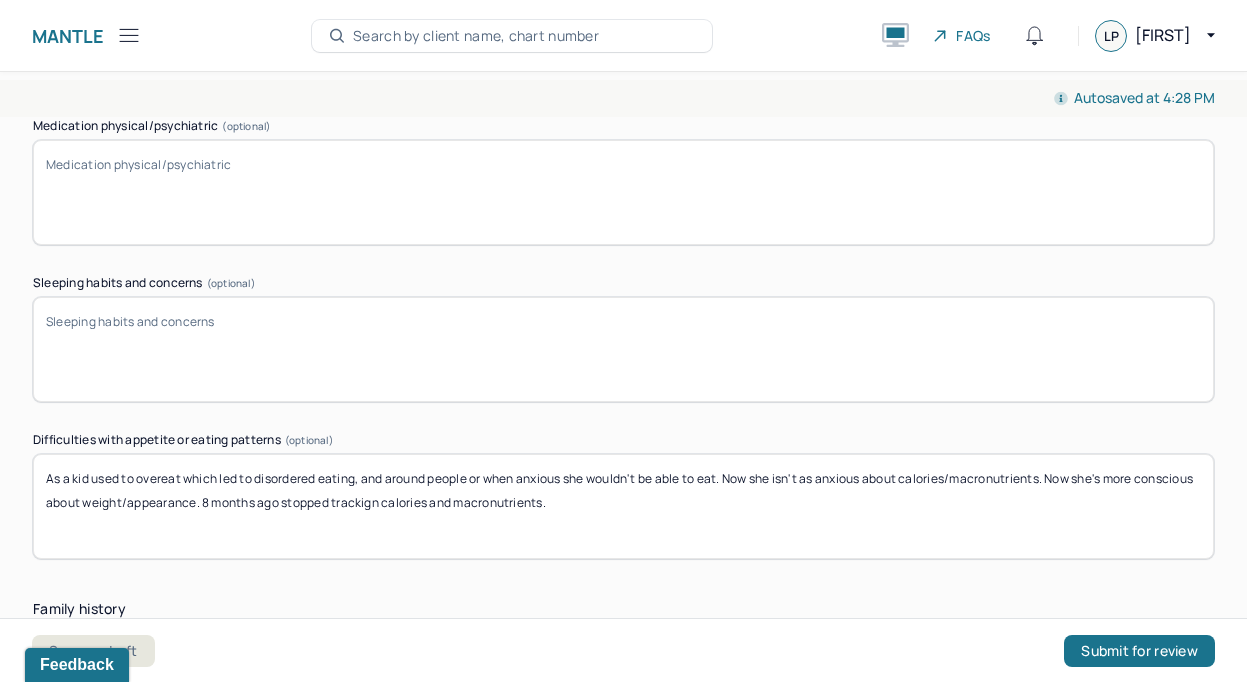 scroll, scrollTop: 3071, scrollLeft: 0, axis: vertical 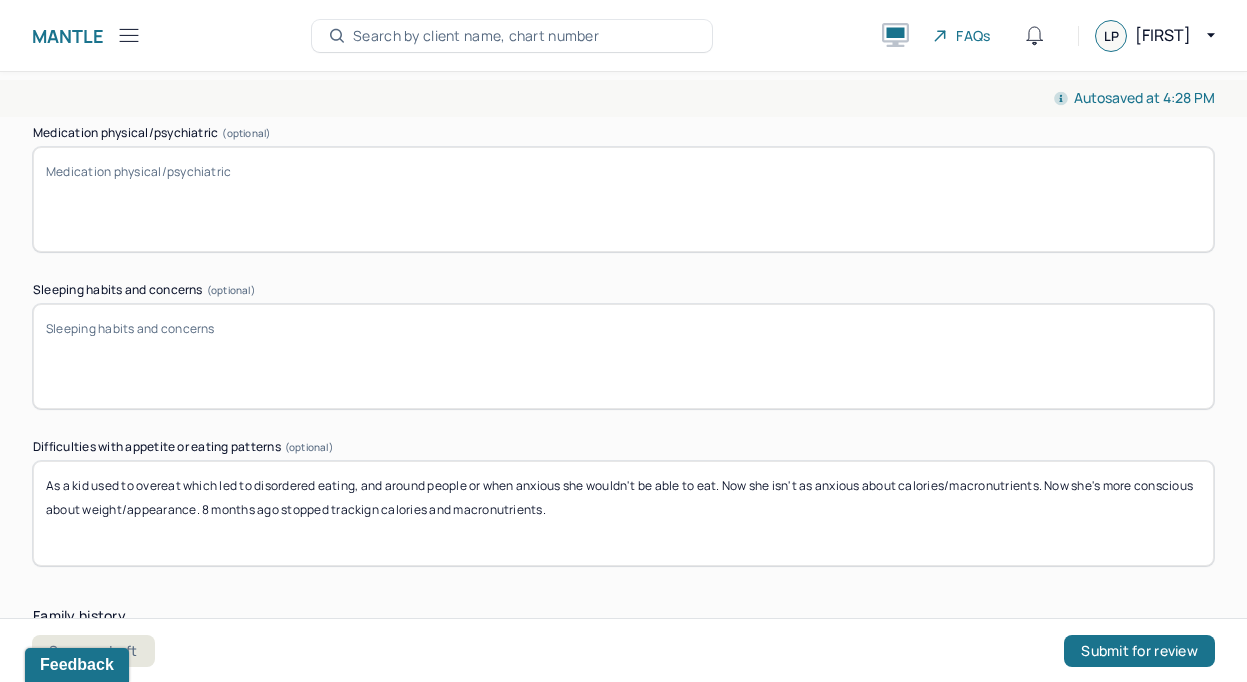 click on "As a kid used to overeat which led to disordered eating, and around people or when anxious she wouldn't be able to eat. Now she isn't as anxious about calories/macronutrients. Now she's more conscious about weight/appearance. 8 months ago stopped trackign calories and macronutrients." at bounding box center [623, 513] 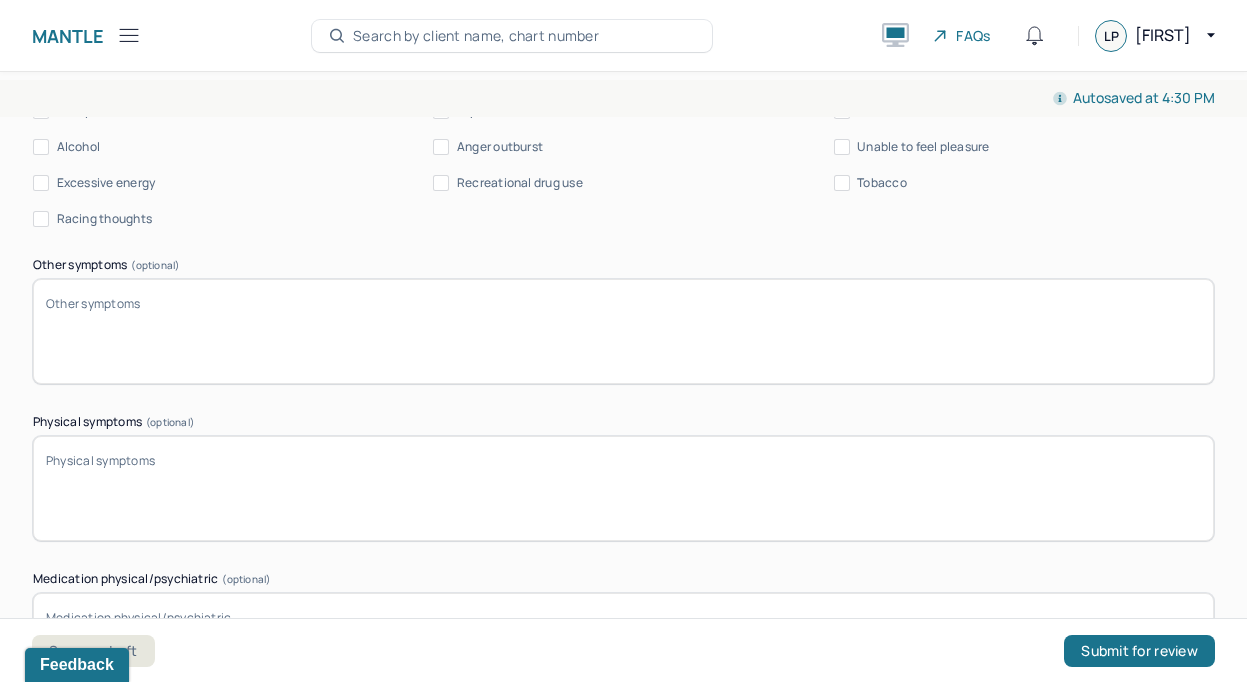 type on "As a kid used to overeat which led to disordered eating, and around people or when anxious she wouldn't be able to eat. Now she isn't as anxious about calories/macronutrients. Now she's more conscious about weight/appearance. 8 months ago stopped tracking calories and macronutrients." 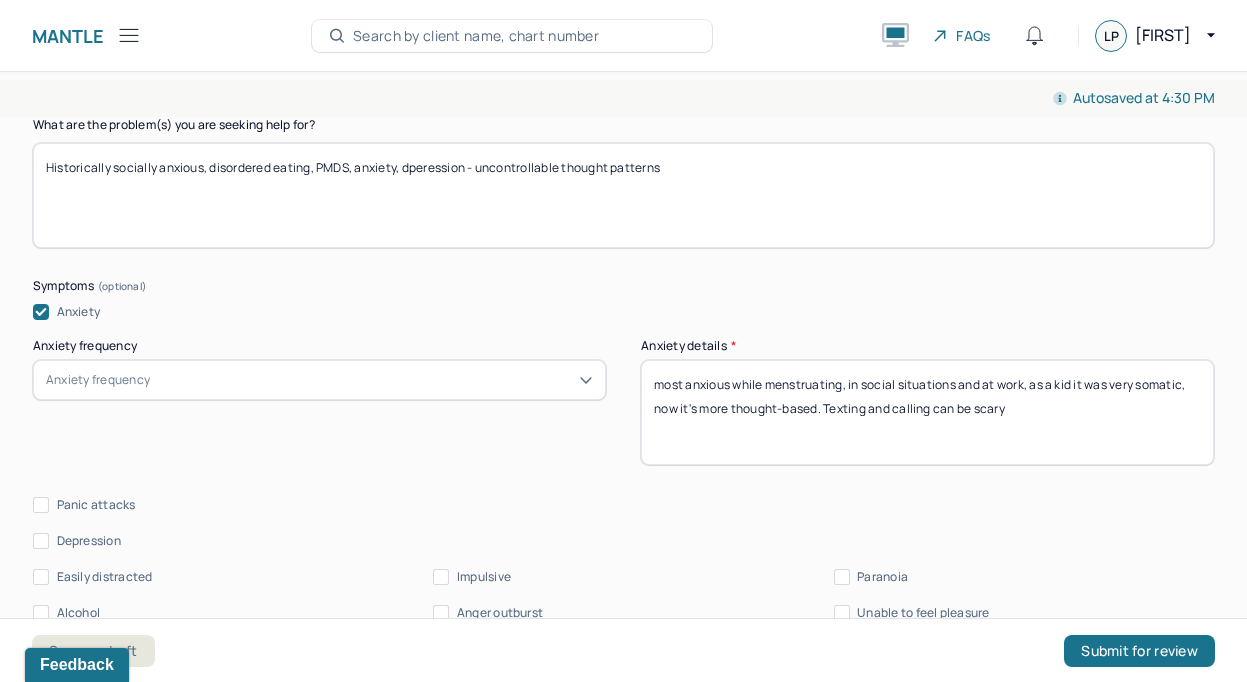 scroll, scrollTop: 2188, scrollLeft: 0, axis: vertical 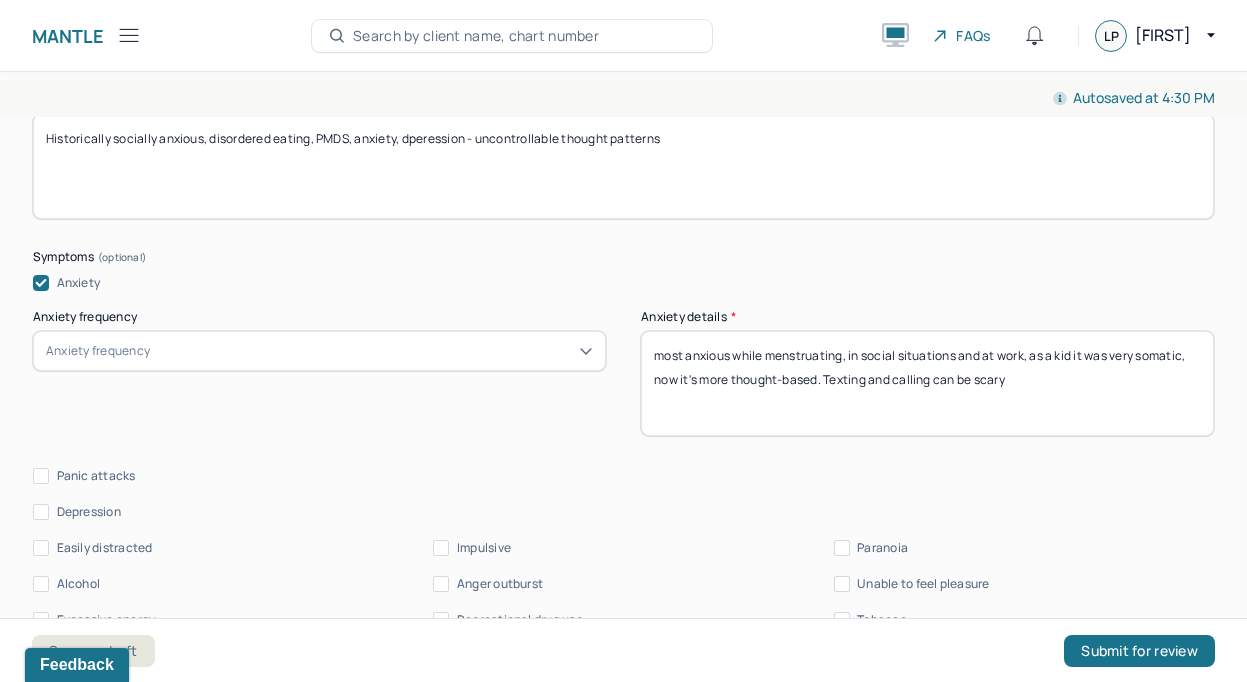 click on "Depression" at bounding box center (89, 512) 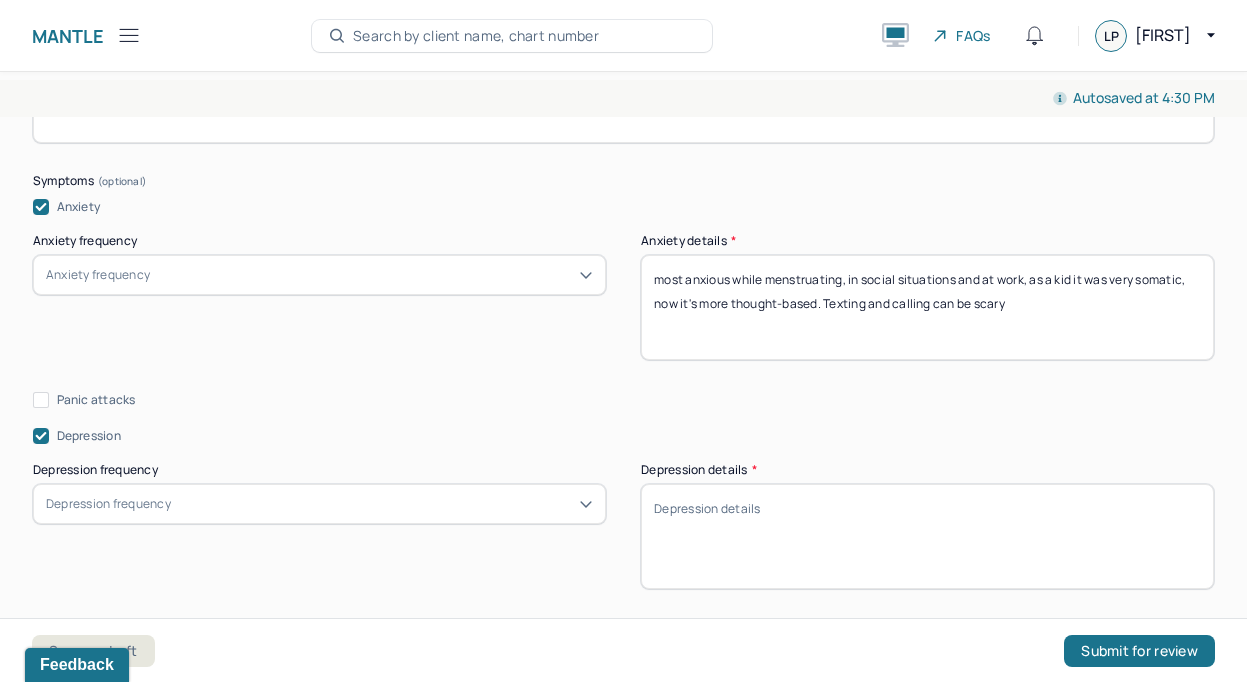 scroll, scrollTop: 2296, scrollLeft: 0, axis: vertical 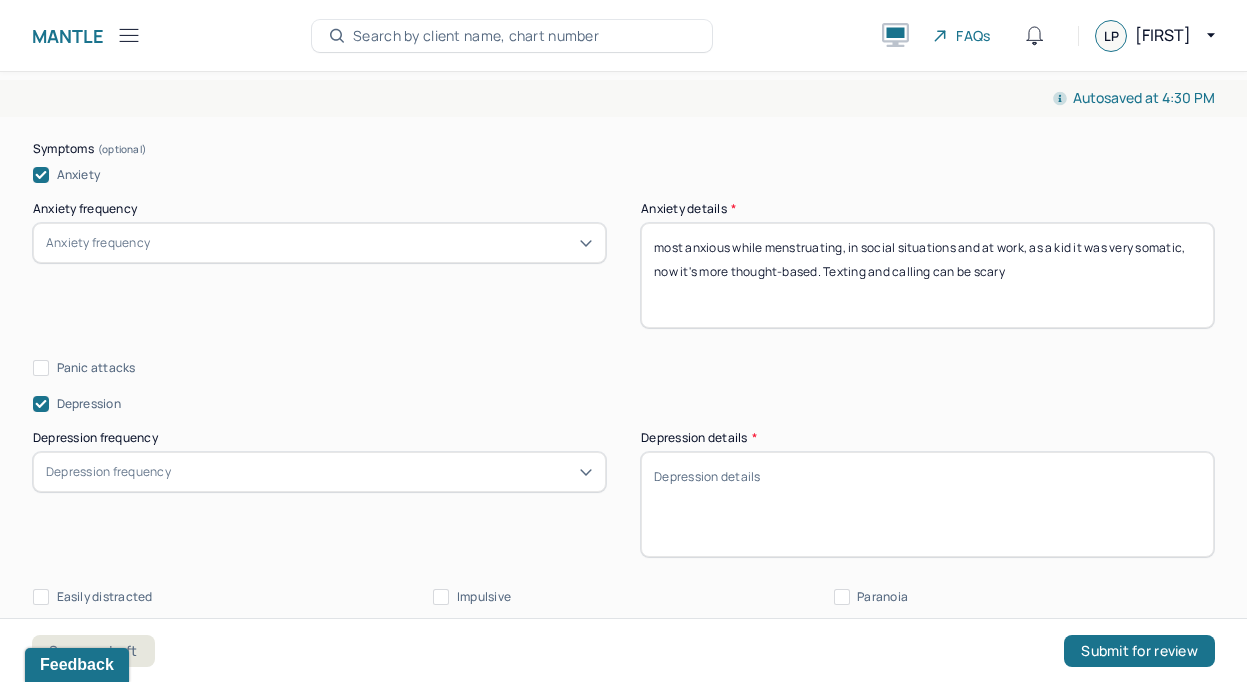 click on "Depression details *" at bounding box center (927, 504) 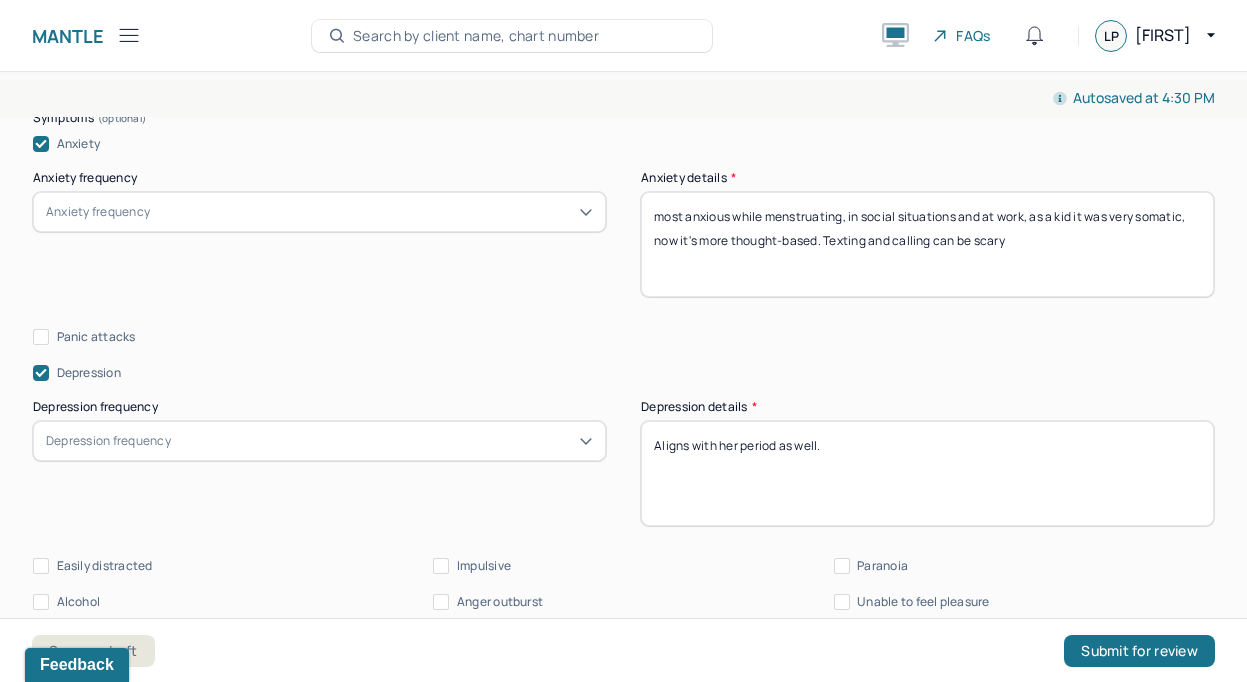 scroll, scrollTop: 2306, scrollLeft: 0, axis: vertical 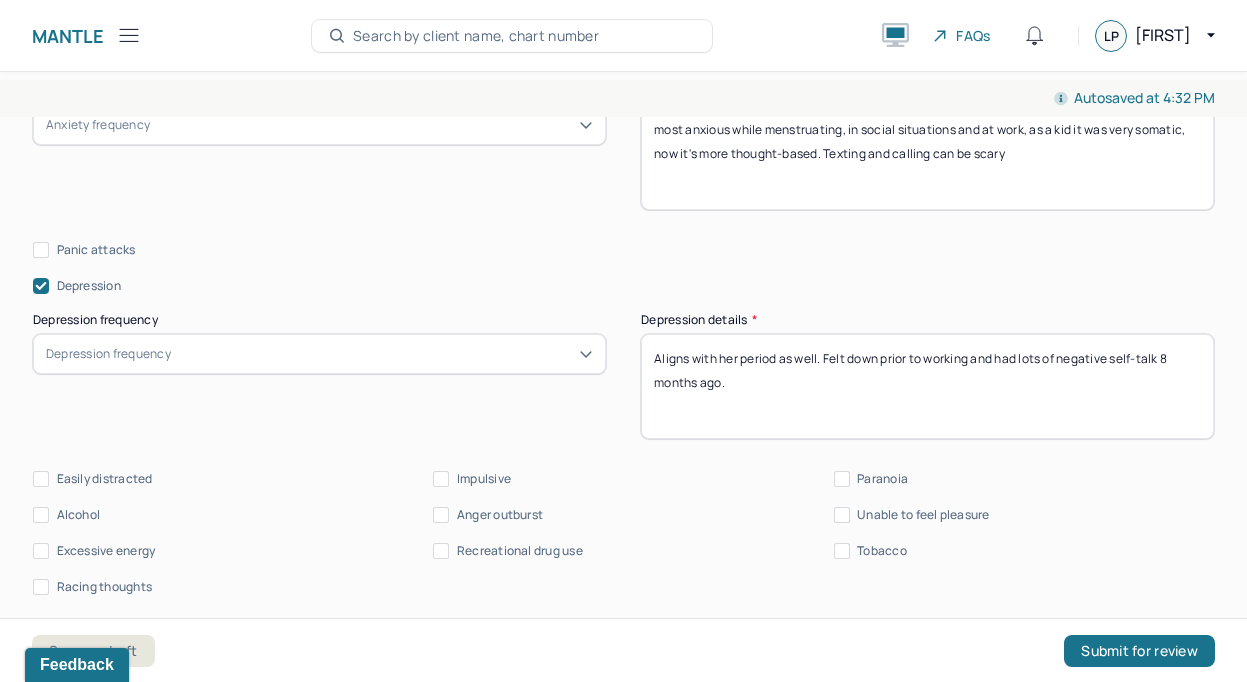 click on "Depression frequency" at bounding box center [319, 354] 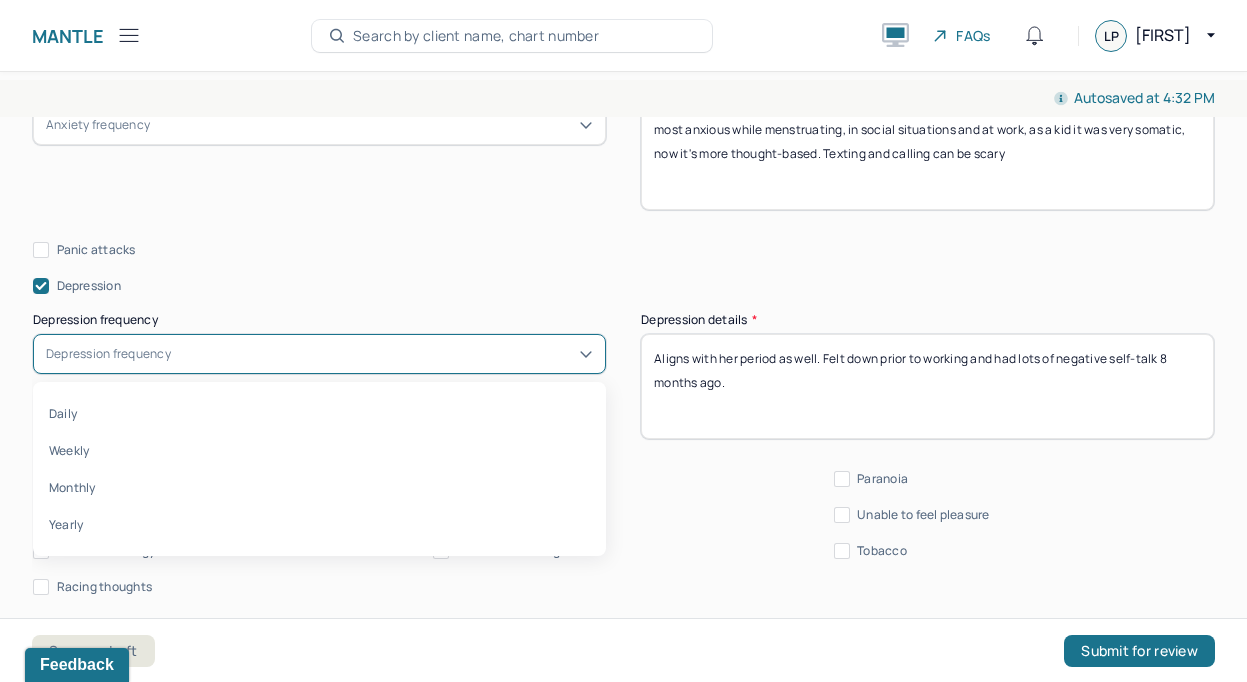 click on "Depression frequency" at bounding box center (319, 354) 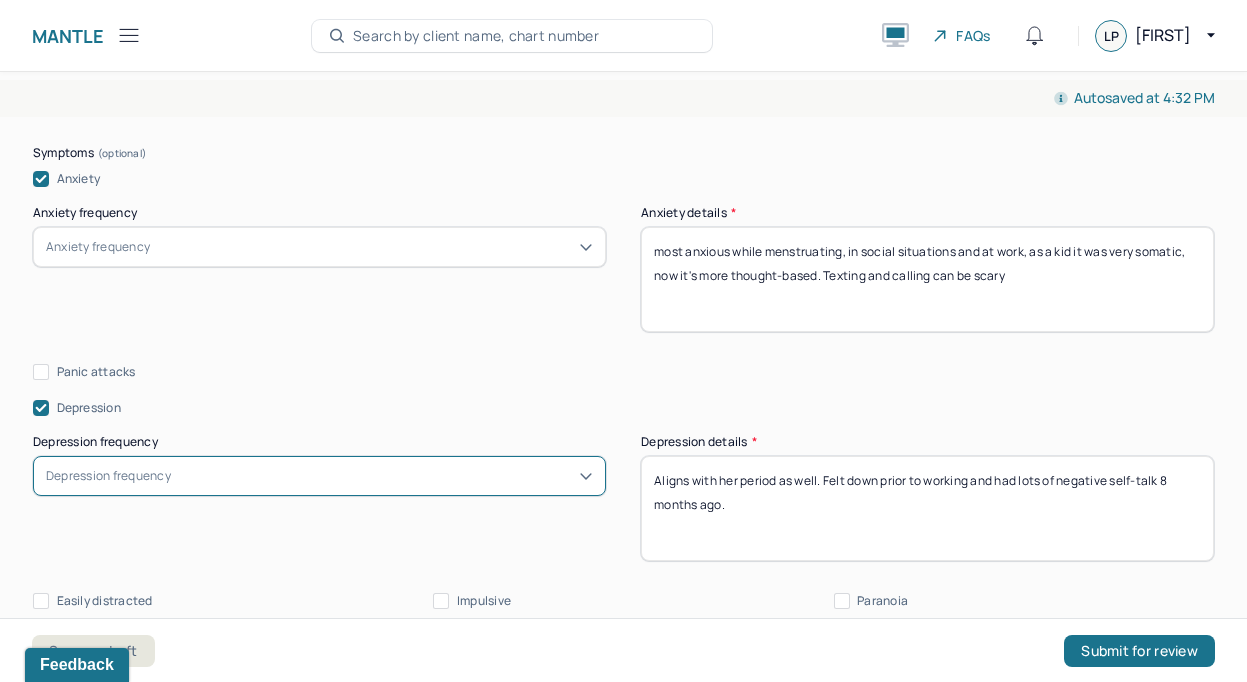 scroll, scrollTop: 2269, scrollLeft: 0, axis: vertical 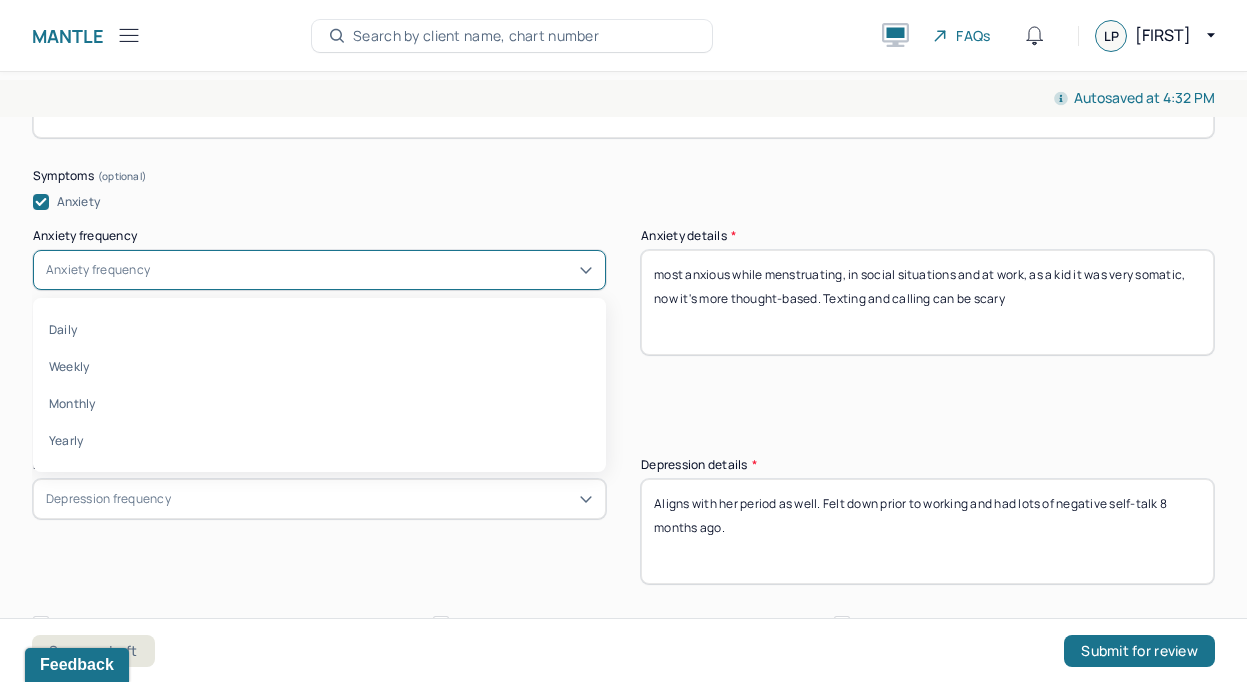 click on "Anxiety frequency" at bounding box center (319, 270) 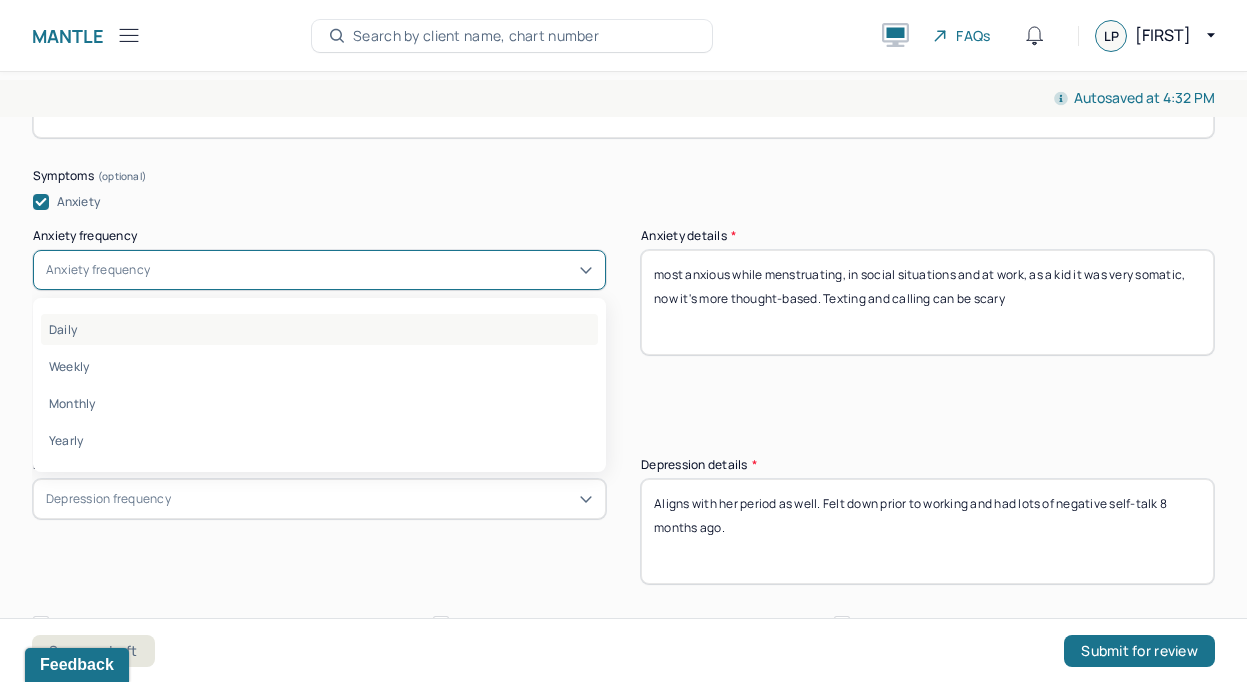 click on "Daily" at bounding box center (319, 329) 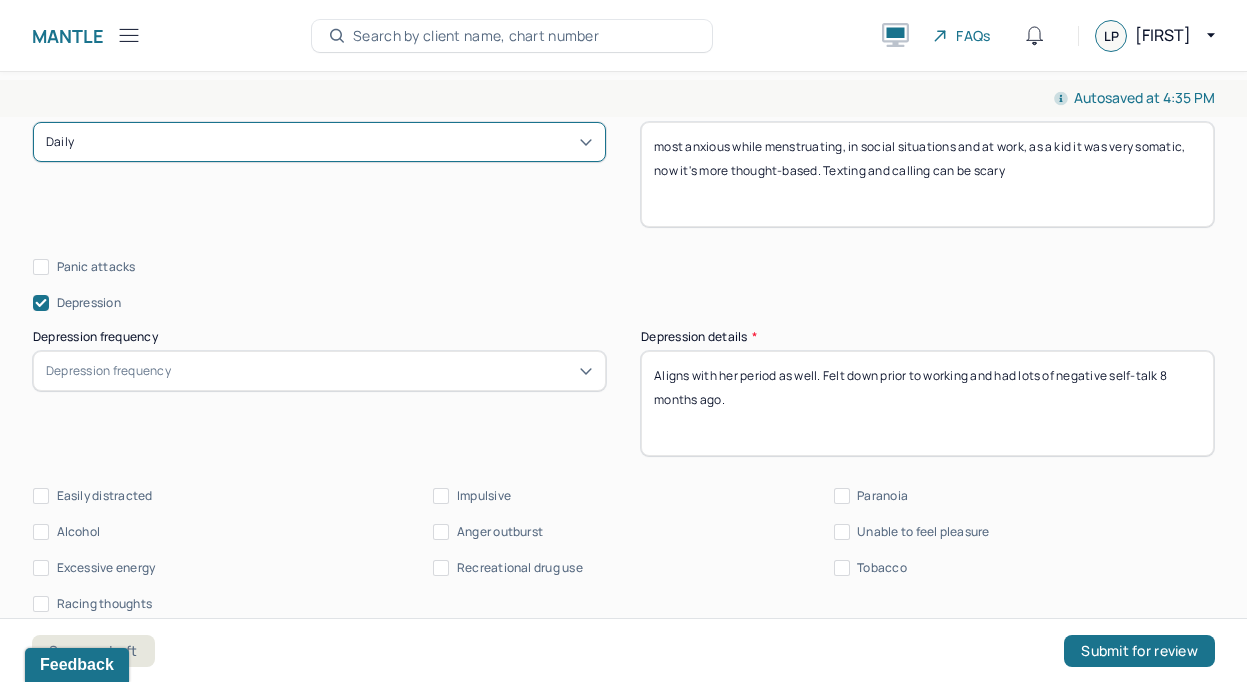 scroll, scrollTop: 2400, scrollLeft: 0, axis: vertical 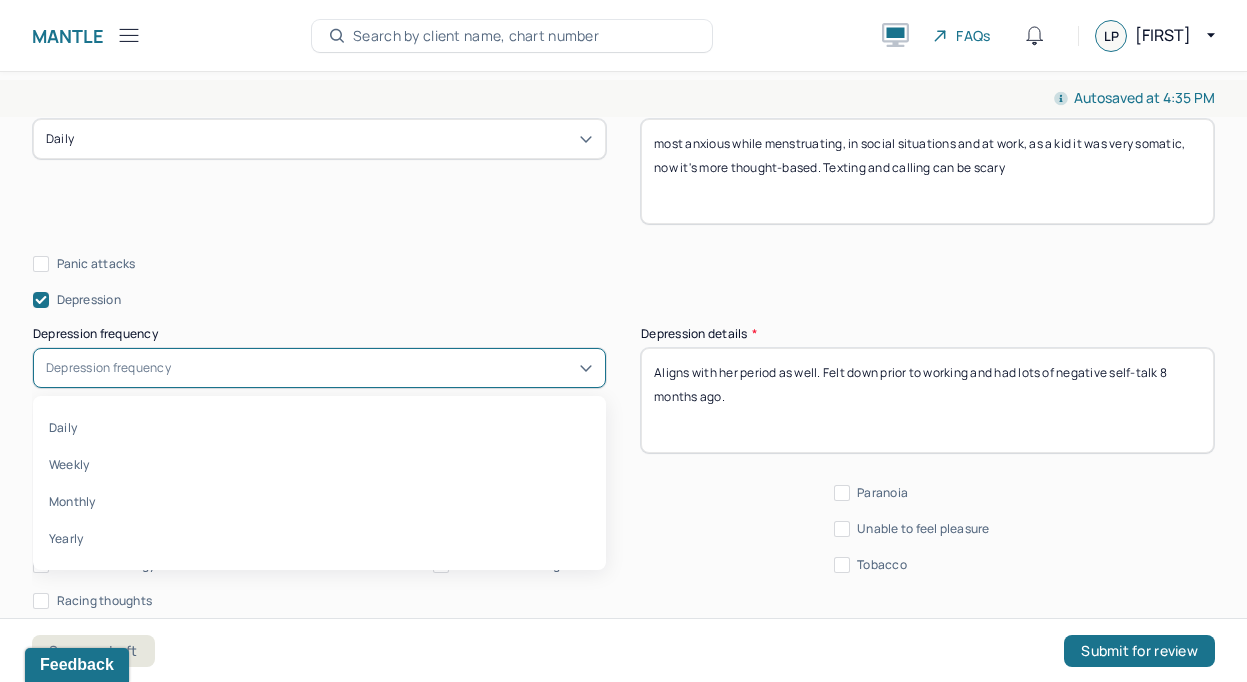 click on "Depression frequency" at bounding box center [319, 368] 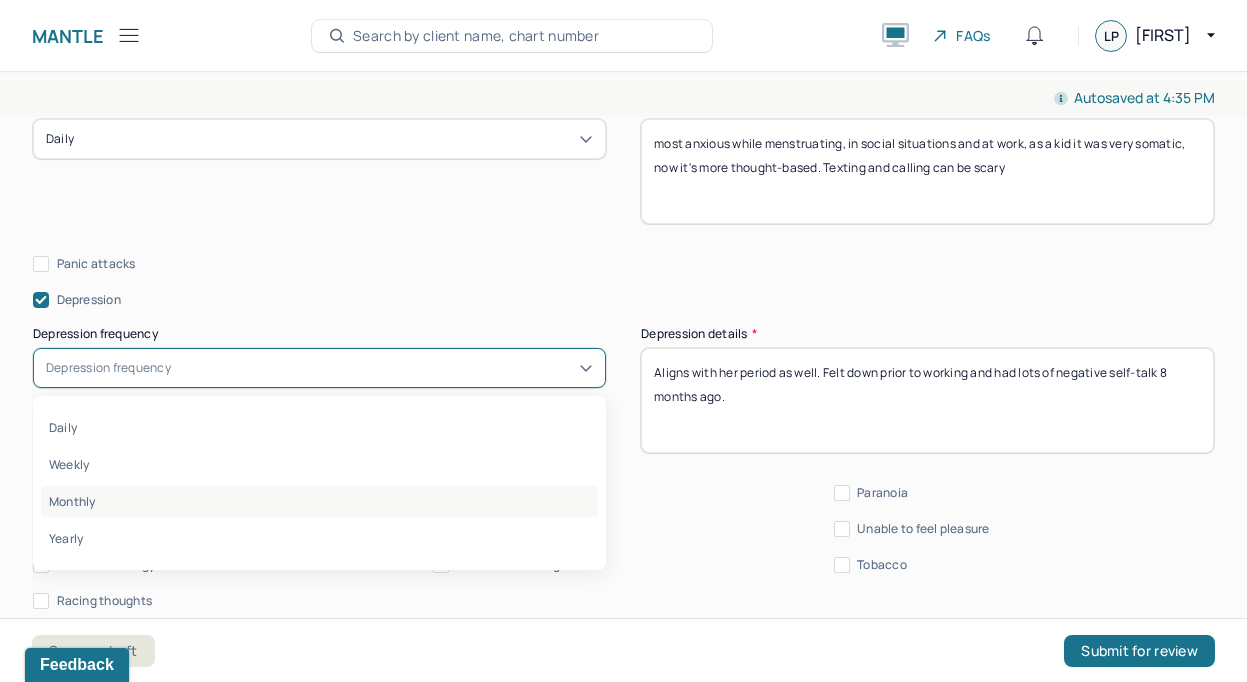 click on "Monthly" at bounding box center (319, 501) 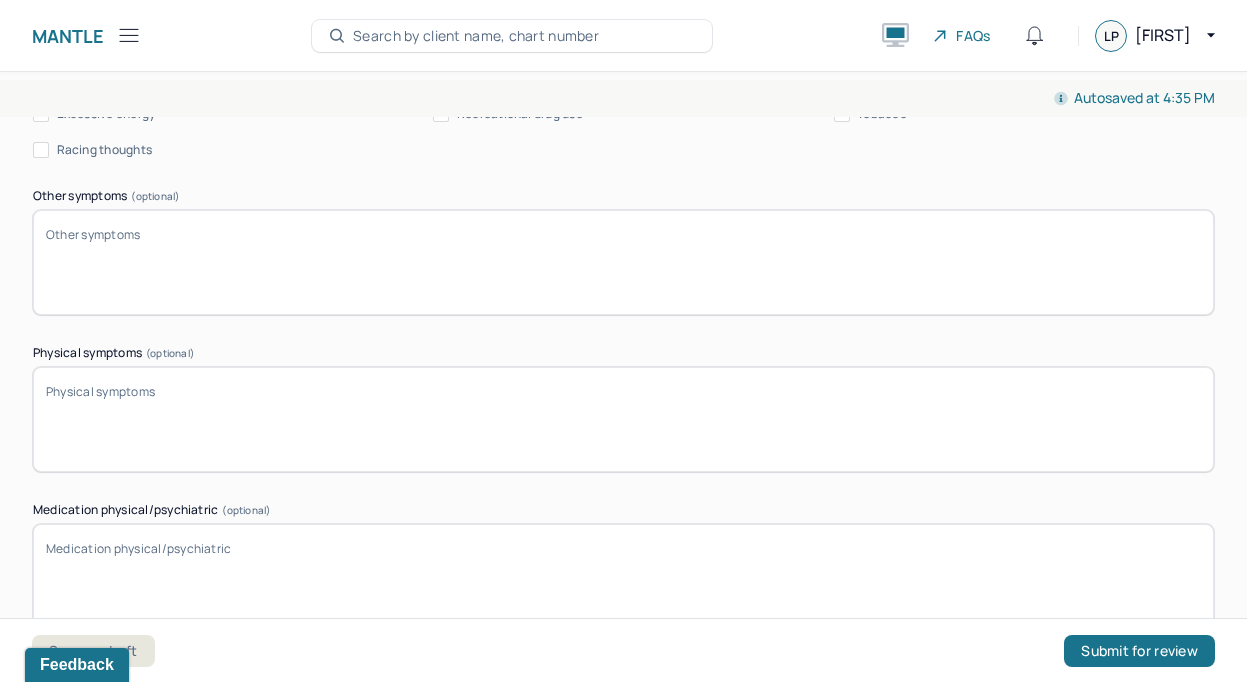 scroll, scrollTop: 2868, scrollLeft: 0, axis: vertical 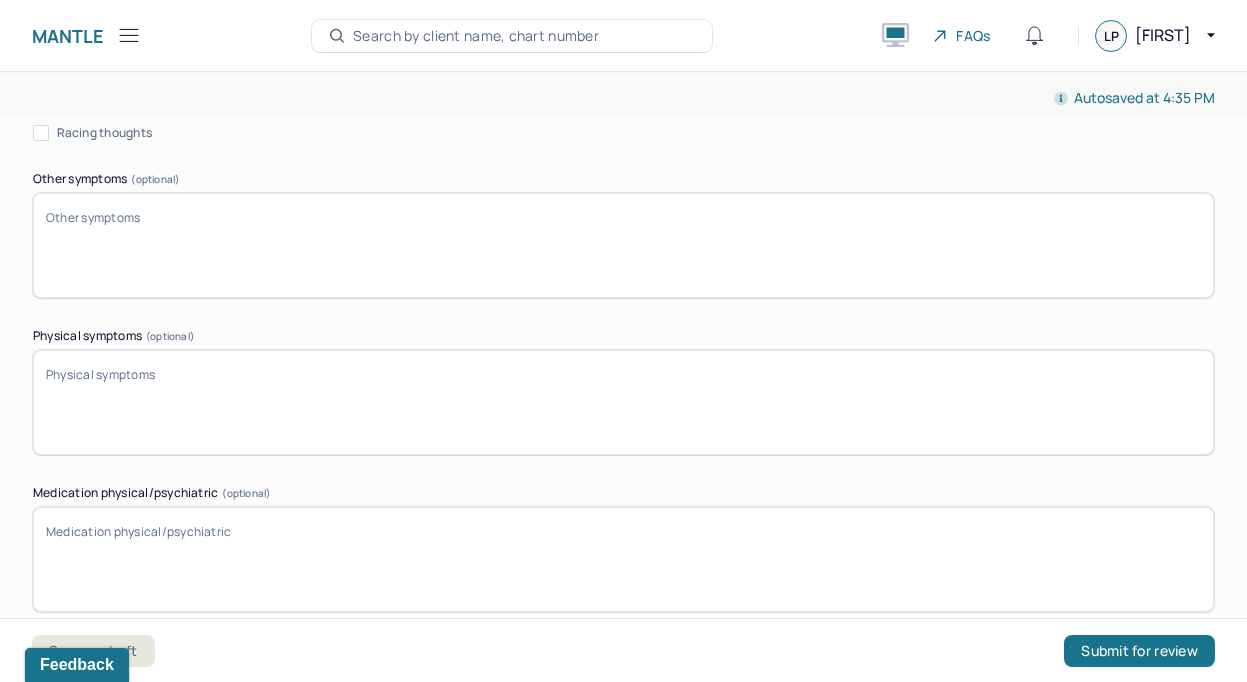 type on "It fluctuates with external stressors. Aligns with her period as well. Felt down prior to working and had lots of negative self-talk 8 months ago." 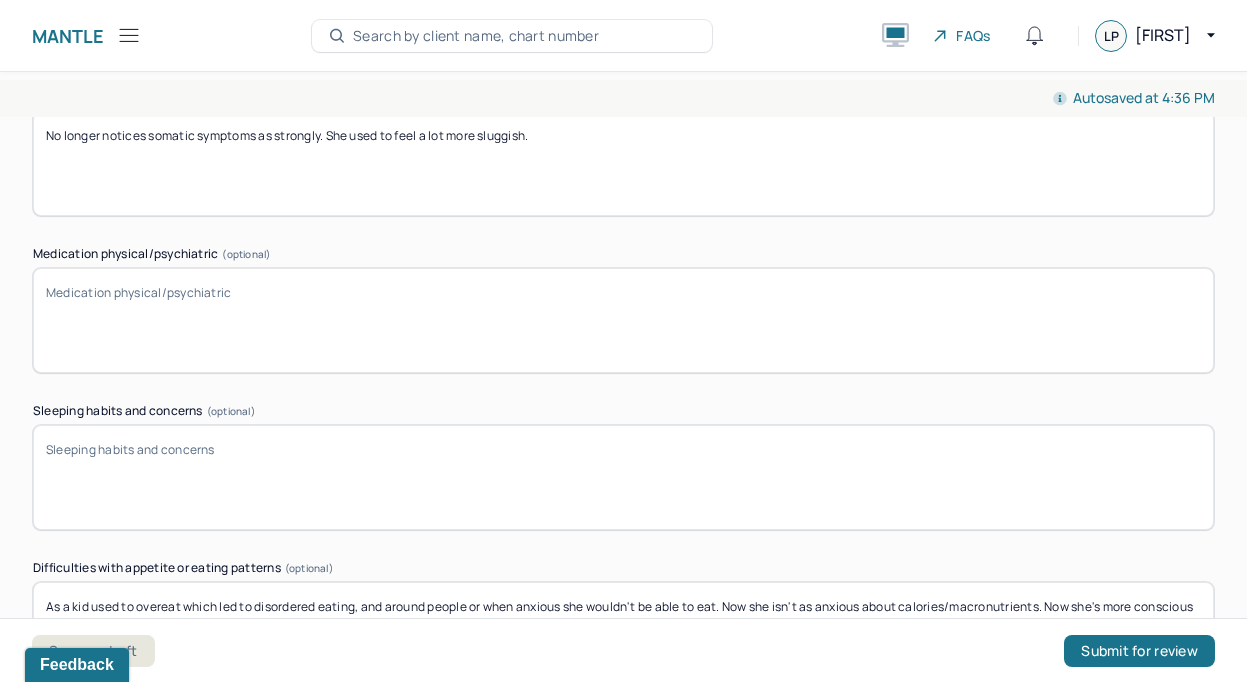 scroll, scrollTop: 3109, scrollLeft: 0, axis: vertical 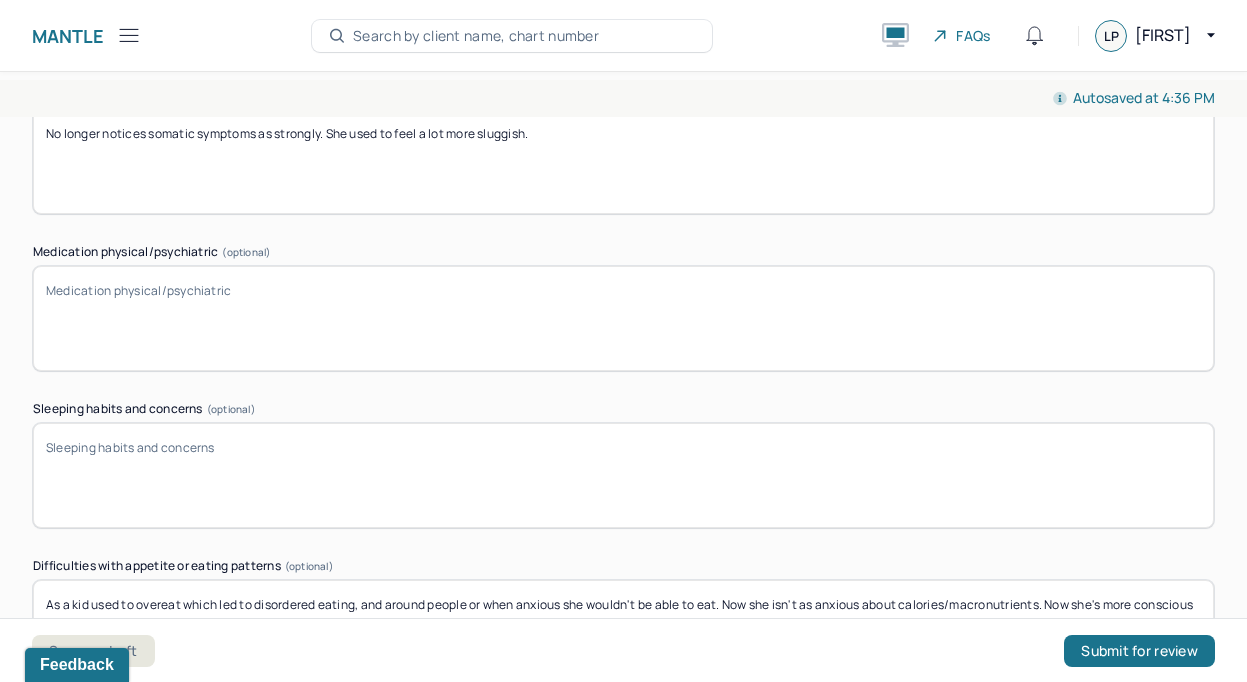 type on "No longer notices somatic symptoms as strongly. She used to feel a lot more sluggish." 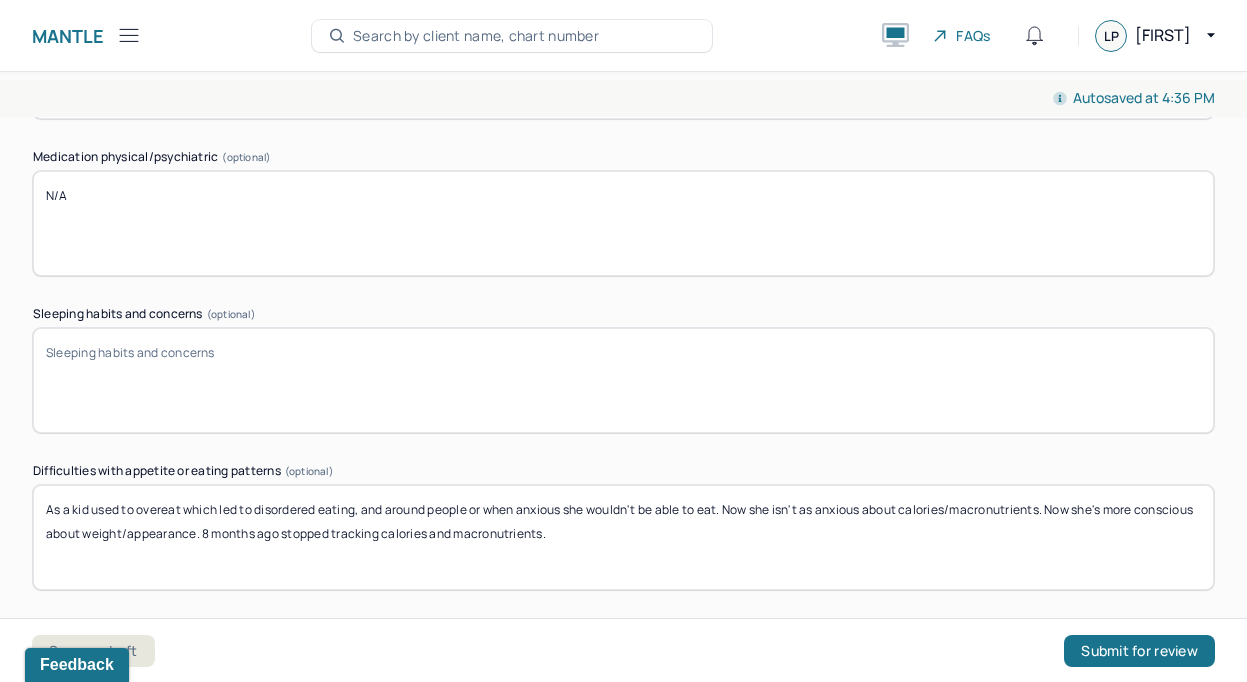scroll, scrollTop: 3220, scrollLeft: 0, axis: vertical 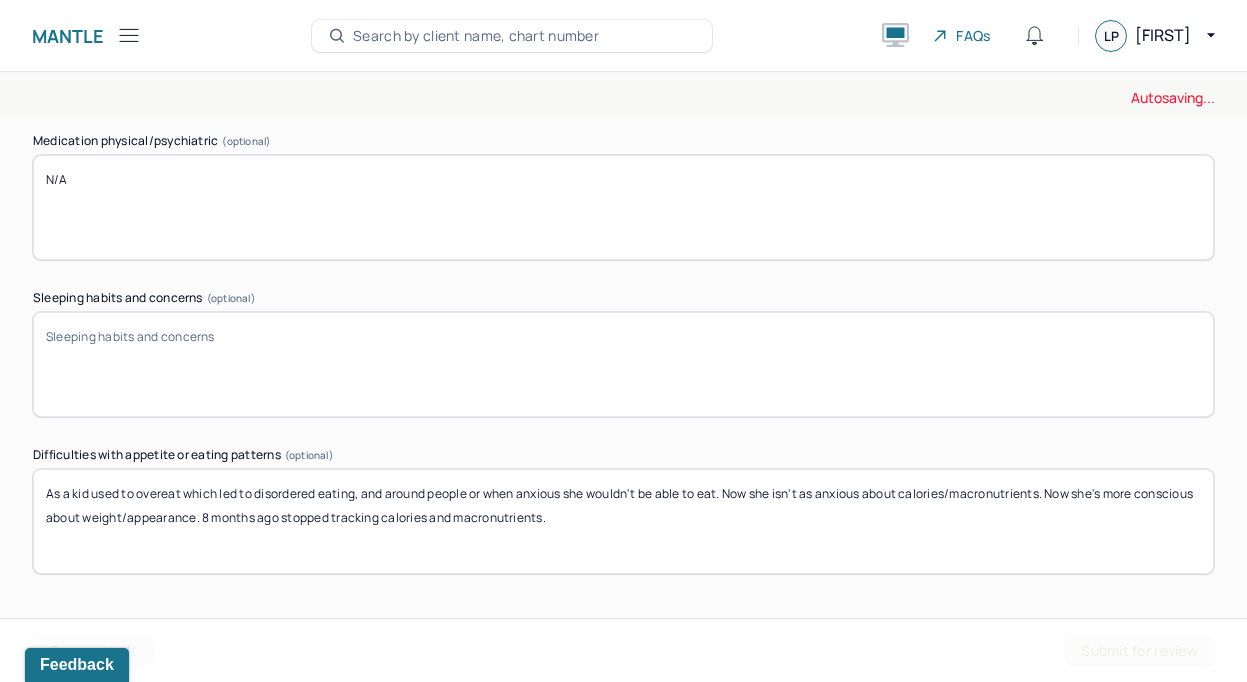 type on "N/A" 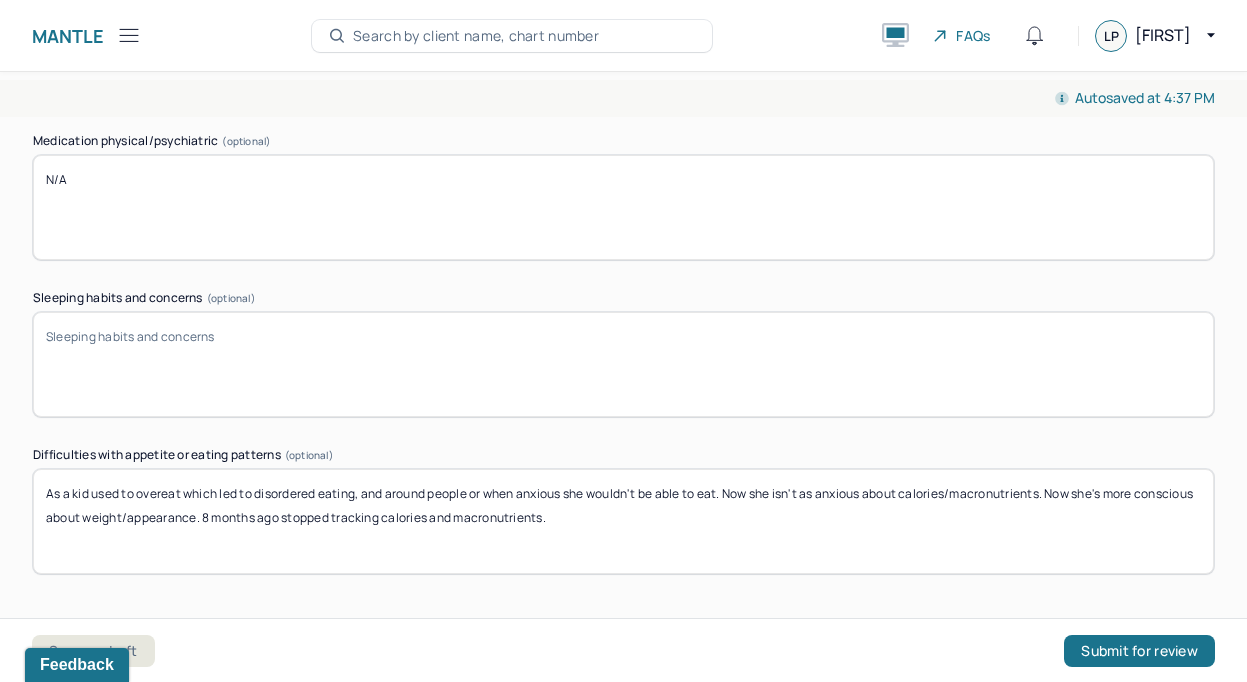 type on "T" 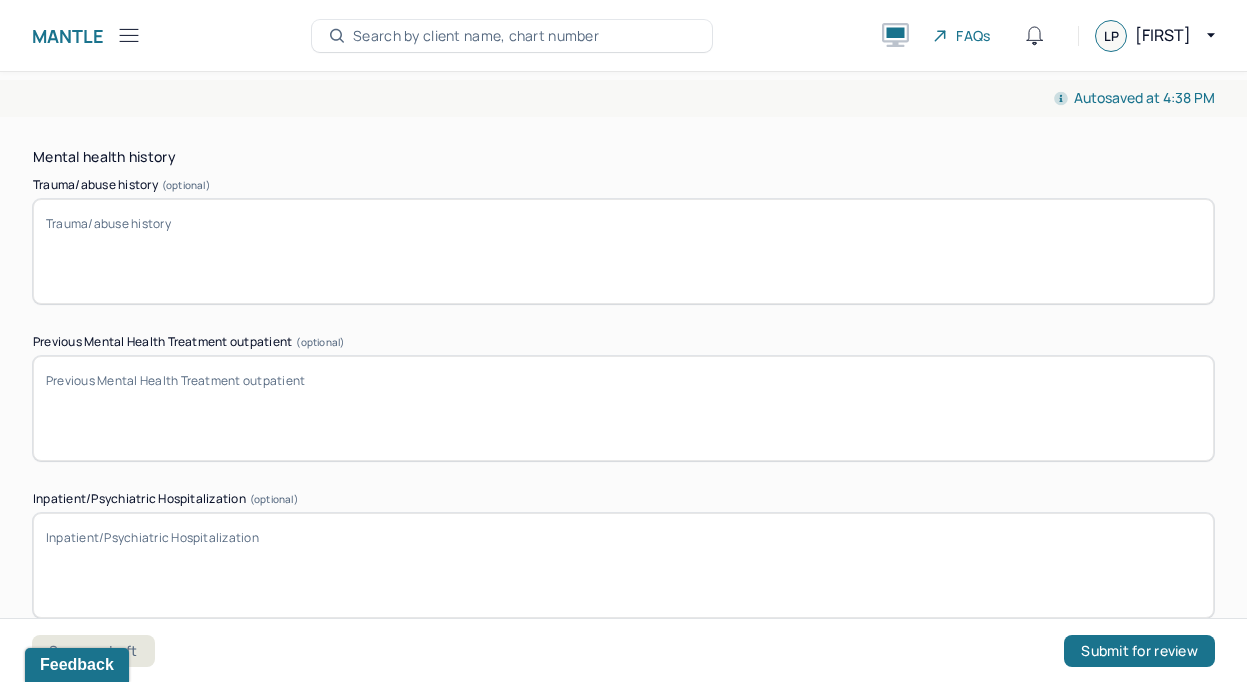 scroll, scrollTop: 5699, scrollLeft: 0, axis: vertical 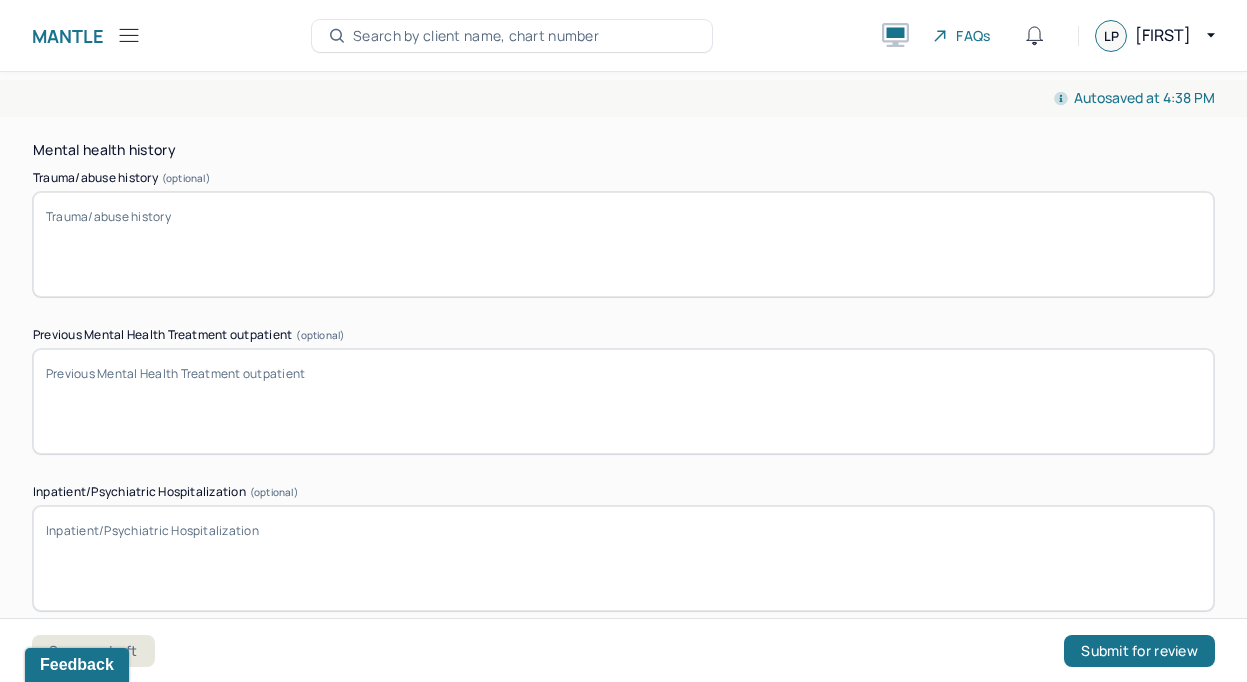 type on "Sometimes it can take 30 min to an hour to fall asleep when anxious. Typically gets 6-7 hours a sleep, which works for her." 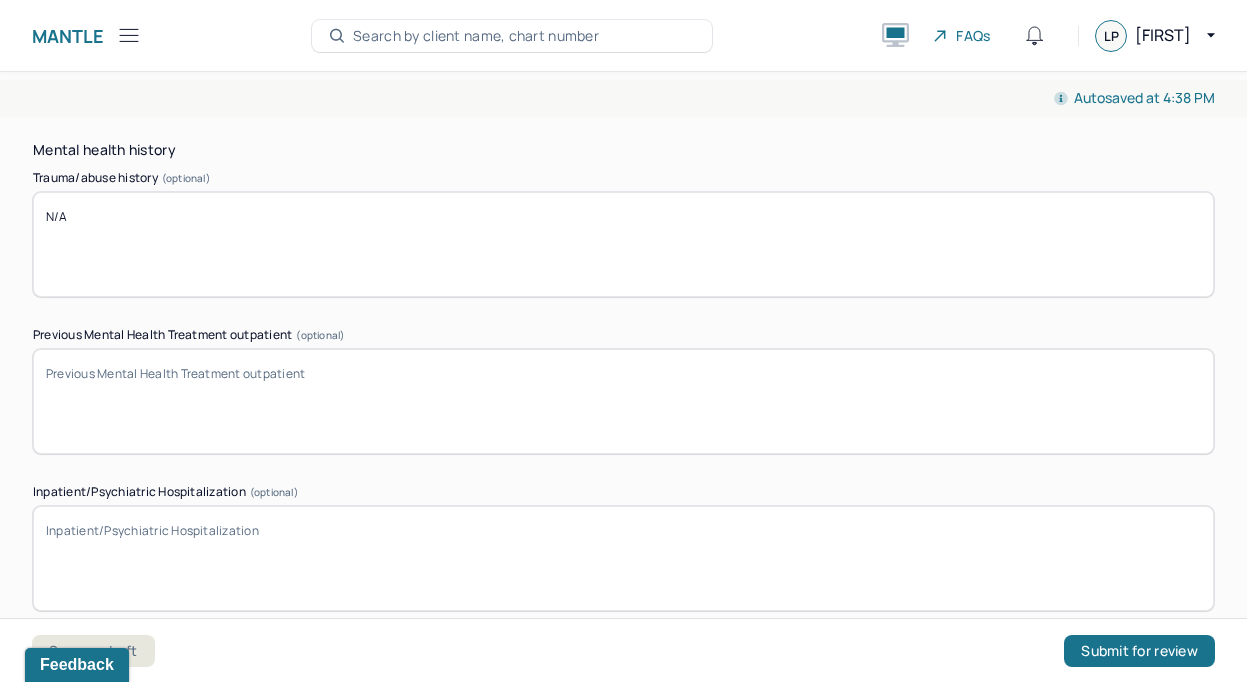 type on "N/A" 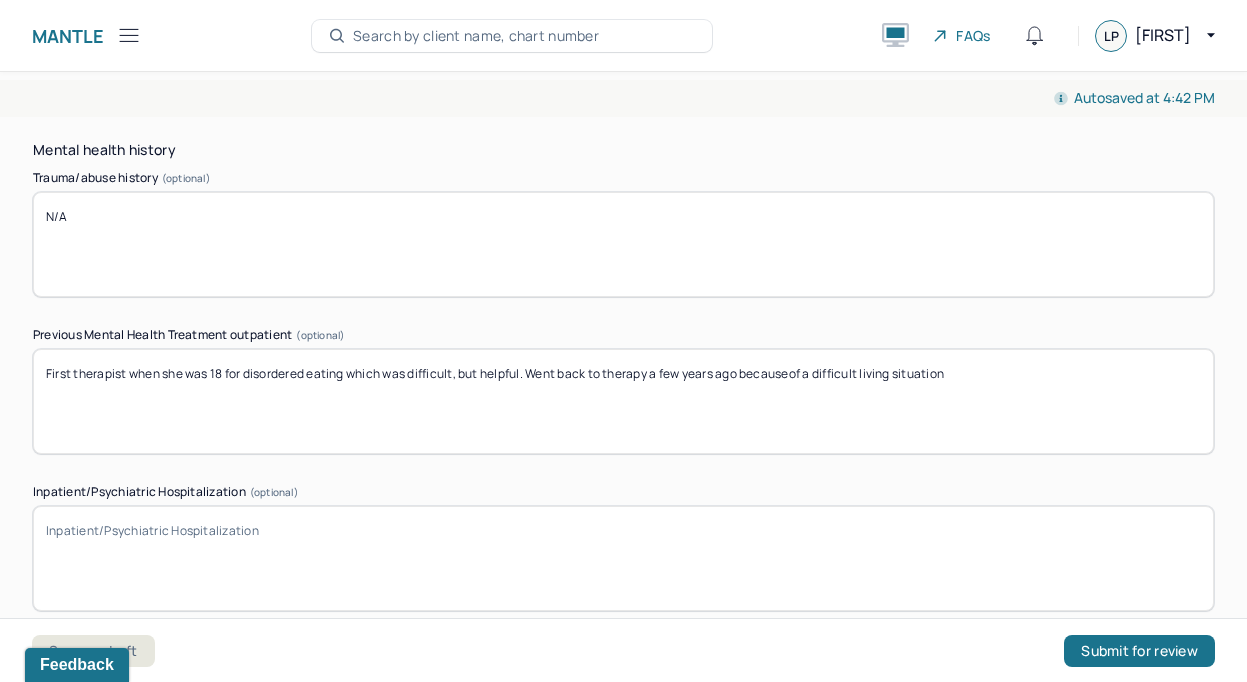 click on "First therapist when she was 18 for disordered eating which was difficult, but helpful. Went back to therapy a few years ago becauseof a difficult living situation" at bounding box center (623, 401) 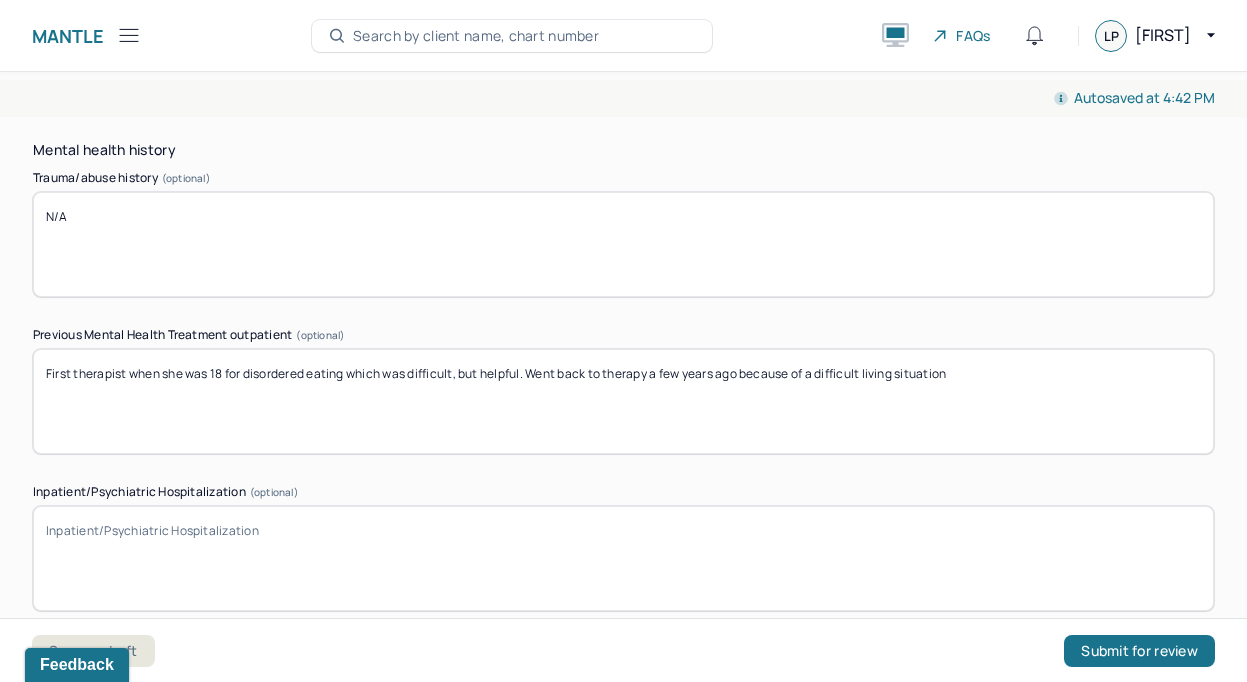 click on "First therapist when she was 18 for disordered eating which was difficult, but helpful. Went back to therapy a few years ago becauseof a difficult living situation" at bounding box center [623, 401] 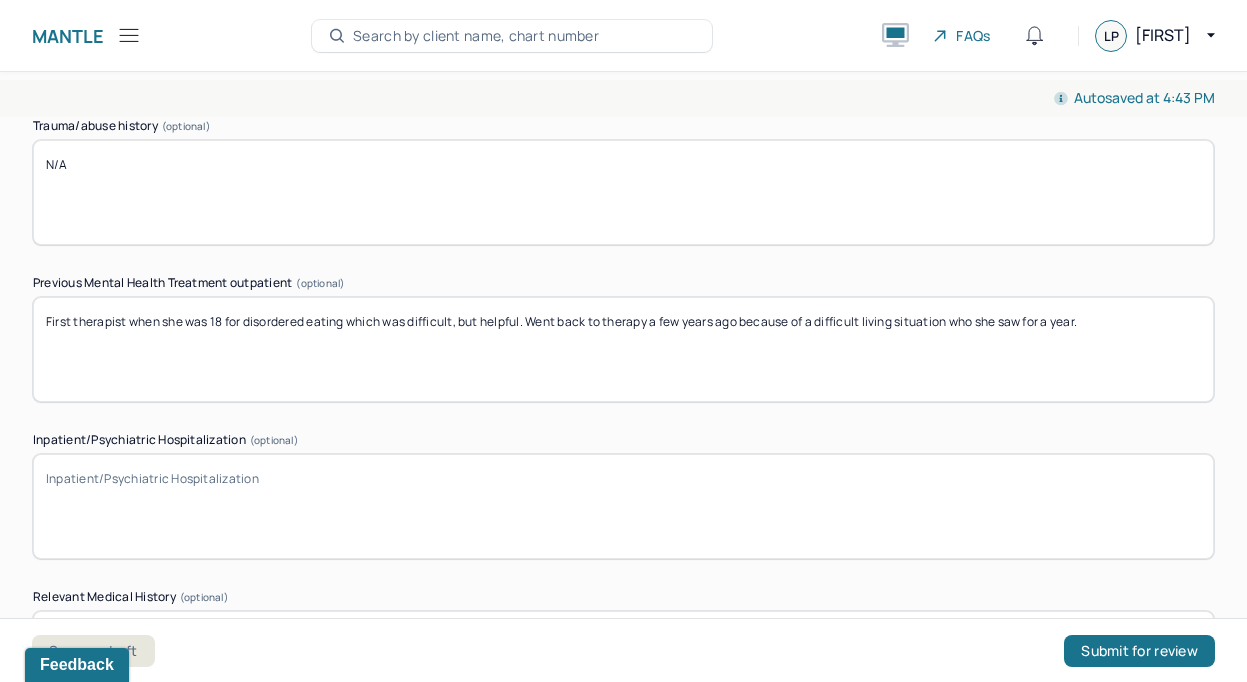 scroll, scrollTop: 5762, scrollLeft: 0, axis: vertical 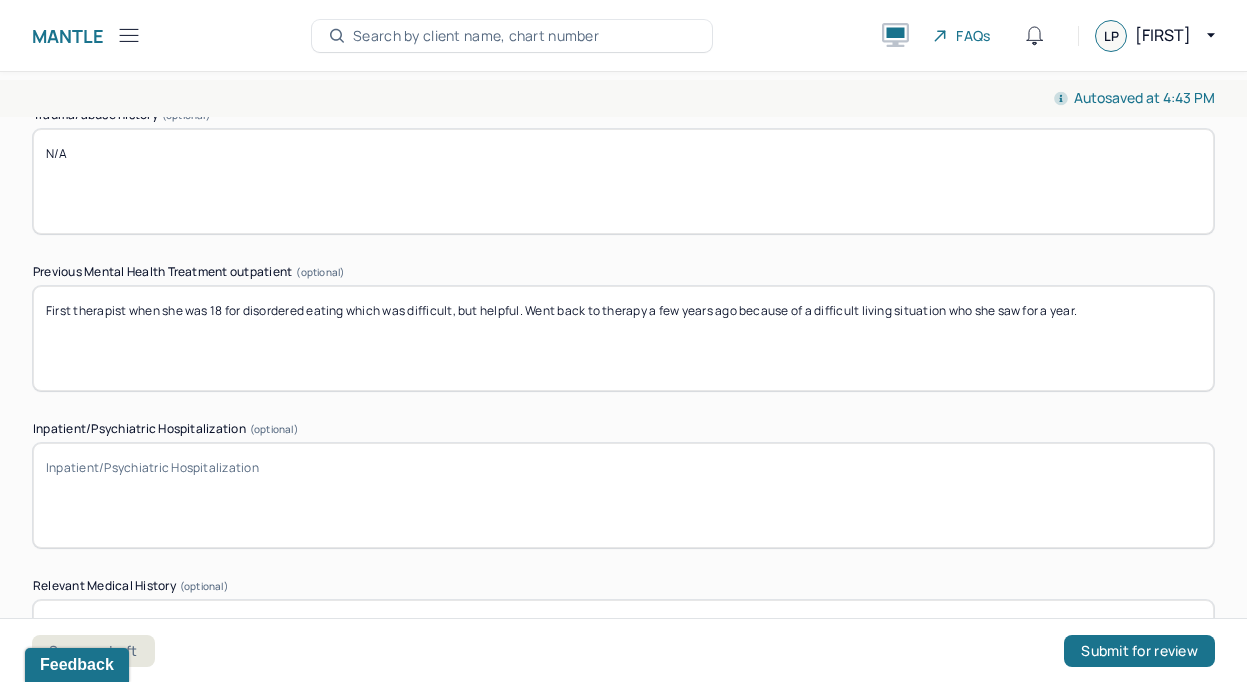 click on "First therapist when she was 18 for disordered eating which was difficult, but helpful. Went back to therapy a few years ago because of a difficult living situation who she saw for a year." at bounding box center [623, 338] 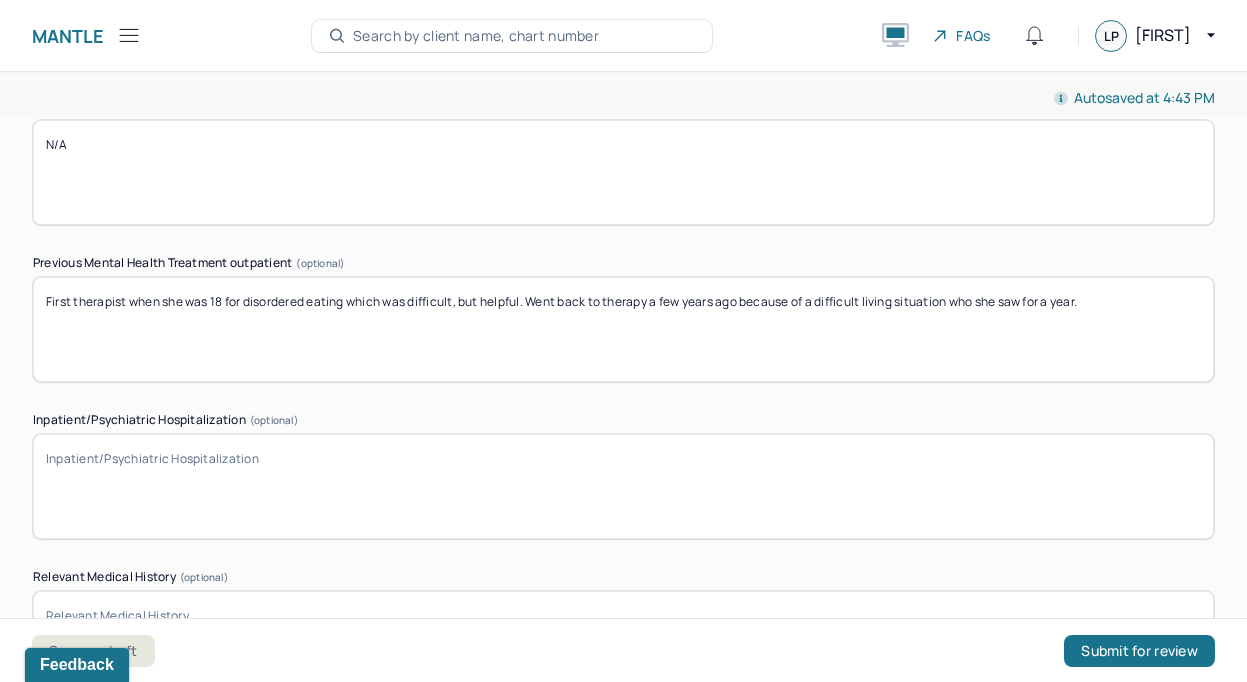 scroll, scrollTop: 5804, scrollLeft: 0, axis: vertical 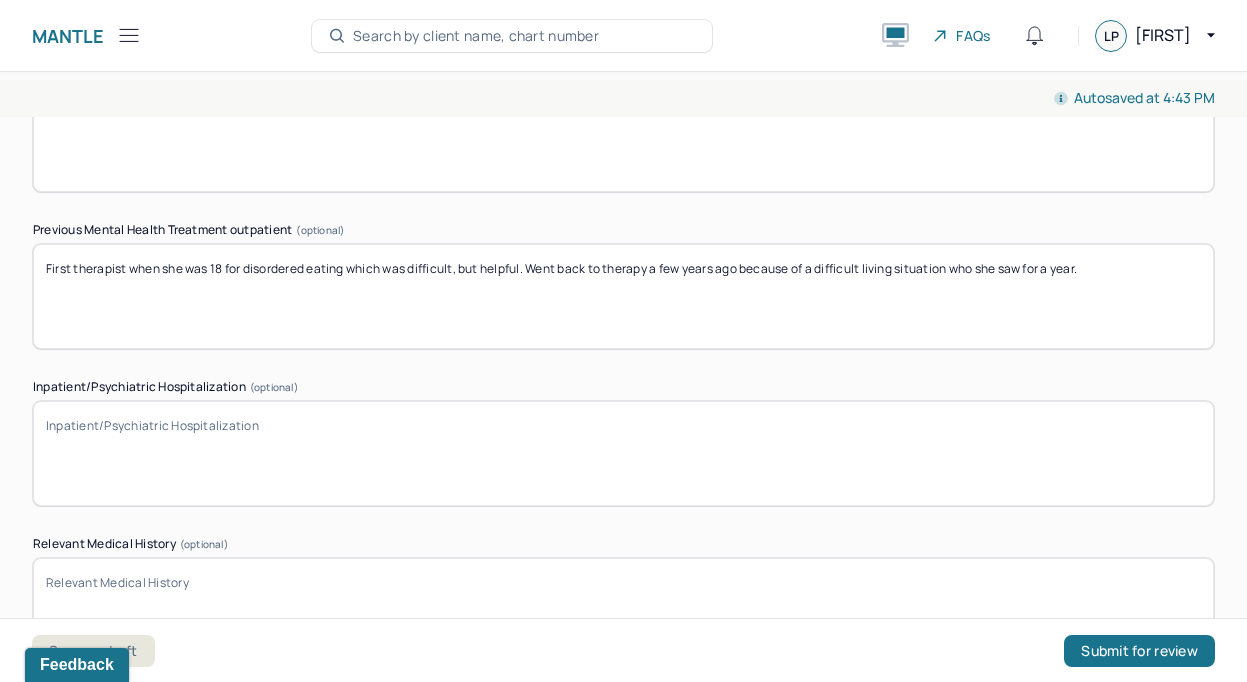 type on "First therapist when she was 18 for disordered eating which was difficult, but helpful. Went back to therapy a few years ago because of a difficult living situation who she saw for a year." 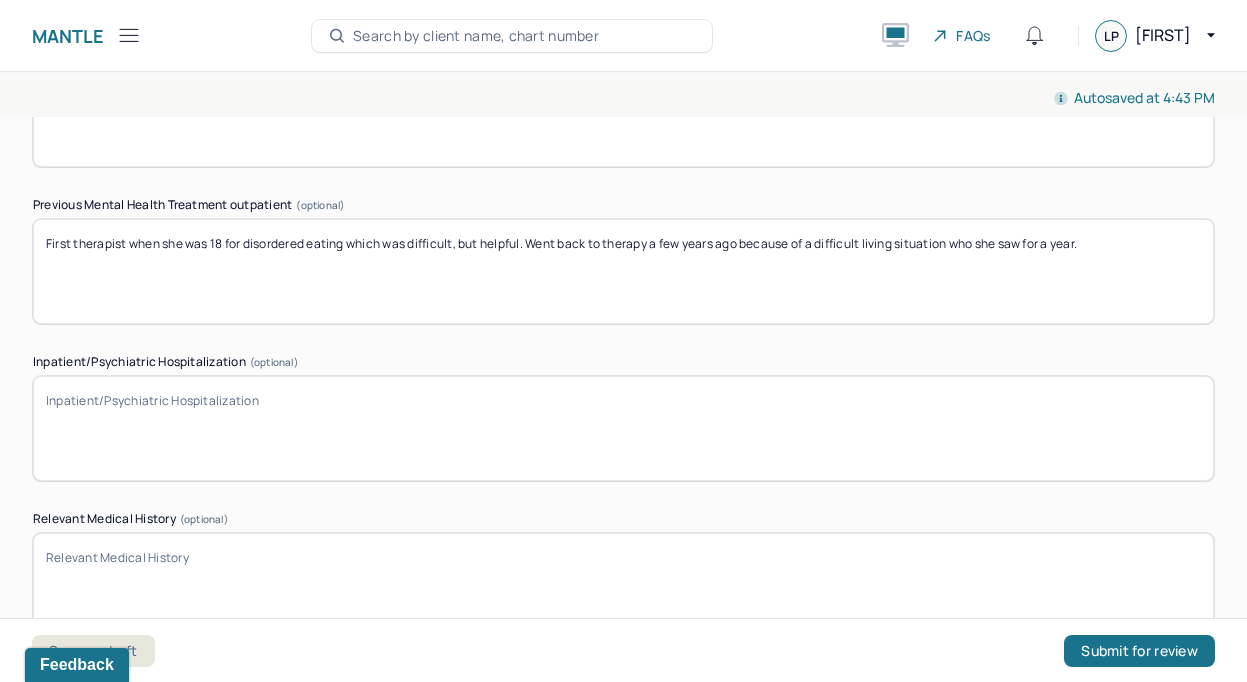 scroll, scrollTop: 5833, scrollLeft: 0, axis: vertical 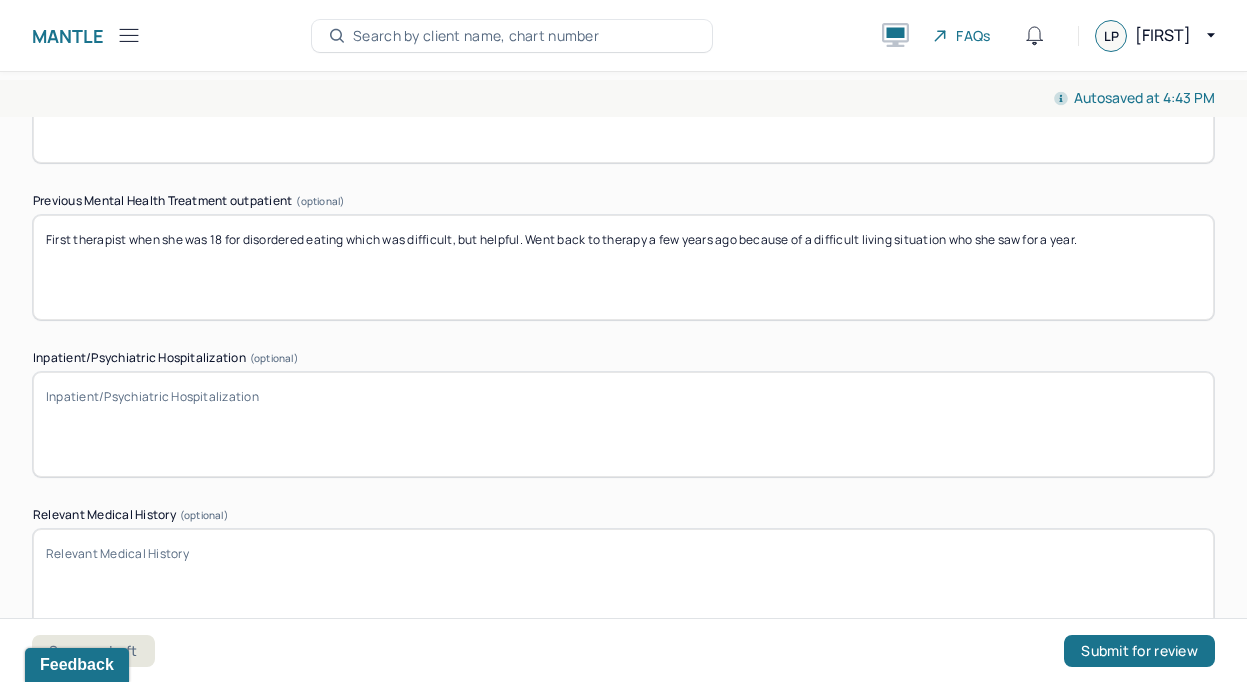 click on "Inpatient/Psychiatric Hospitalization (optional)" at bounding box center (623, 424) 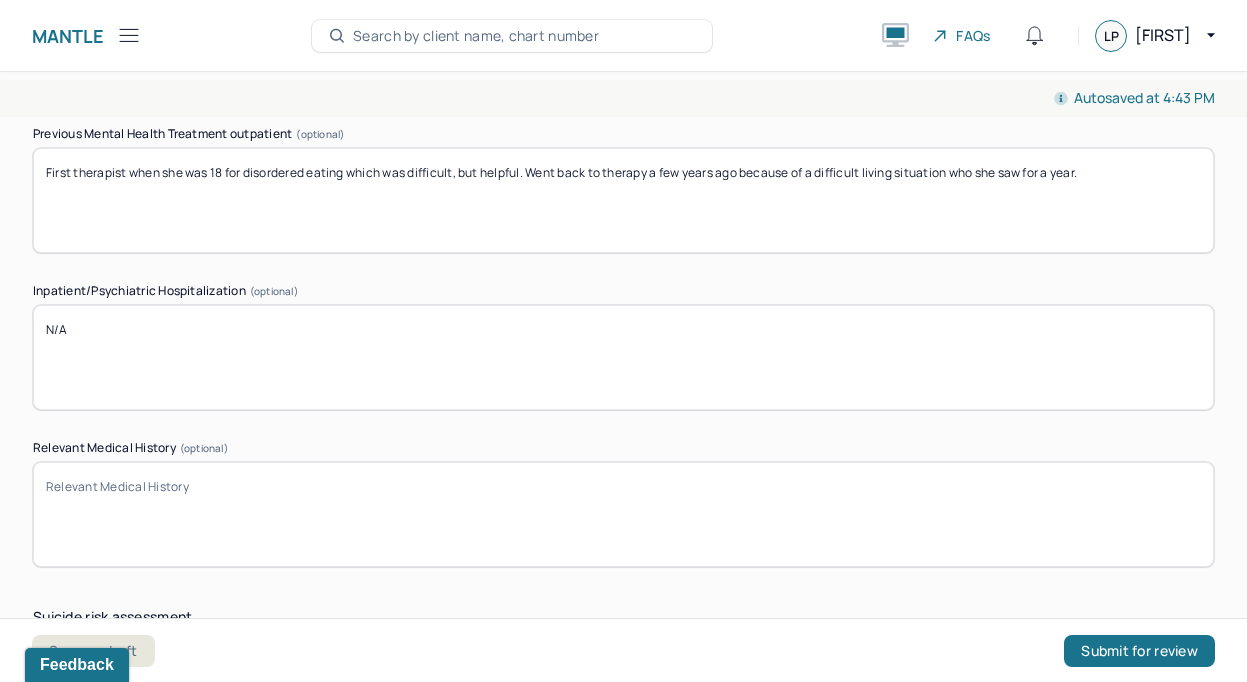 scroll, scrollTop: 5902, scrollLeft: 0, axis: vertical 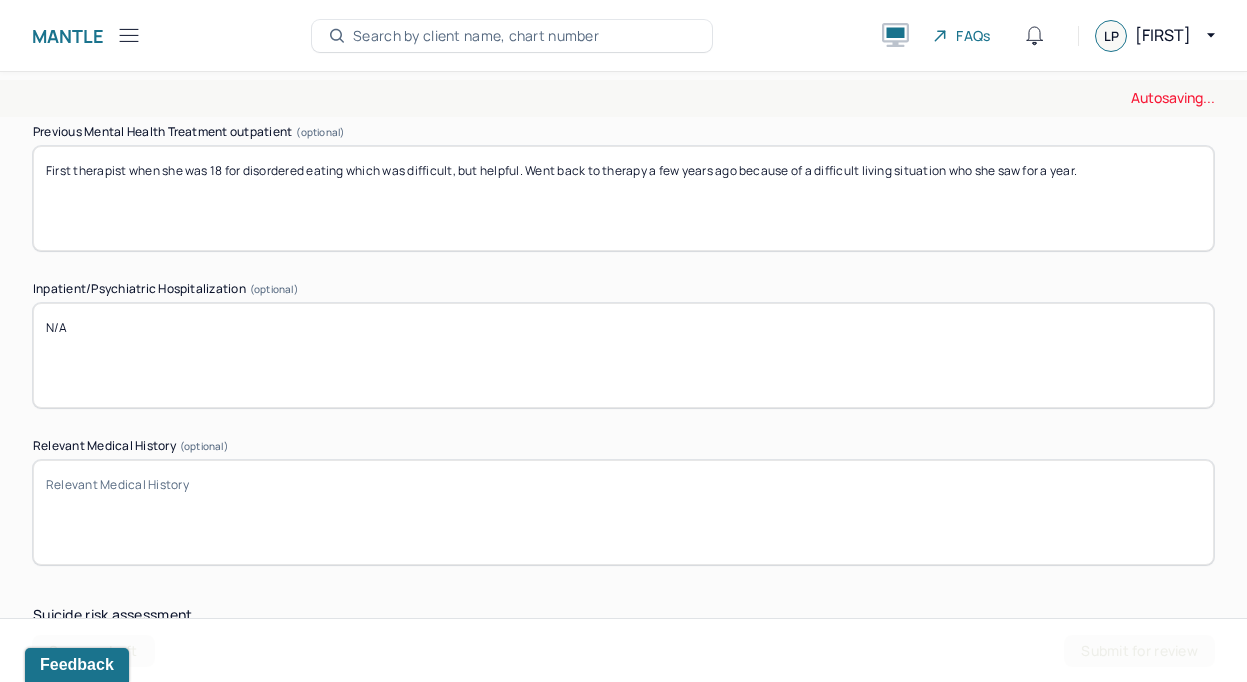 type on "N/A" 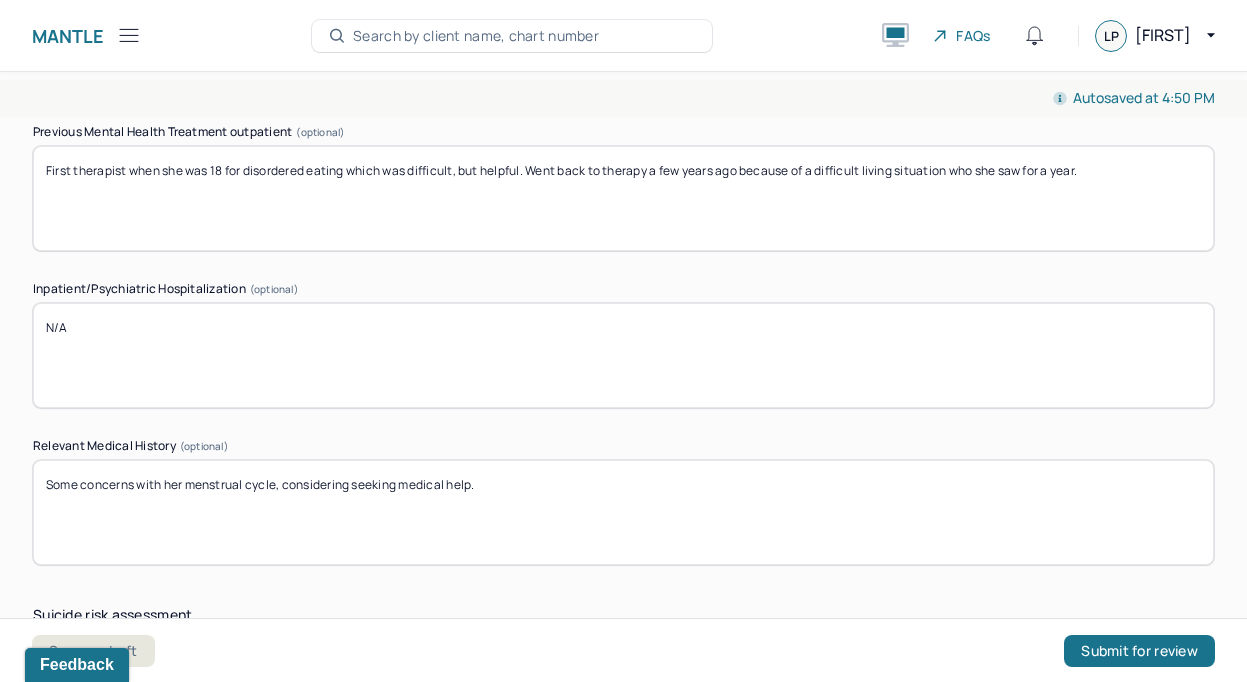 click on "Some concerns with her menstrual cycle, considering seeking medical help." at bounding box center (623, 512) 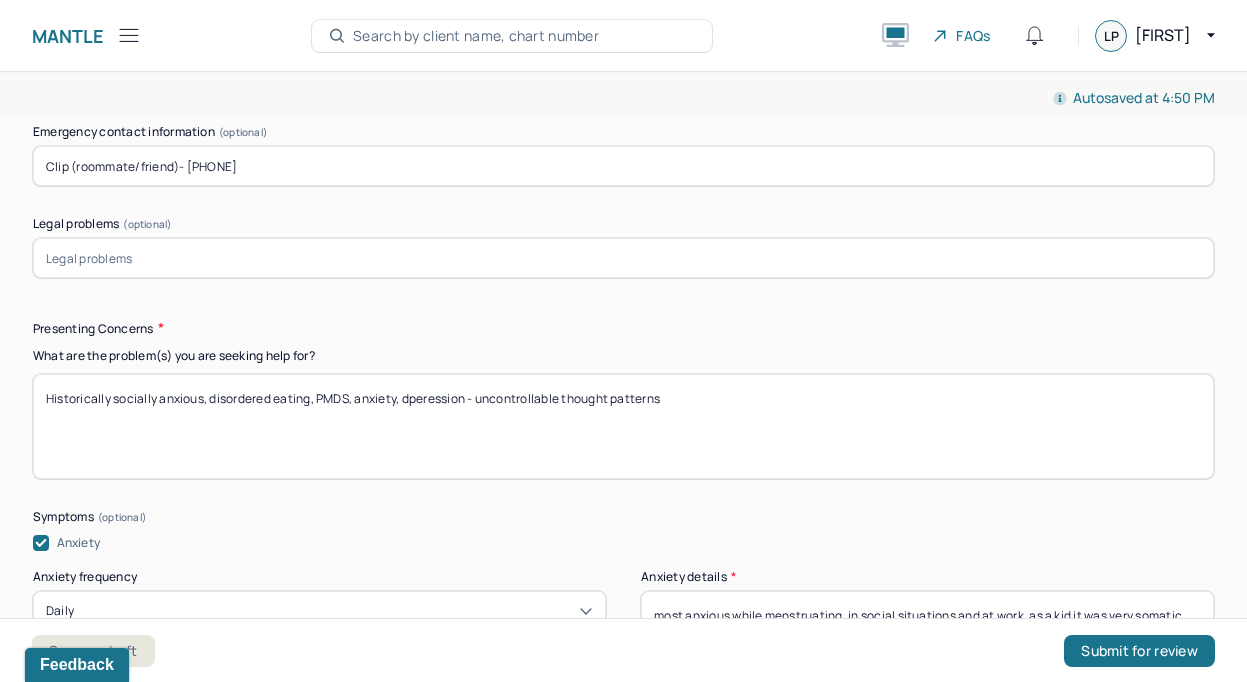 scroll, scrollTop: 1935, scrollLeft: 0, axis: vertical 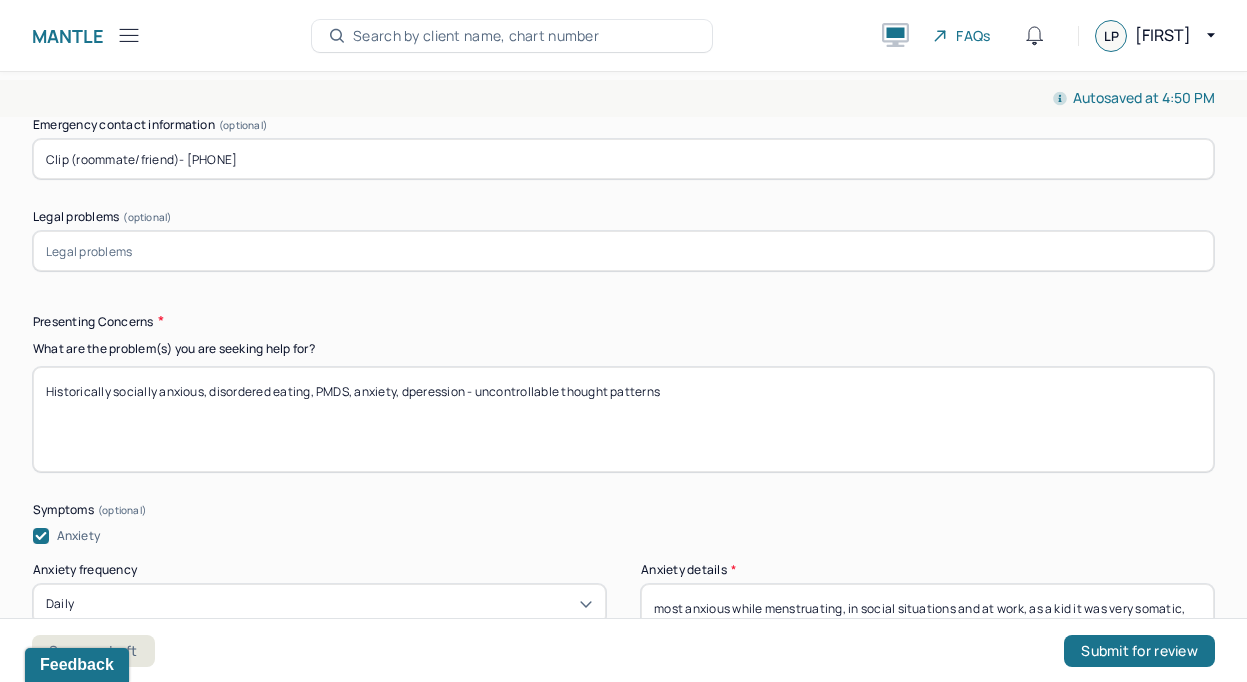 type on "Some concerns with her menstrual cycle, considering seeking medical opinions." 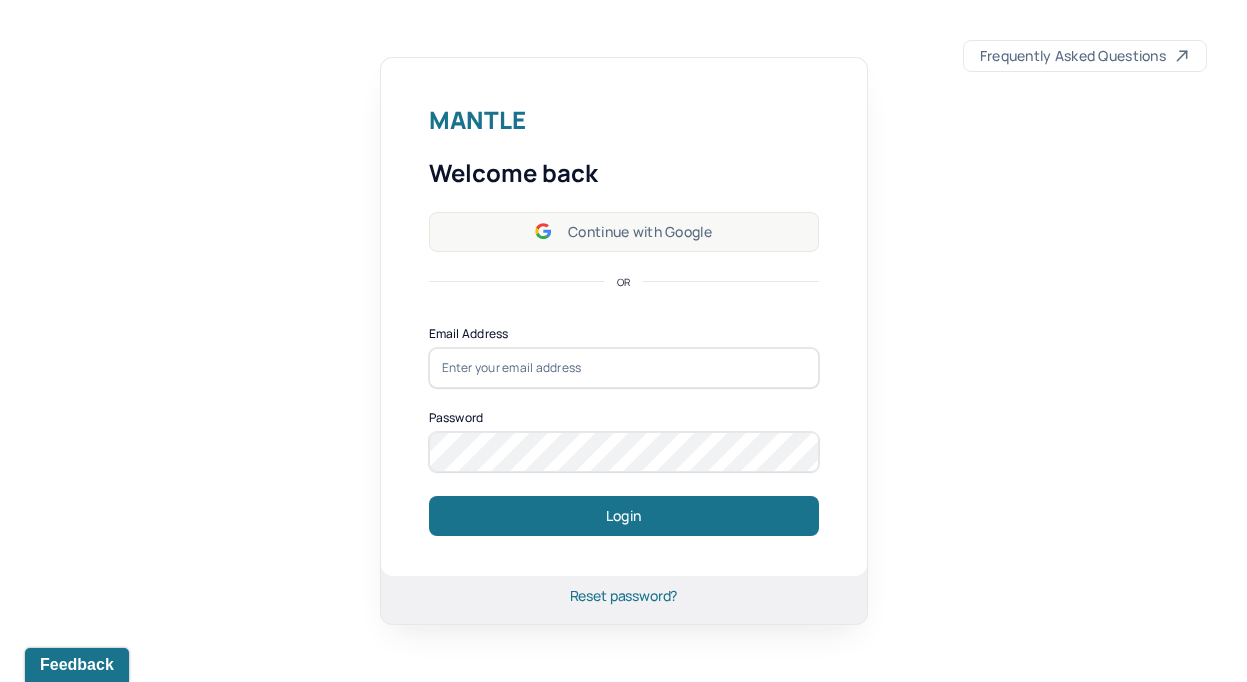click on "Continue with Google" at bounding box center [624, 232] 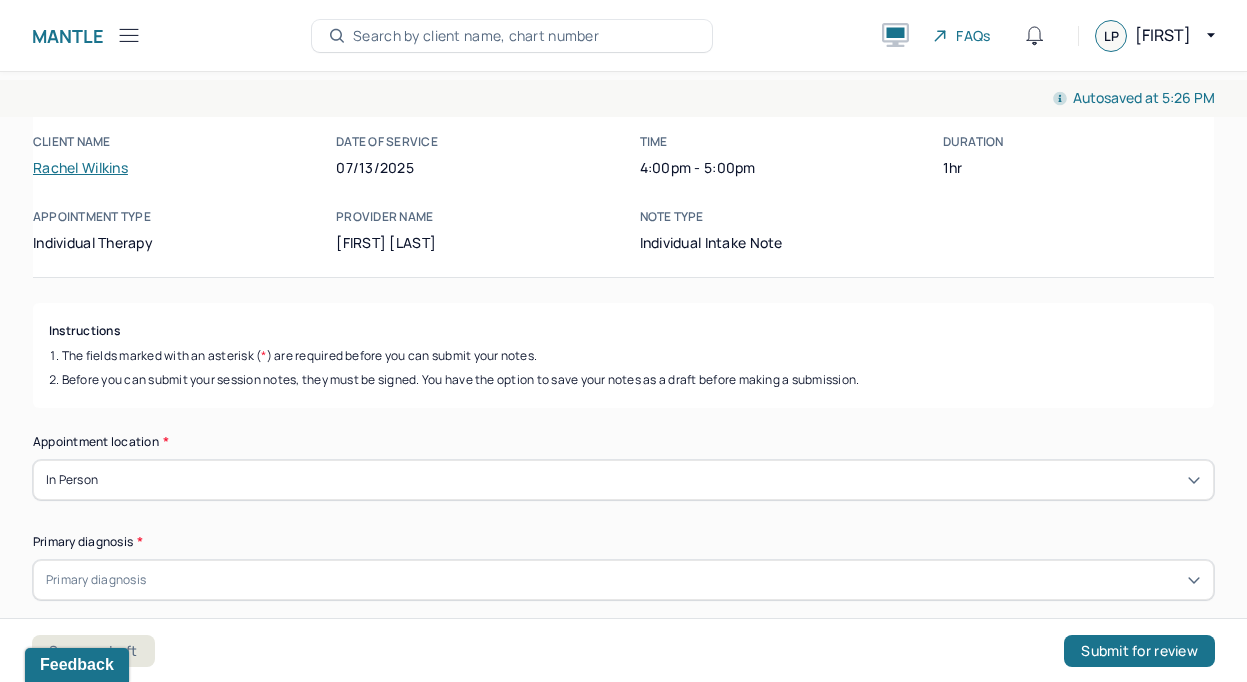 scroll, scrollTop: 0, scrollLeft: 0, axis: both 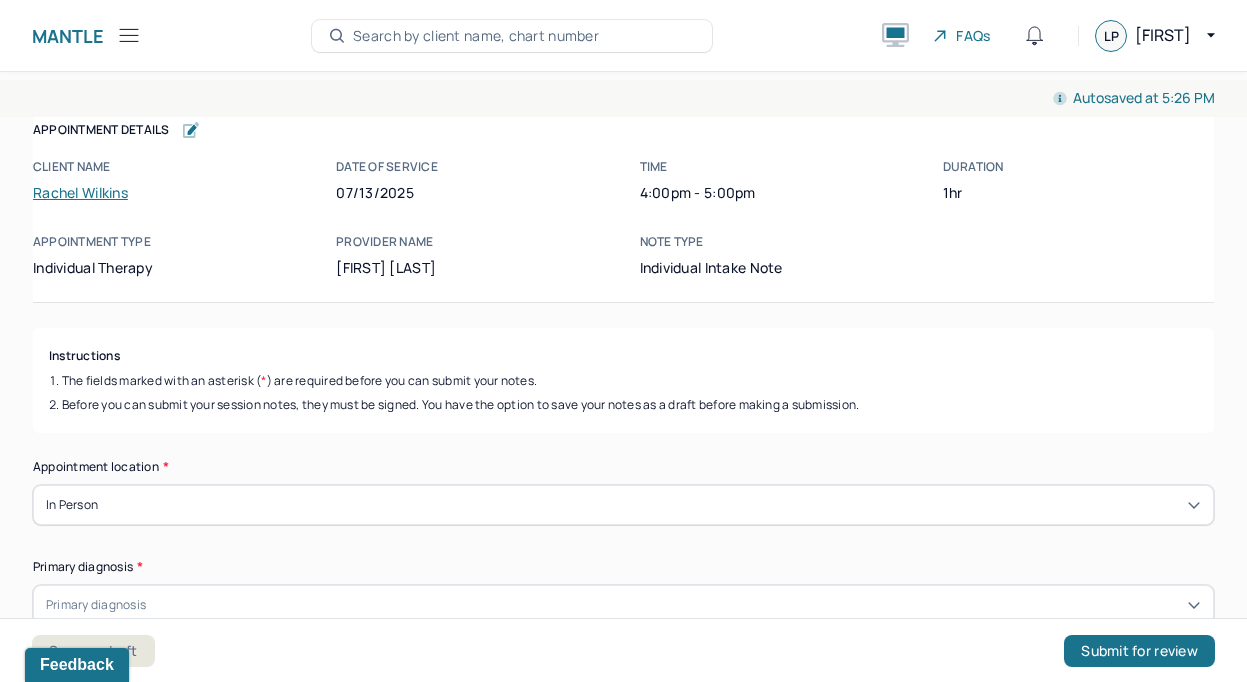 click 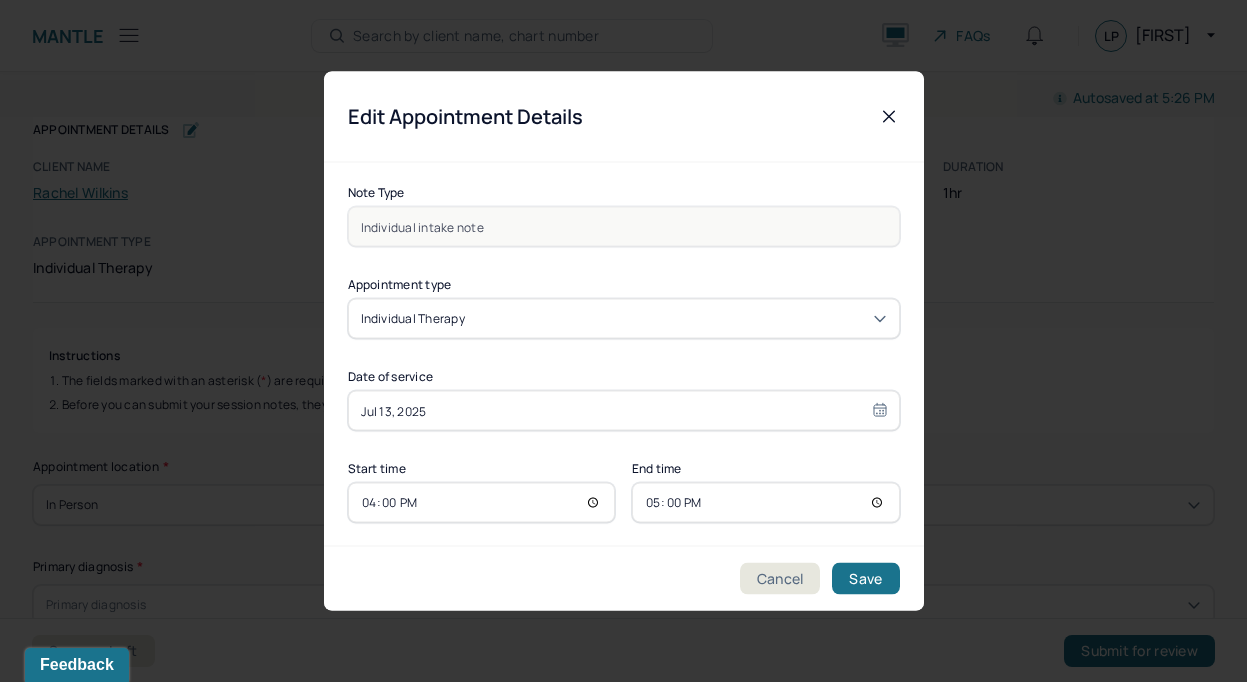 click on "16:00" at bounding box center (482, 503) 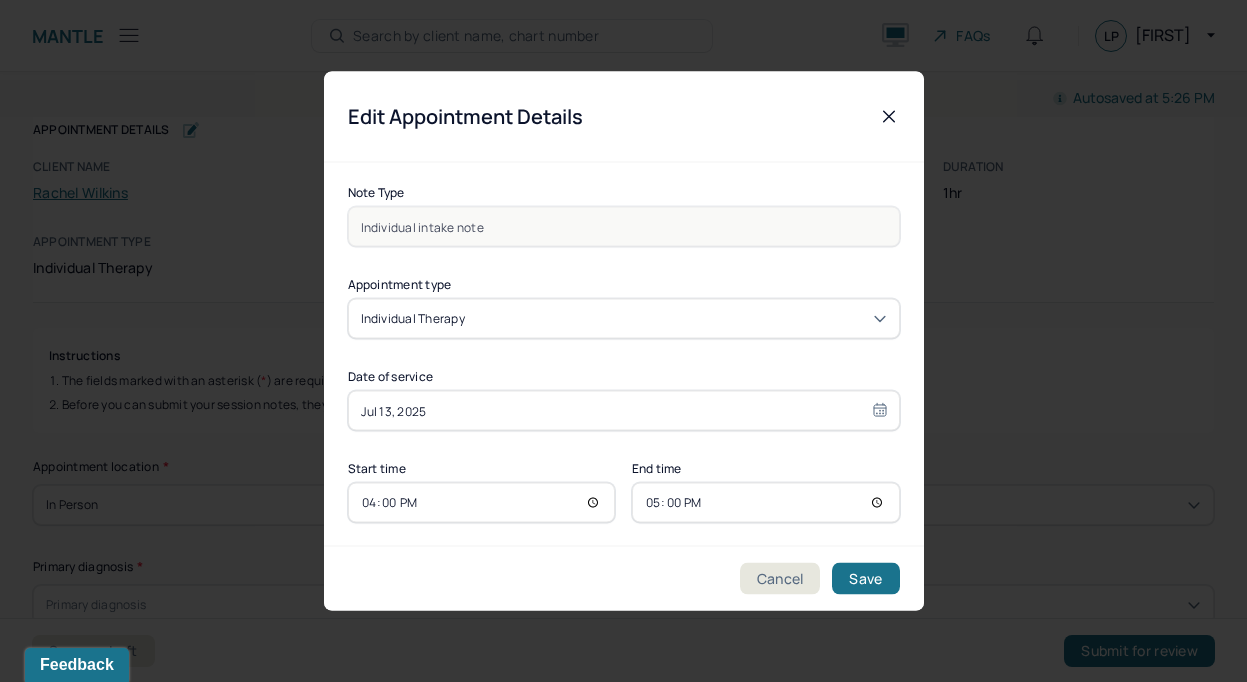 type on "16:09" 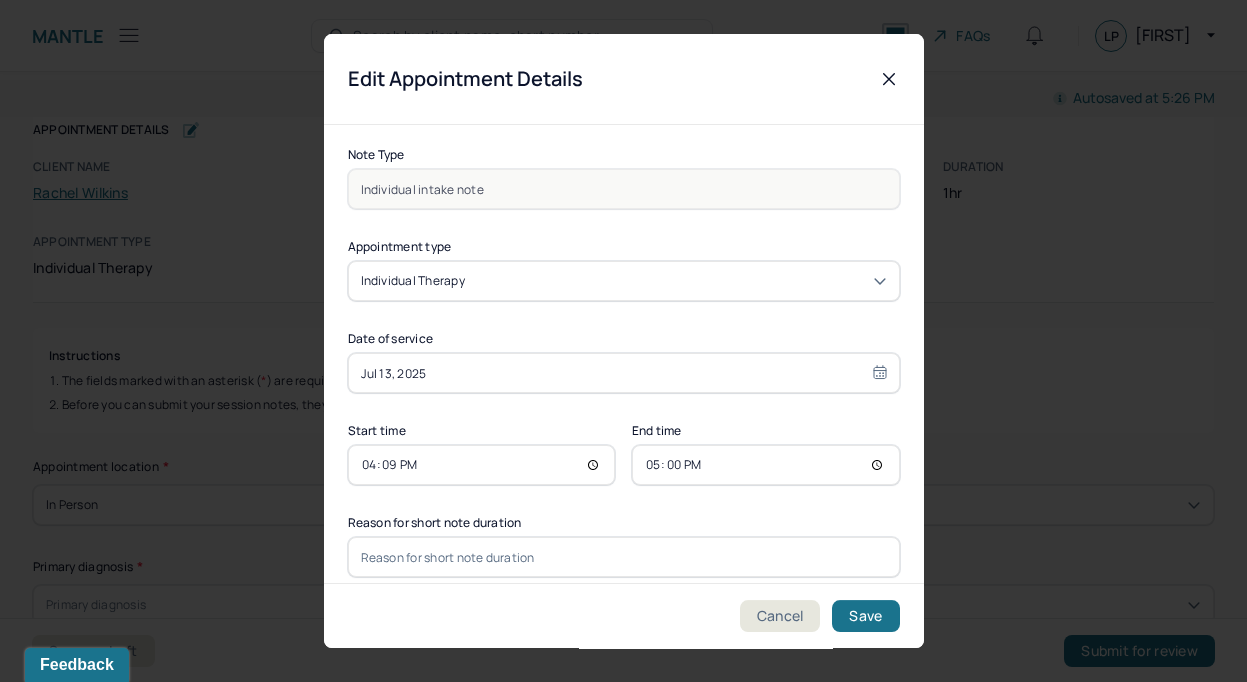 scroll, scrollTop: 17, scrollLeft: 0, axis: vertical 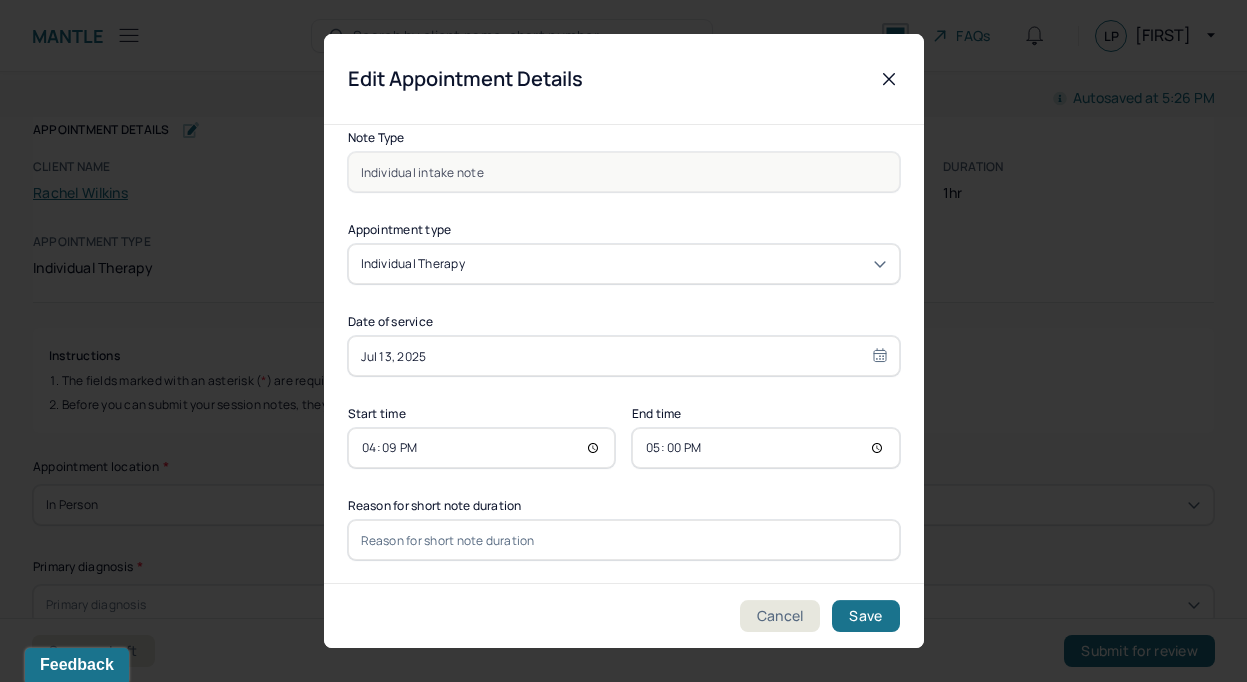 click at bounding box center (624, 540) 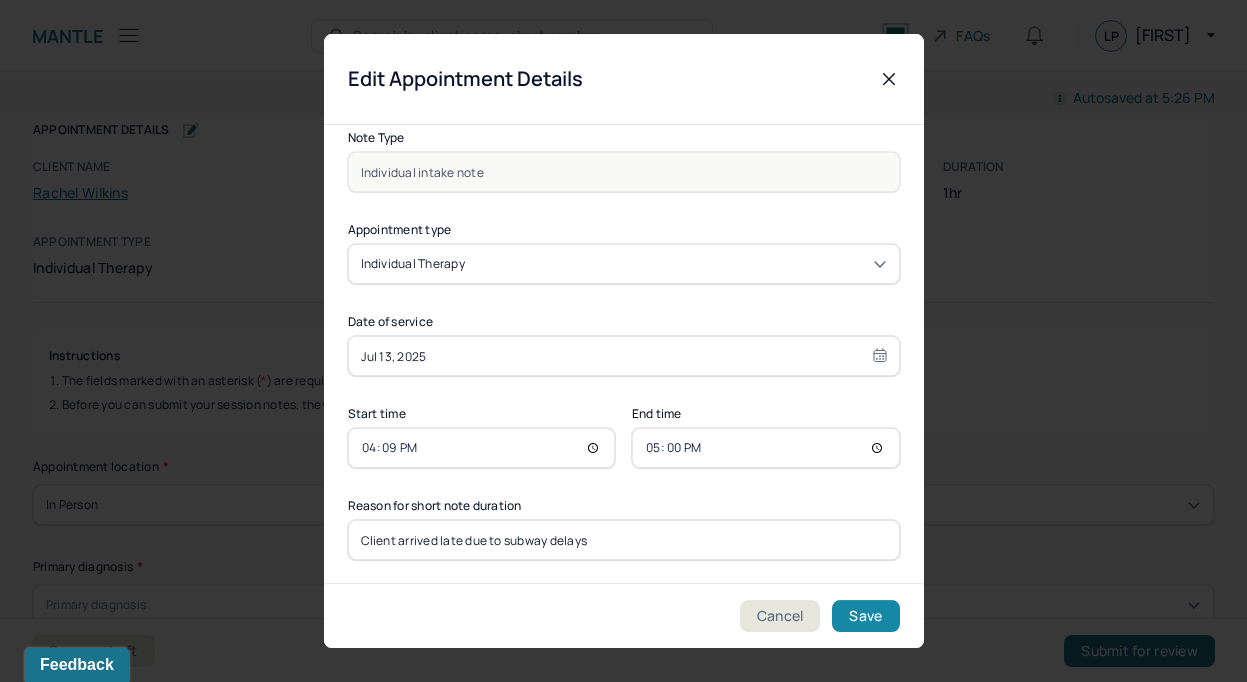 type on "Client arrived late due to subway delays" 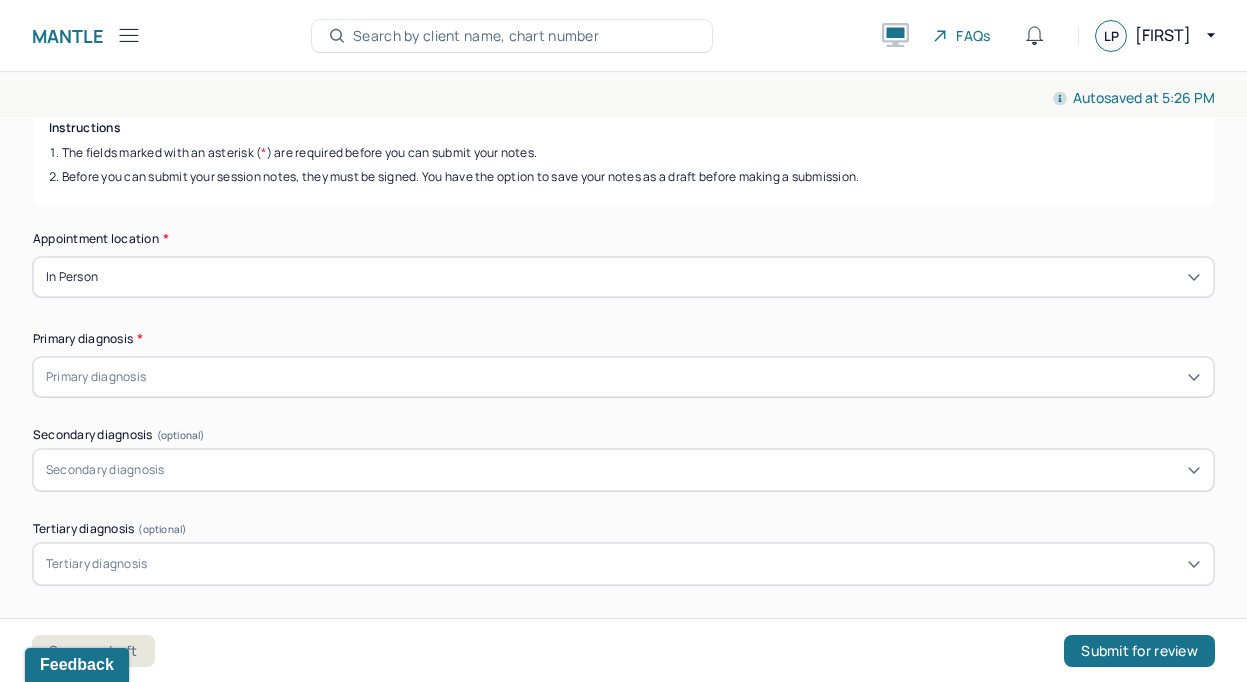 scroll, scrollTop: 236, scrollLeft: 0, axis: vertical 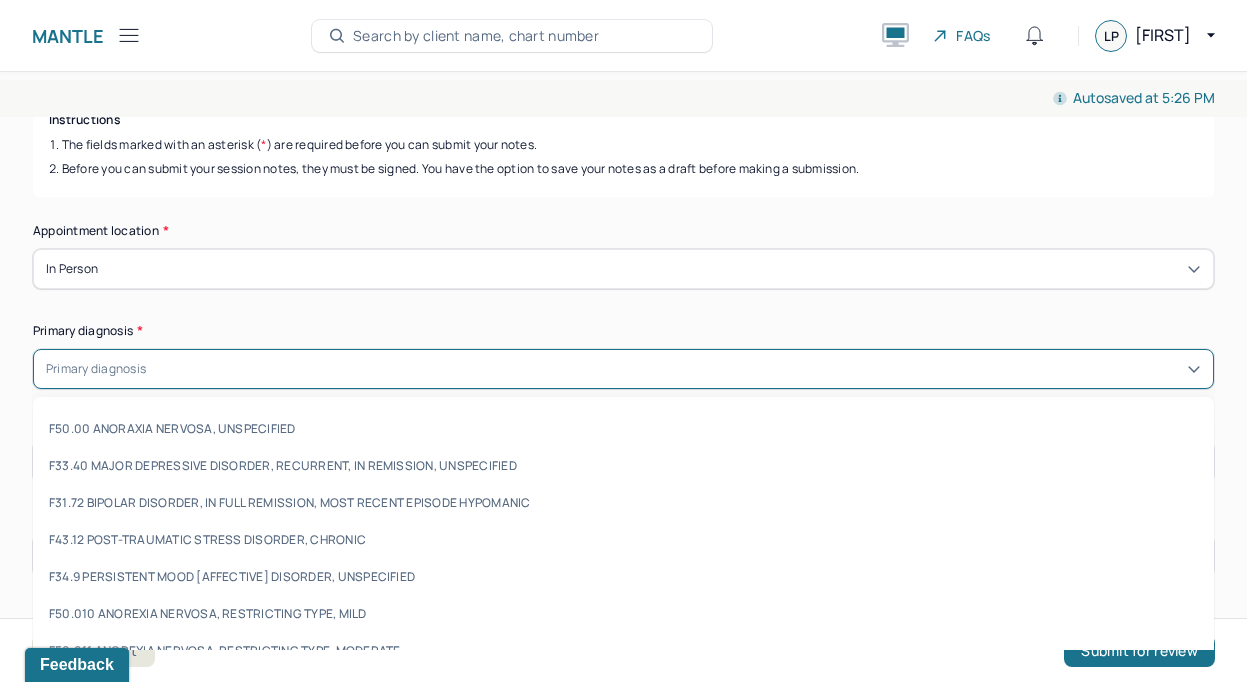 click on "Primary diagnosis" at bounding box center (623, 369) 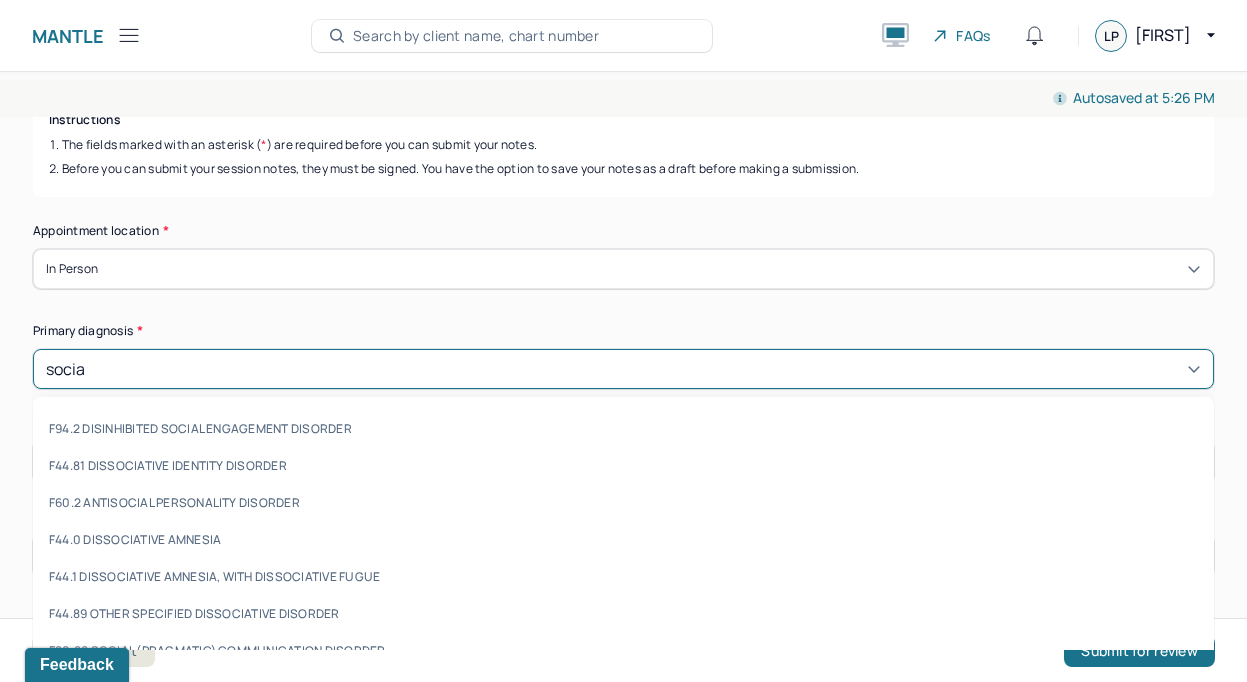 type on "social" 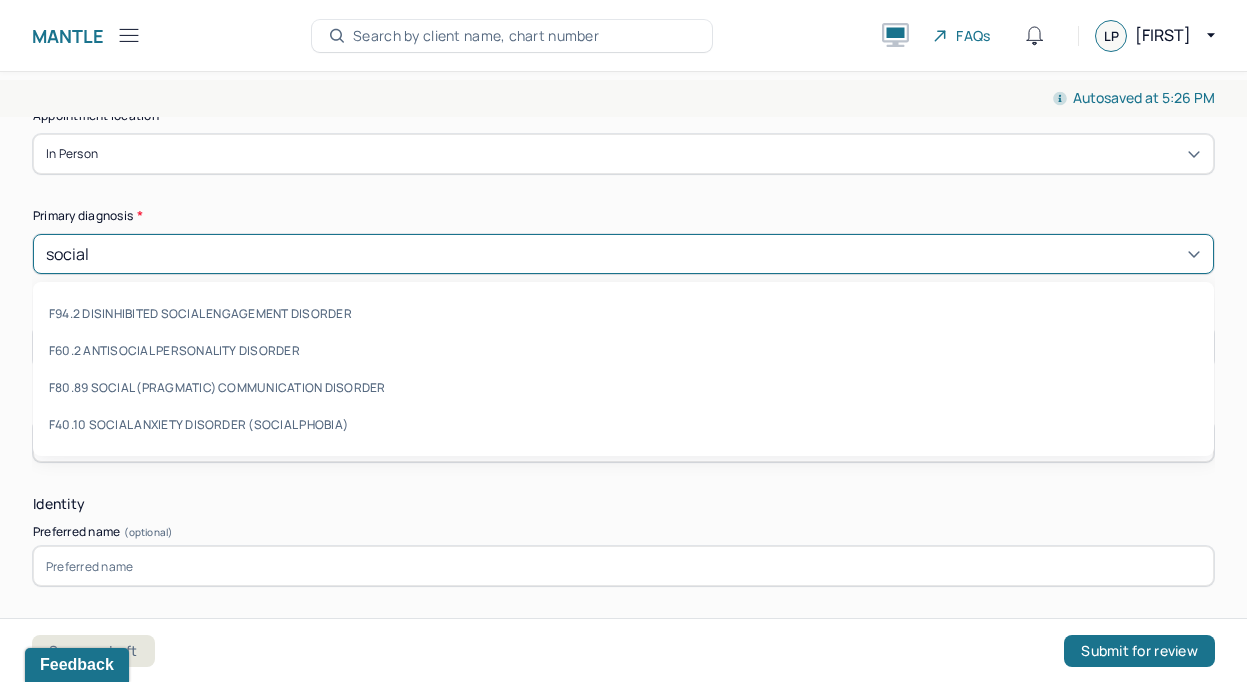 scroll, scrollTop: 355, scrollLeft: 0, axis: vertical 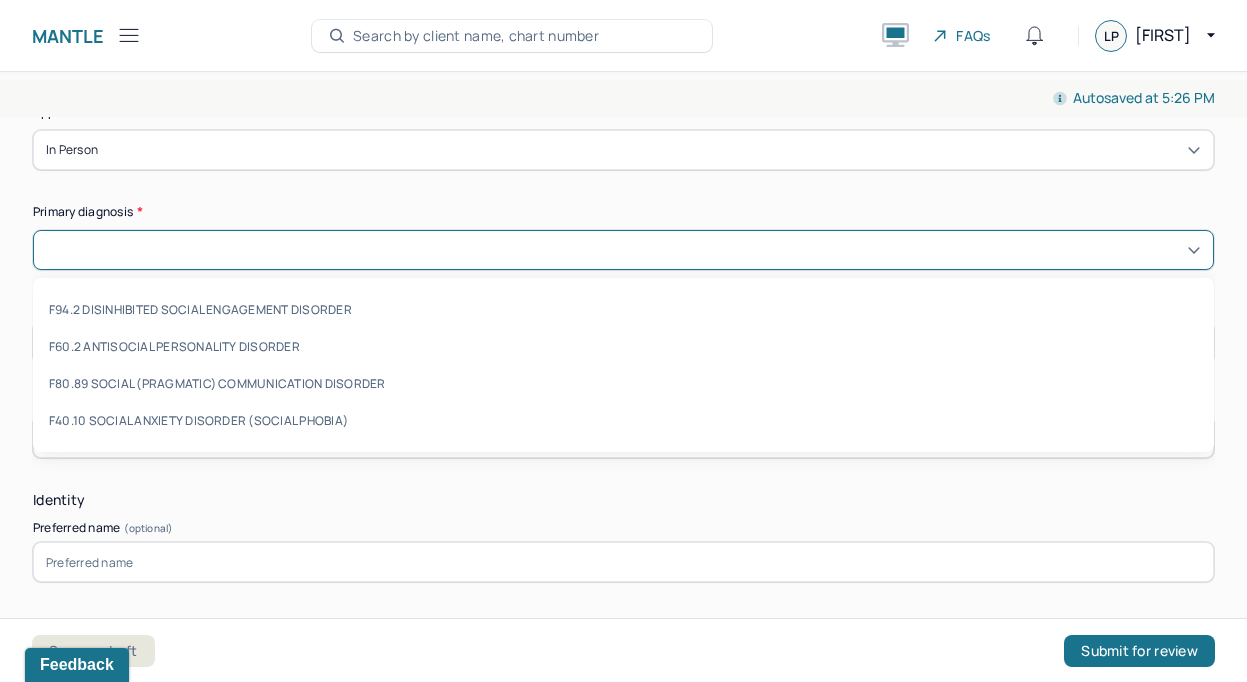 click at bounding box center (146, 250) 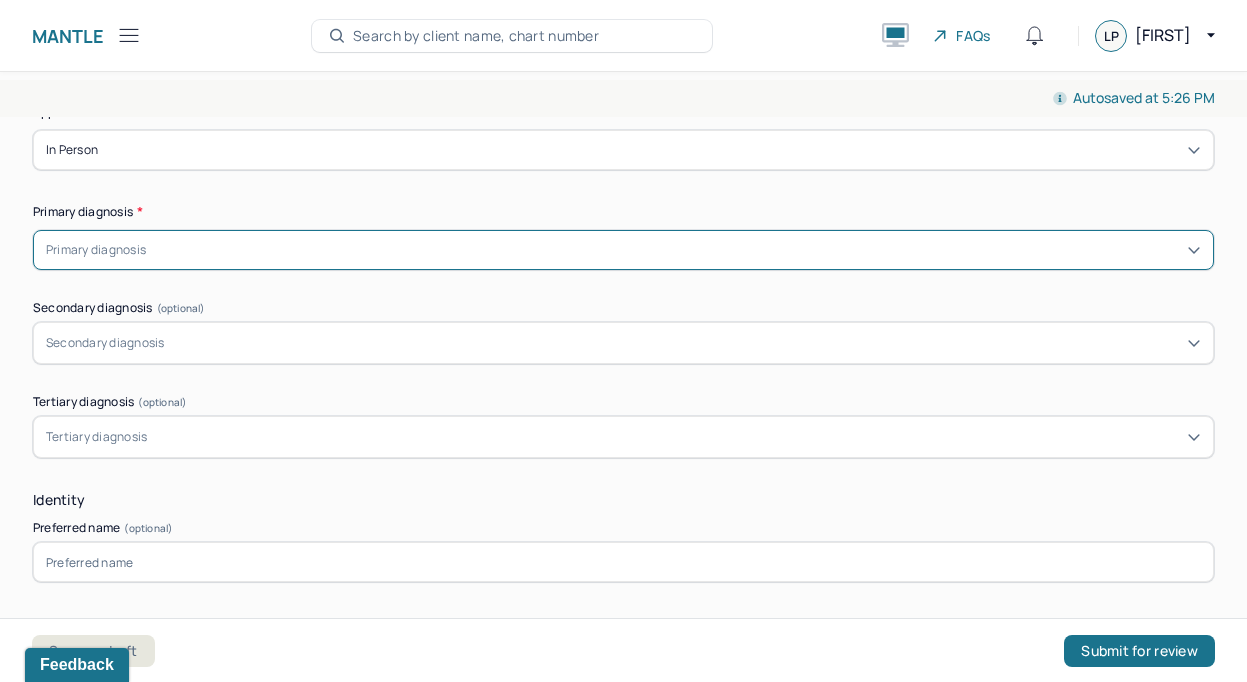 click at bounding box center (675, 250) 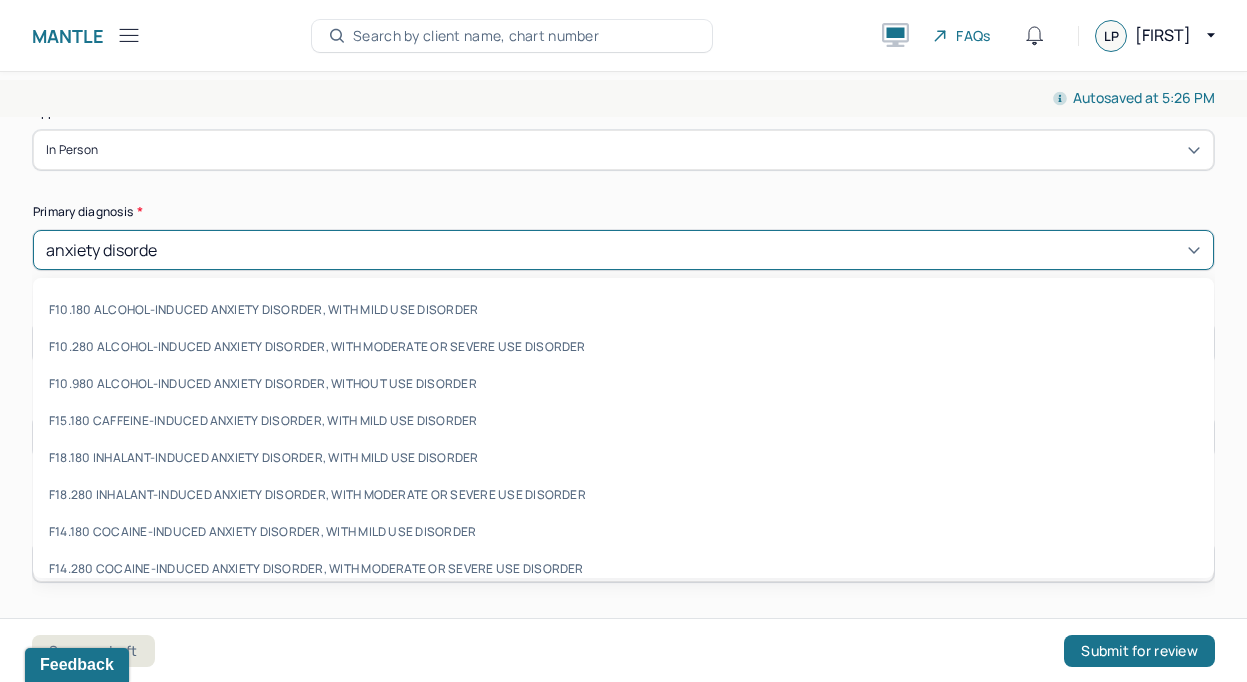 type on "anxiety disorder" 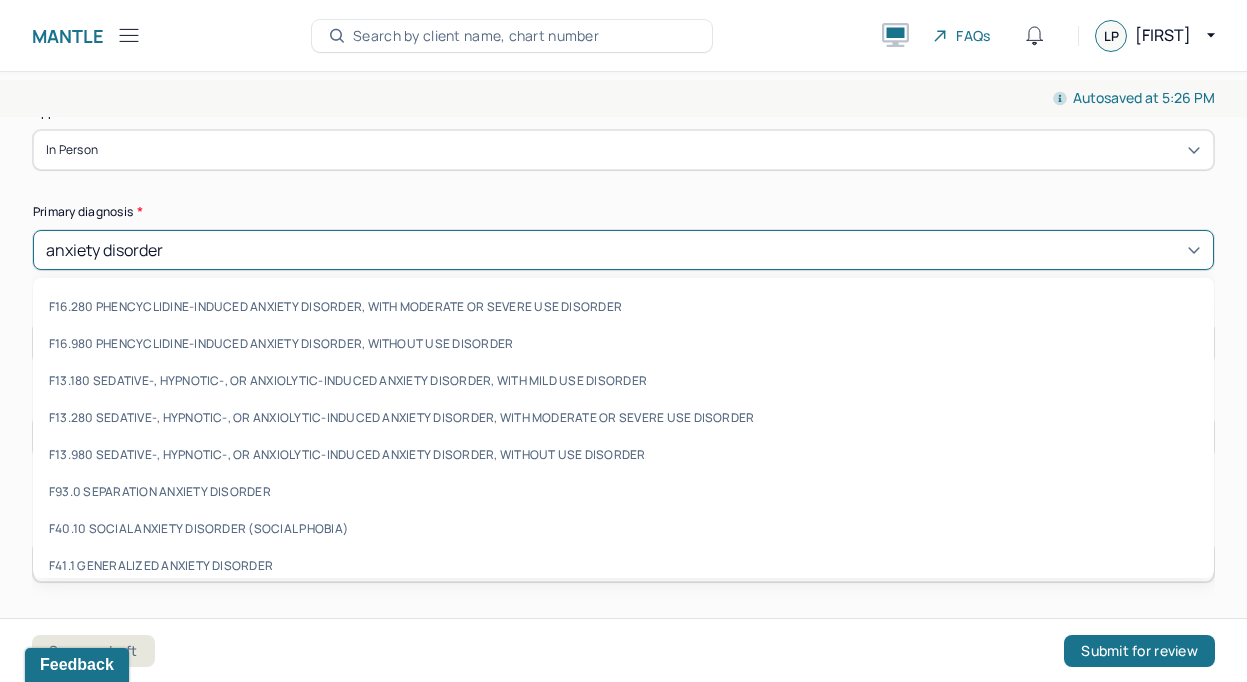 scroll, scrollTop: 1021, scrollLeft: 0, axis: vertical 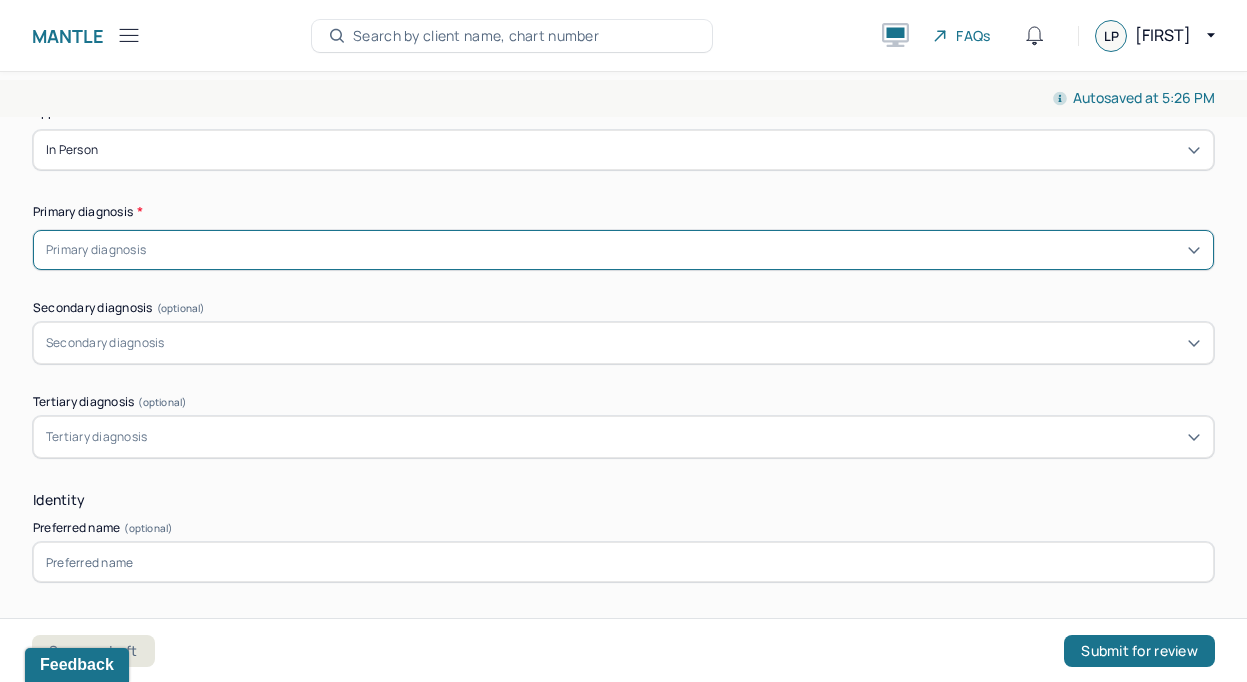 click at bounding box center (675, 250) 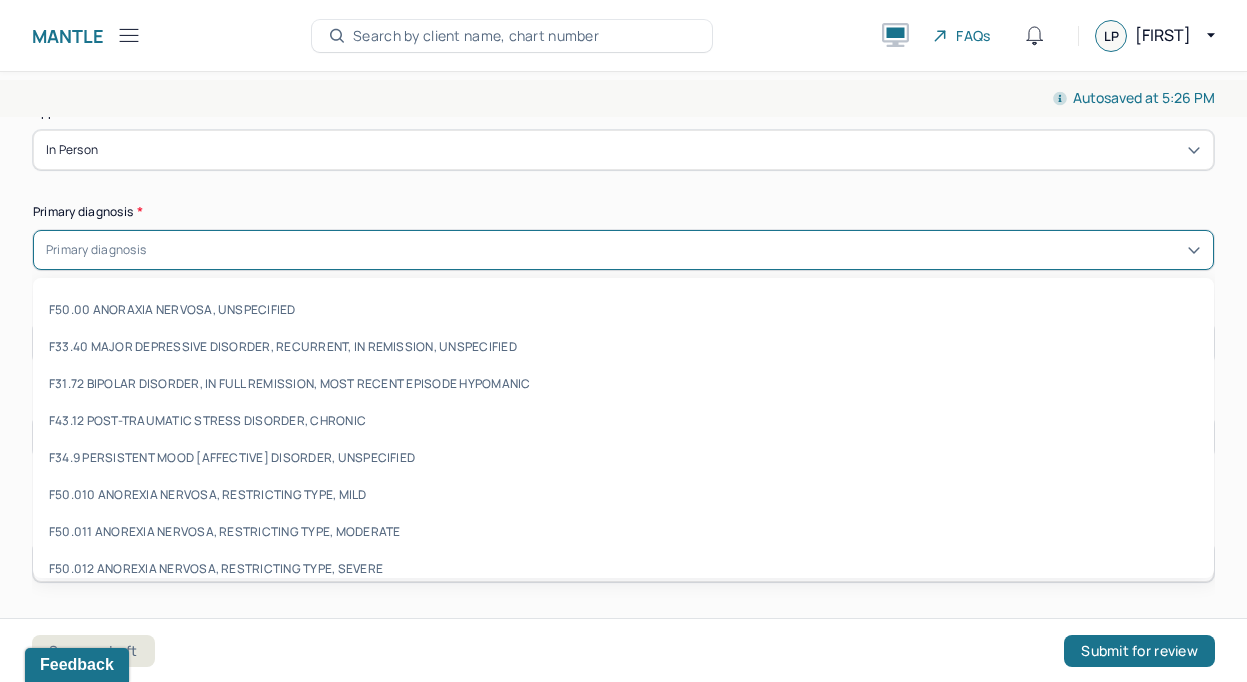 click at bounding box center [675, 250] 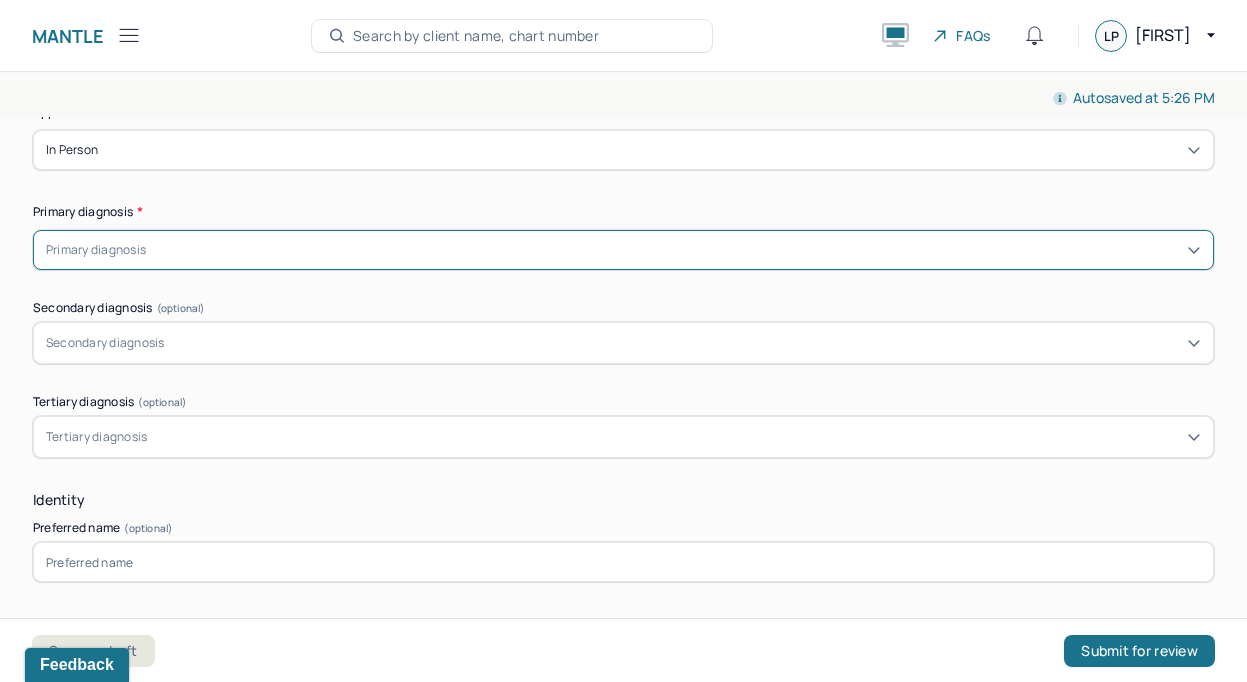 click at bounding box center (675, 250) 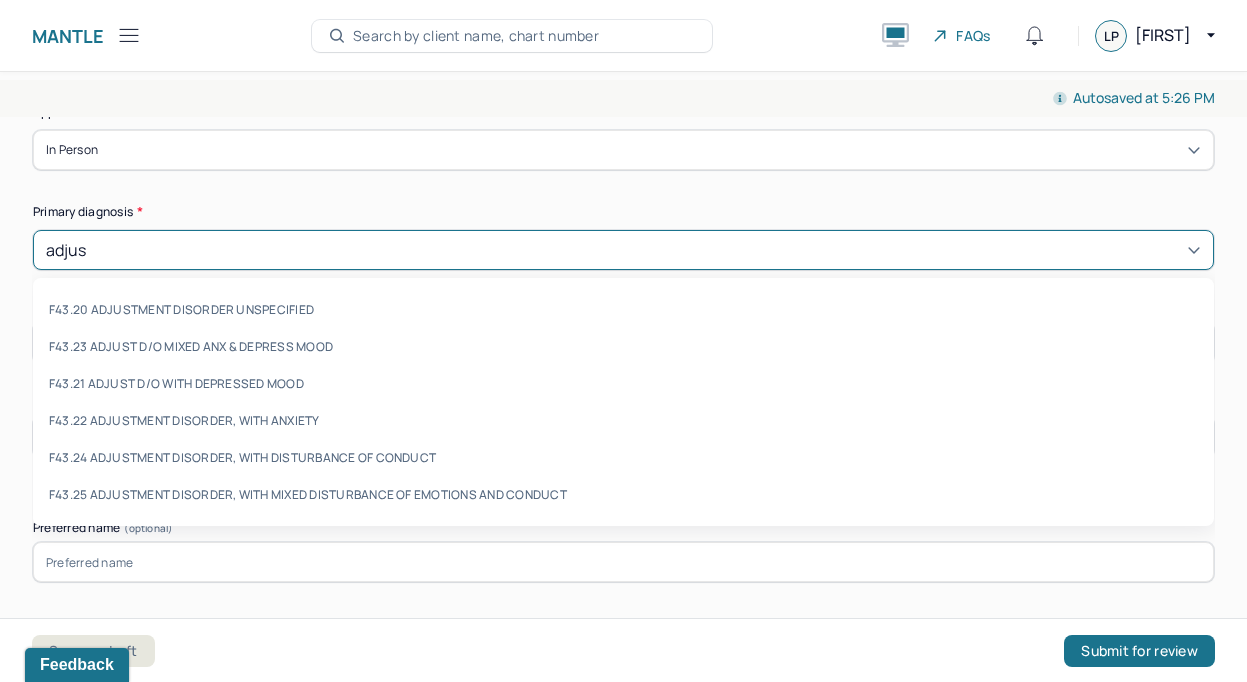type on "adjust" 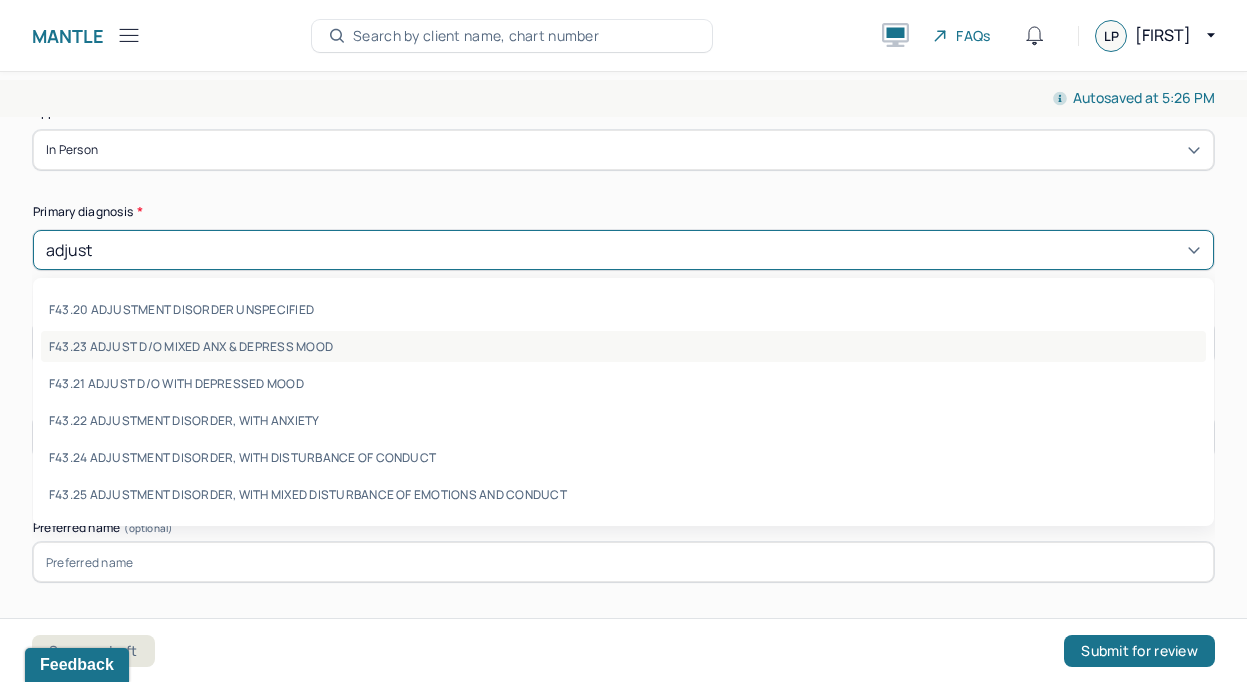 click on "F43.23 ADJUST D/O MIXED ANX & DEPRESS MOOD" at bounding box center [623, 346] 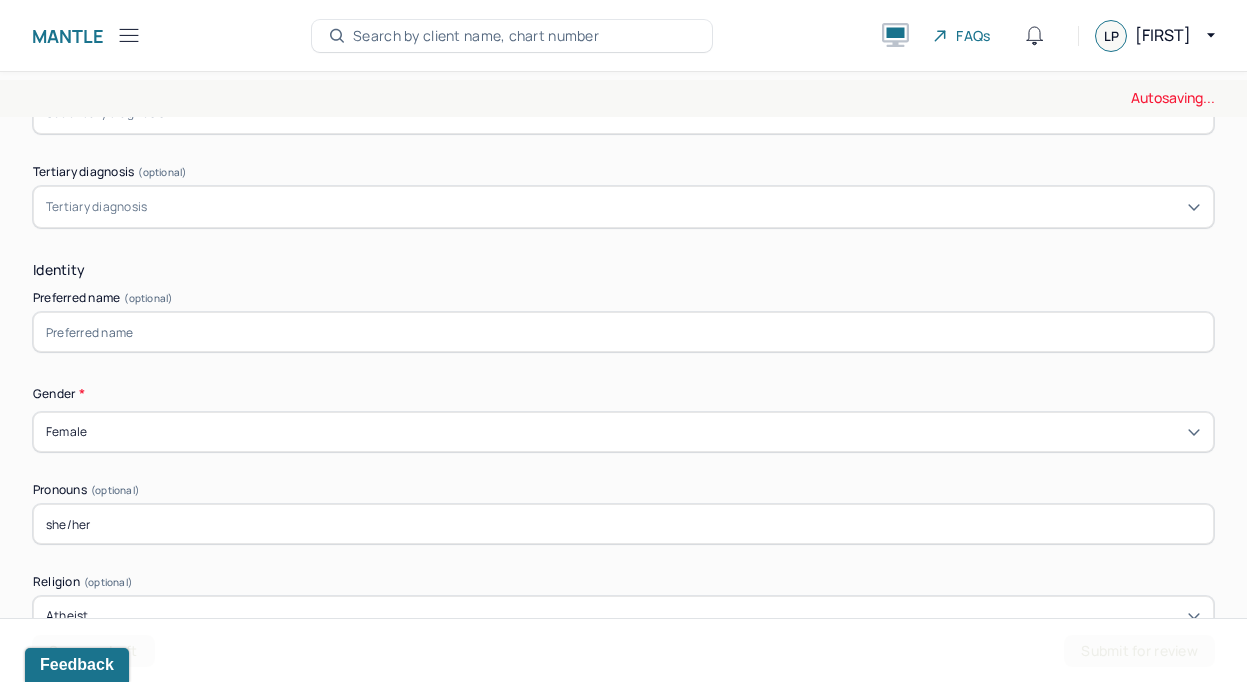 scroll, scrollTop: 611, scrollLeft: 0, axis: vertical 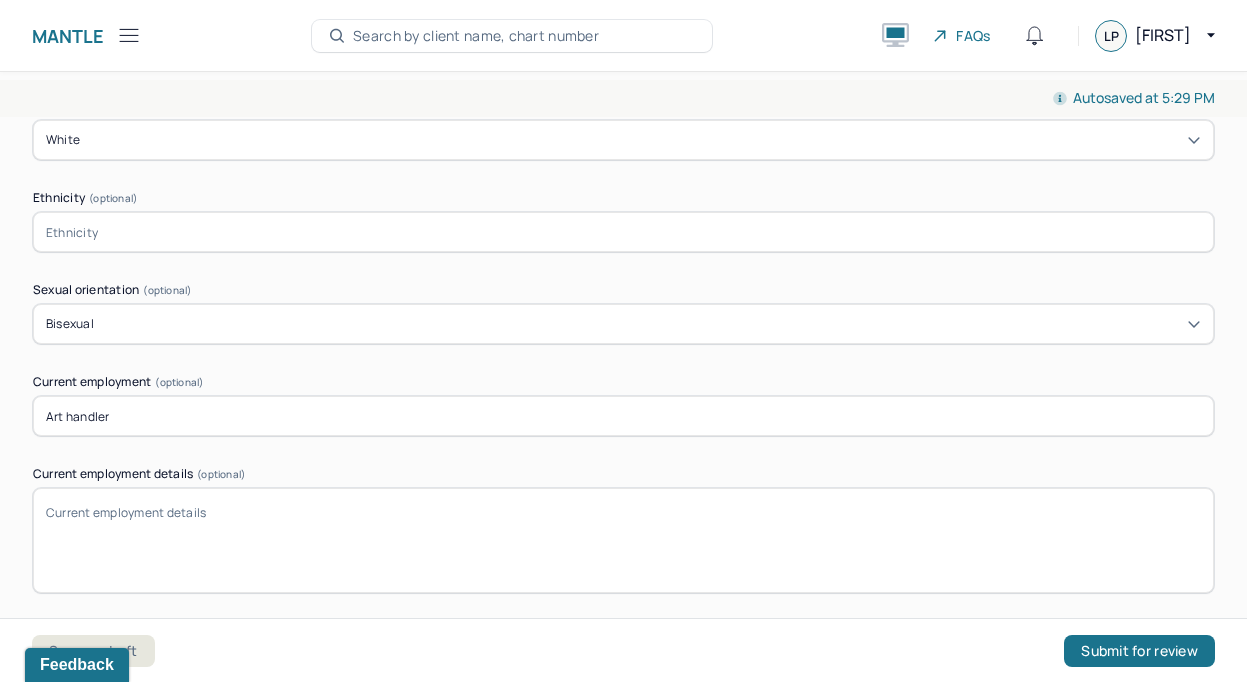 click on "Bisexual" at bounding box center [623, 324] 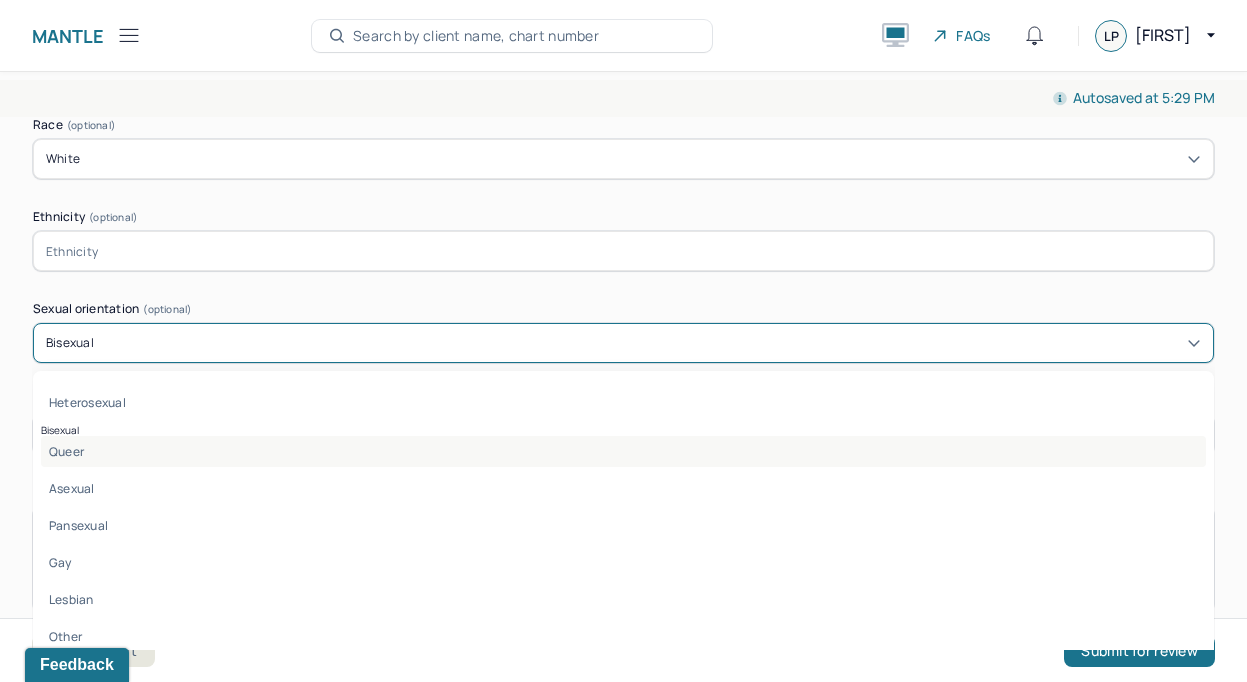 scroll, scrollTop: 22, scrollLeft: 0, axis: vertical 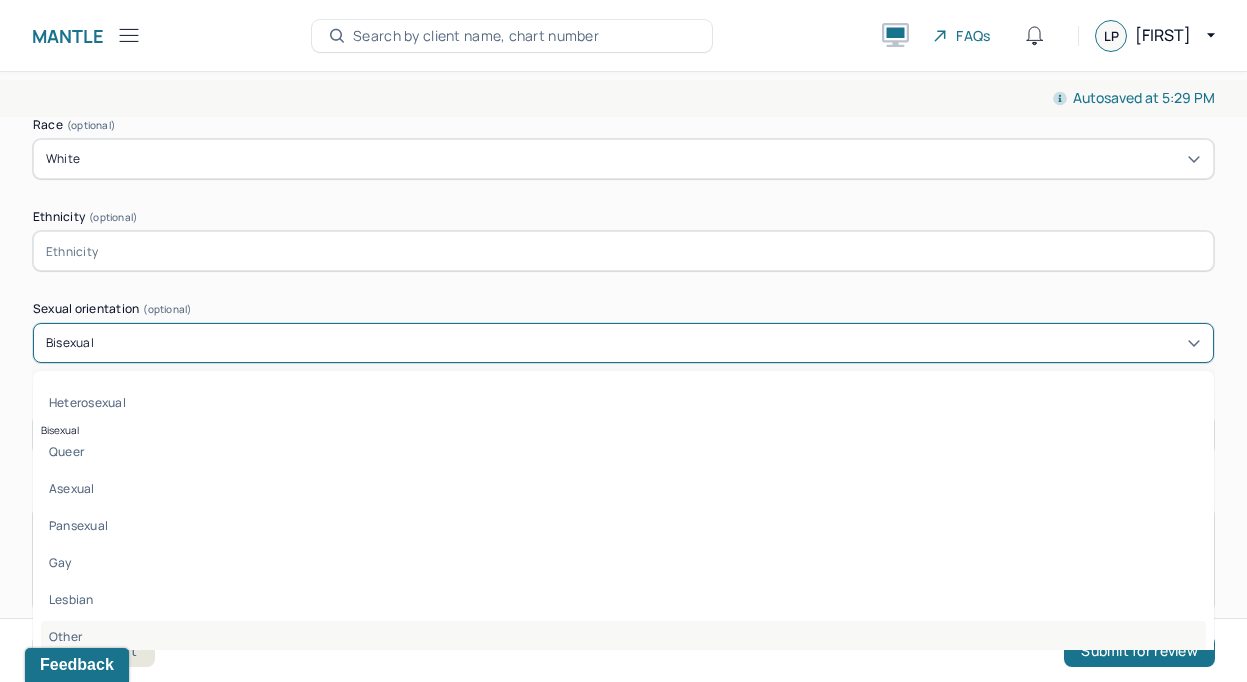 click on "Other" at bounding box center (623, 636) 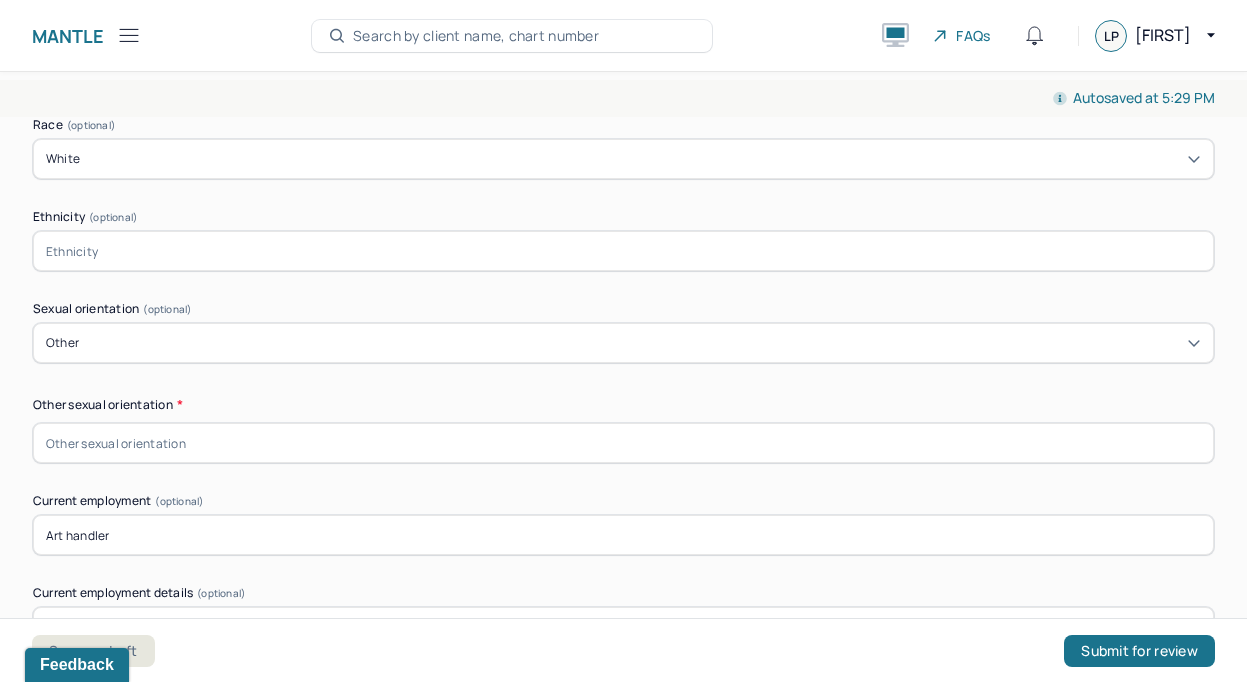 click at bounding box center (623, 443) 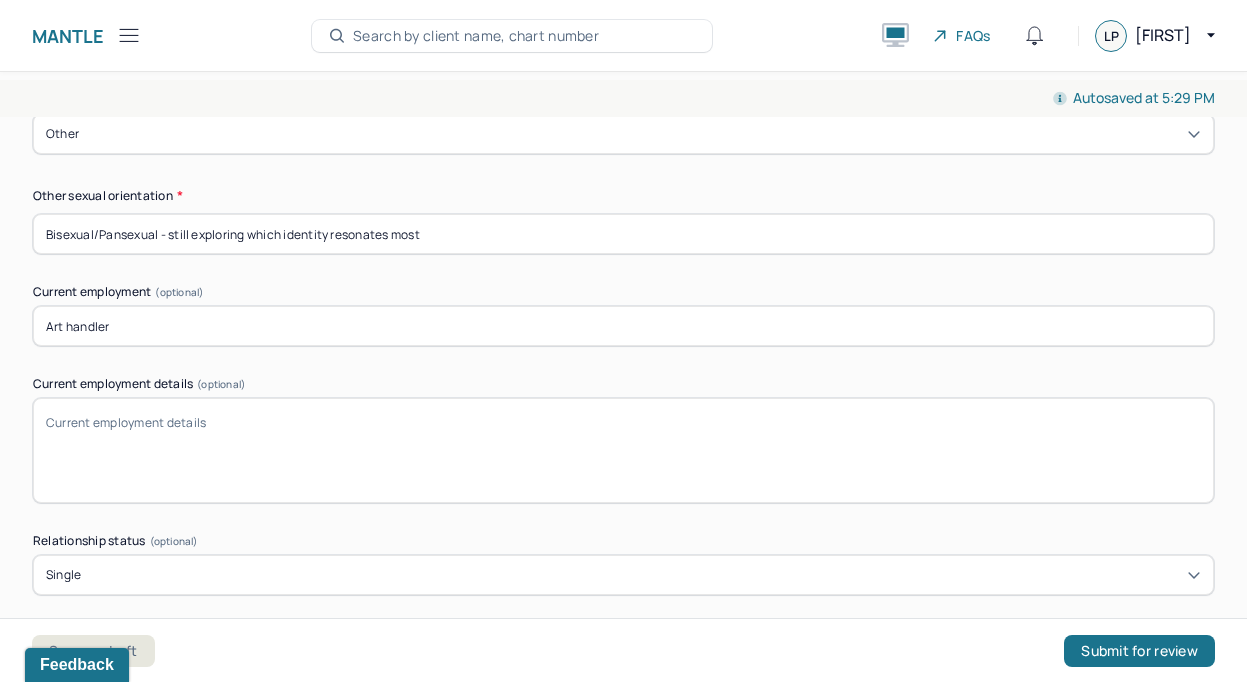 scroll, scrollTop: 1477, scrollLeft: 0, axis: vertical 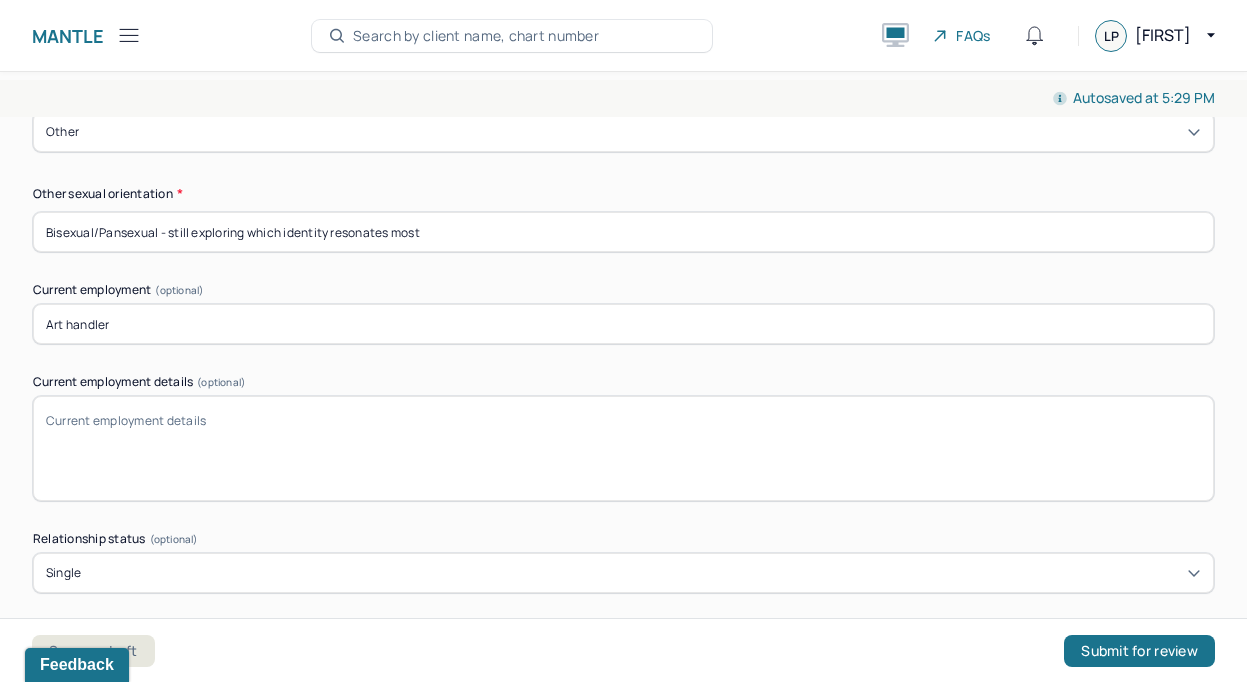 type on "Bisexual/Pansexual - still exploring which identity resonates most" 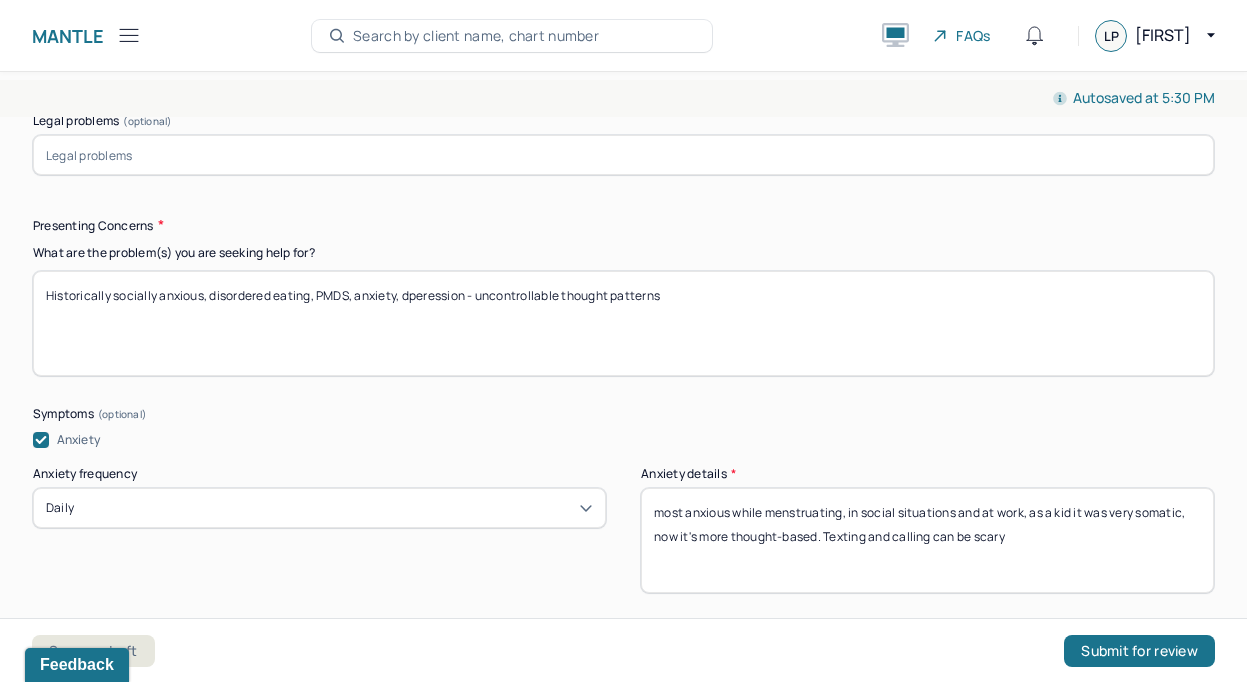 scroll, scrollTop: 2173, scrollLeft: 0, axis: vertical 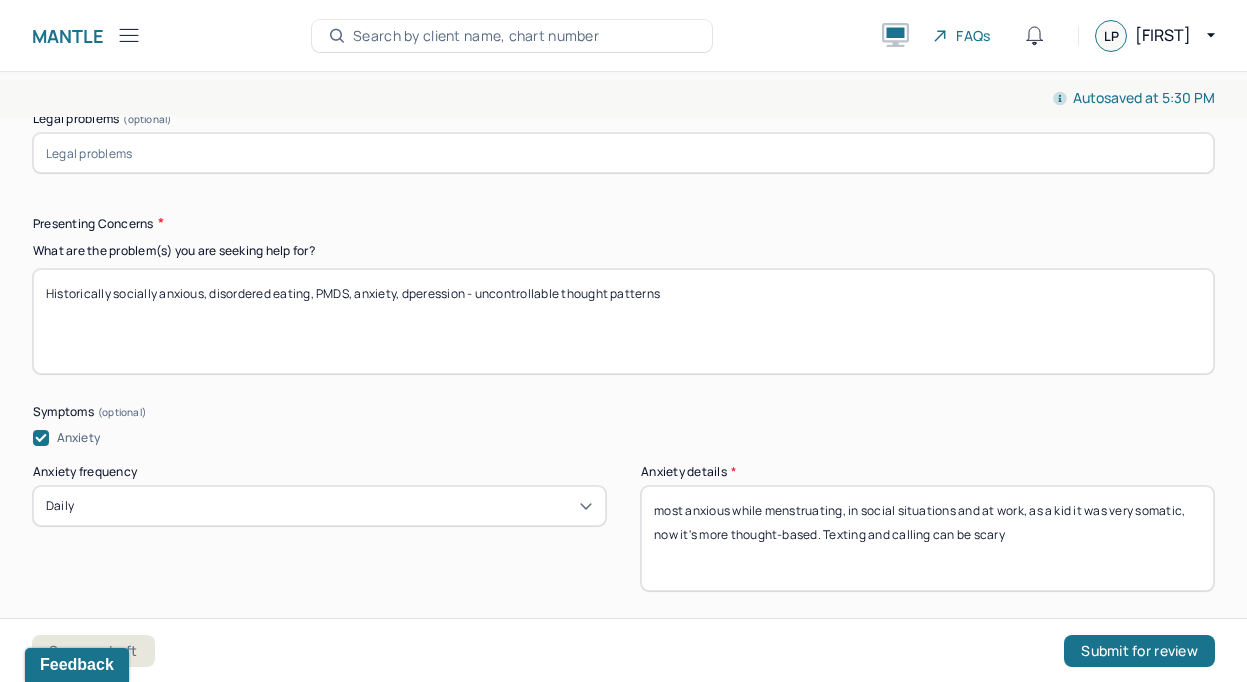 type on "Employed full time as an art handler" 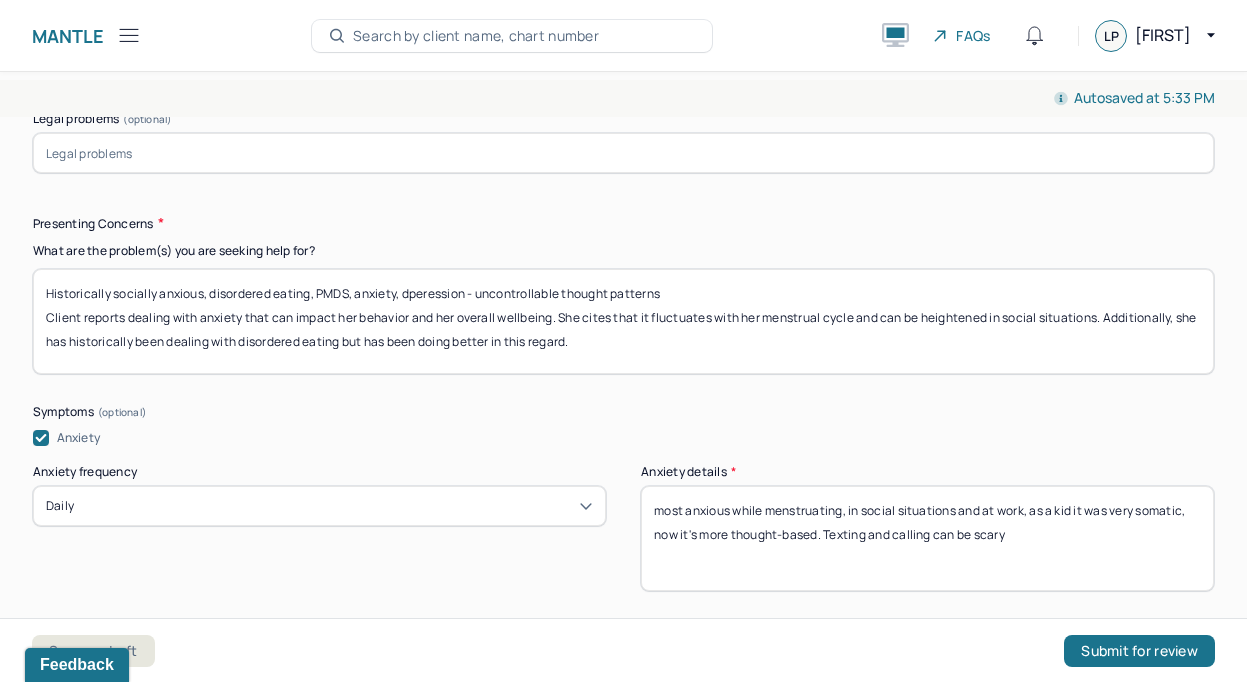 click on "Historically socially anxious, disordered eating, PMDS, anxiety, dperession - uncontrollable thought patterns
Client reports dealing with anxiety that can impact her behavior and her overall wellbeing. She cites that it fluctuates with her menstrual cycle and can be heightened in social situations. Additionally, she has historically been dealing with disordered eating but has been doing better in this regard." at bounding box center (623, 321) 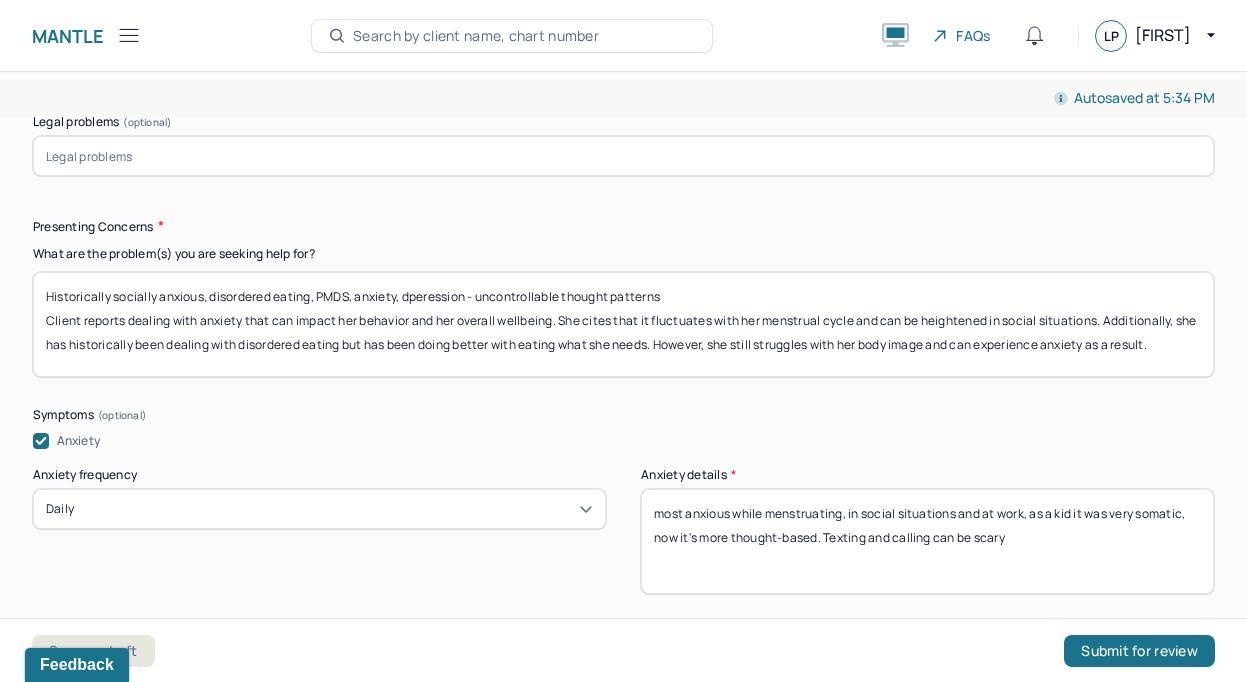 scroll, scrollTop: 2166, scrollLeft: 0, axis: vertical 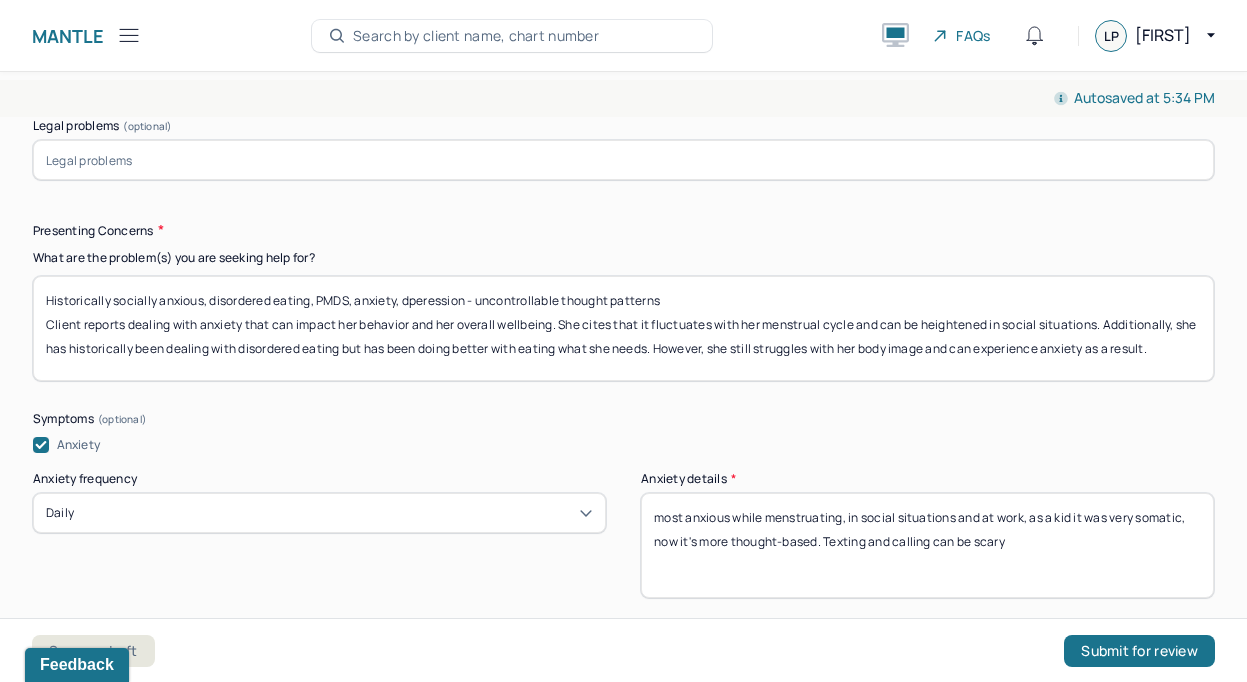 type on "Historically socially anxious, disordered eating, PMDS, anxiety, dperession - uncontrollable thought patterns
Client reports dealing with anxiety that can impact her behavior and her overall wellbeing. She cites that it fluctuates with her menstrual cycle and can be heightened in social situations. Additionally, she has historically been dealing with disordered eating but has been doing better with eating what she needs. However, she still struggles with her body image and can experience anxiety as a result." 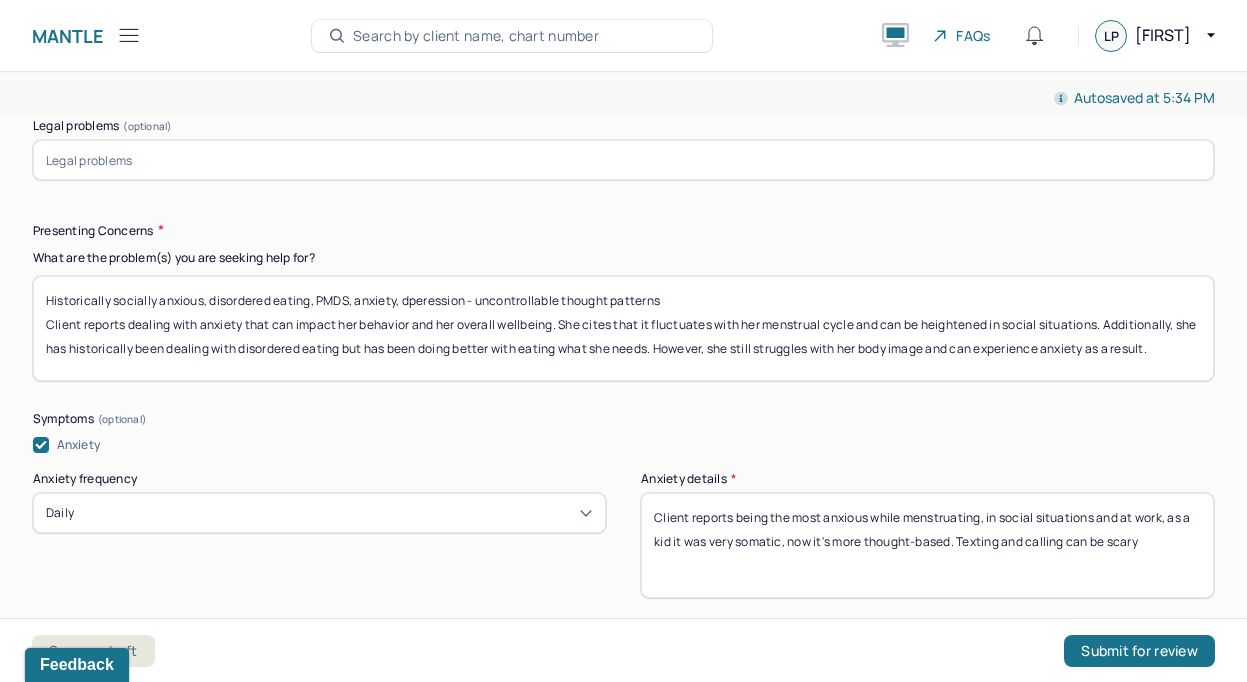 click on "Client reports being the most anxious while menstruating, in social situations and at work, as a kid it was very somatic, now it's more thought-based. Texting and calling can be scary" at bounding box center (927, 545) 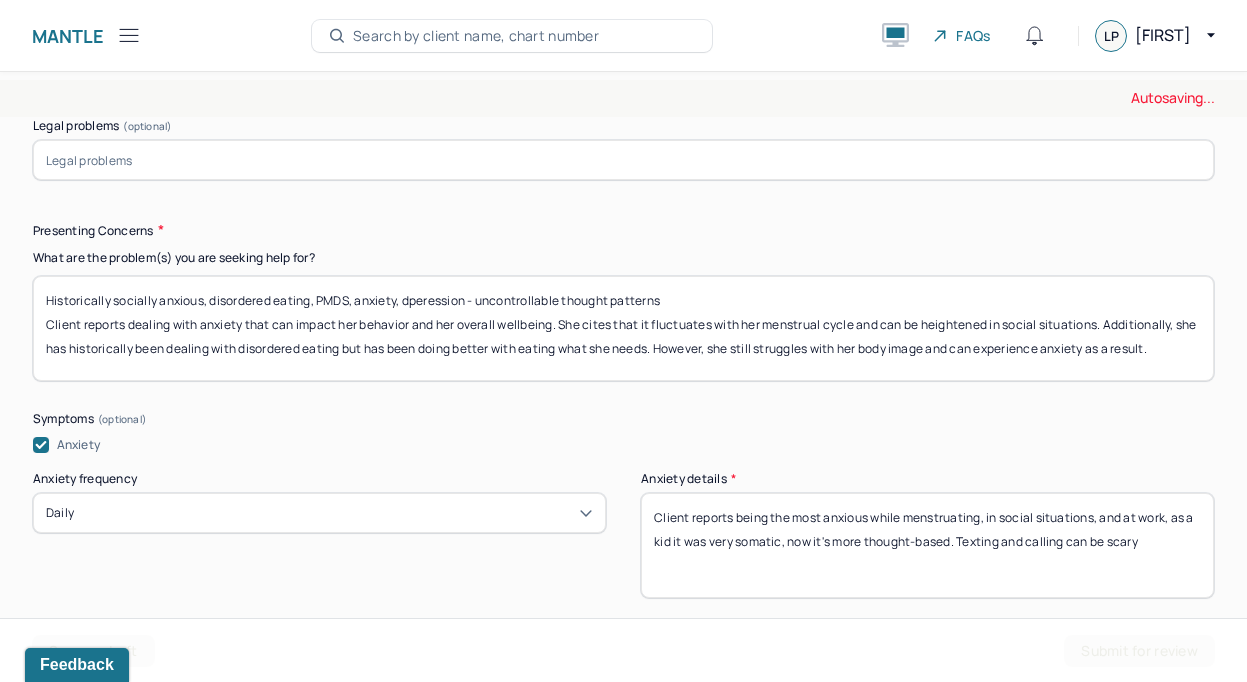 click on "Client reports being the most anxious while menstruating, in social situation,s and at work, as a kid it was very somatic, now it's more thought-based. Texting and calling can be scary" at bounding box center (927, 545) 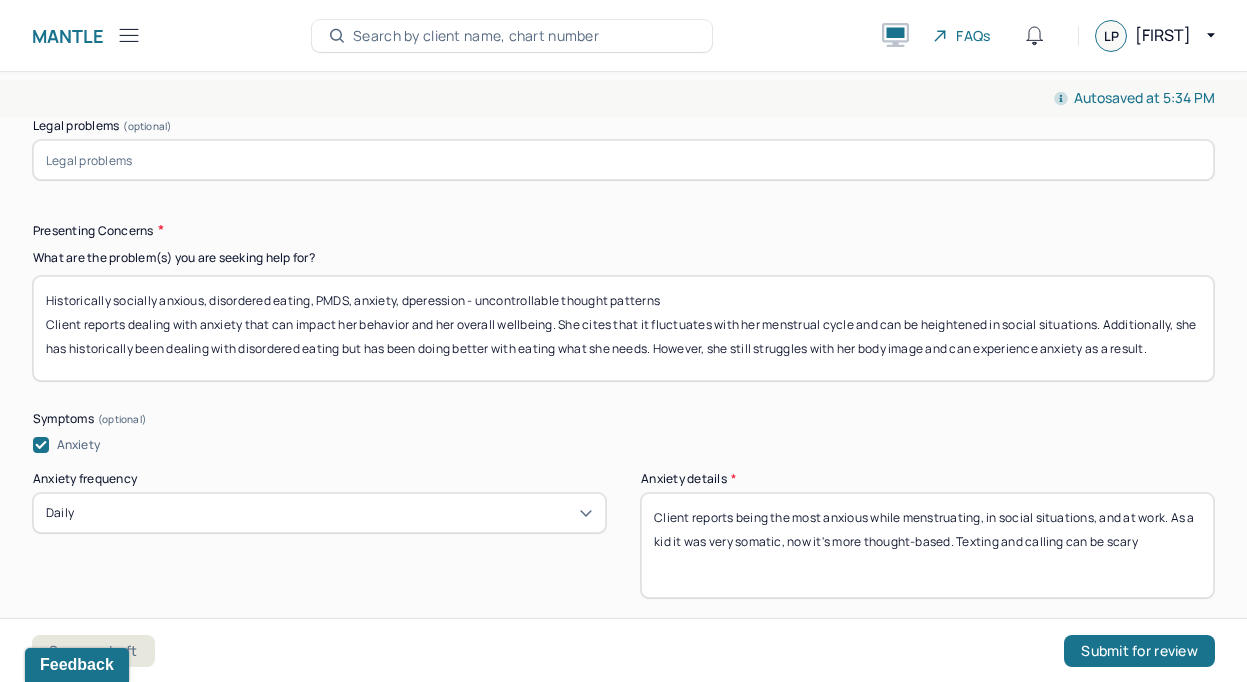 drag, startPoint x: 670, startPoint y: 504, endPoint x: 737, endPoint y: 506, distance: 67.02985 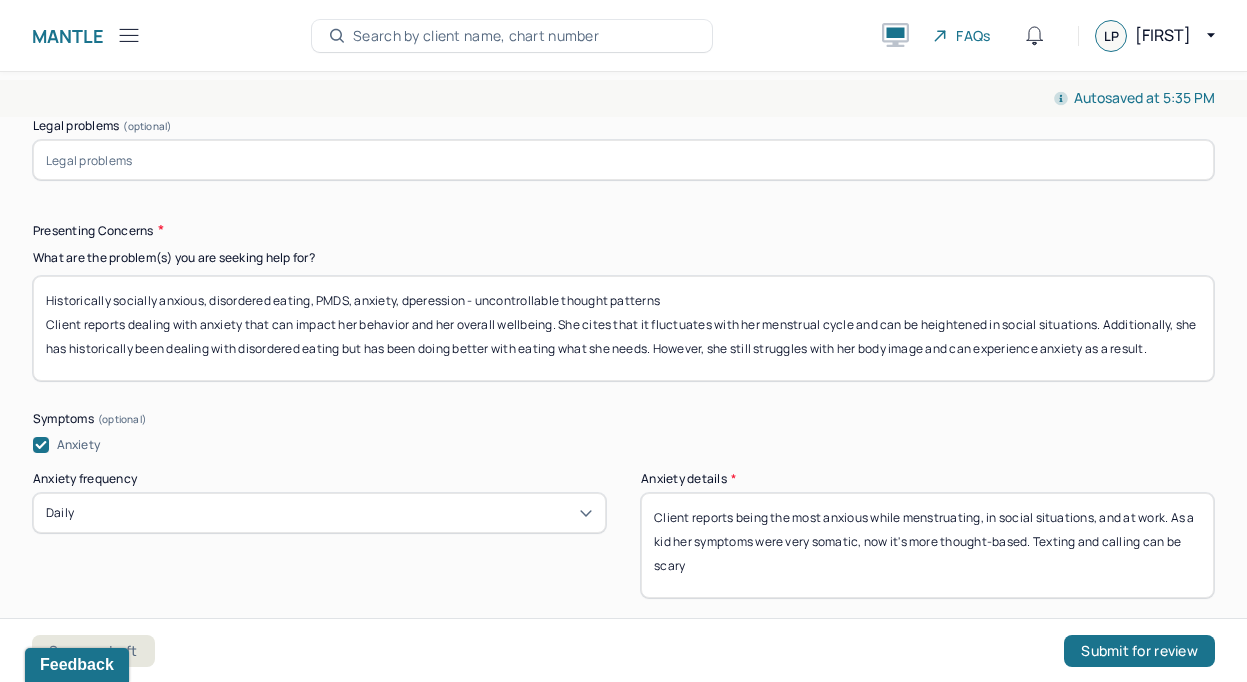 click on "Client reports being the most anxious while menstruating, in social situations, and at work. As a kid her symptoms were very somatic, now it's more thought-based. Texting and calling can be scary" at bounding box center (927, 545) 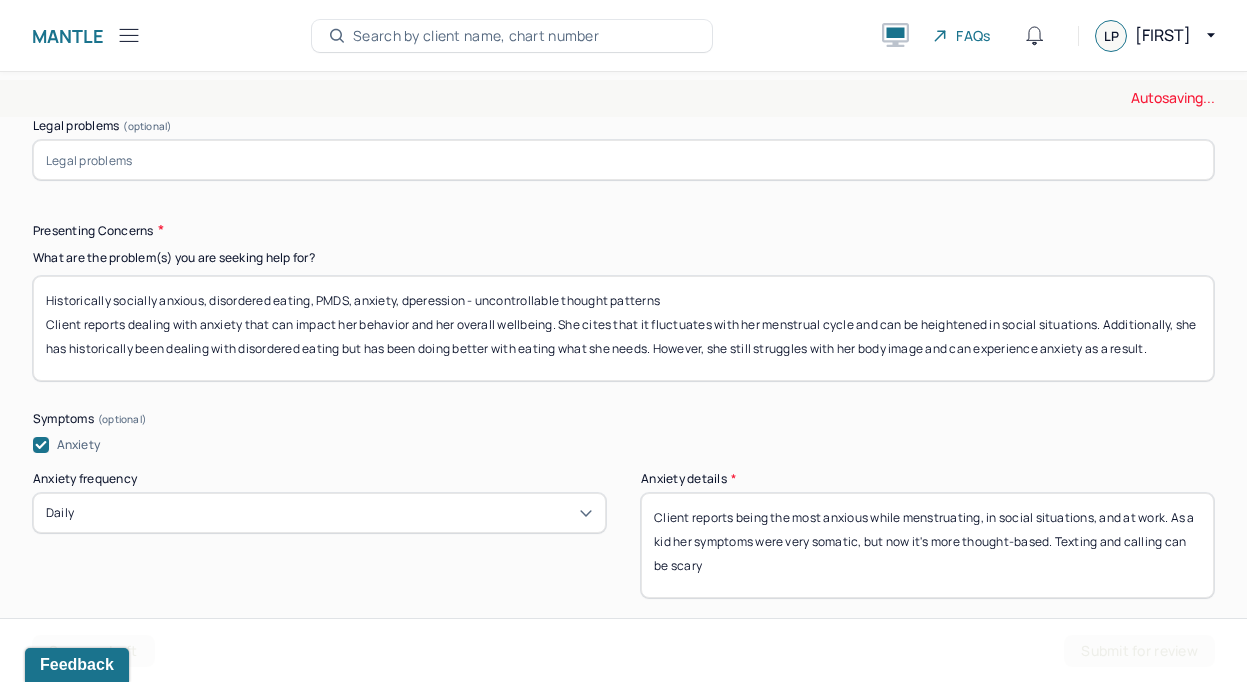 click on "Client reports being the most anxious while menstruating, in social situations, and at work. As a kid her symptoms were very somatic, now it's more thought-based. Texting and calling can be scary" at bounding box center (927, 545) 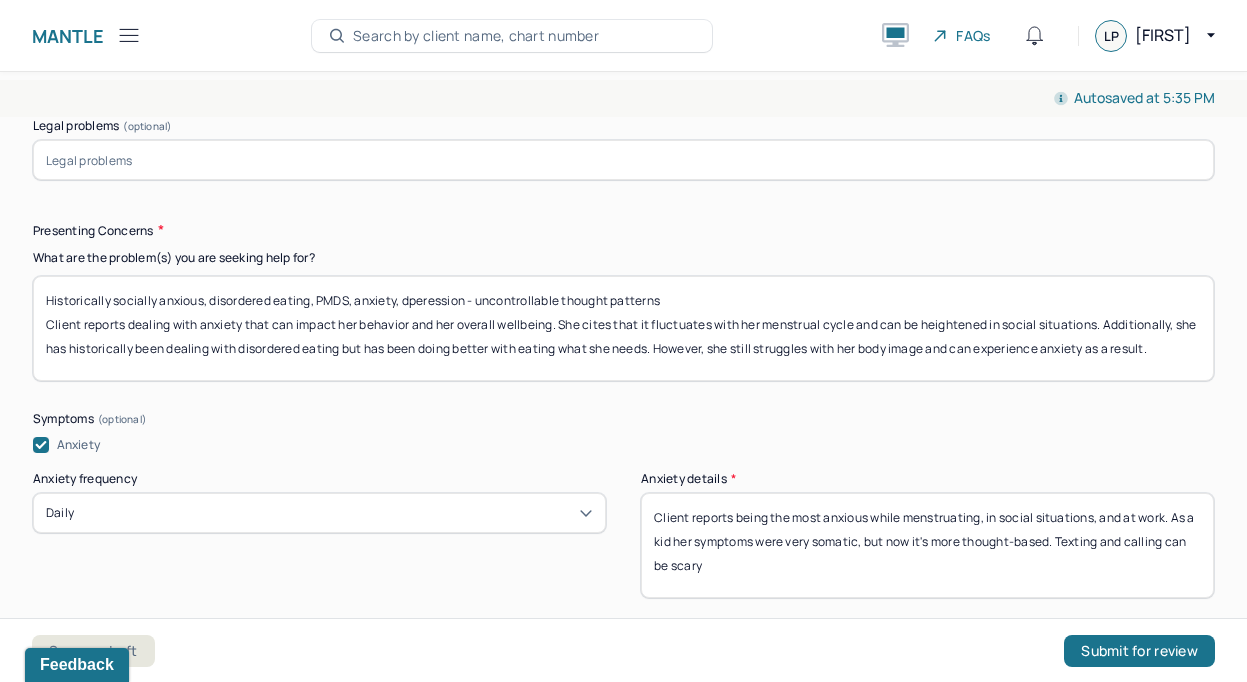 click on "Client reports being the most anxious while menstruating, in social situations, and at work. As a kid her symptoms were very somatic, but now it's more thought-based. Texting and calling can be scary" at bounding box center (927, 545) 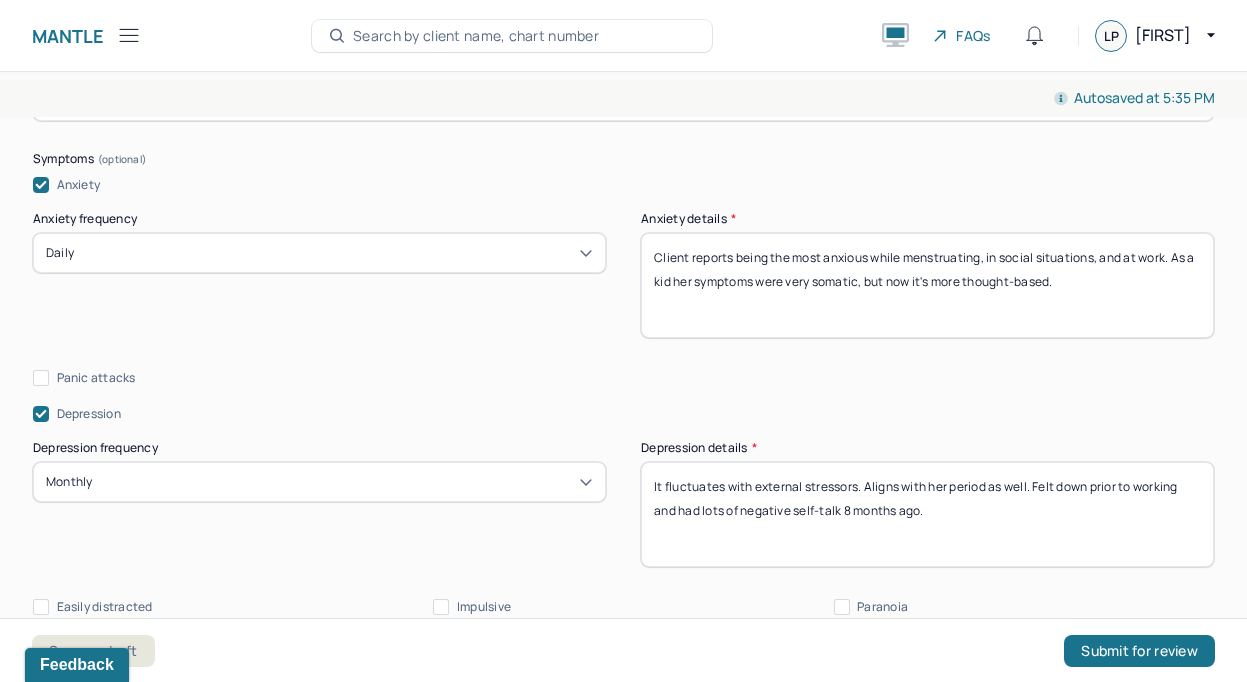 scroll, scrollTop: 2447, scrollLeft: 0, axis: vertical 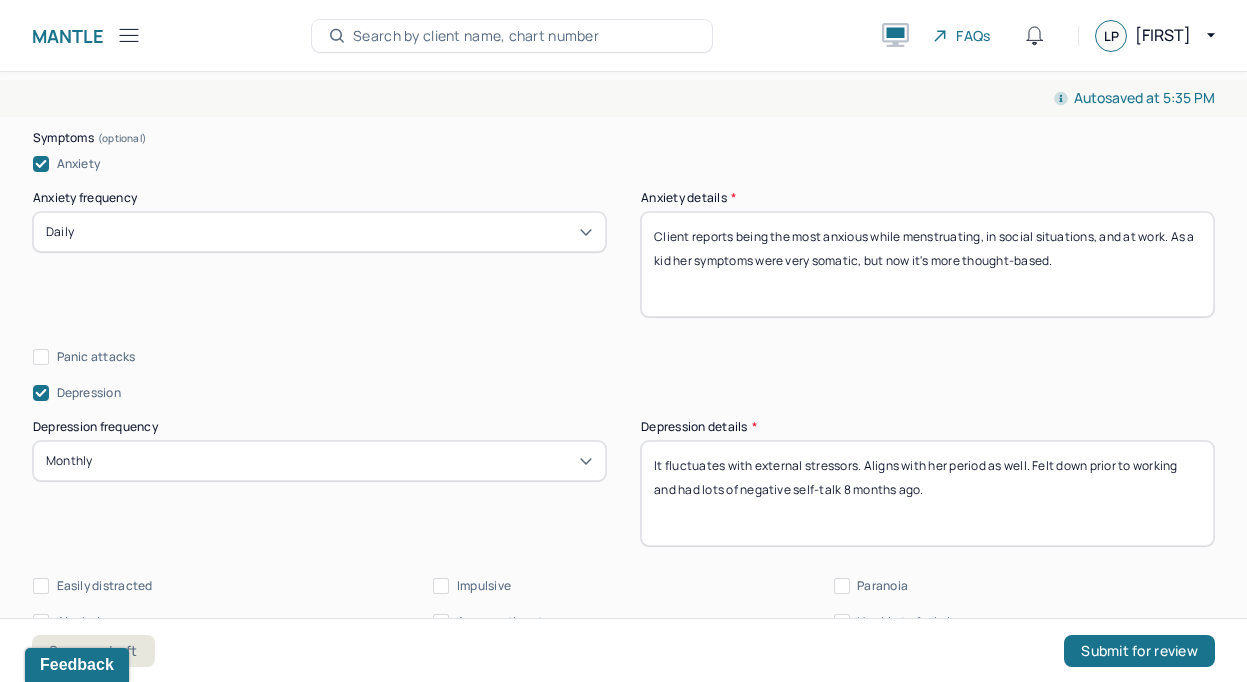 type on "Client reports being the most anxious while menstruating, in social situations, and at work. As a kid her symptoms were very somatic, but now it's more thought-based." 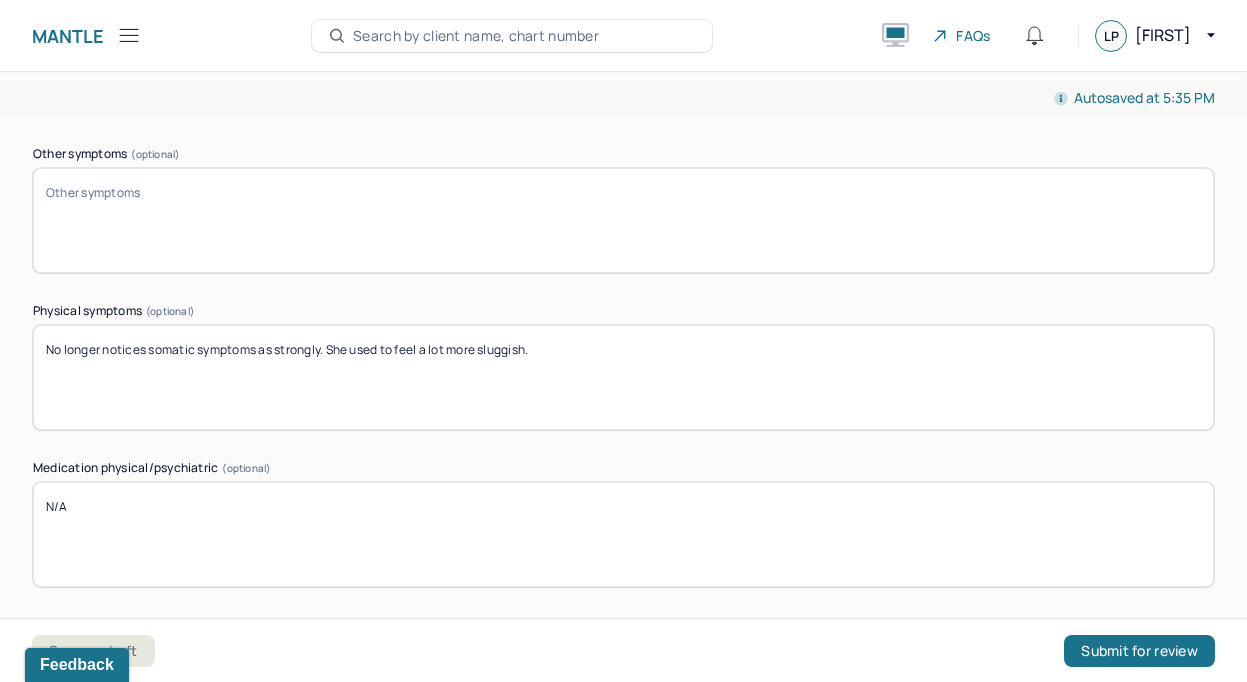 scroll, scrollTop: 3072, scrollLeft: 0, axis: vertical 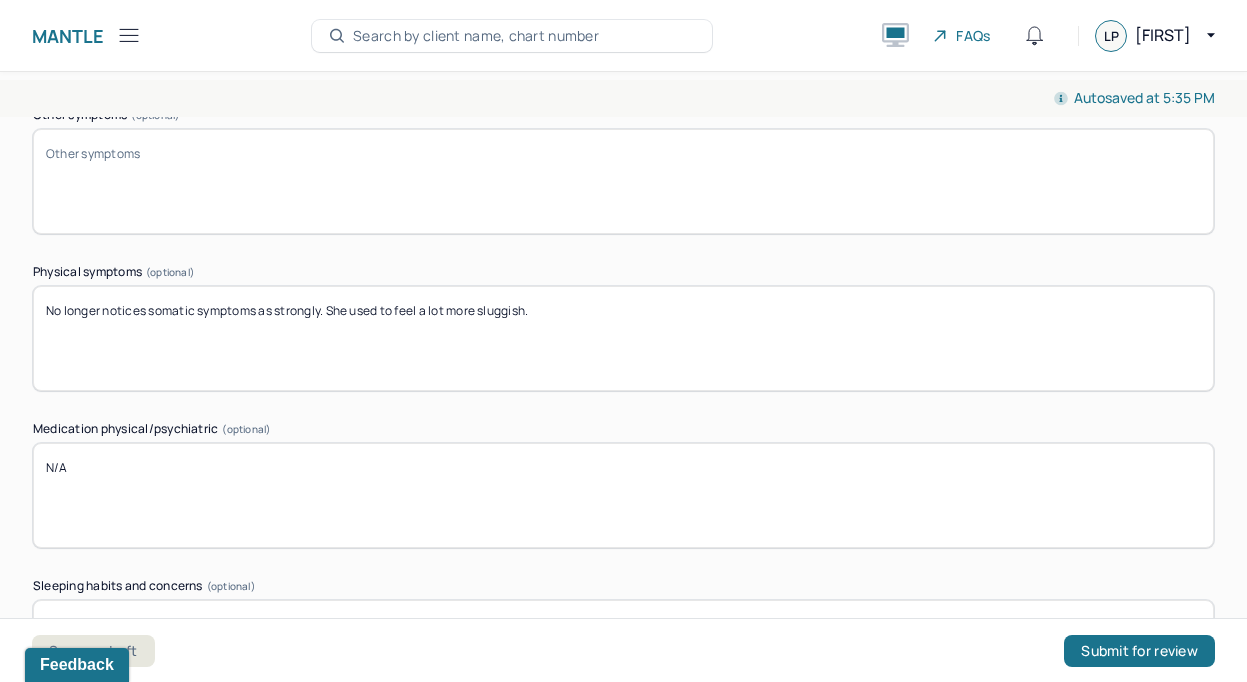 click on "Presenting Concerns What are the problem(s) you are seeking help for? Historically socially anxious, disordered eating, PMDS, anxiety, dperession - uncontrollable thought patterns
Client reports dealing with anxiety that can impact her behavior and her overall wellbeing. She cites that it fluctuates with her menstrual cycle and can be heightened in social situations. Additionally, she has historically been dealing with disordered eating but has been doing better with eating what she needs. However, she still struggles with her body image and can experience anxiety as a result. Symptoms Anxiety Anxiety frequency Daily Anxiety details * Client reports being the most anxious while menstruating, in social situations, and at work. As a kid her symptoms were very somatic, but now it's more thought-based.  Panic attacks Depression Depression frequency Monthly Depression details * Easily distracted Impulsive Paranoia Alcohol Anger outburst Unable to feel pleasure Excessive energy Recreational drug use Tobacco N/A" at bounding box center (623, 88) 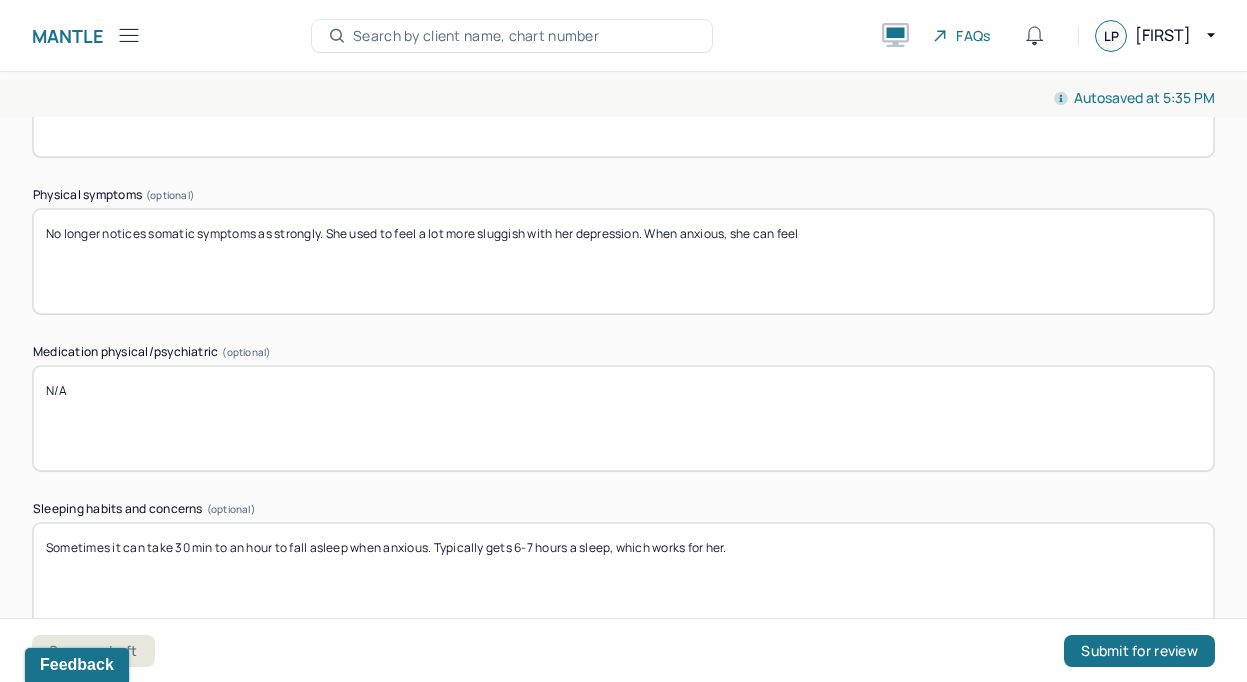 scroll, scrollTop: 3146, scrollLeft: 0, axis: vertical 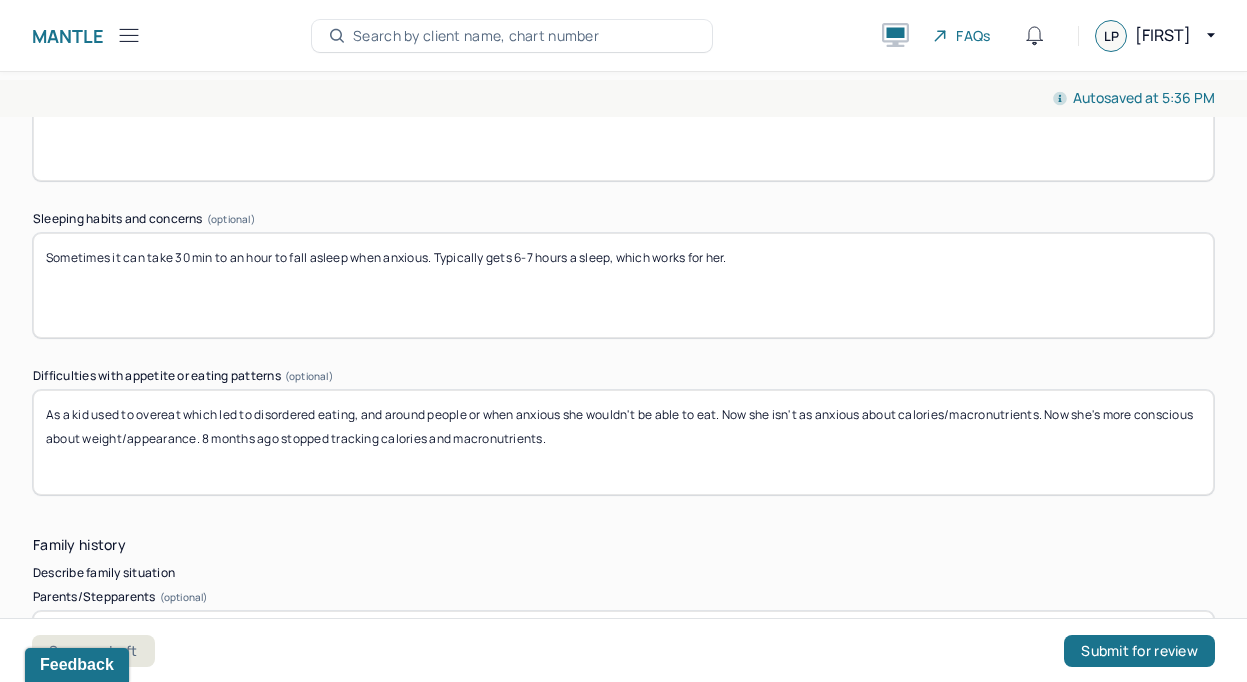 type on "No longer notices somatic symptoms as strongly. She used to feel a lot more sluggish with her depression. When anxious, she can feel more energized "like she's caffeinated."" 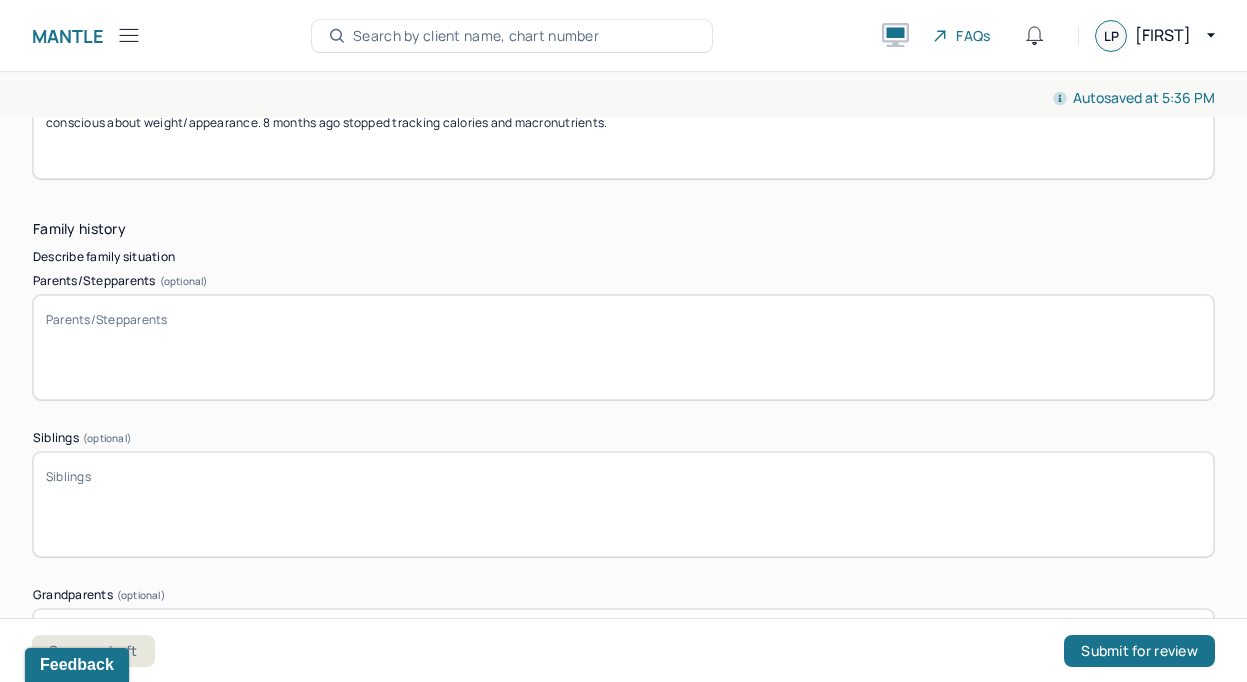 scroll, scrollTop: 3704, scrollLeft: 0, axis: vertical 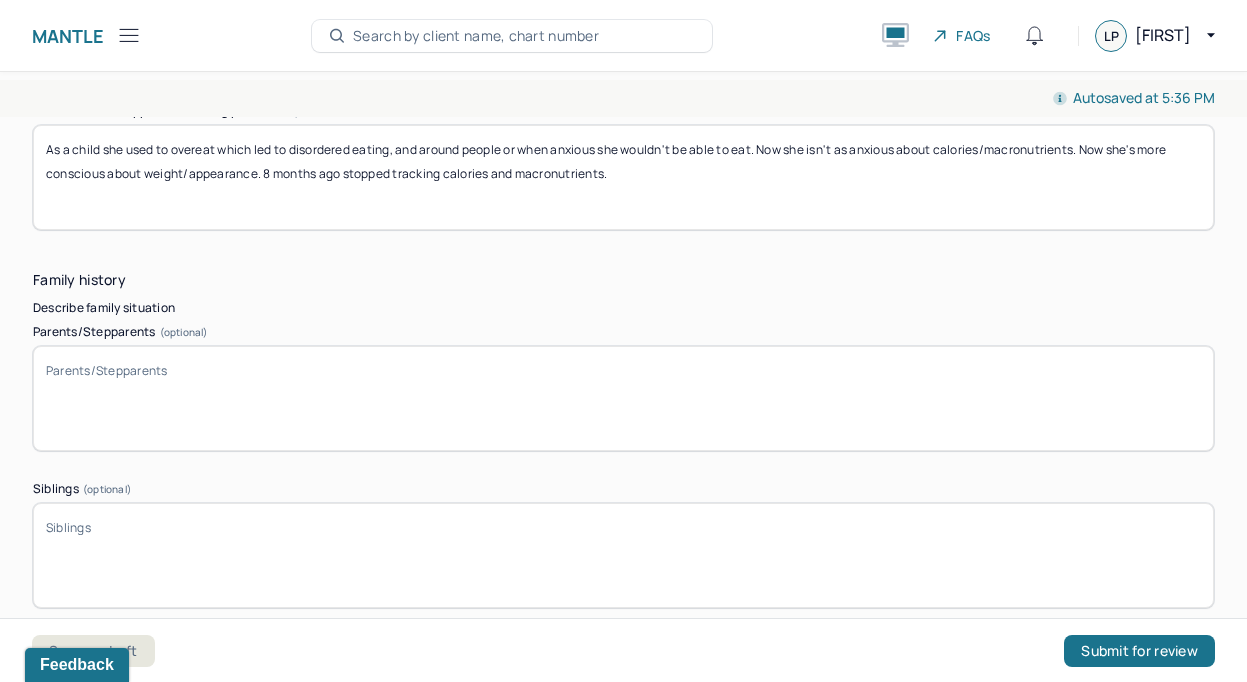 type on "As a child she used to overeat which led to disordered eating, and around people or when anxious she wouldn't be able to eat. Now she isn't as anxious about calories/macronutrients. Now she's more conscious about weight/appearance. 8 months ago stopped tracking calories and macronutrients." 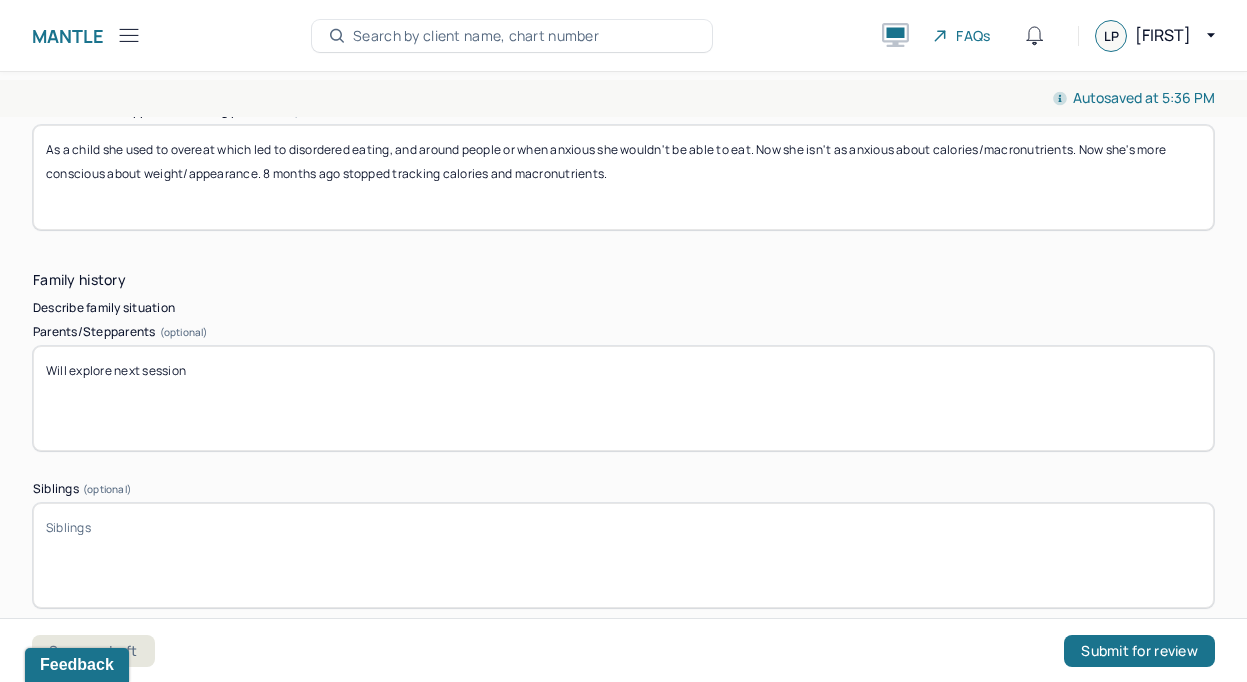 click on "Will explore next session" at bounding box center (623, 398) 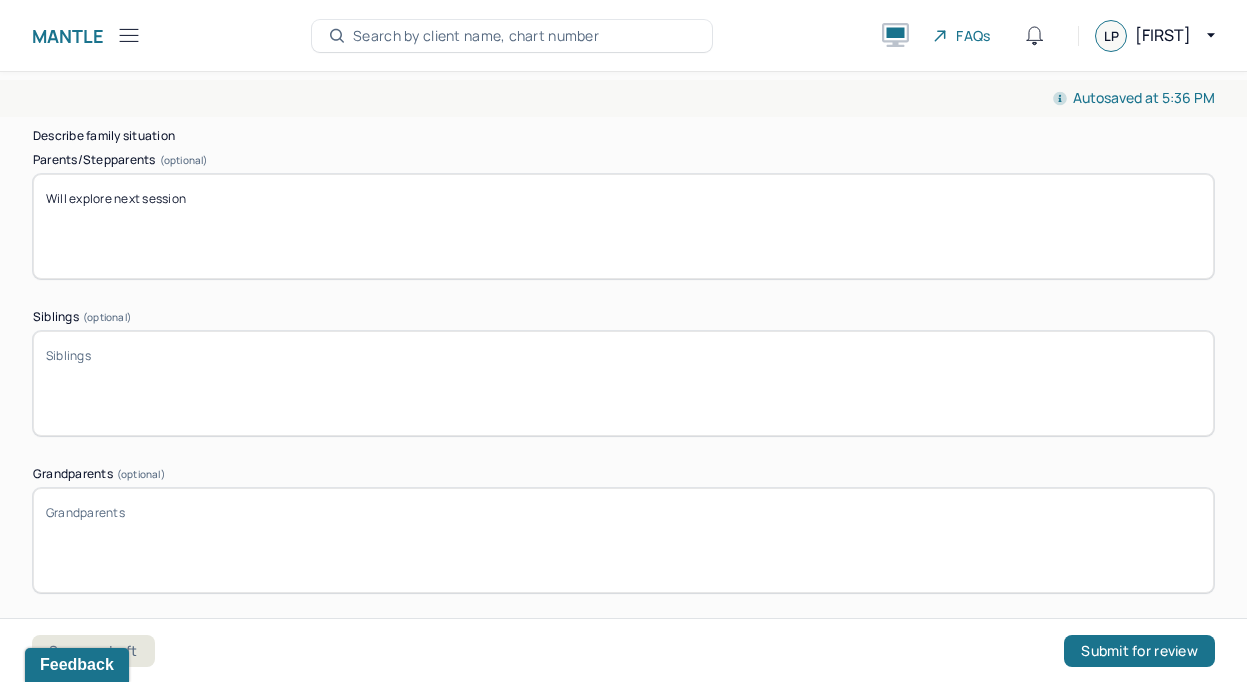 type on "Will explore next session" 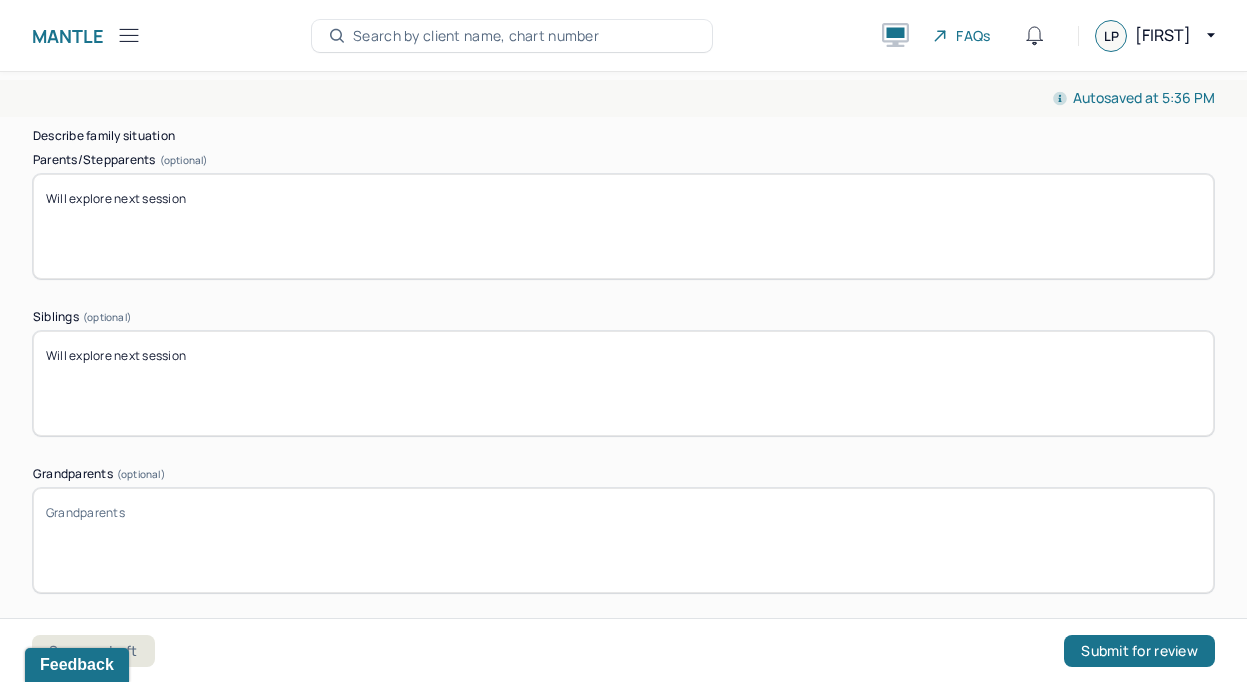 type on "Will explore next session" 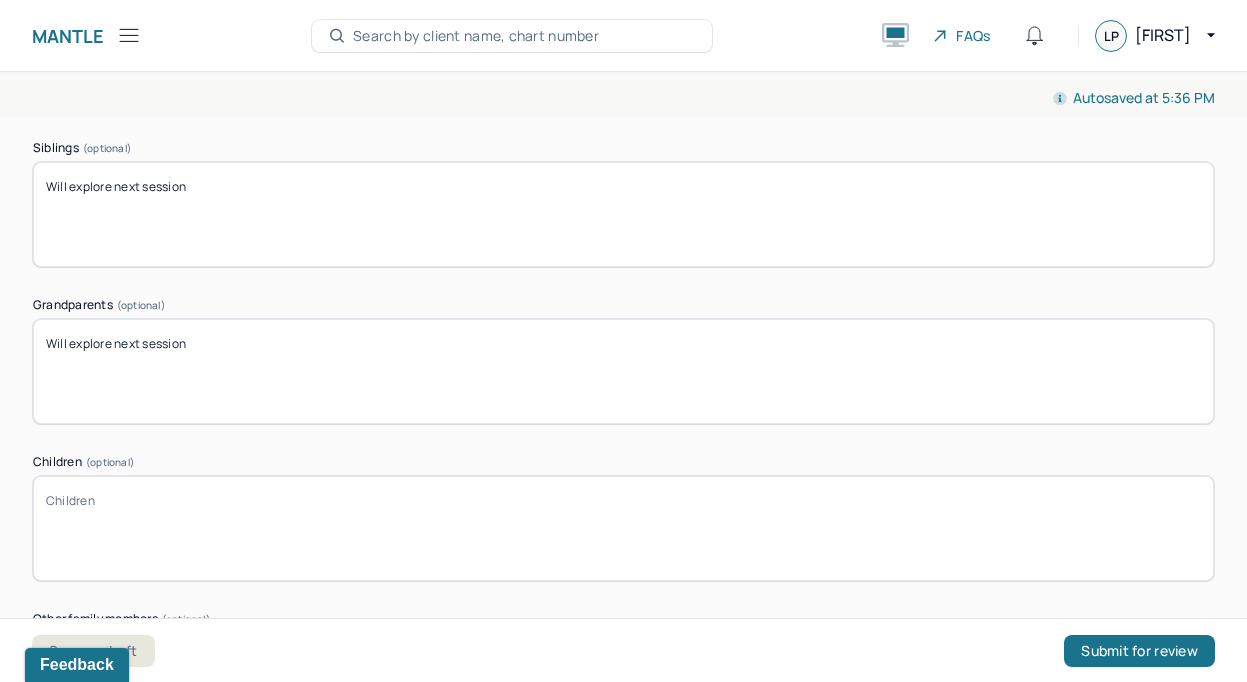 type on "Will explore next session" 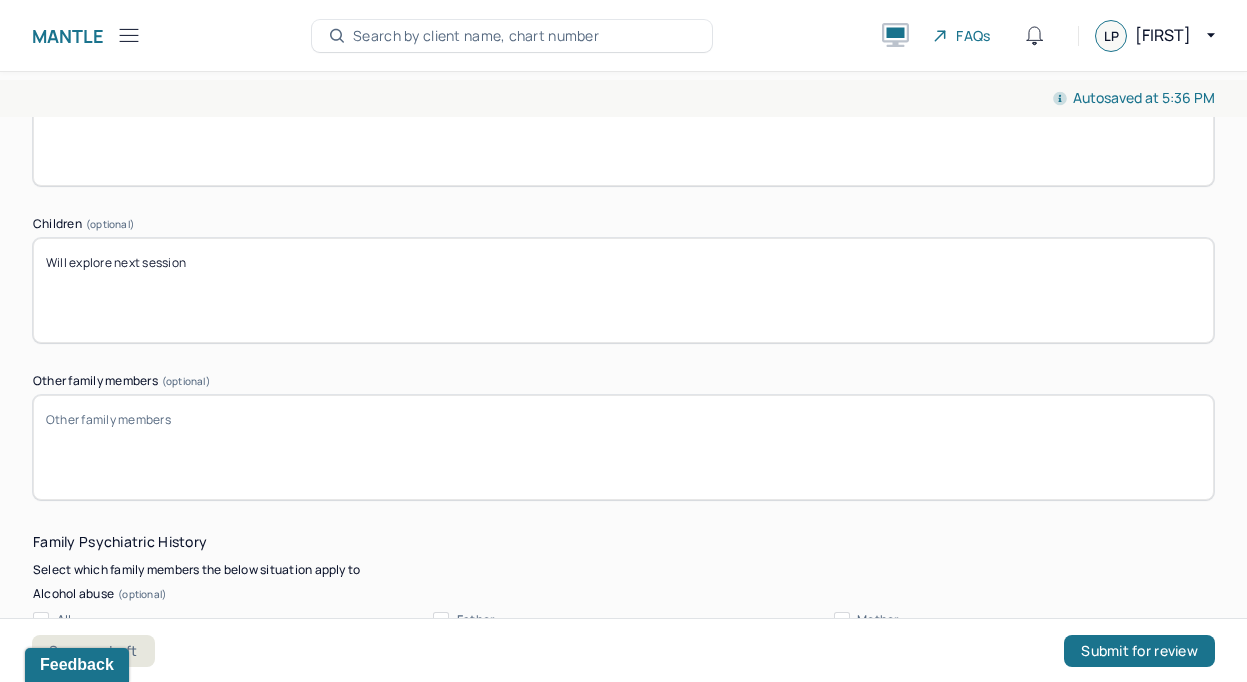 scroll, scrollTop: 4319, scrollLeft: 0, axis: vertical 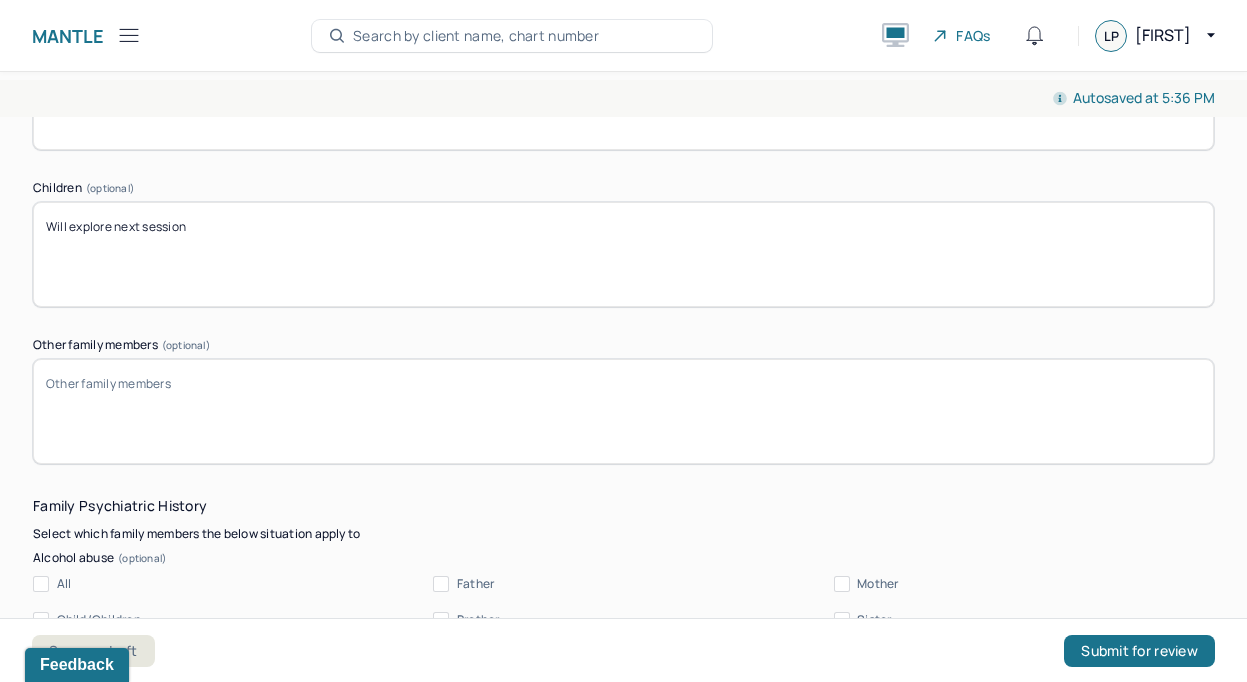 type on "Will explore next session" 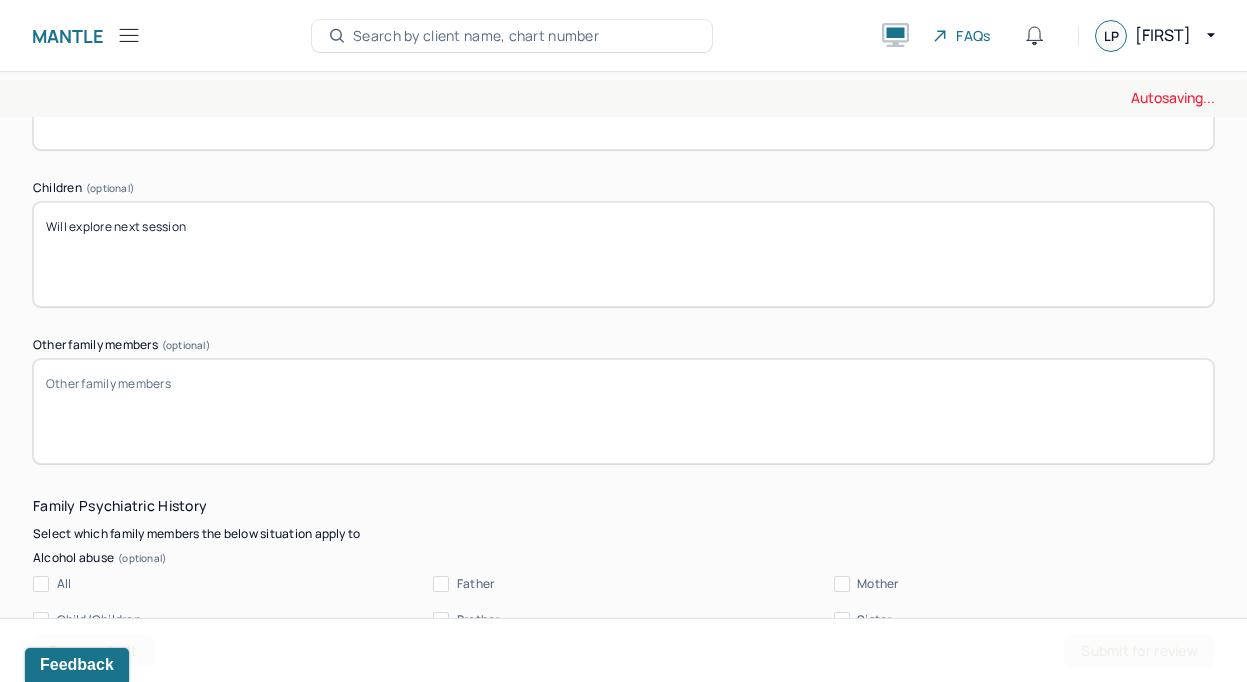 paste on "Will explore next session" 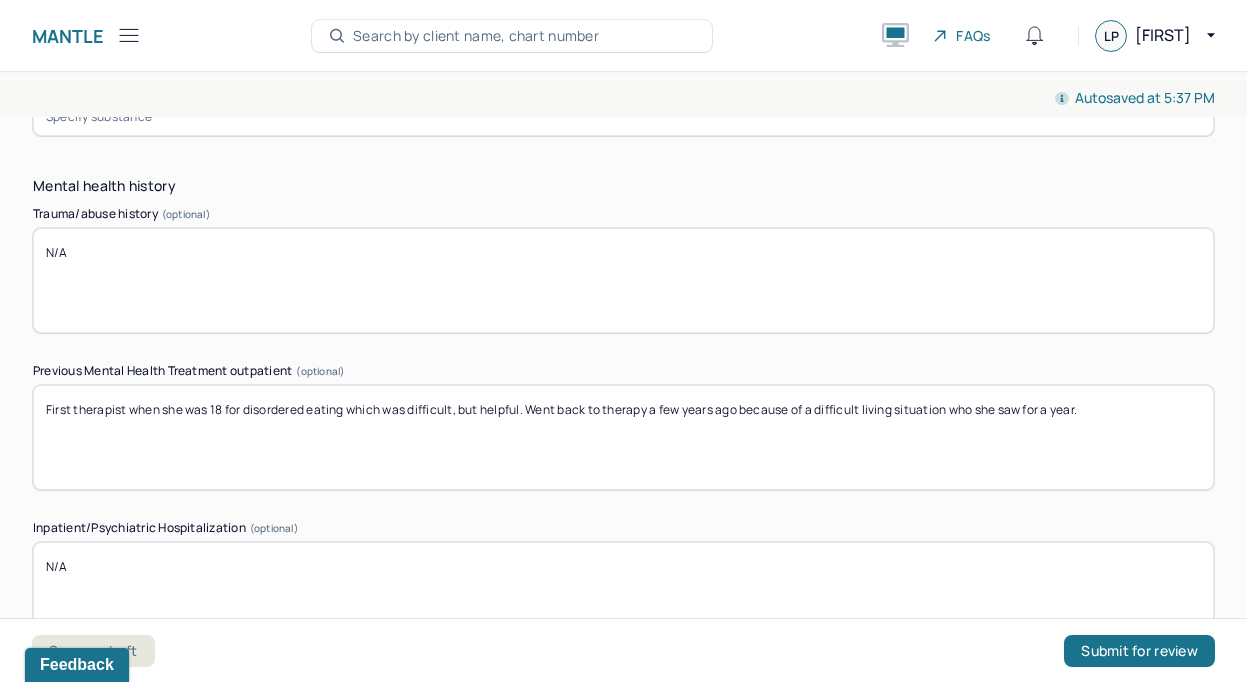 scroll, scrollTop: 5804, scrollLeft: 0, axis: vertical 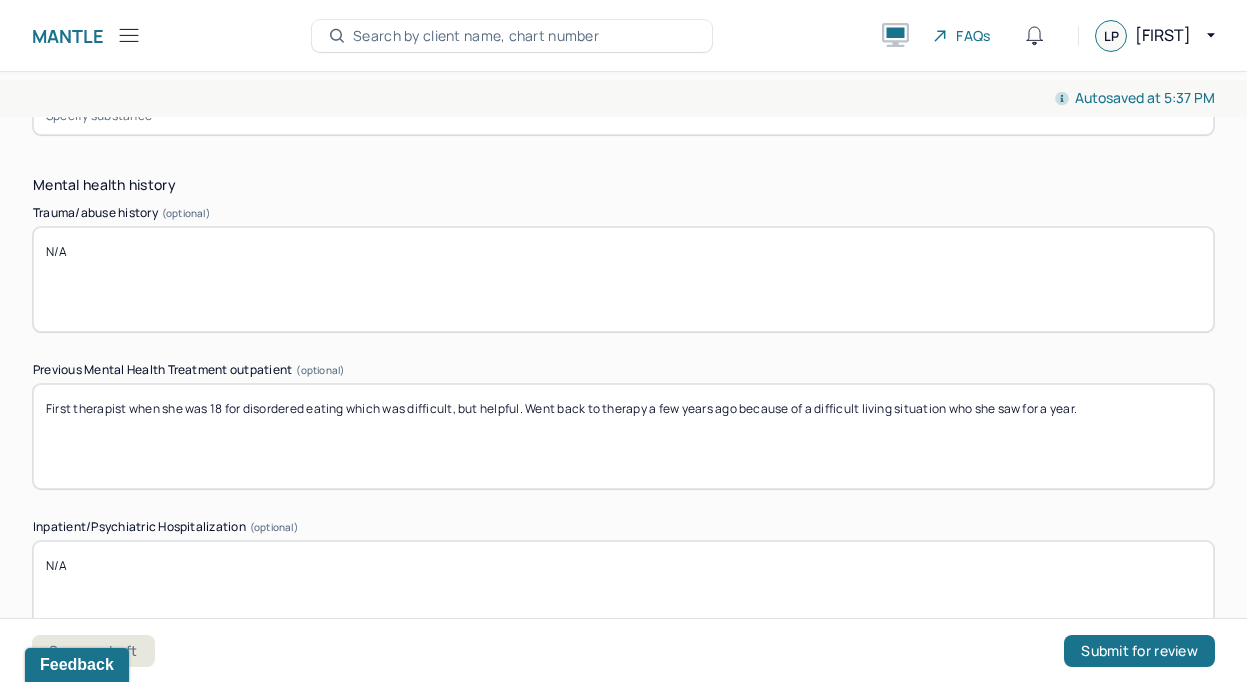 type on "Will explore next session" 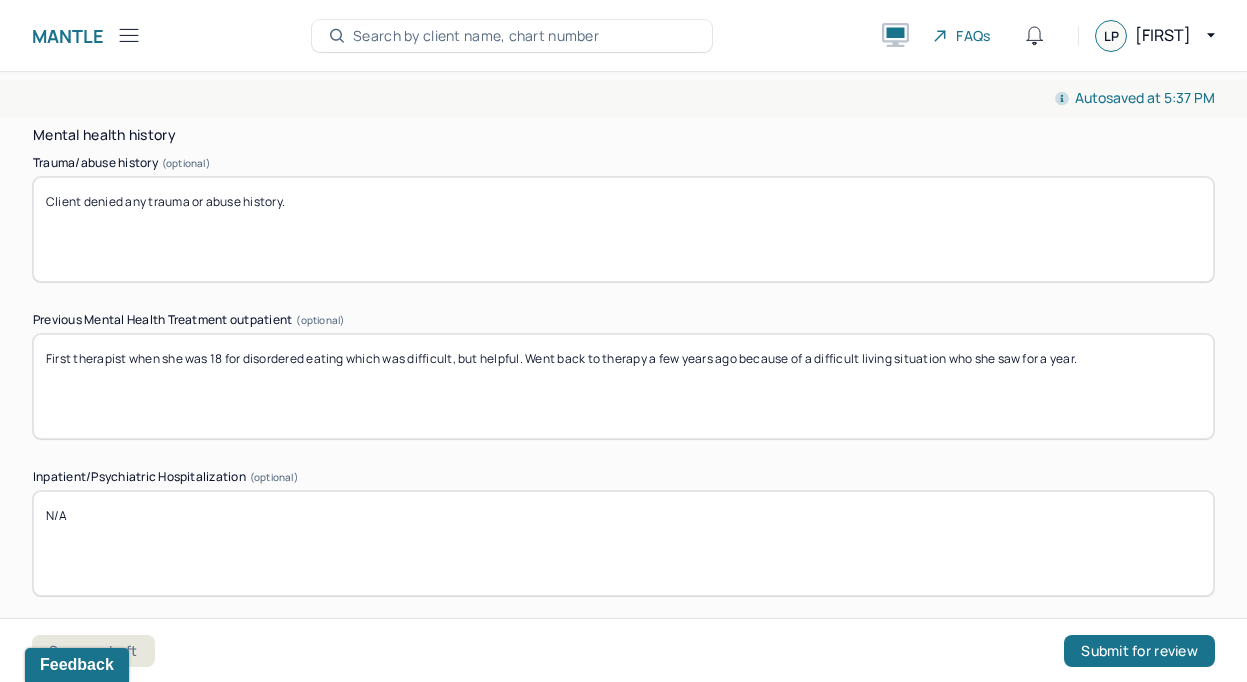 scroll, scrollTop: 5857, scrollLeft: 0, axis: vertical 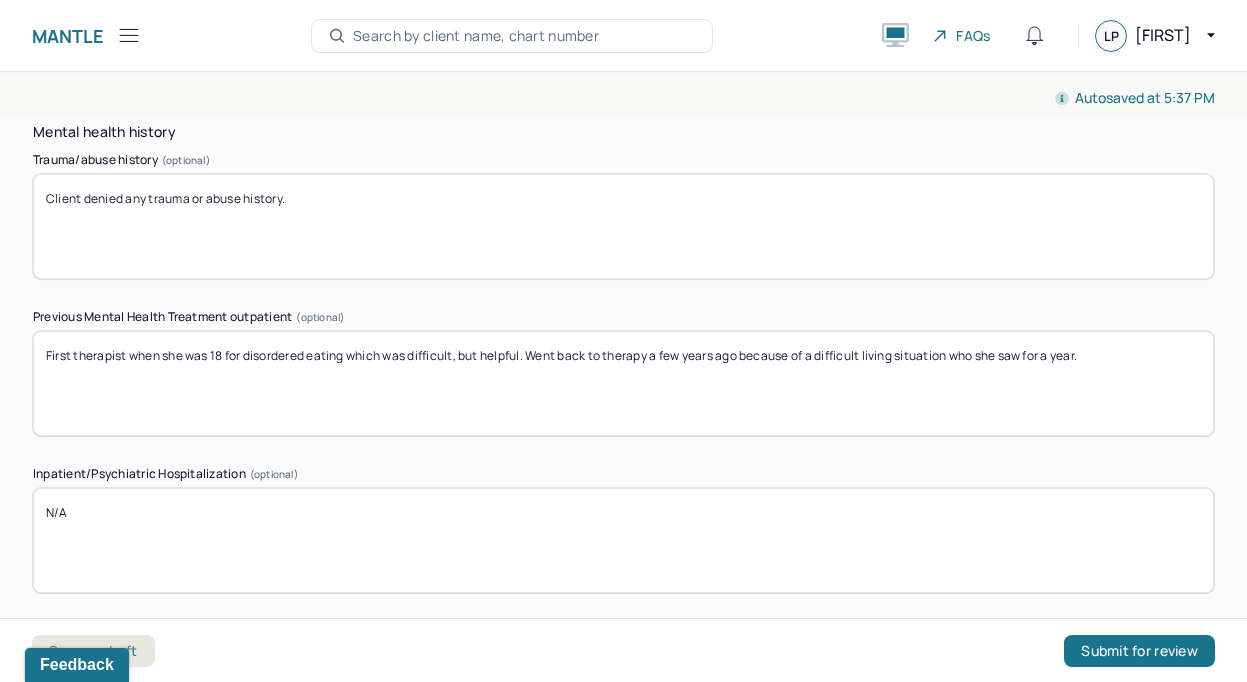 type on "Client denied any trauma or abuse history." 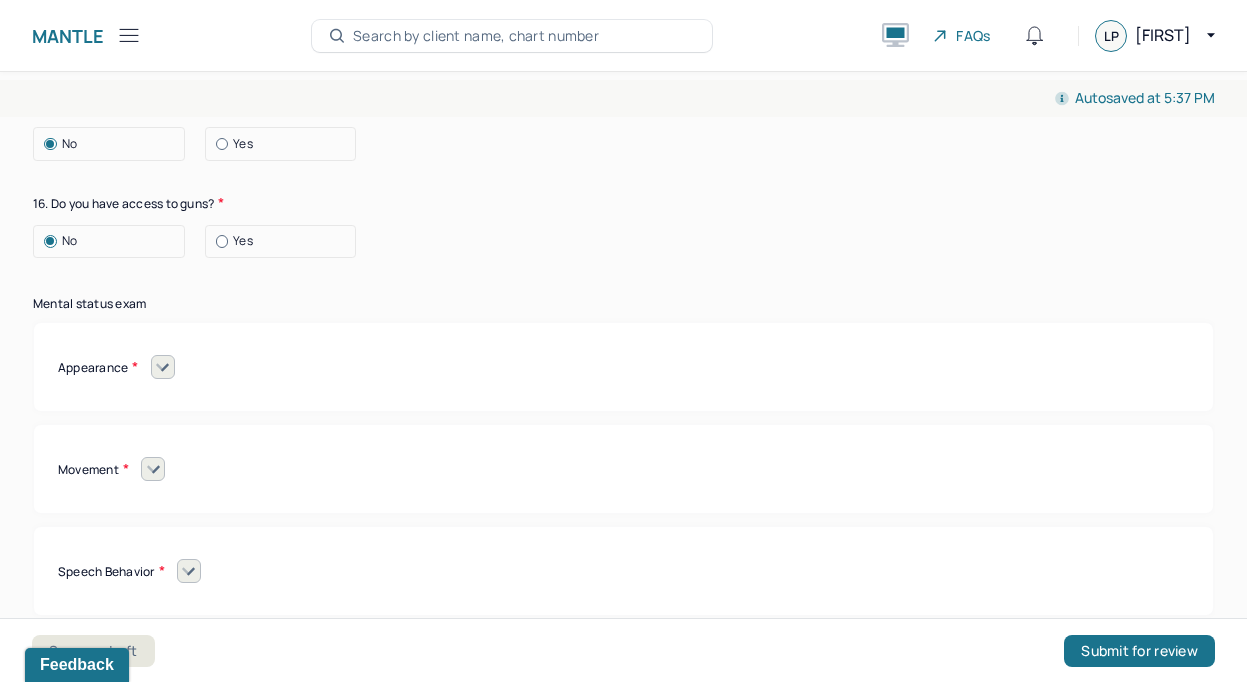 scroll, scrollTop: 8303, scrollLeft: 0, axis: vertical 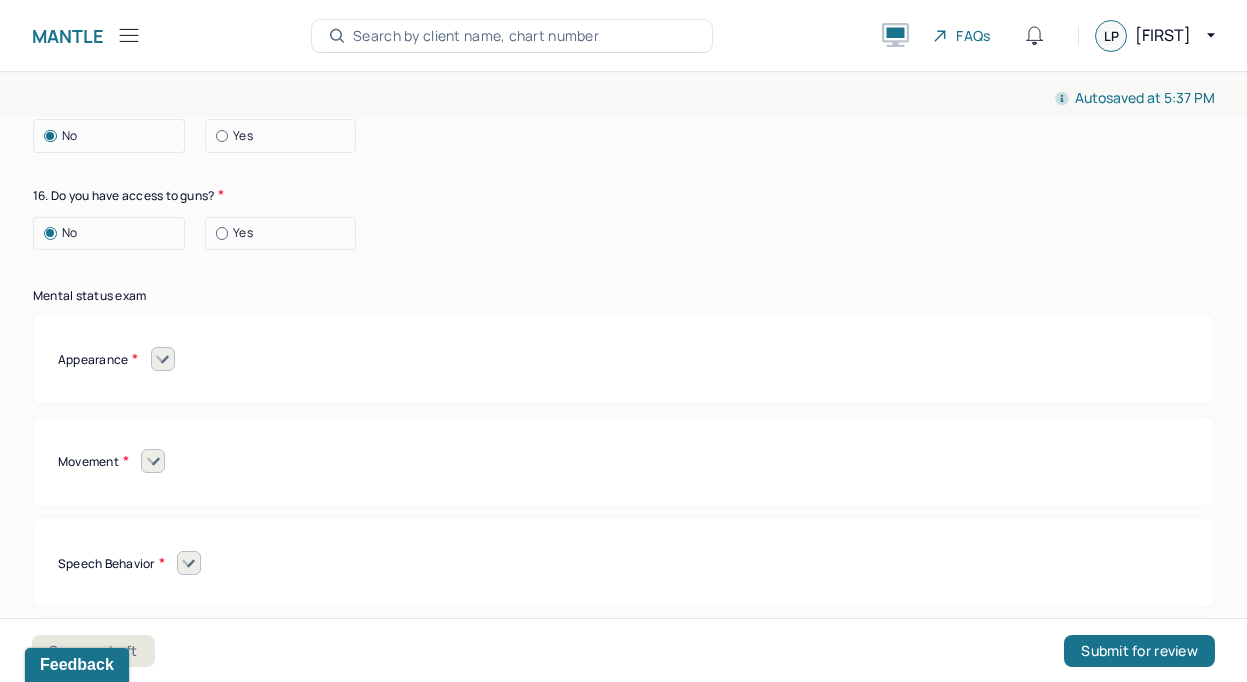 type on "First therapist when she was 18 for disordered eating which was difficult, but helpful. Went back to therapy a few years ago because of a difficult living situation who she saw for a year. Now she is seeking therapy again for help with new life transitions at current job and living with new roommates." 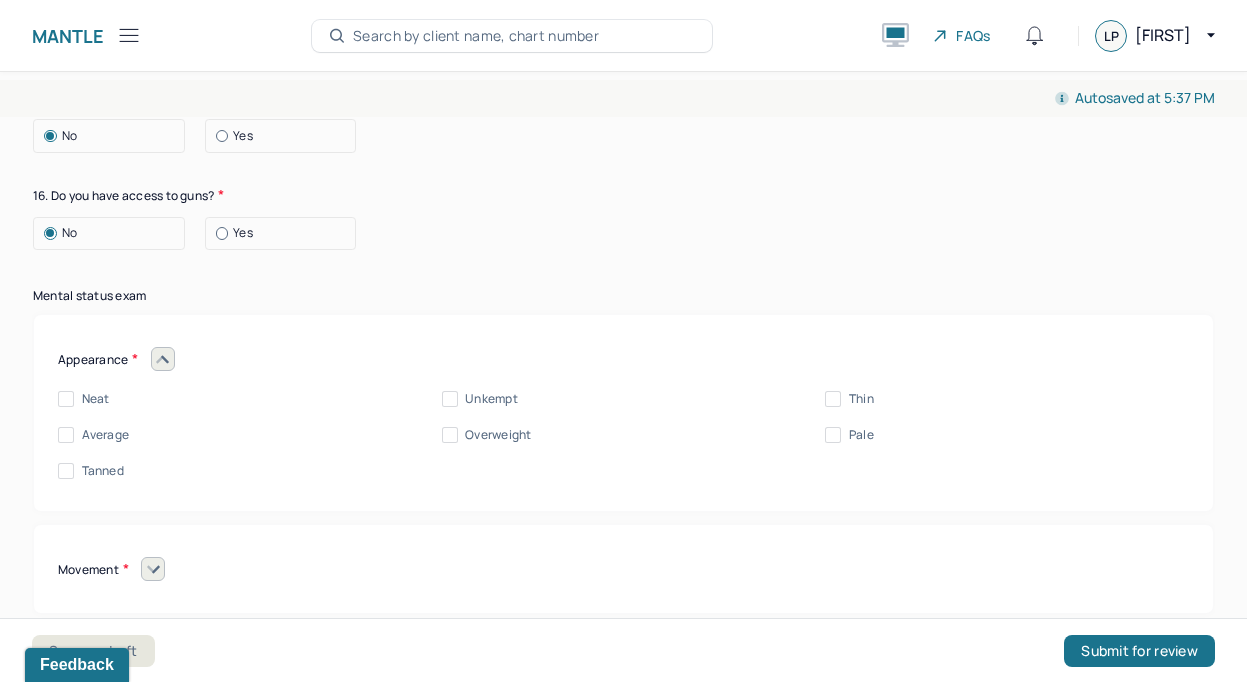 click on "Neat" at bounding box center (96, 399) 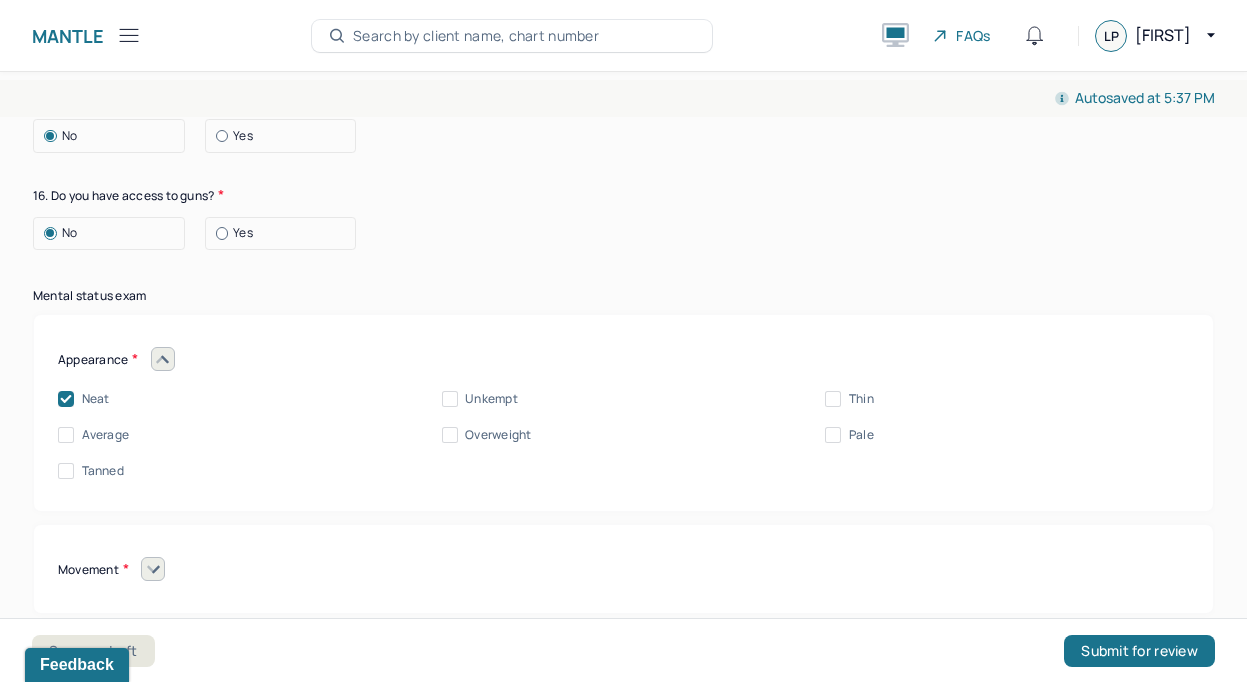 click on "Average" at bounding box center [106, 435] 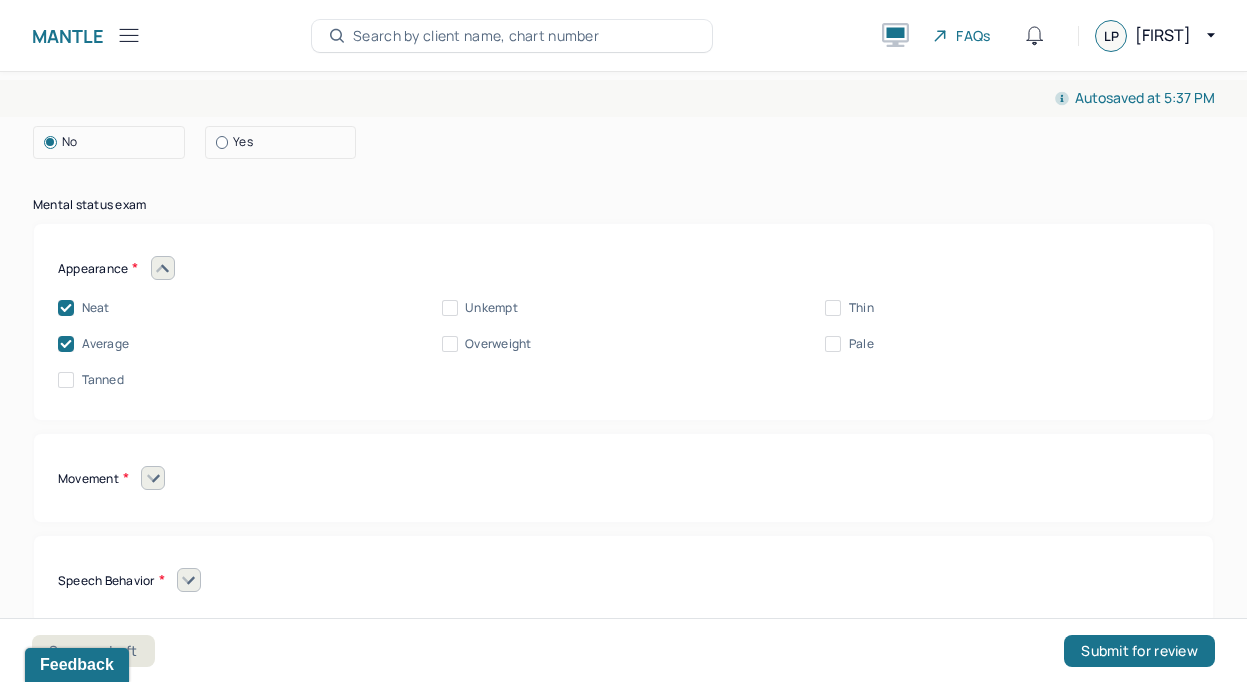 scroll, scrollTop: 8397, scrollLeft: 0, axis: vertical 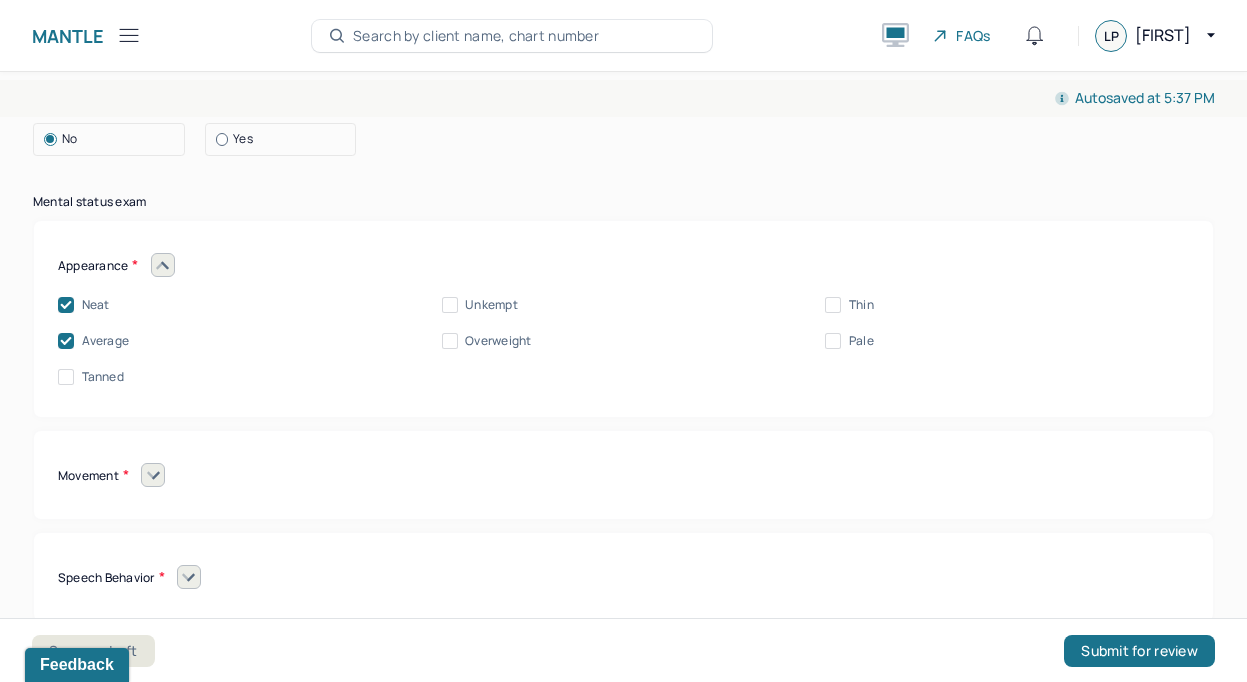 click 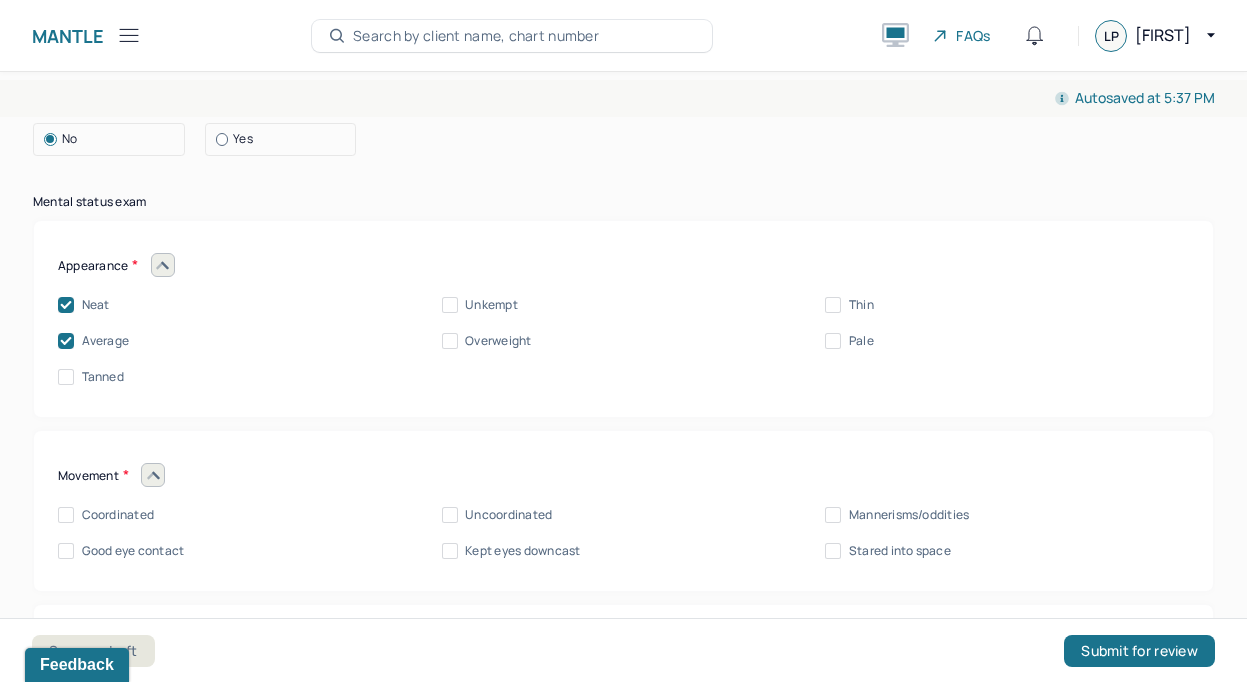 click on "Coordinated" at bounding box center (118, 515) 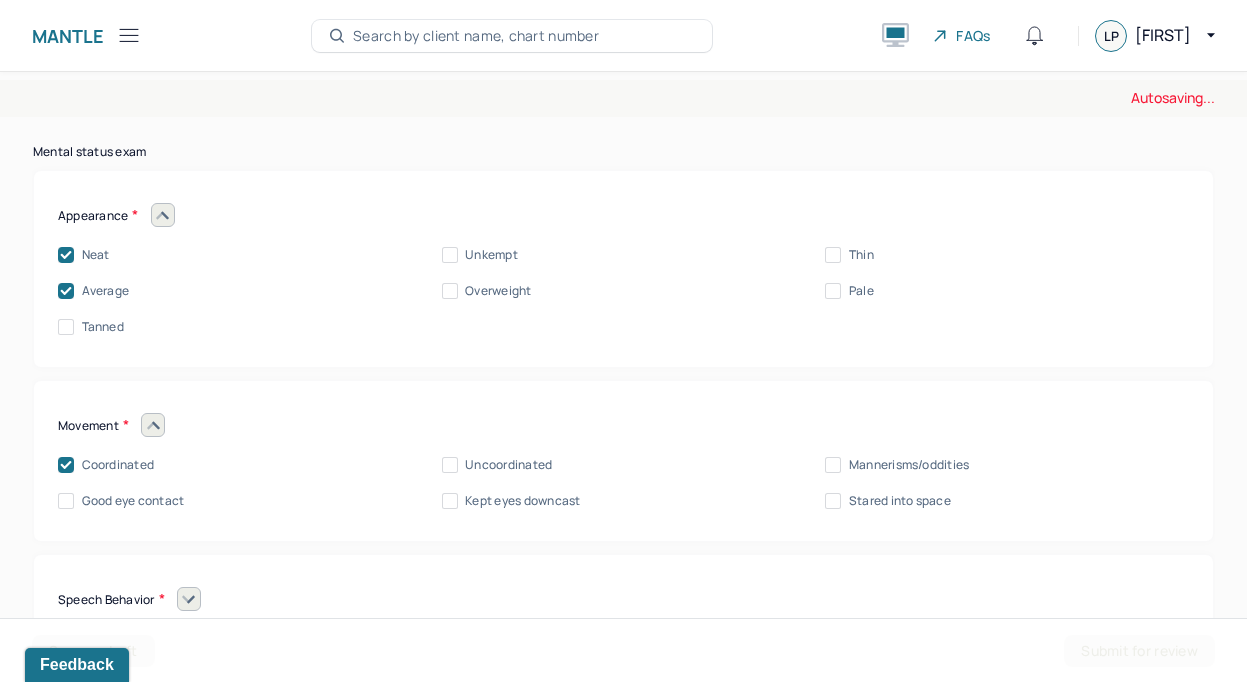 scroll, scrollTop: 8455, scrollLeft: 0, axis: vertical 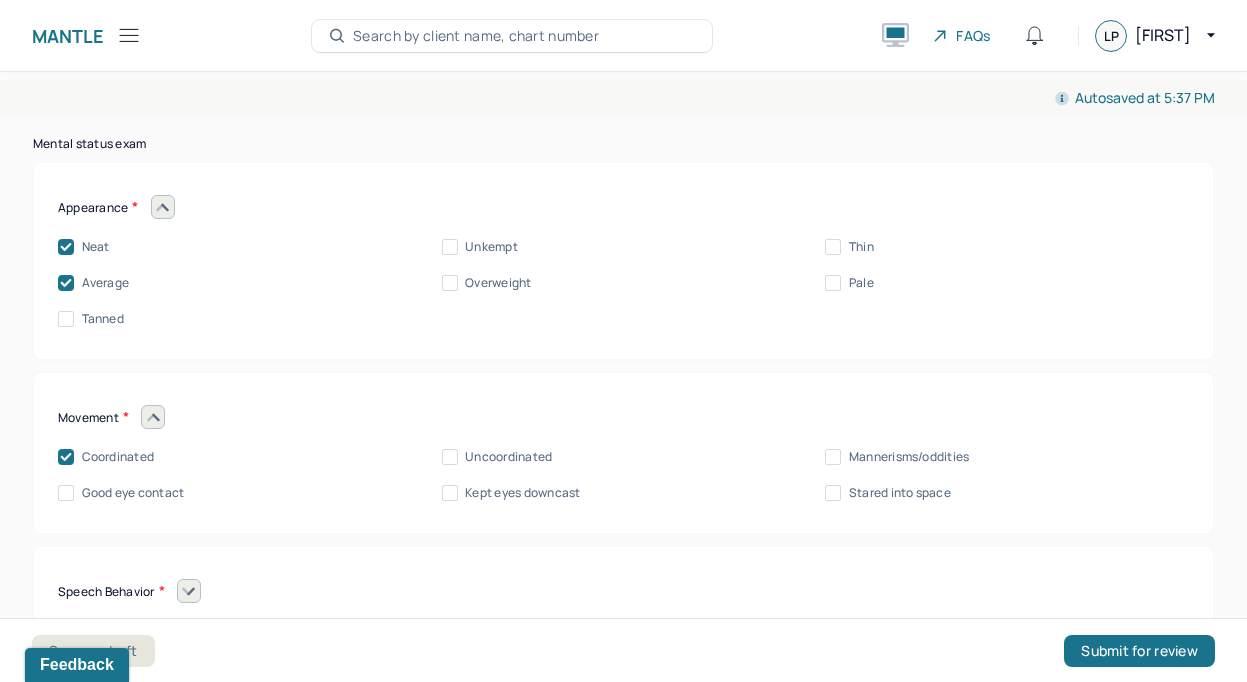 click on "Stared into space" at bounding box center (900, 493) 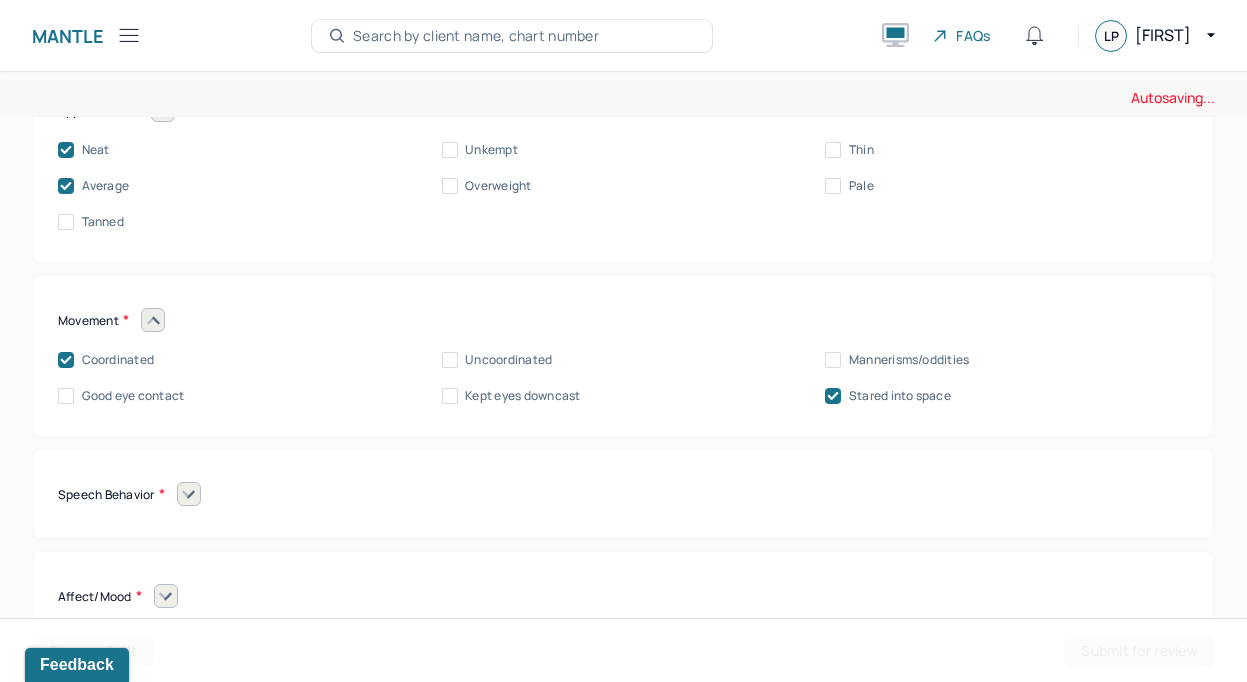 scroll, scrollTop: 8557, scrollLeft: 0, axis: vertical 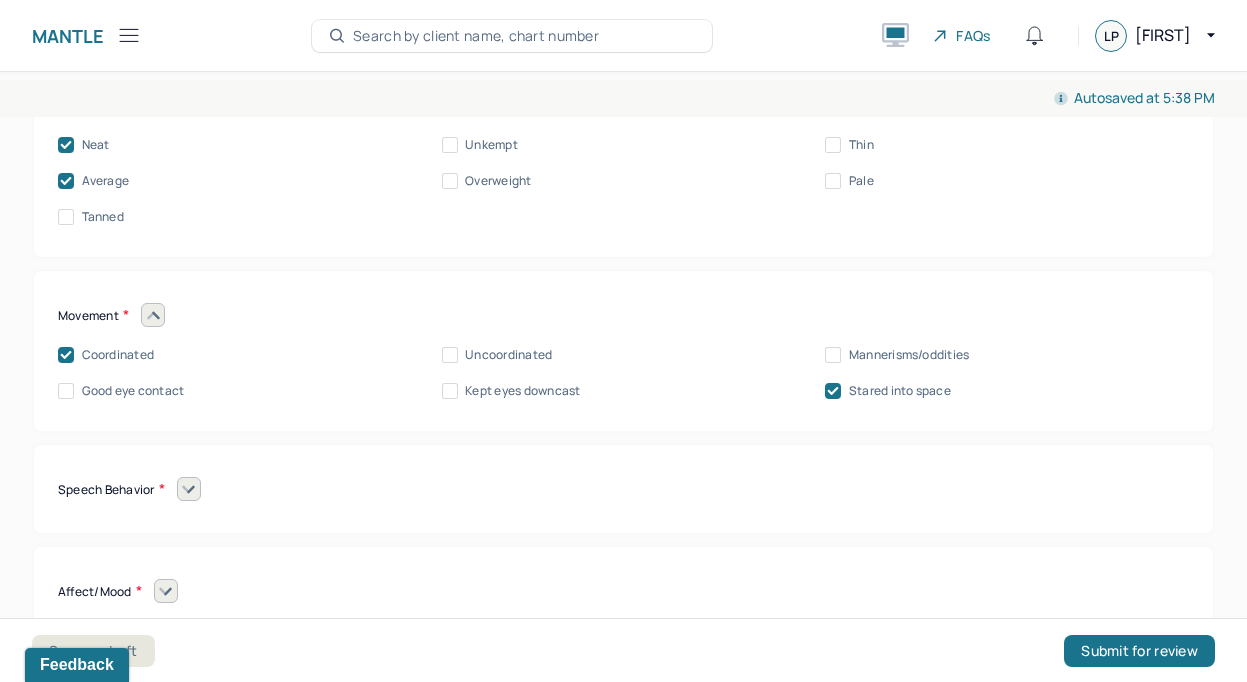 click at bounding box center (189, 489) 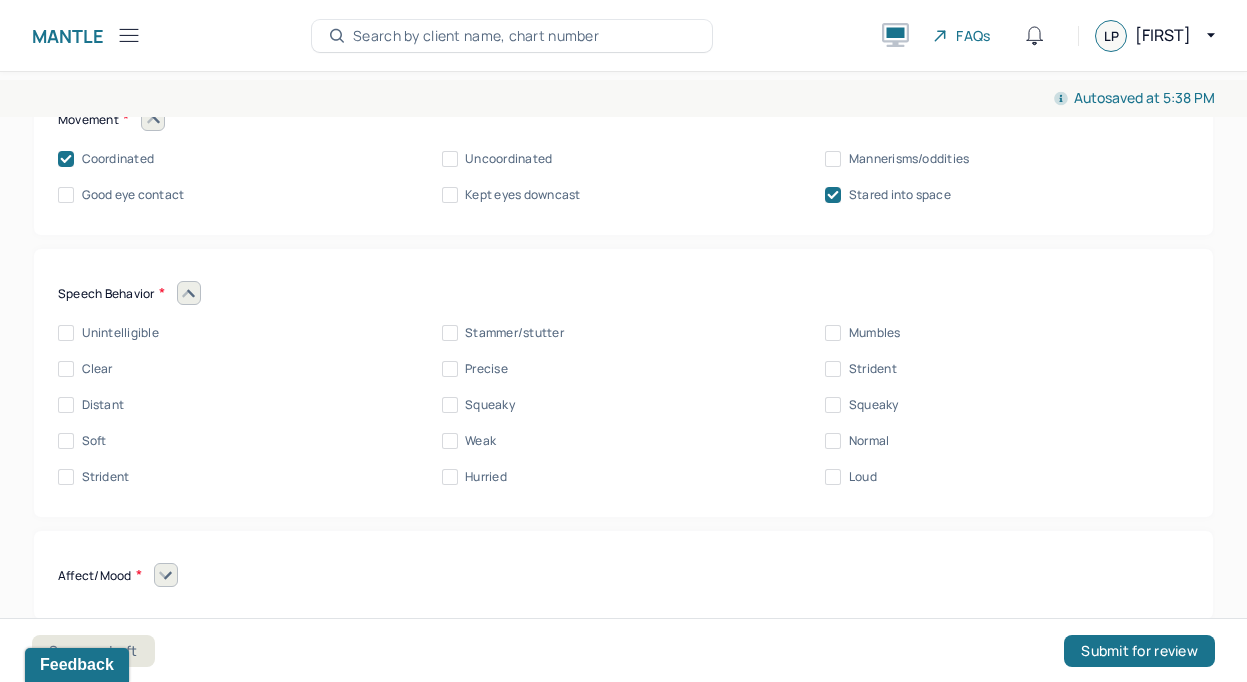 scroll, scrollTop: 8773, scrollLeft: 0, axis: vertical 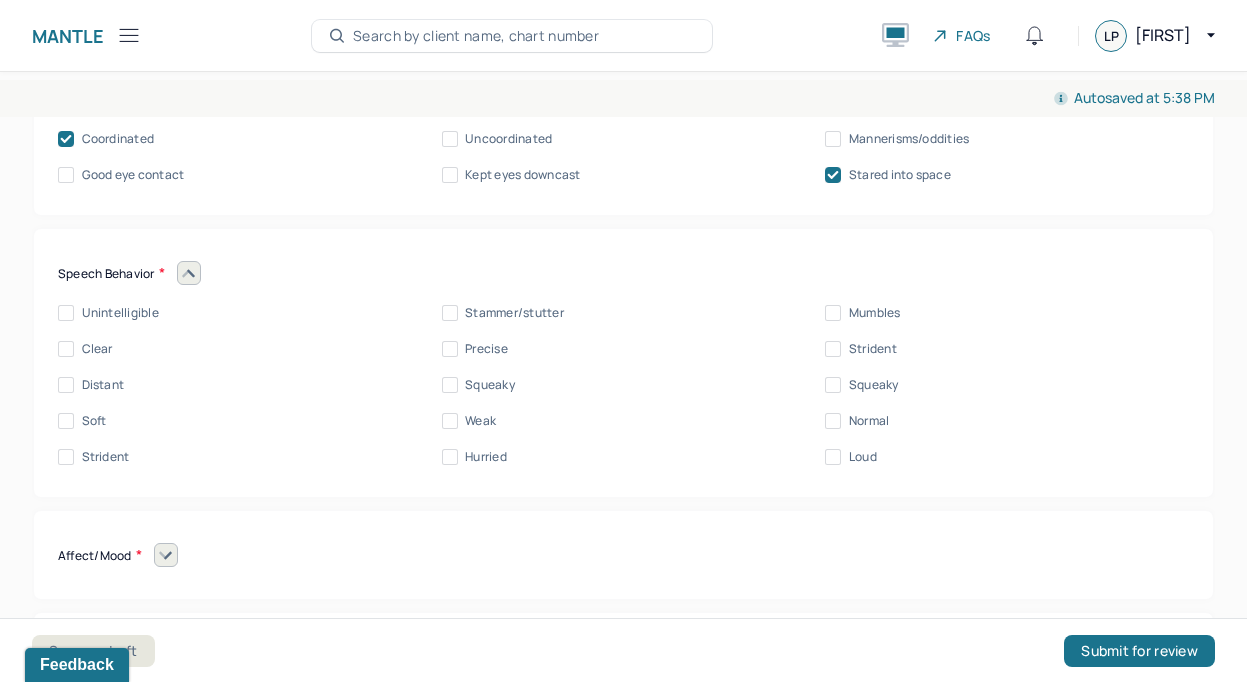 click on "Clear" at bounding box center [97, 349] 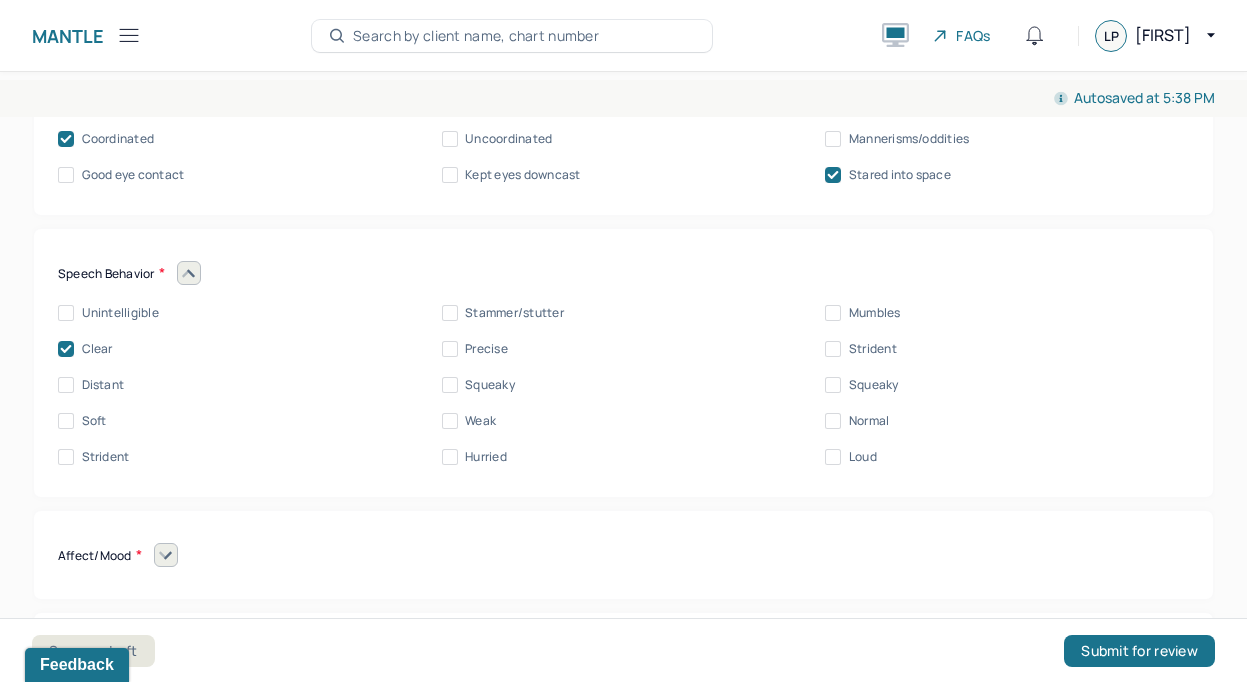 click on "Precise" at bounding box center [486, 349] 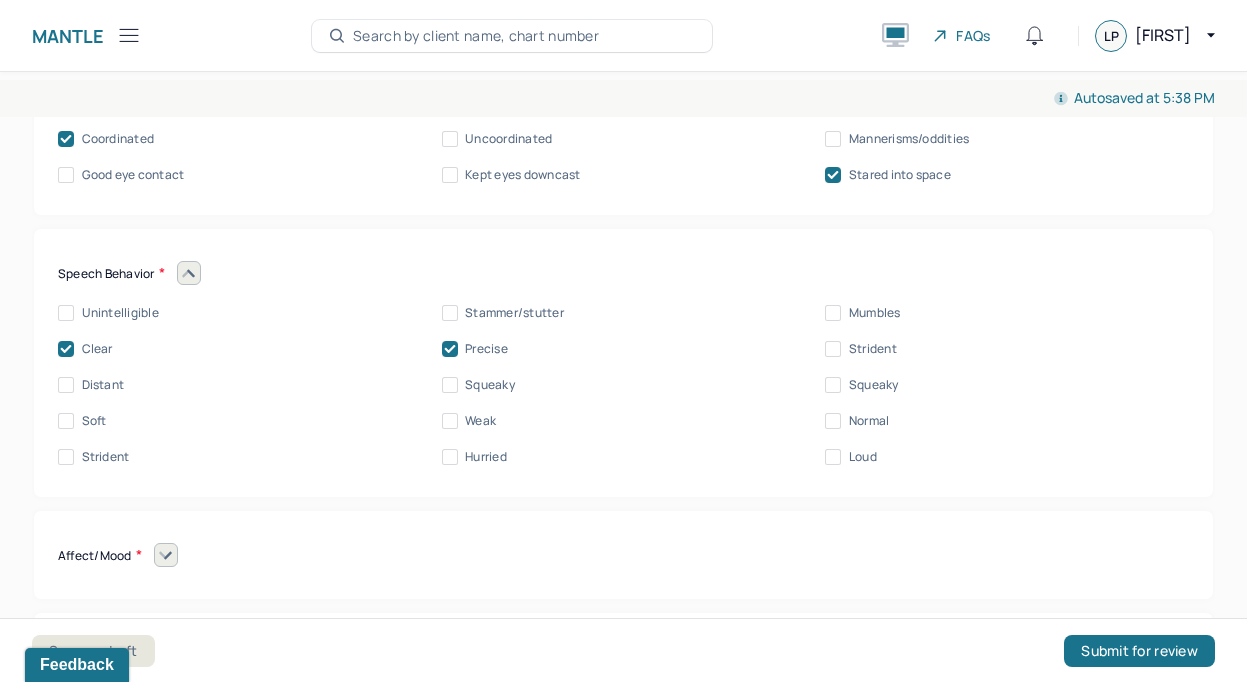 click on "Normal" at bounding box center [869, 421] 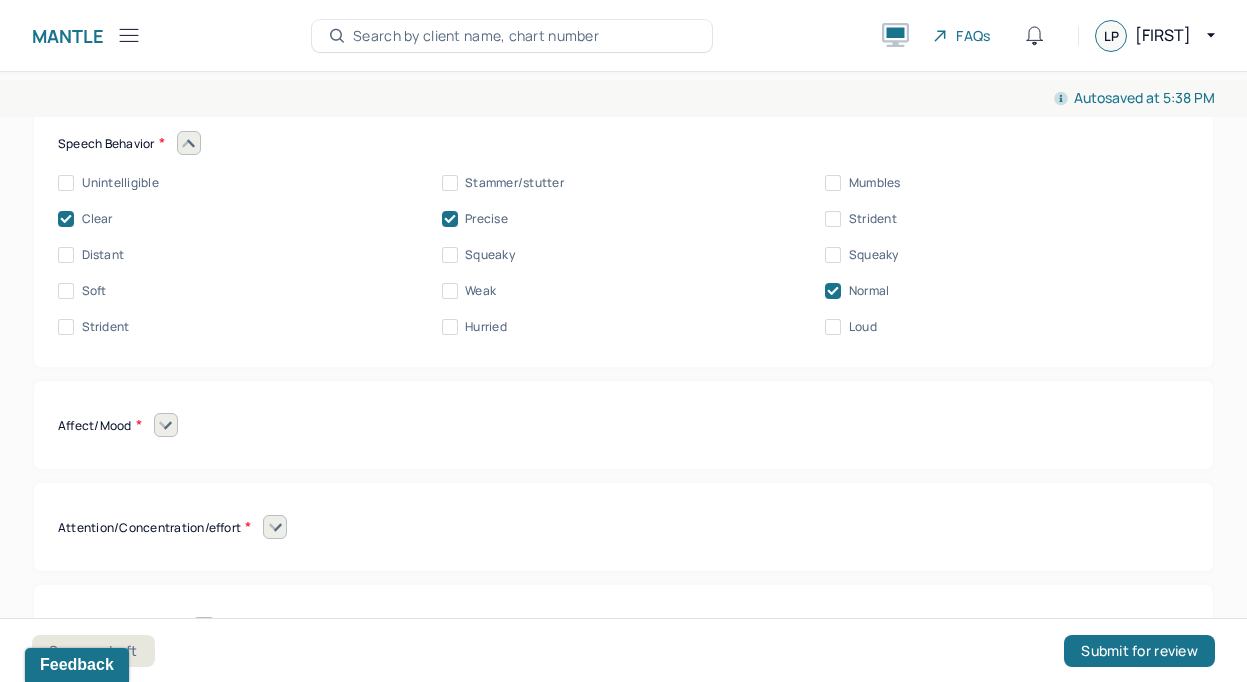 scroll, scrollTop: 8916, scrollLeft: 0, axis: vertical 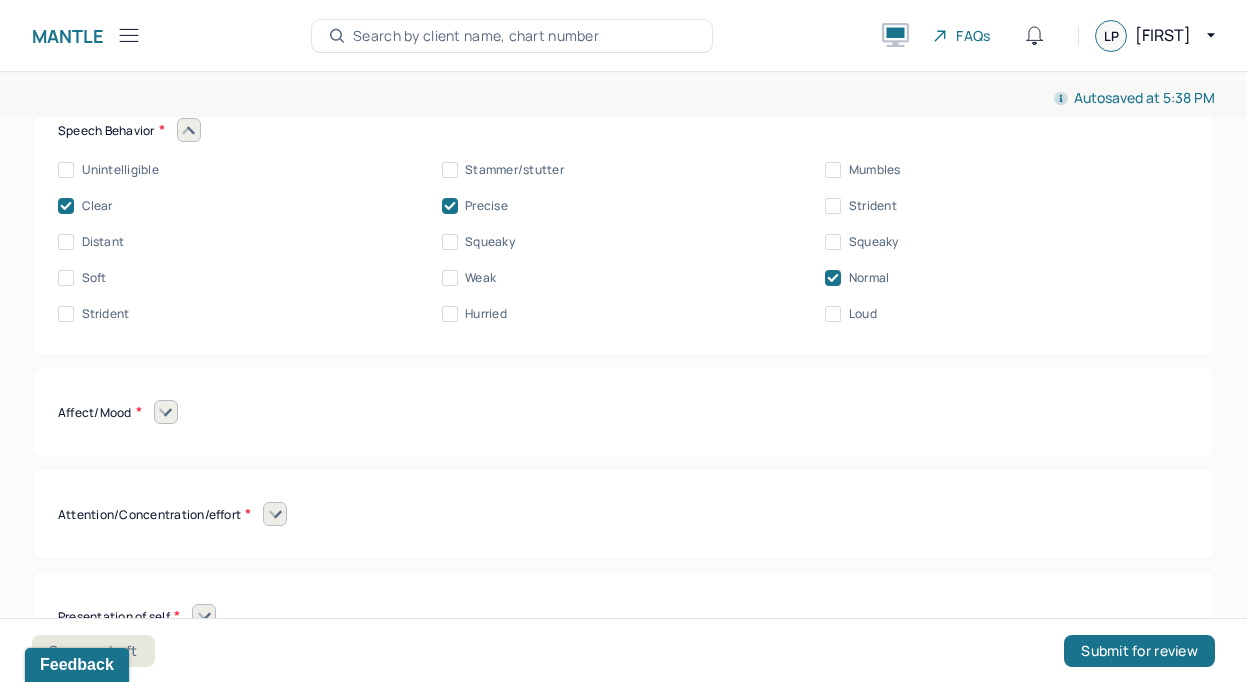 click 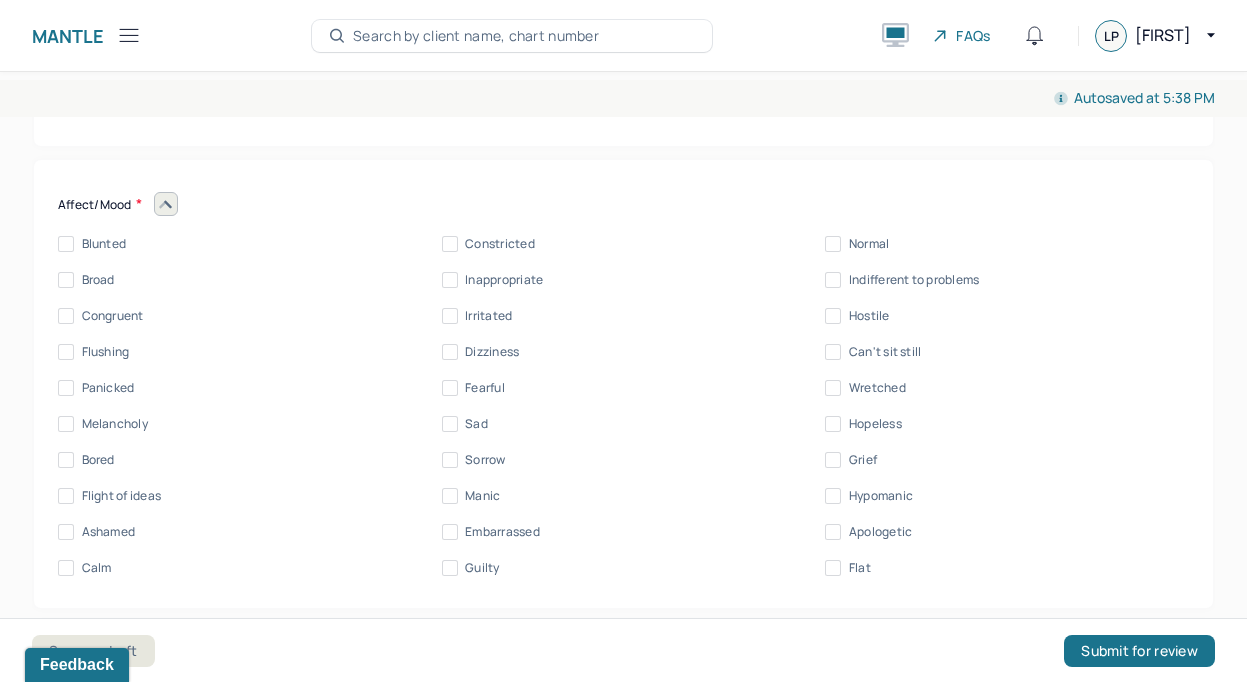 scroll, scrollTop: 9141, scrollLeft: 0, axis: vertical 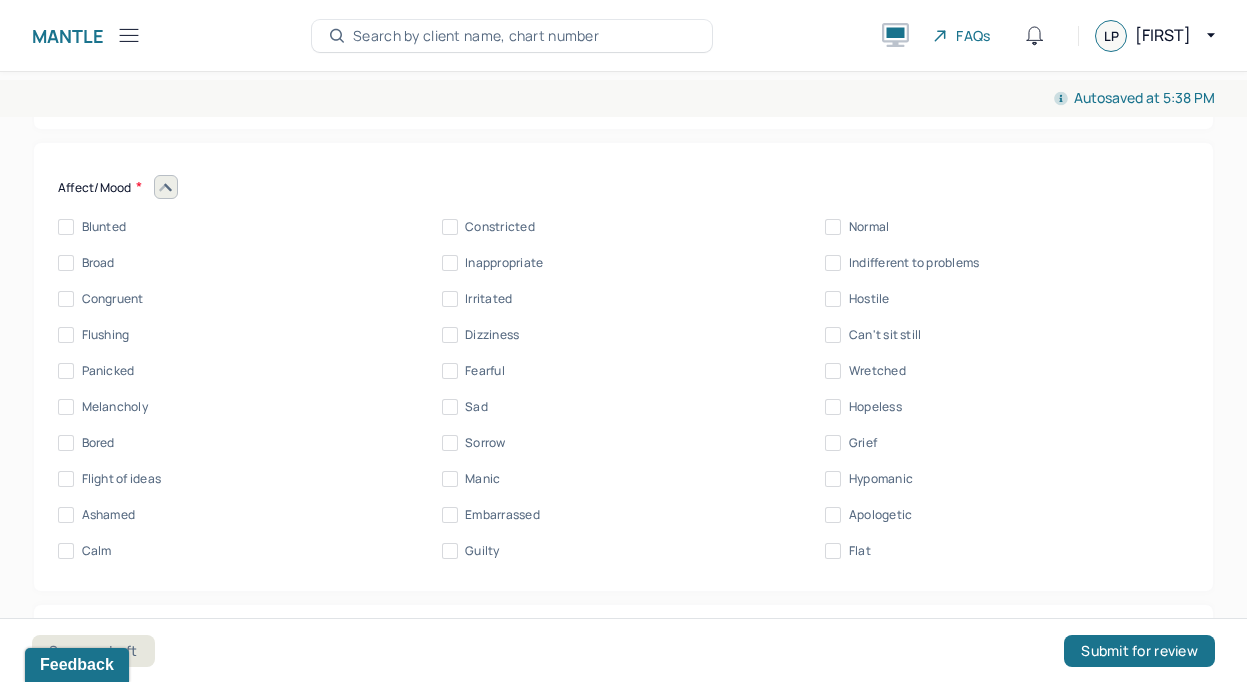 click on "Affect/Mood Blunted Constricted Normal Broad Inappropriate Indifferent to problems Congruent Irritated Hostile Flushing Dizziness Can't sit still Panicked Fearful Wretched Melancholy Sad Hopeless Bored Sorrow Grief Flight of ideas Manic Hypomanic Ashamed Embarrassed Apologetic Calm Guilty Flat" at bounding box center (623, 367) 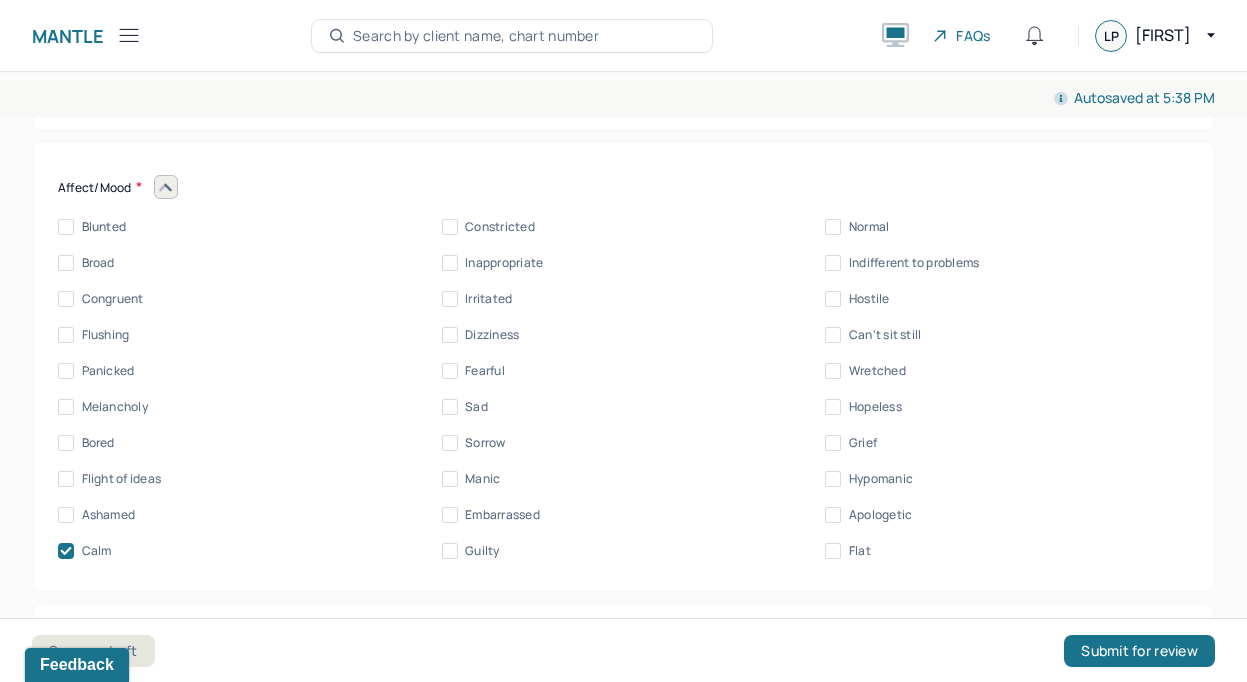 click on "Normal" at bounding box center (869, 227) 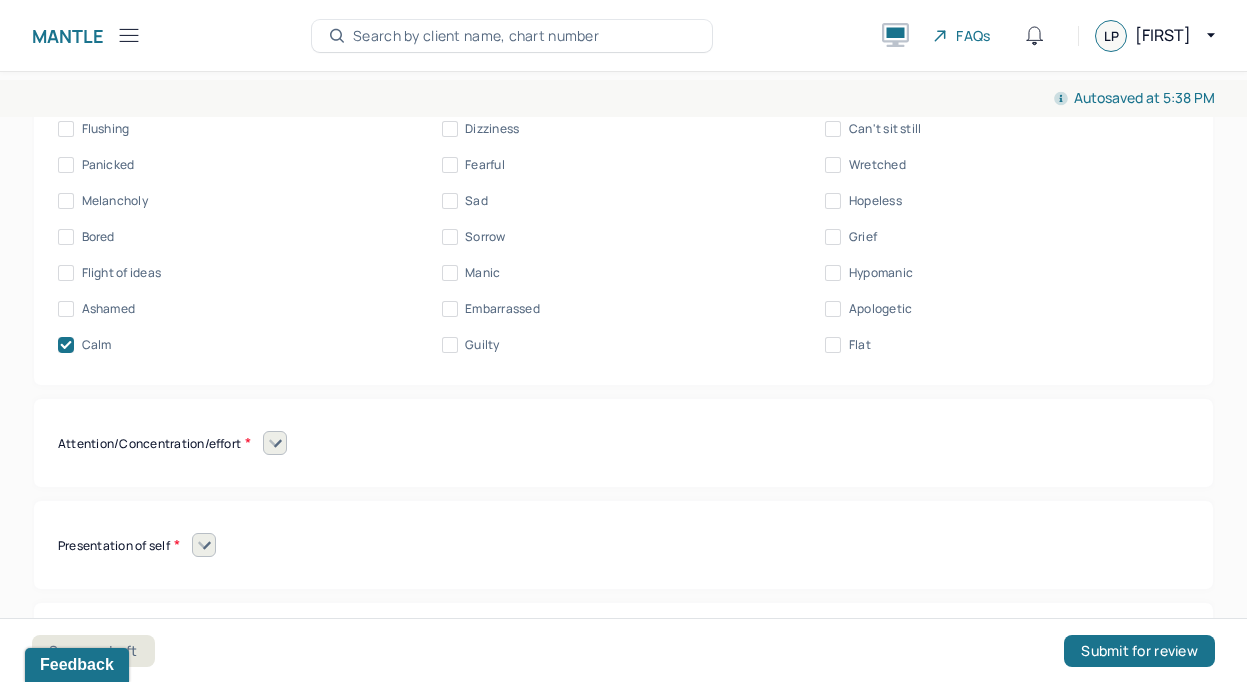 scroll, scrollTop: 9409, scrollLeft: 0, axis: vertical 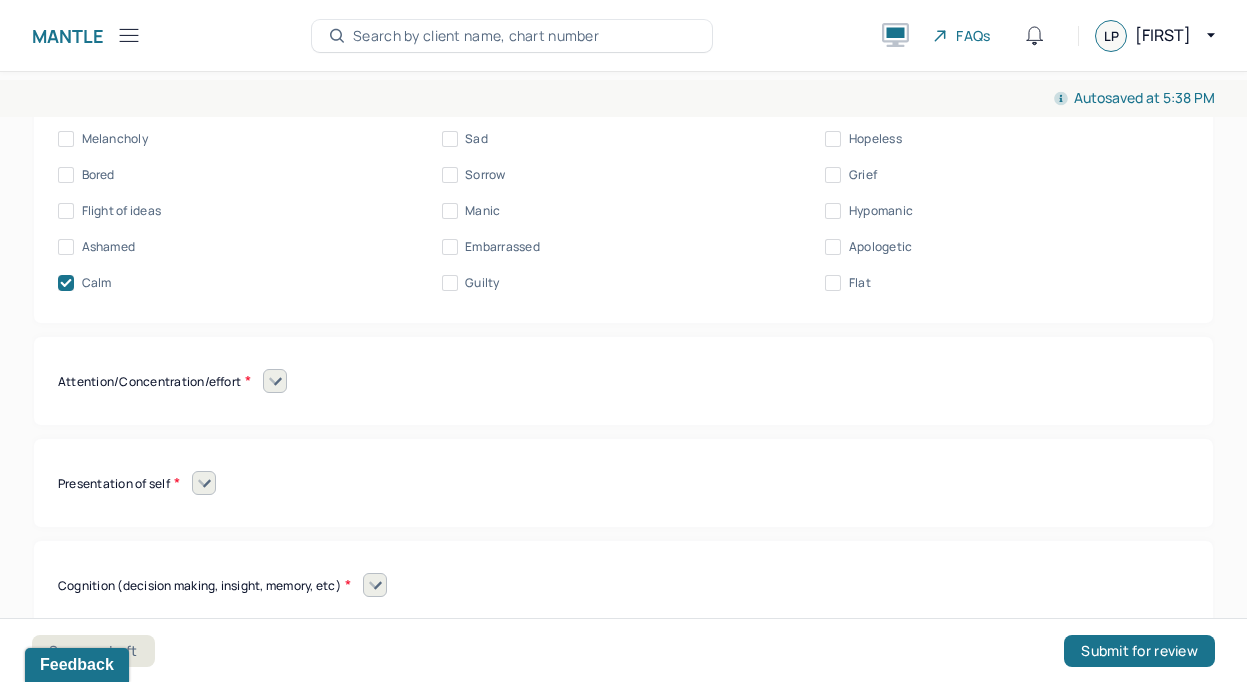 click 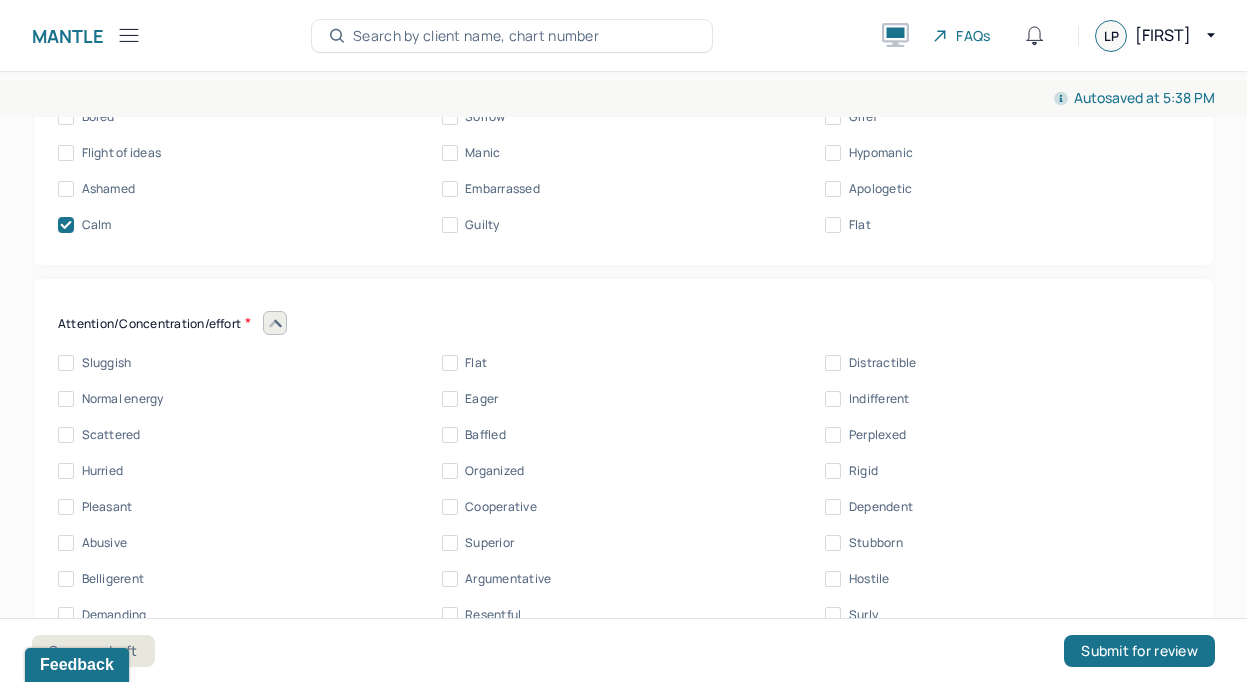 scroll, scrollTop: 9477, scrollLeft: 0, axis: vertical 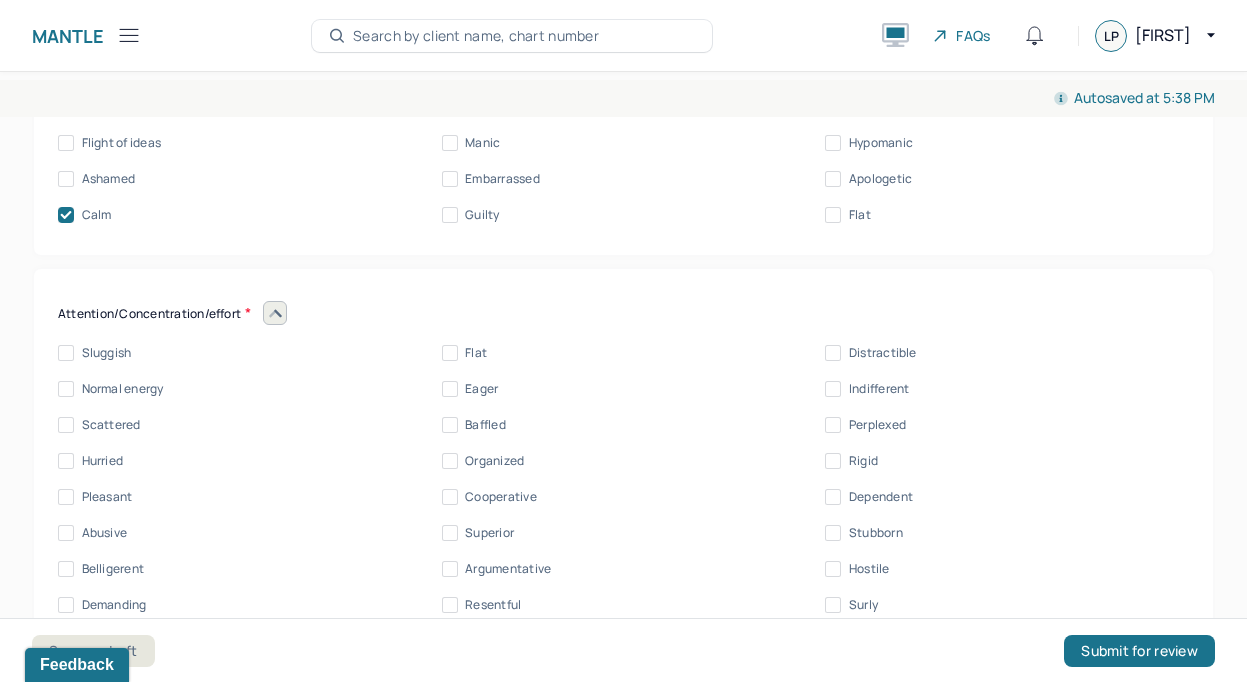click on "Normal energy" at bounding box center [123, 389] 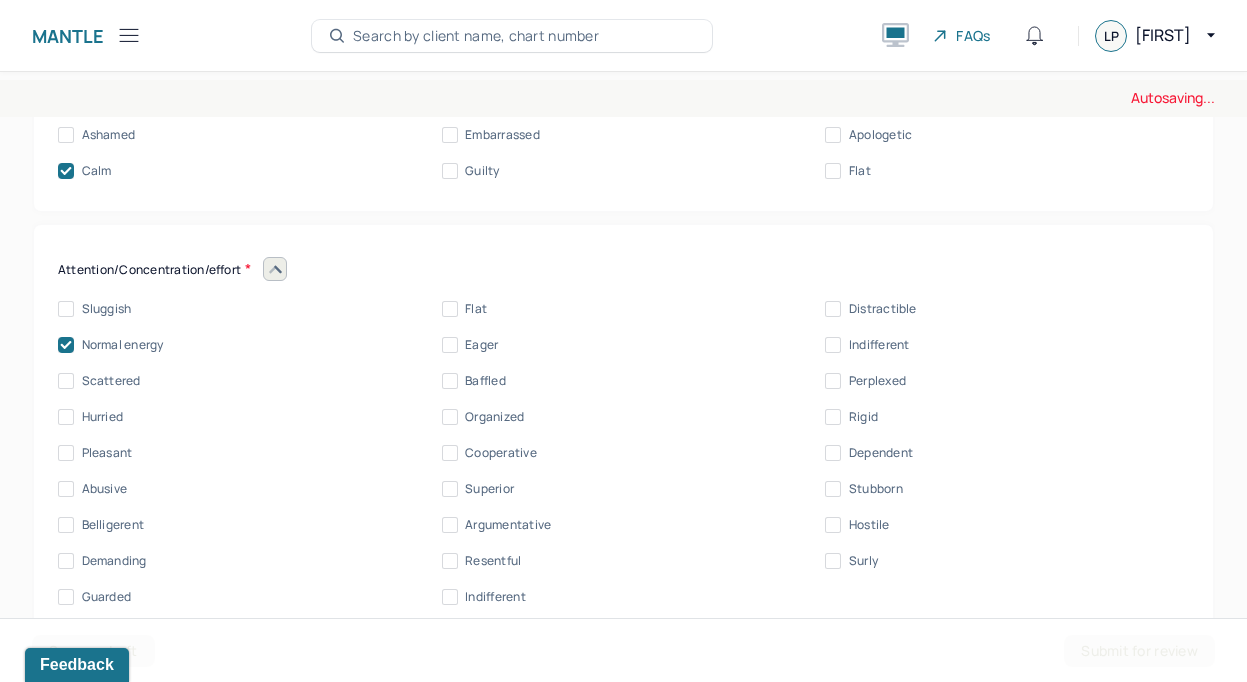 scroll, scrollTop: 9522, scrollLeft: 0, axis: vertical 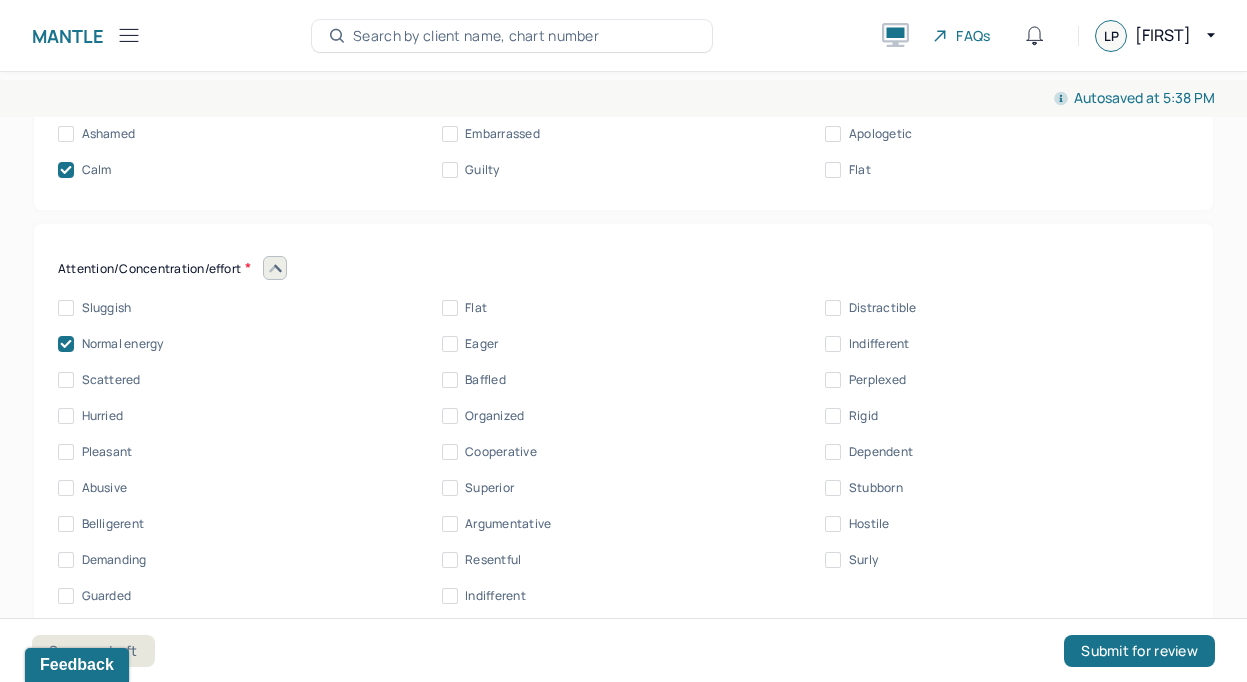 click on "Sluggish Flat Distractible Normal energy Eager Indifferent Scattered Baffled Perplexed Hurried Organized Rigid Pleasant Cooperative Dependent Abusive Superior Stubborn Belligerent Argumentative Hostile Demanding Resentful Surly Guarded Indifferent" at bounding box center [623, 452] 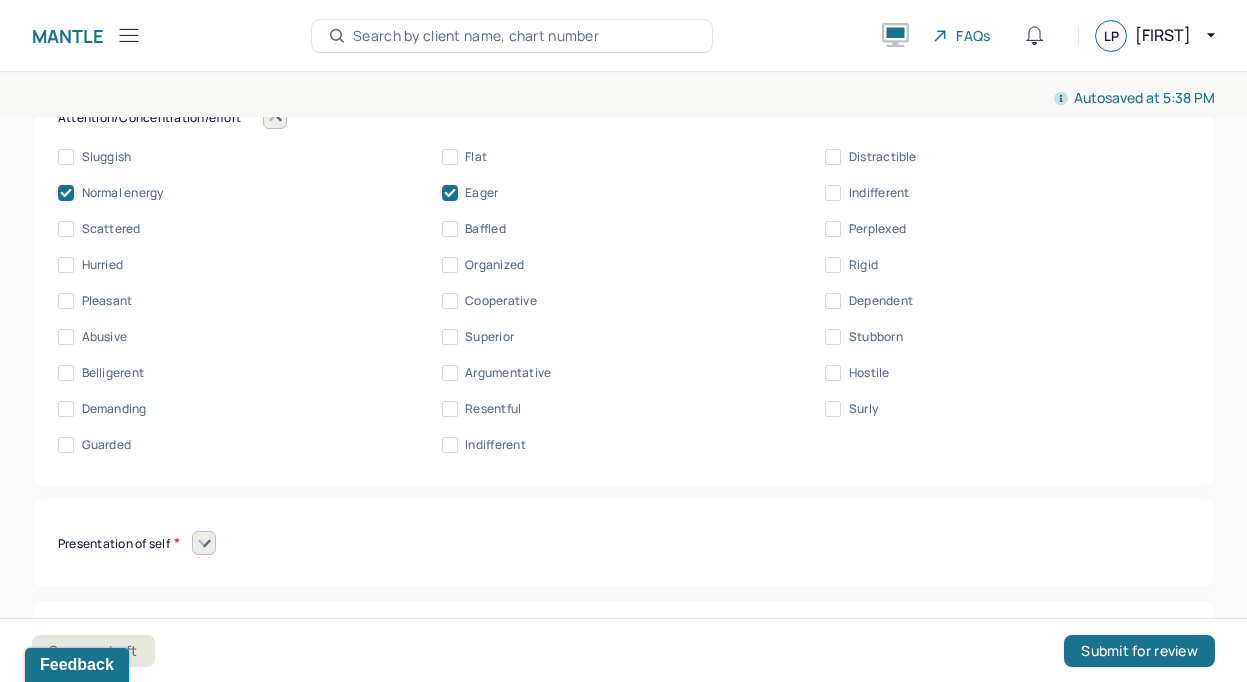 scroll, scrollTop: 9694, scrollLeft: 0, axis: vertical 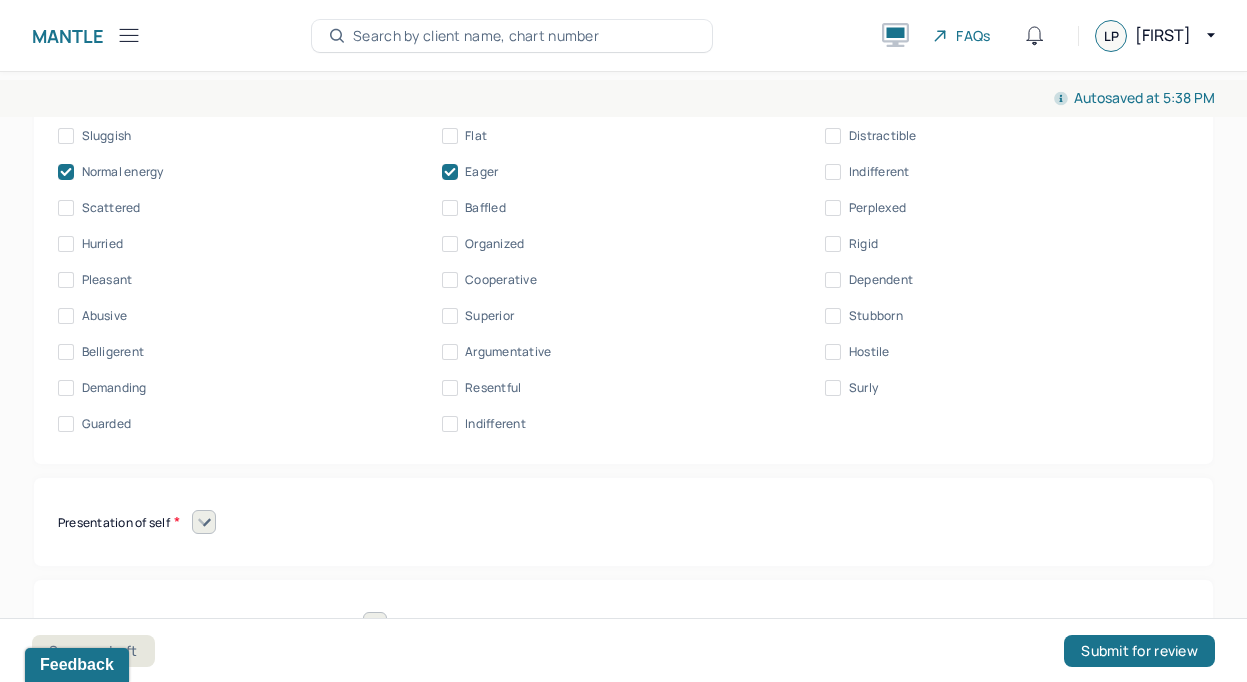 click on "Sluggish Flat Distractible Normal energy Eager Indifferent Scattered Baffled Perplexed Hurried Organized Rigid Pleasant Cooperative Dependent Abusive Superior Stubborn Belligerent Argumentative Hostile Demanding Resentful Surly Guarded Indifferent" at bounding box center [623, 280] 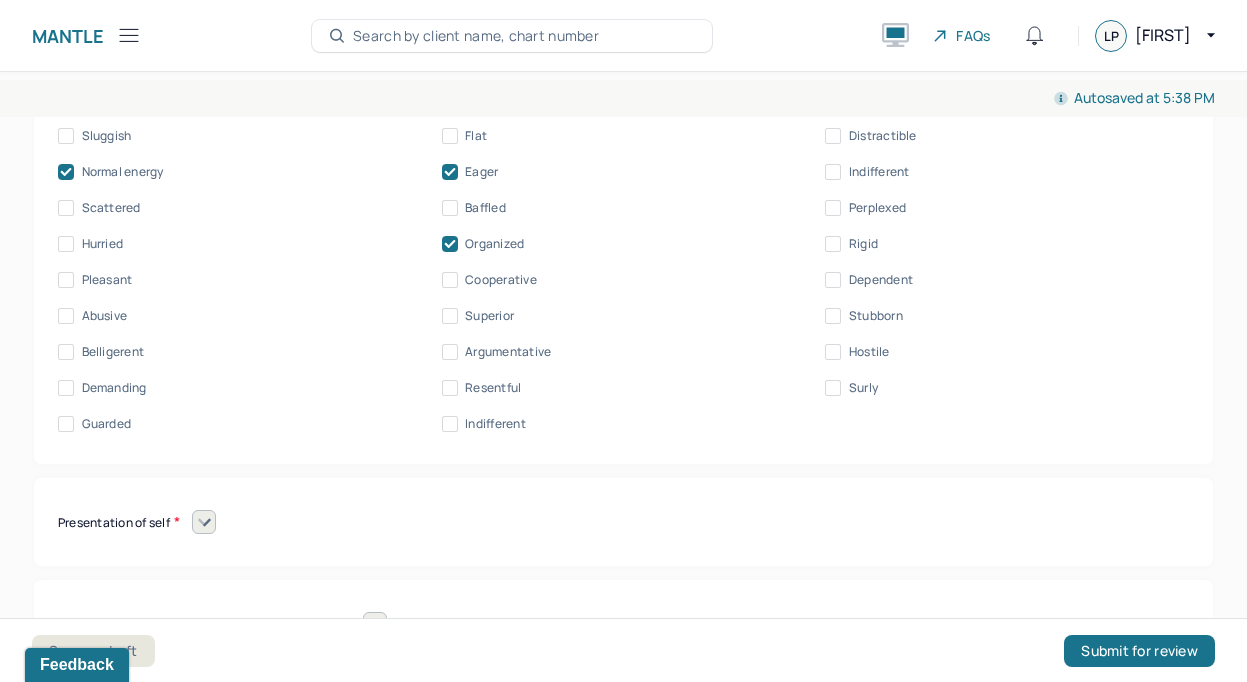 click at bounding box center (204, 522) 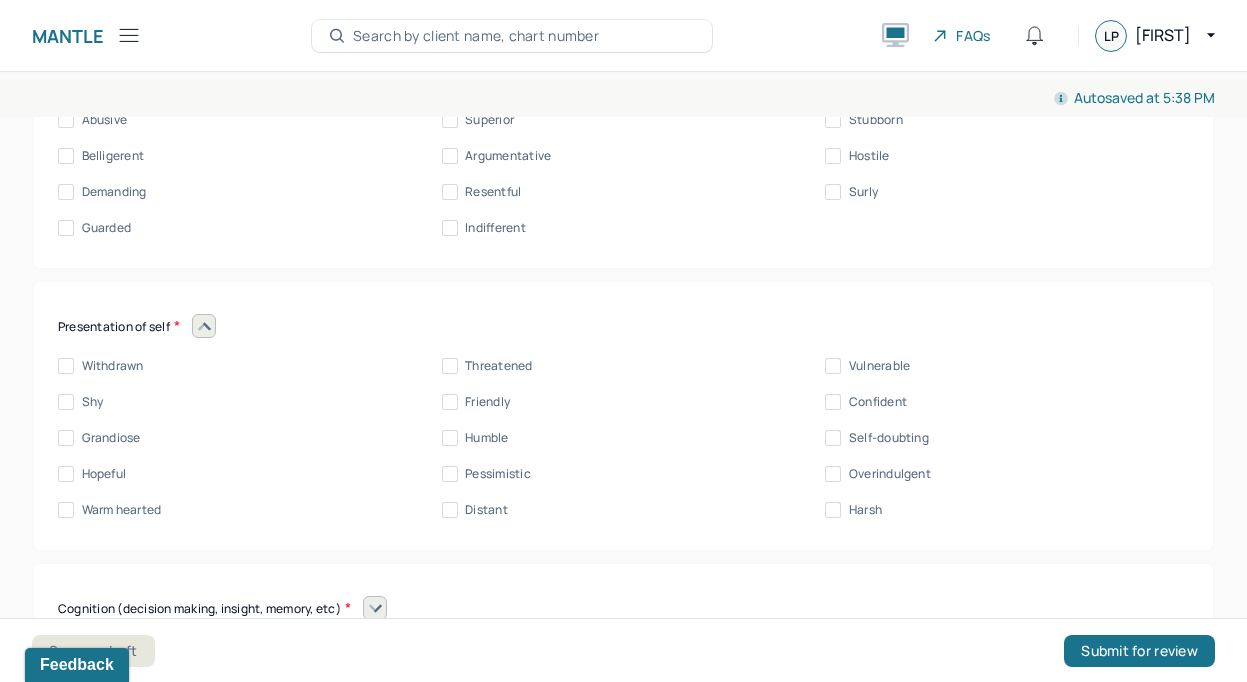 scroll, scrollTop: 9891, scrollLeft: 0, axis: vertical 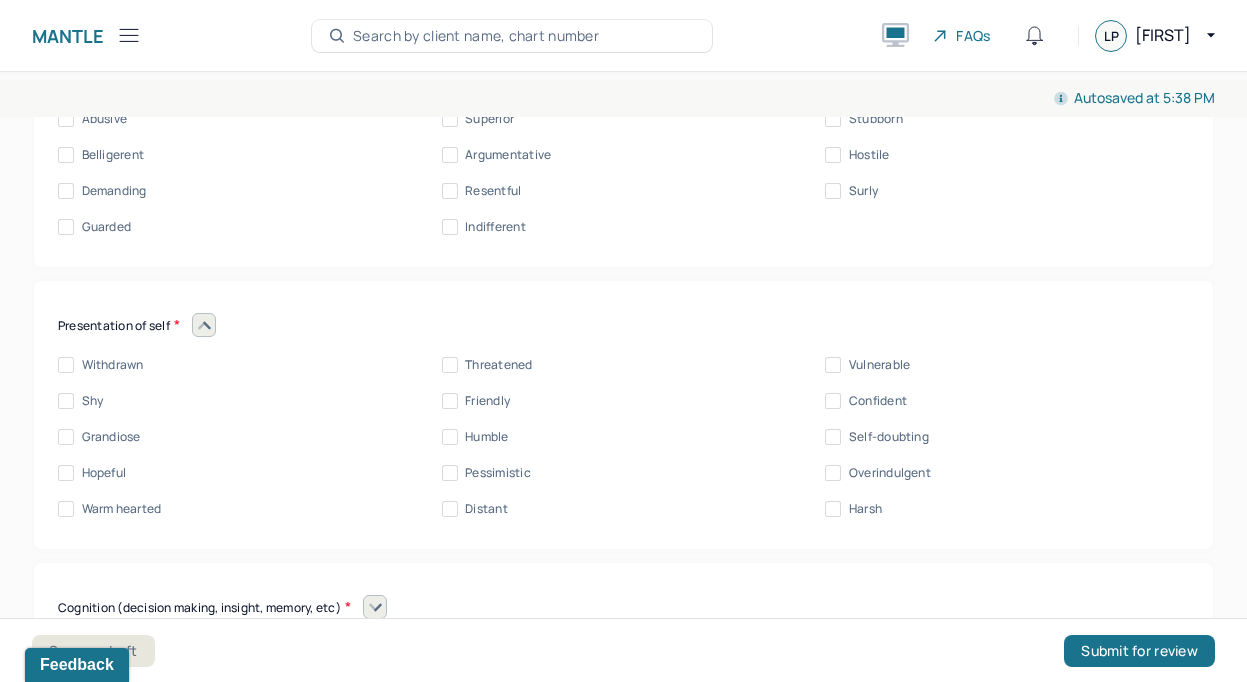 click on "Hopeful" at bounding box center [104, 473] 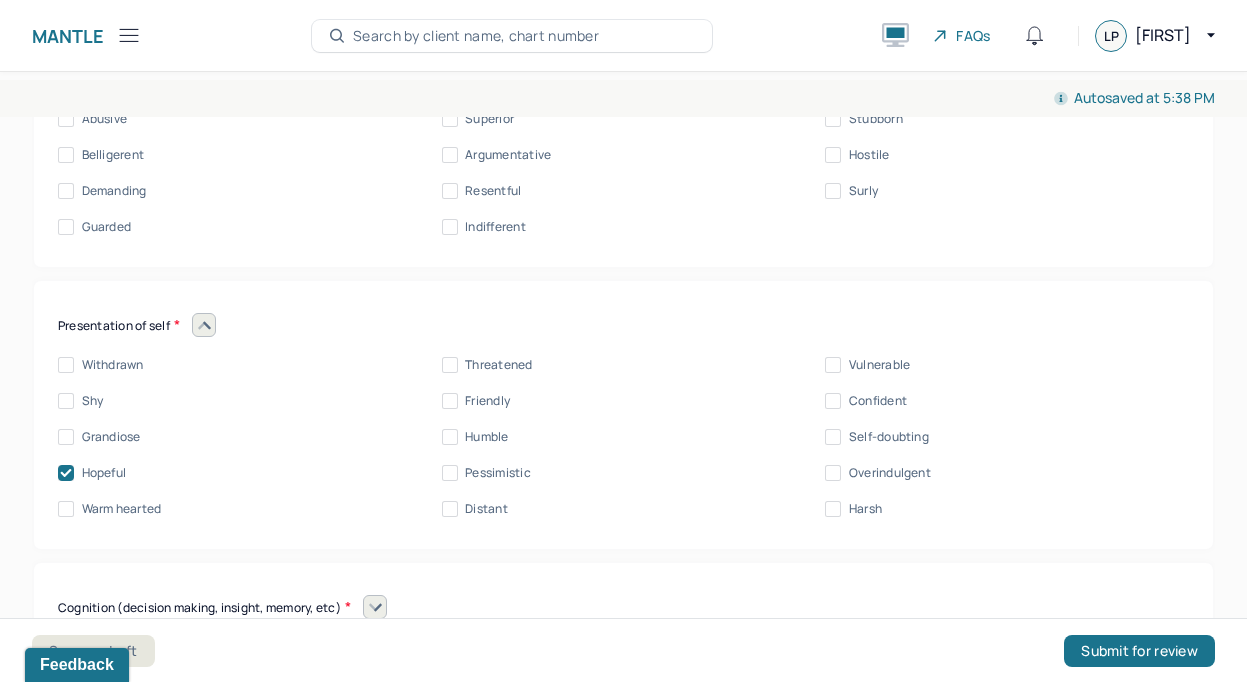 click on "Warm hearted" at bounding box center [122, 509] 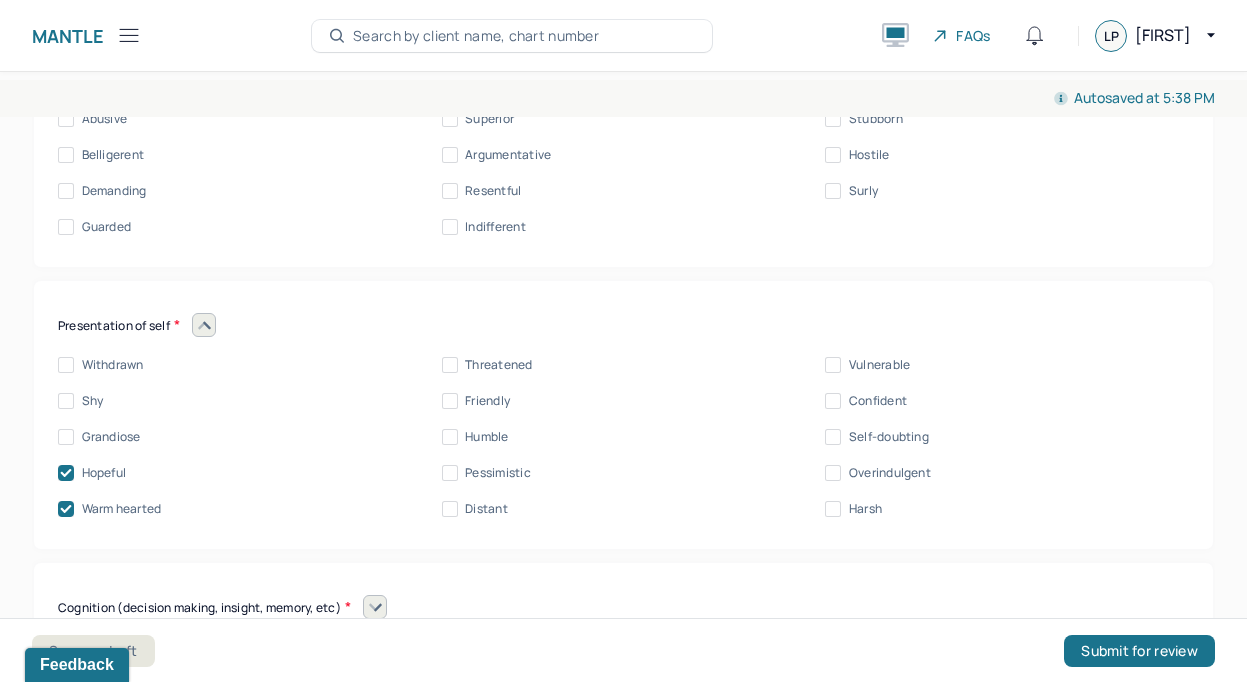 click on "Friendly" at bounding box center [487, 401] 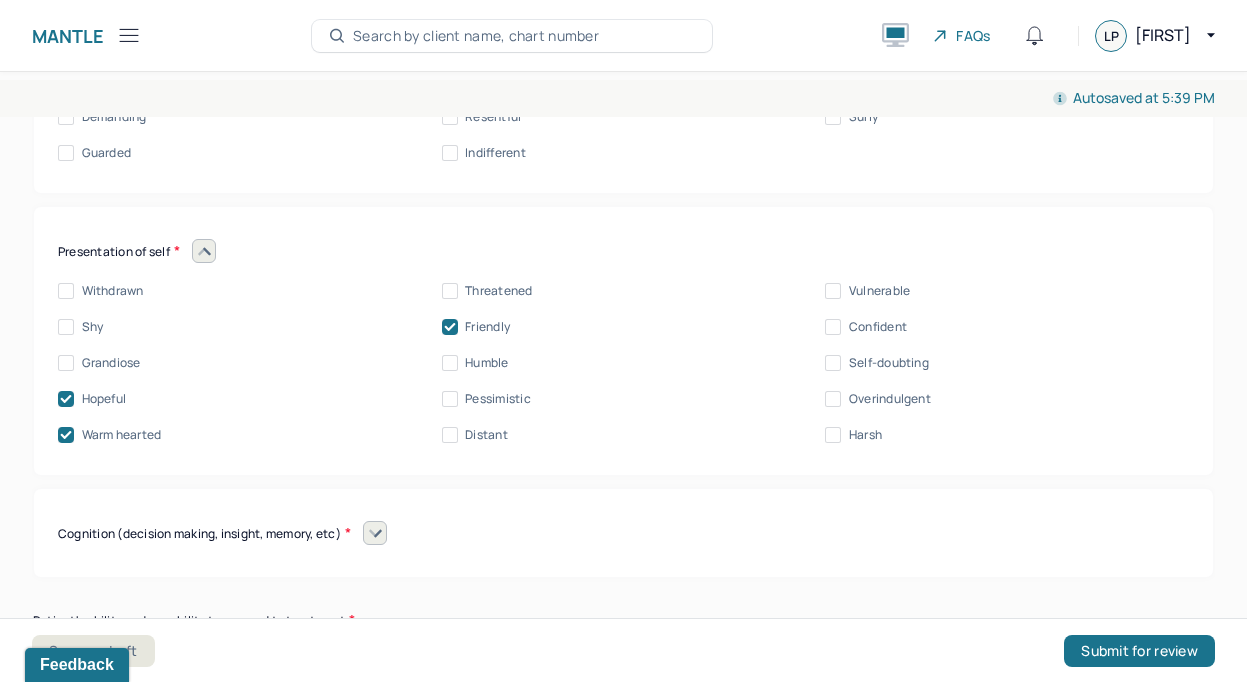 scroll, scrollTop: 9986, scrollLeft: 0, axis: vertical 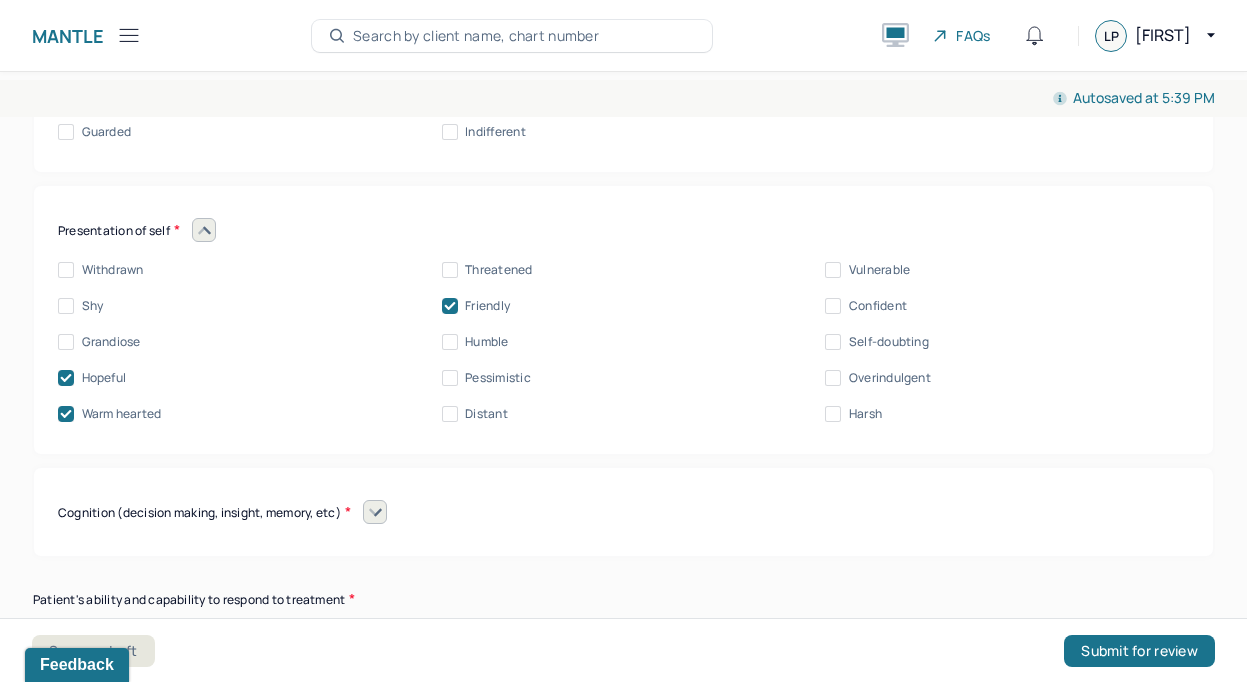 click on "Vulnerable" at bounding box center [879, 270] 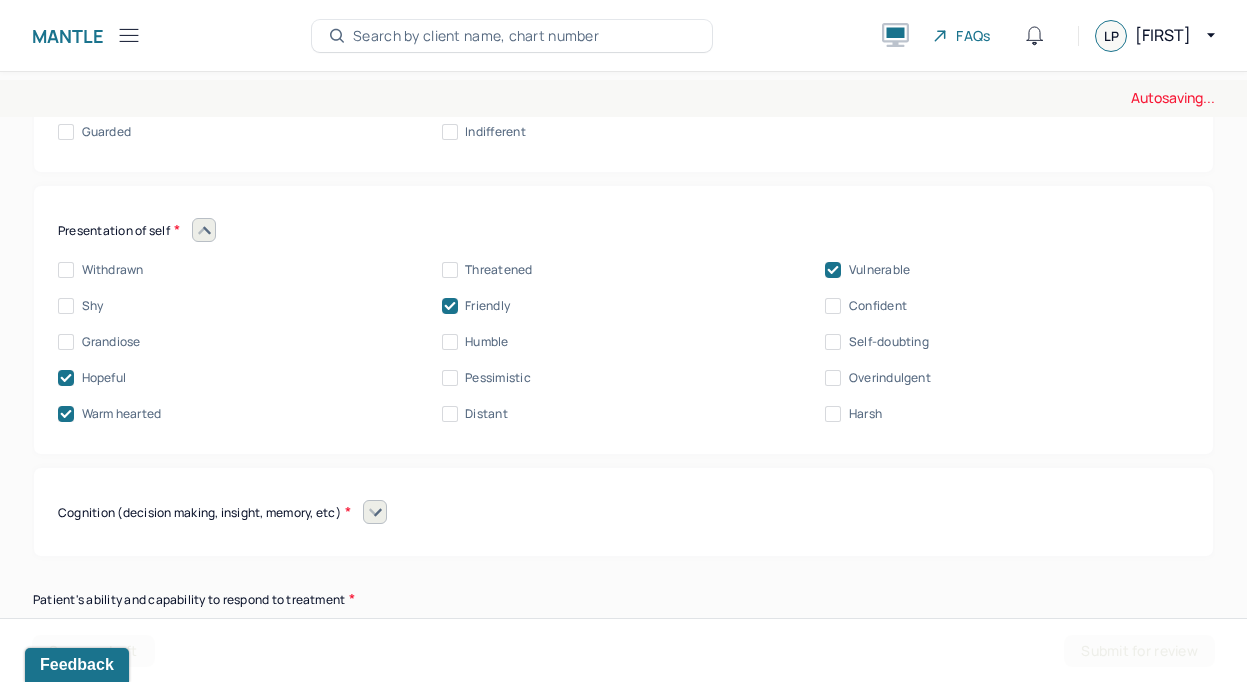 click 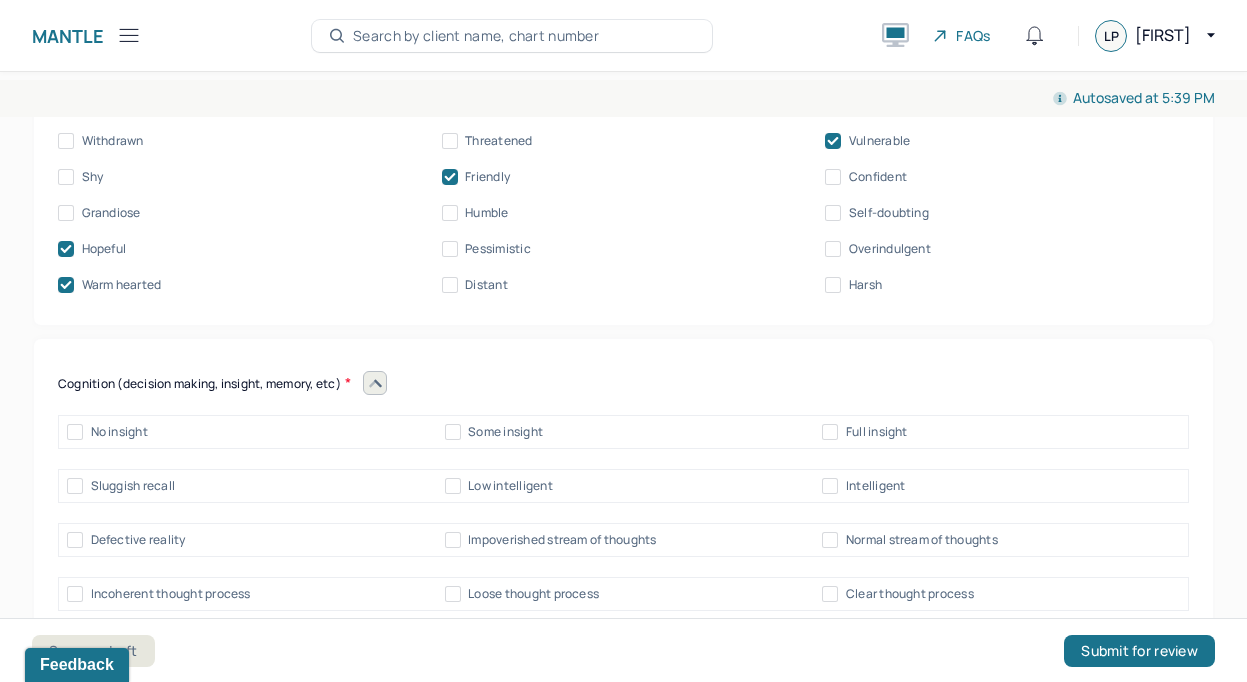 scroll, scrollTop: 10123, scrollLeft: 0, axis: vertical 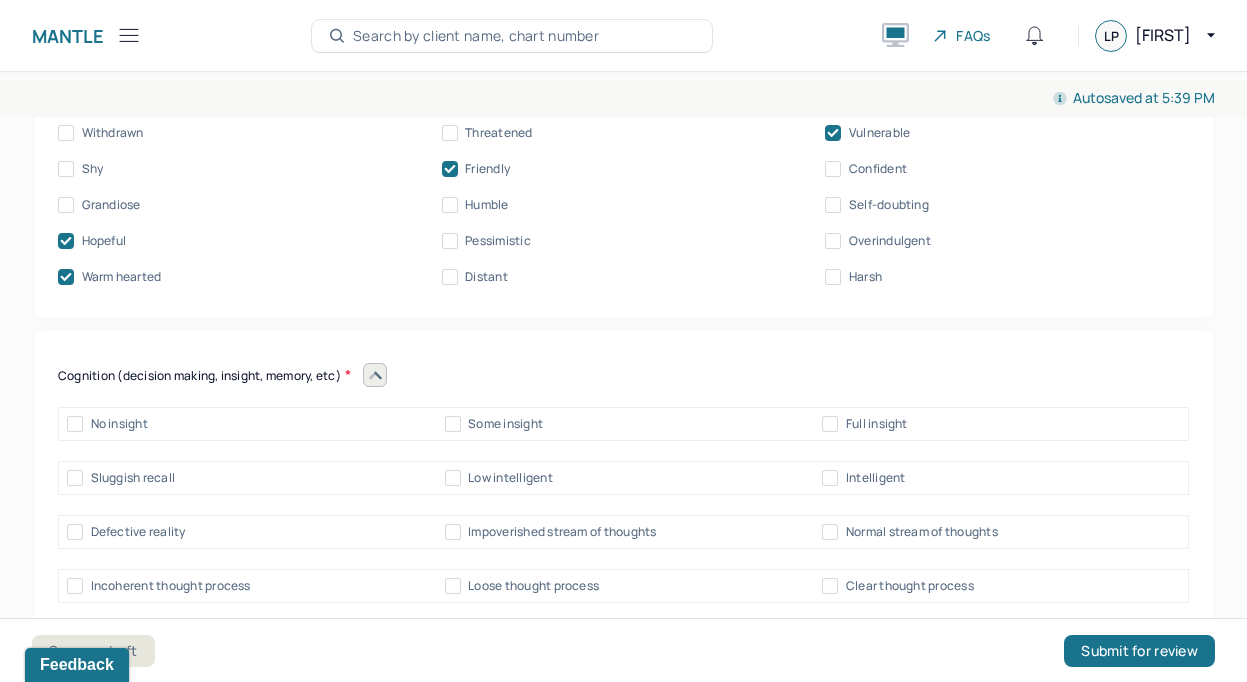 click on "Full insight" at bounding box center (877, 424) 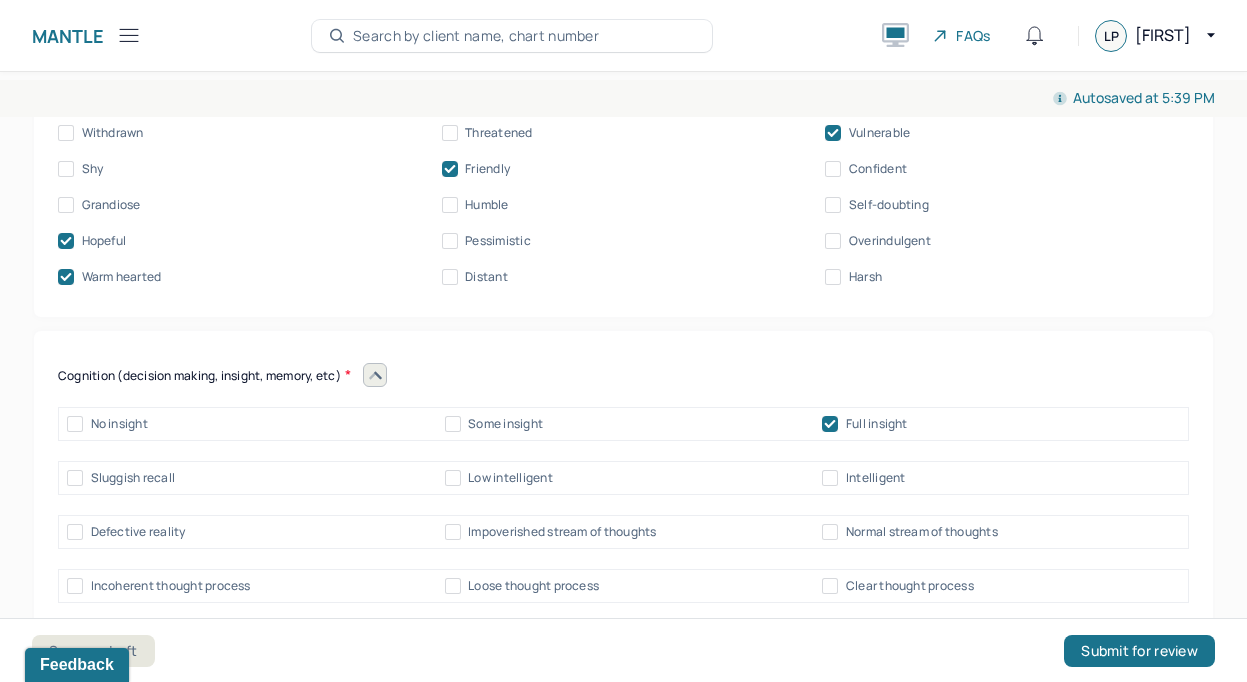 click on "Intelligent" at bounding box center (876, 478) 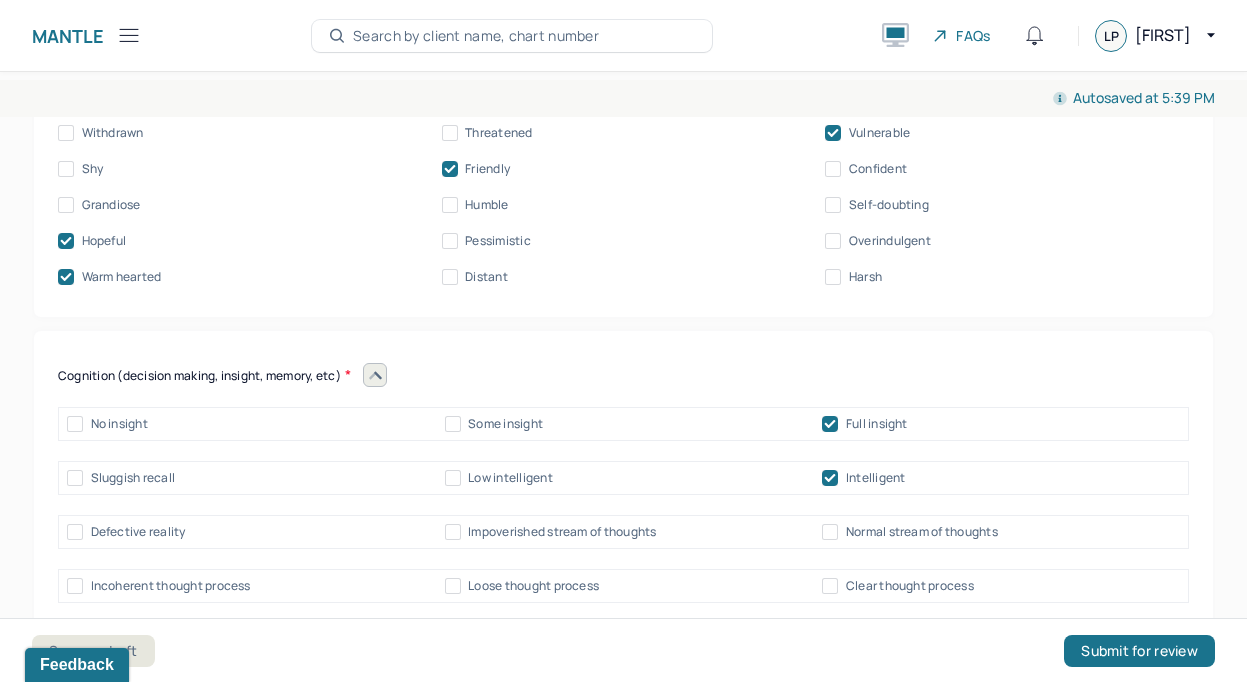click on "Normal stream of thoughts" at bounding box center [922, 532] 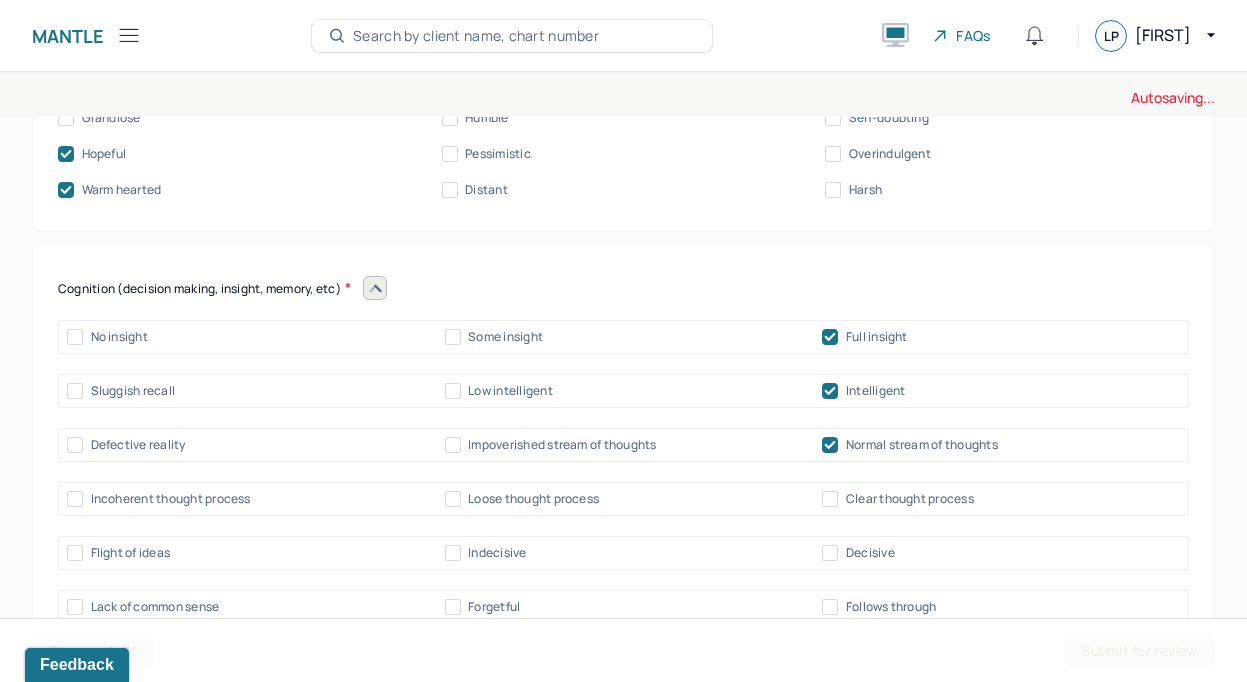 scroll, scrollTop: 10212, scrollLeft: 0, axis: vertical 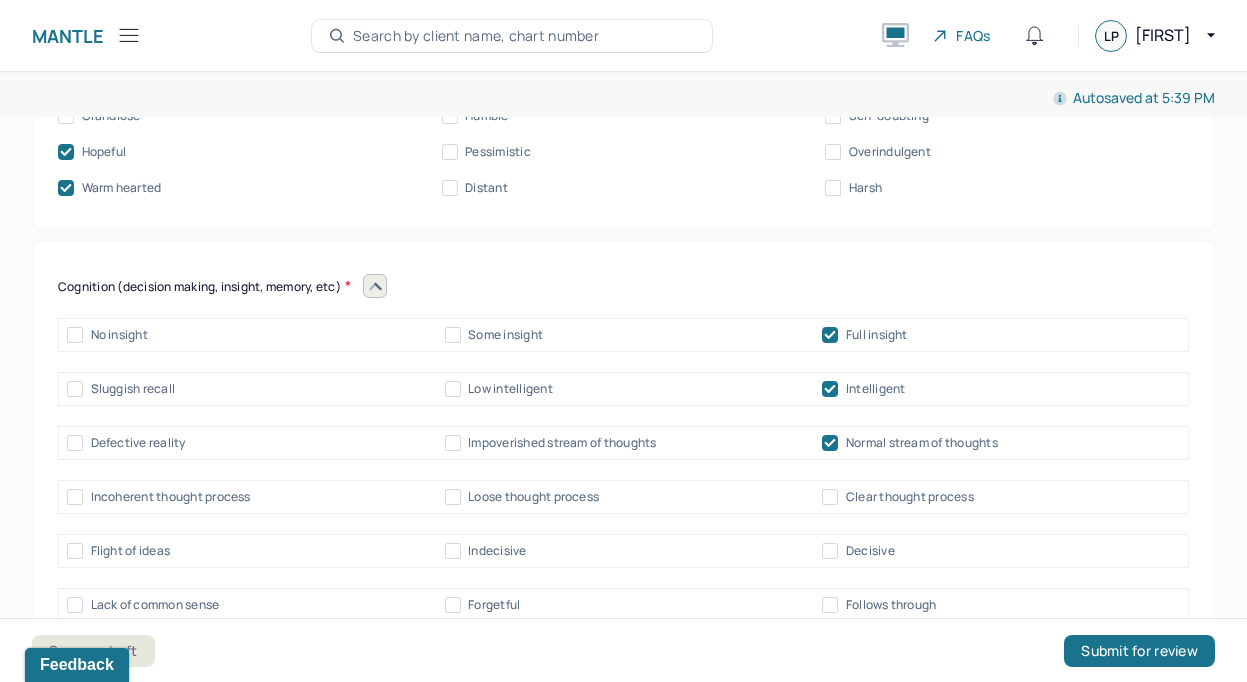 click on "Incoherent thought process Loose thought process Clear thought process" at bounding box center (623, 497) 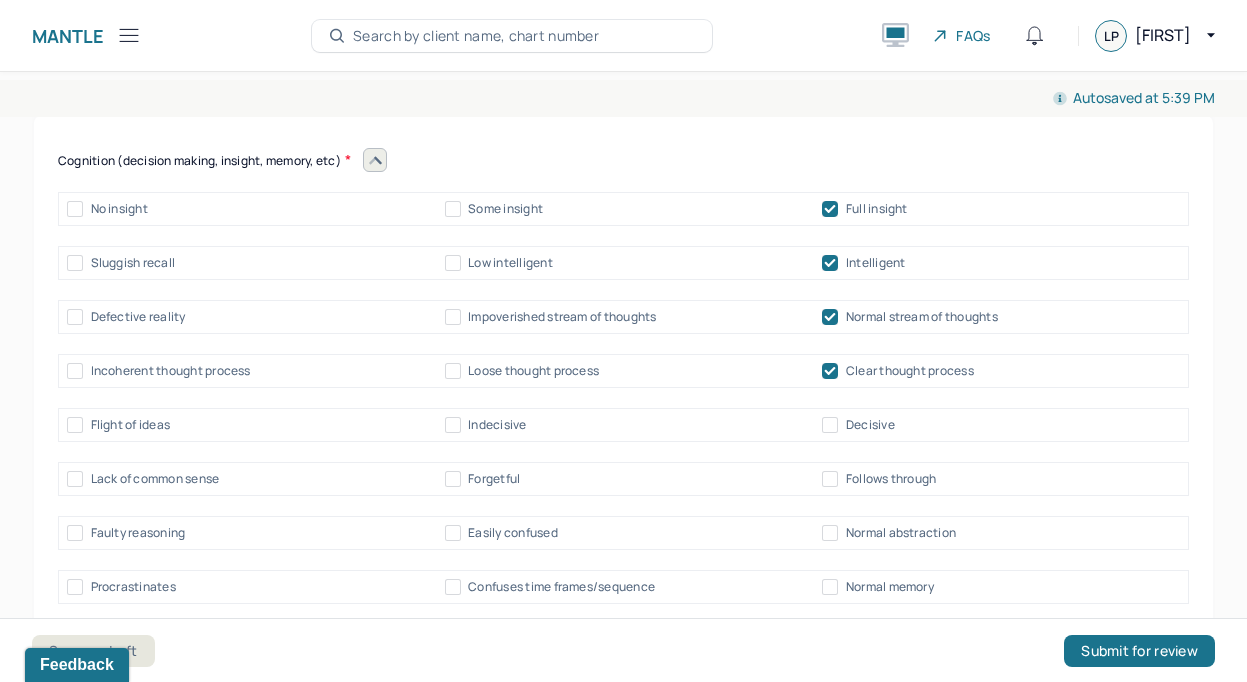 scroll, scrollTop: 10355, scrollLeft: 0, axis: vertical 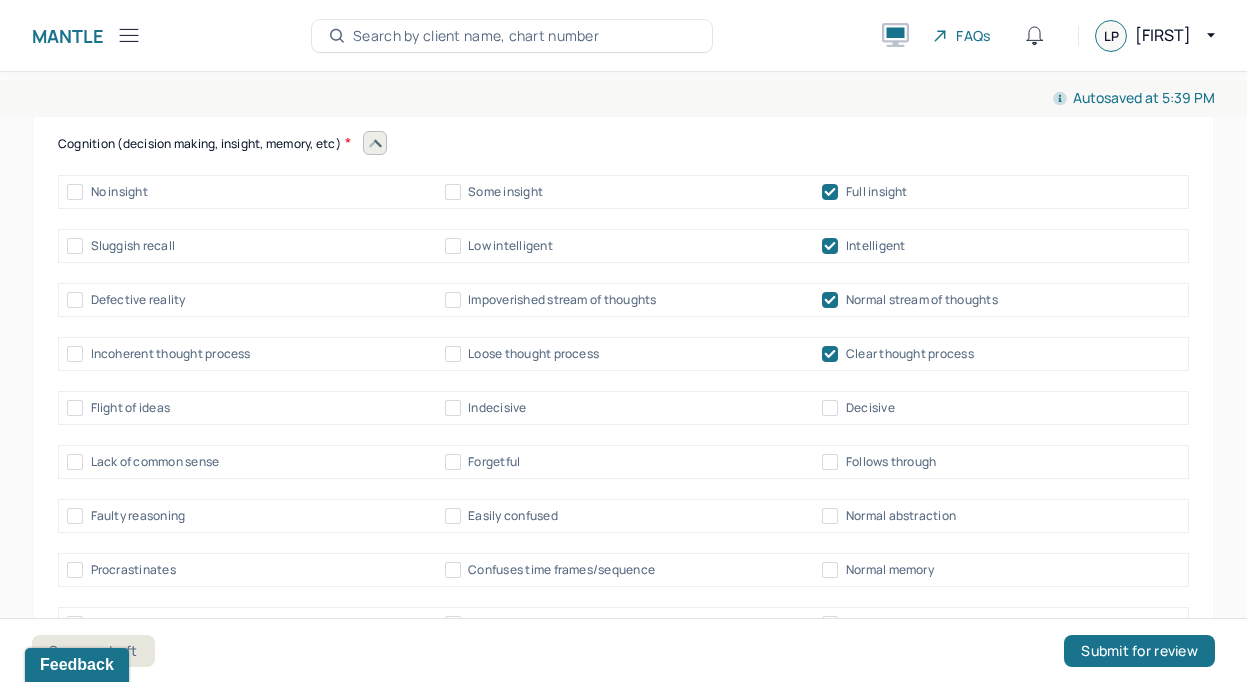 click on "Good orientation" at bounding box center (895, 624) 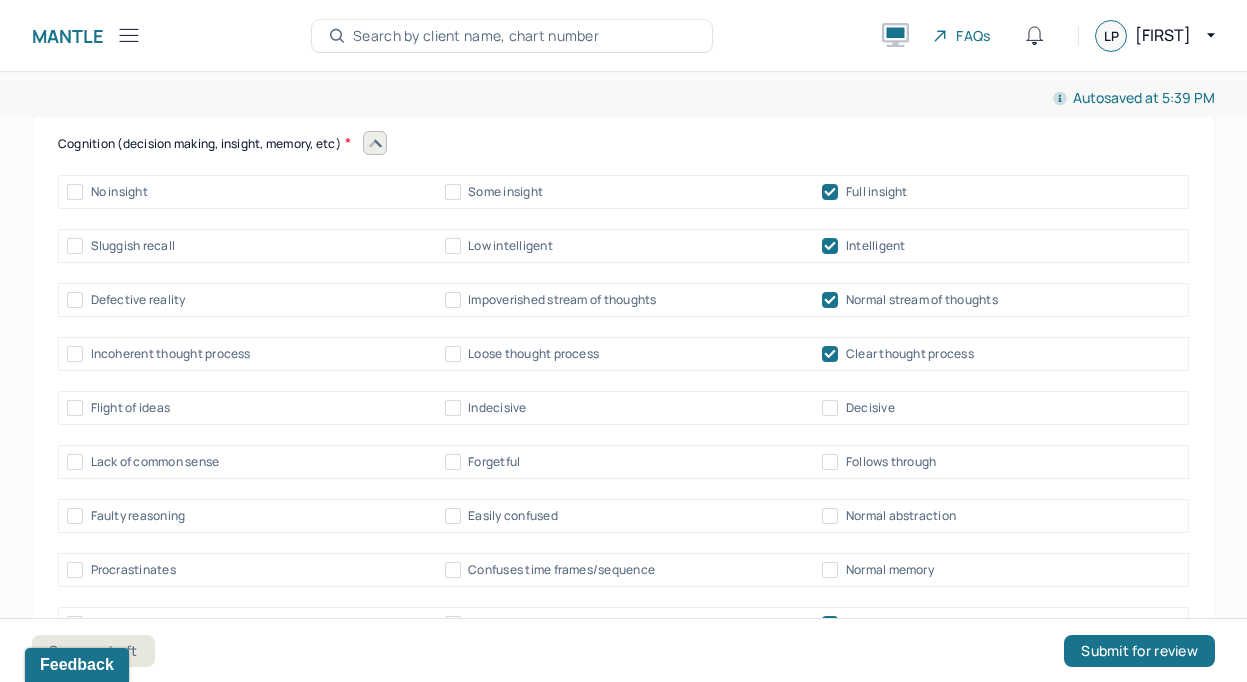 click on "Procrastinates Confuses time frames/sequence Normal memory" at bounding box center (623, 570) 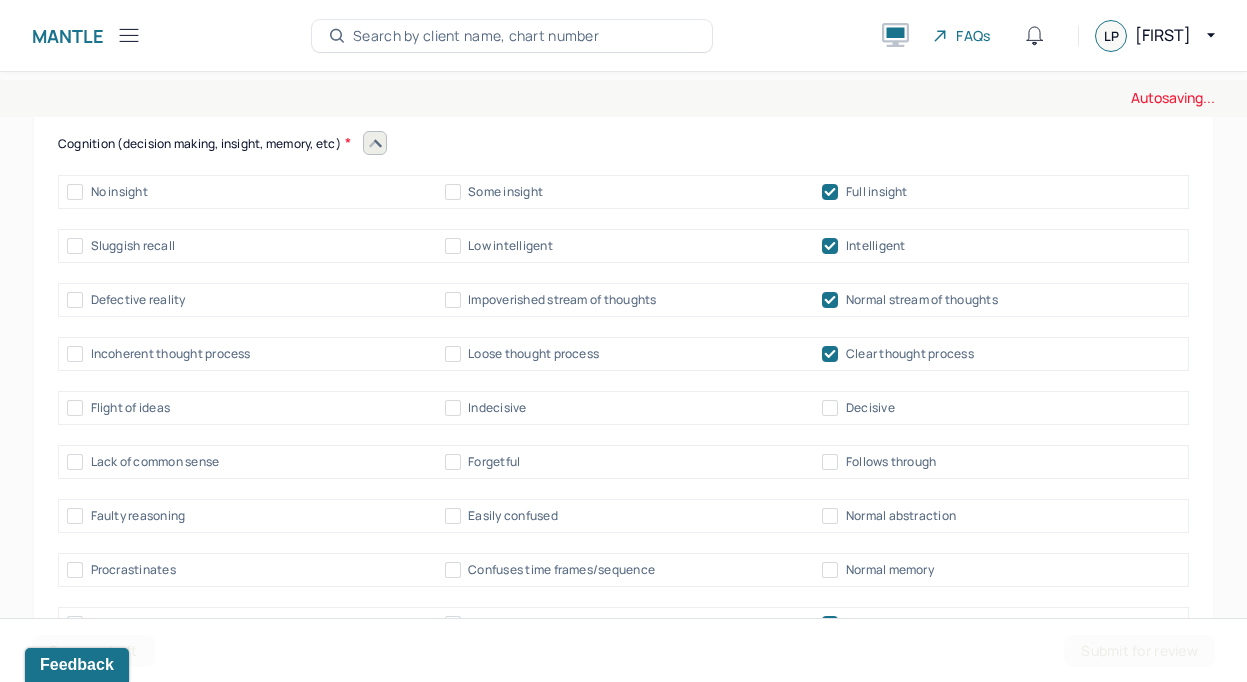 click on "Normal memory" at bounding box center [890, 570] 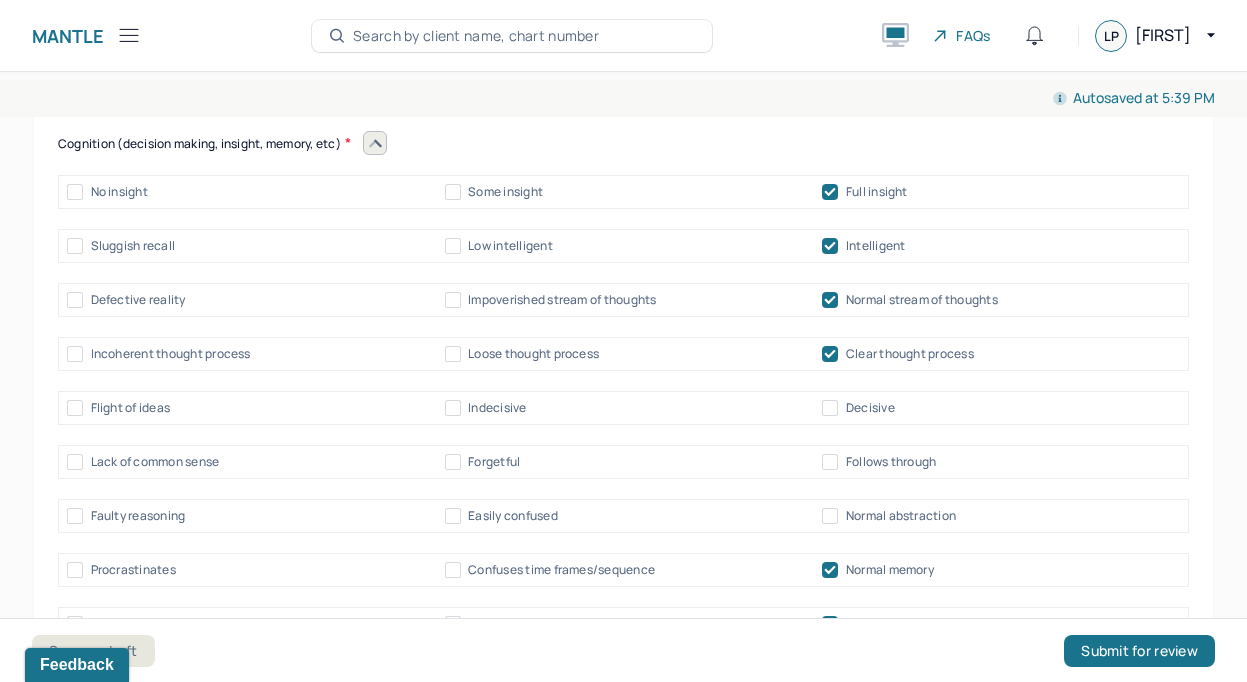 click on "Normal abstraction" at bounding box center [901, 516] 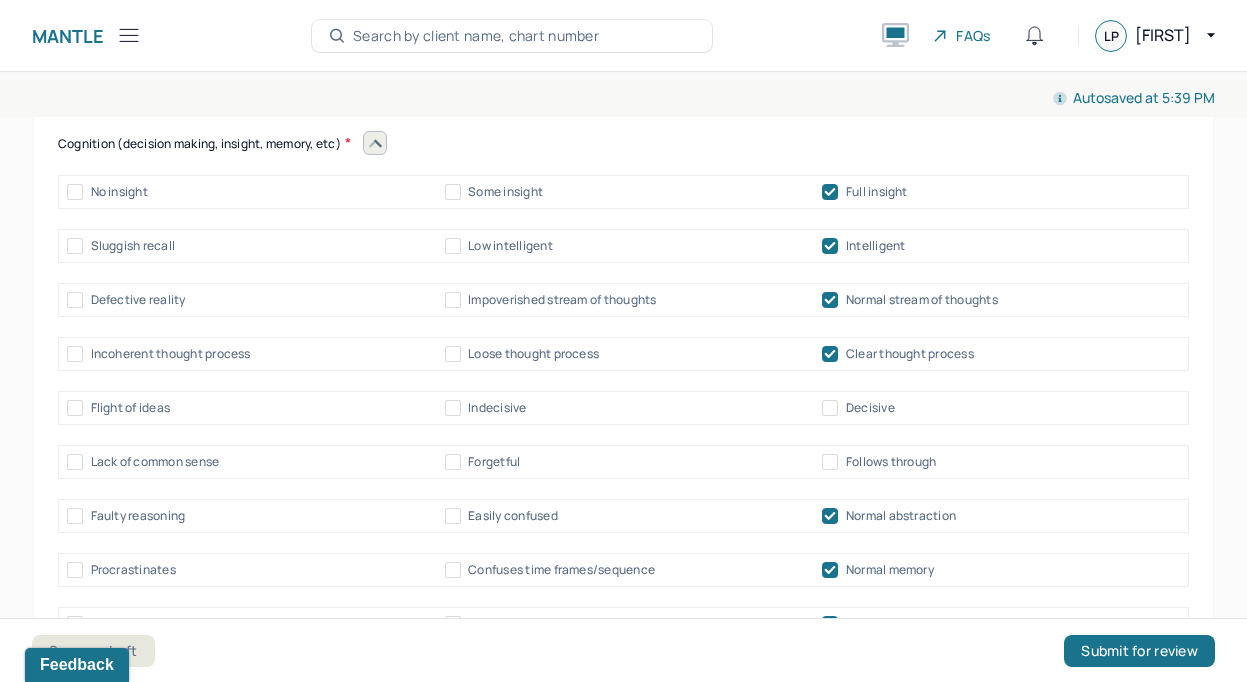 click on "Flight of ideas Indecisive Decisive" at bounding box center (623, 408) 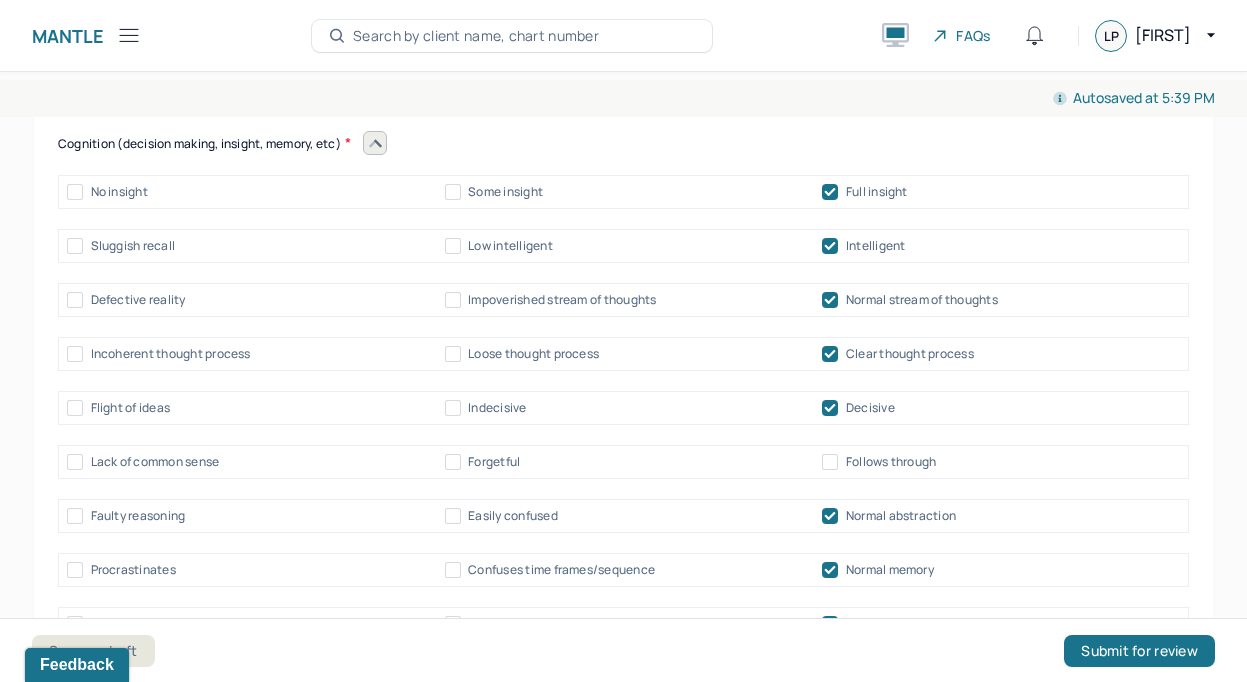 click on "Lack of common sense Forgetful Follows through" at bounding box center (623, 462) 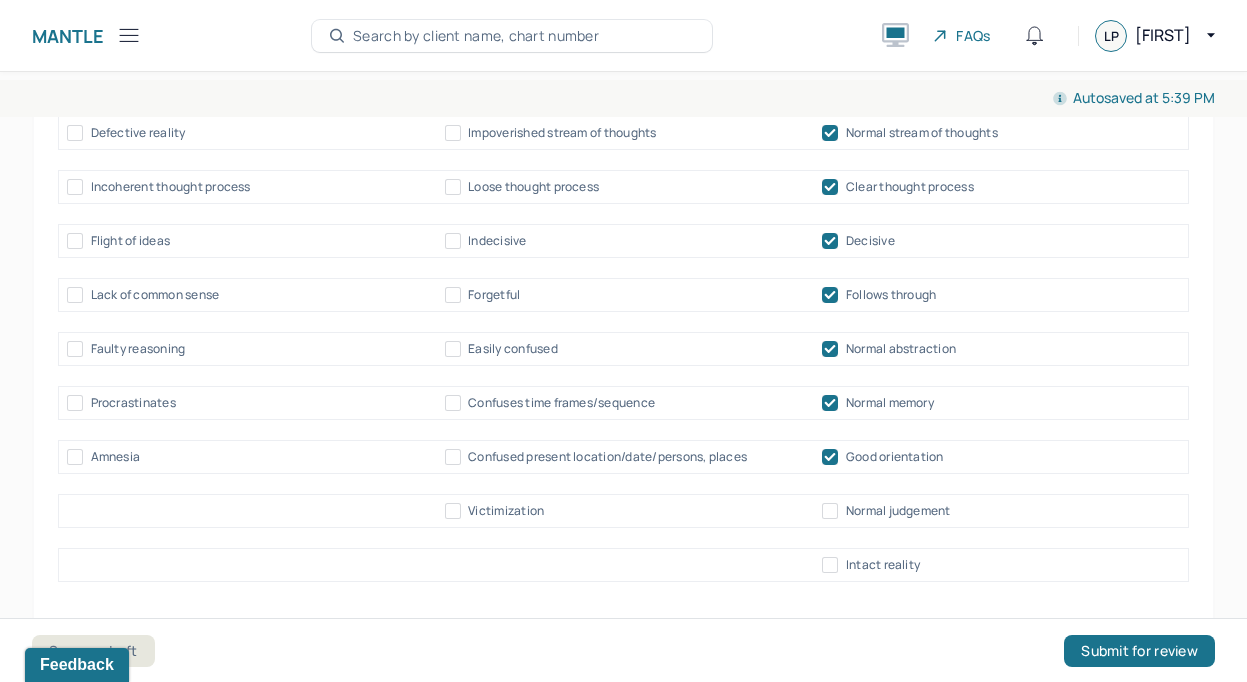 scroll, scrollTop: 10514, scrollLeft: 0, axis: vertical 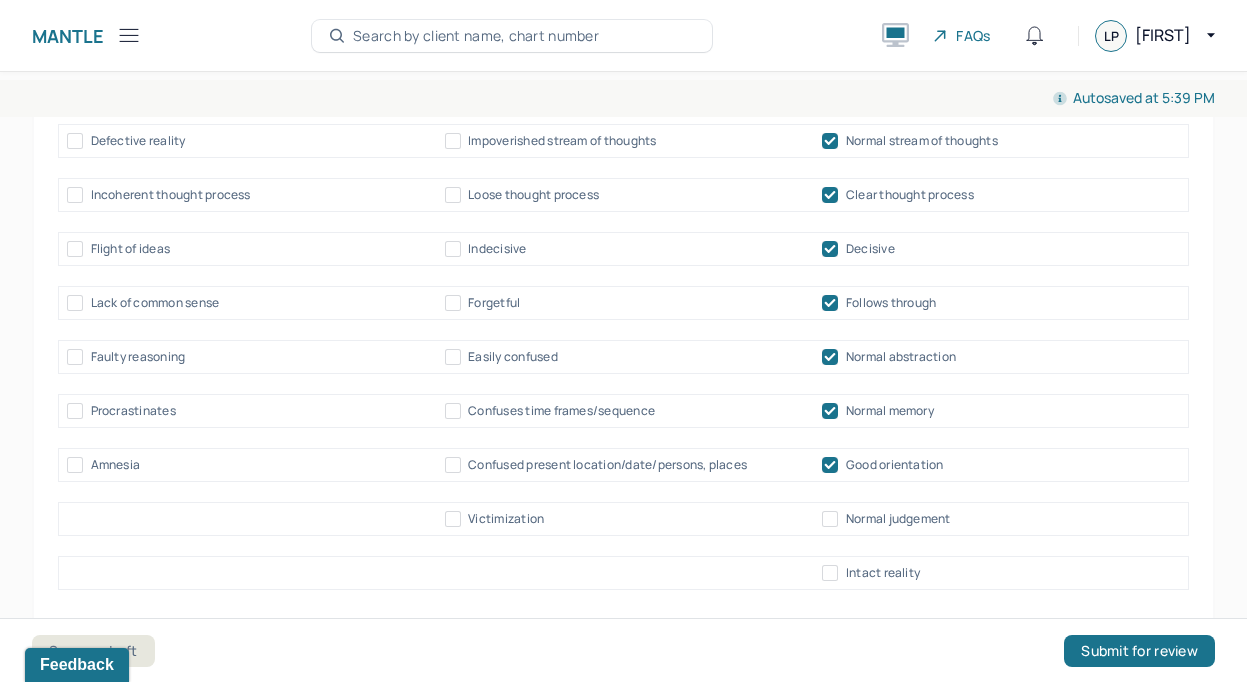 click on "Victimization Normal judgement" at bounding box center [623, 519] 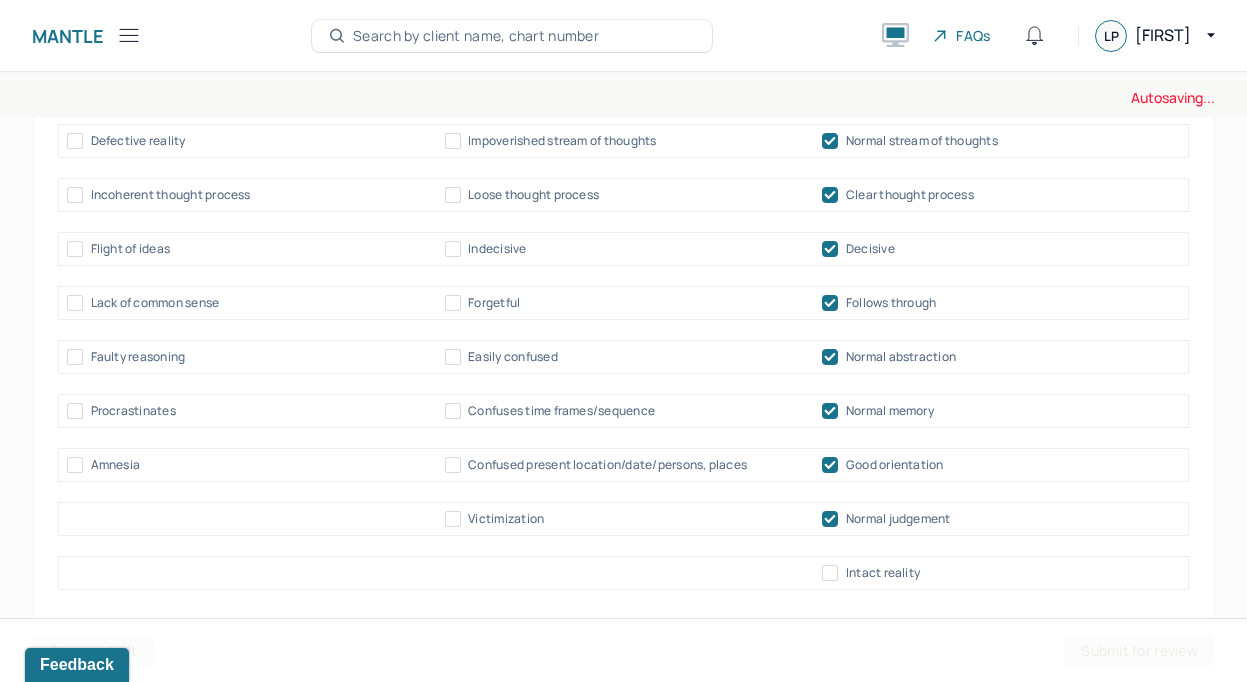 click on "Intact reality" at bounding box center [883, 573] 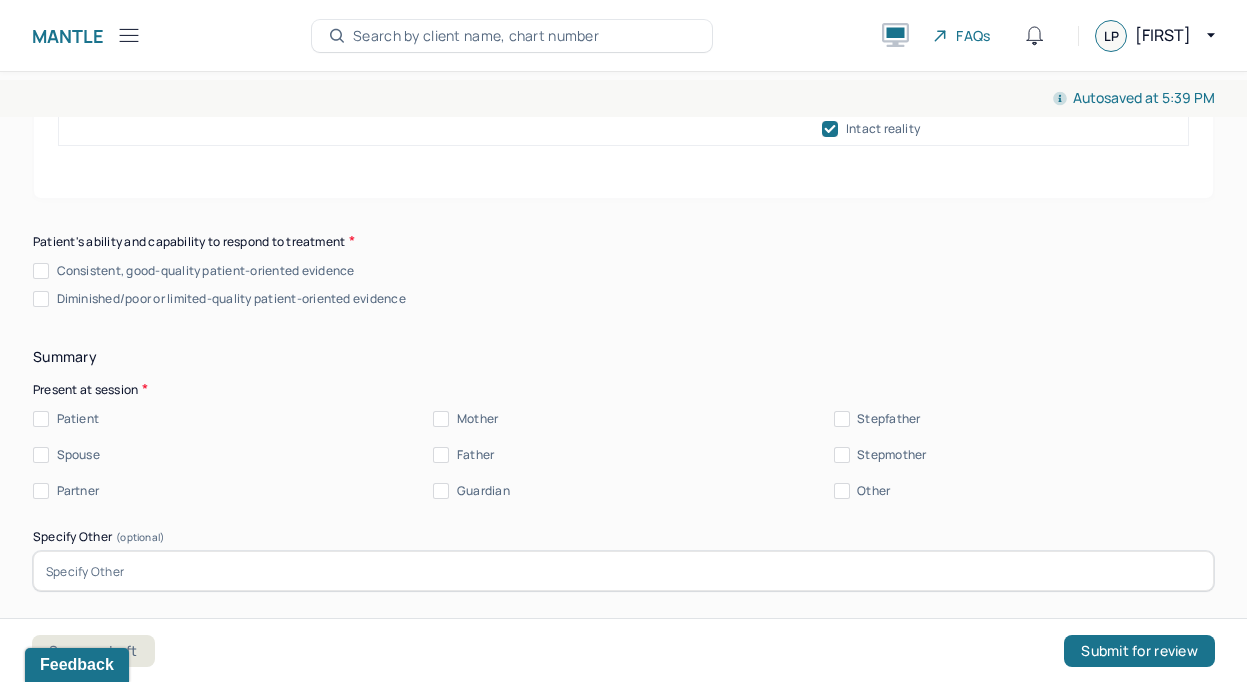 scroll, scrollTop: 10977, scrollLeft: 0, axis: vertical 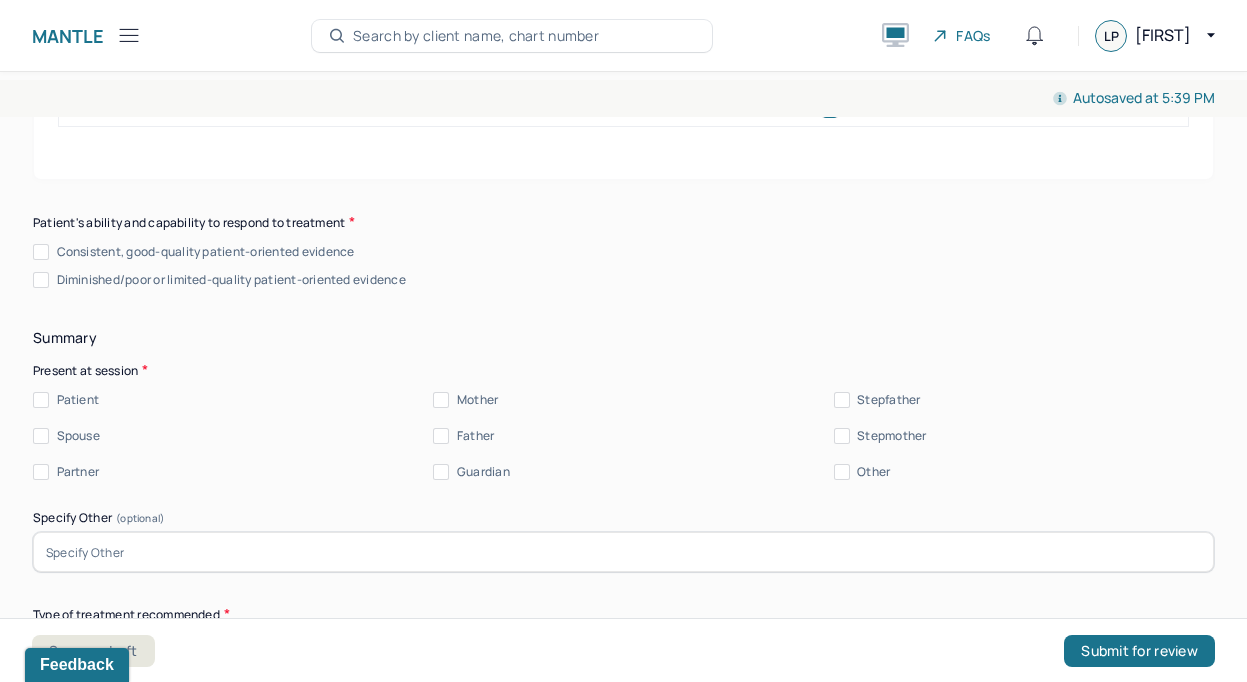 click on "Consistent, good-quality patient-oriented evidence" at bounding box center [206, 252] 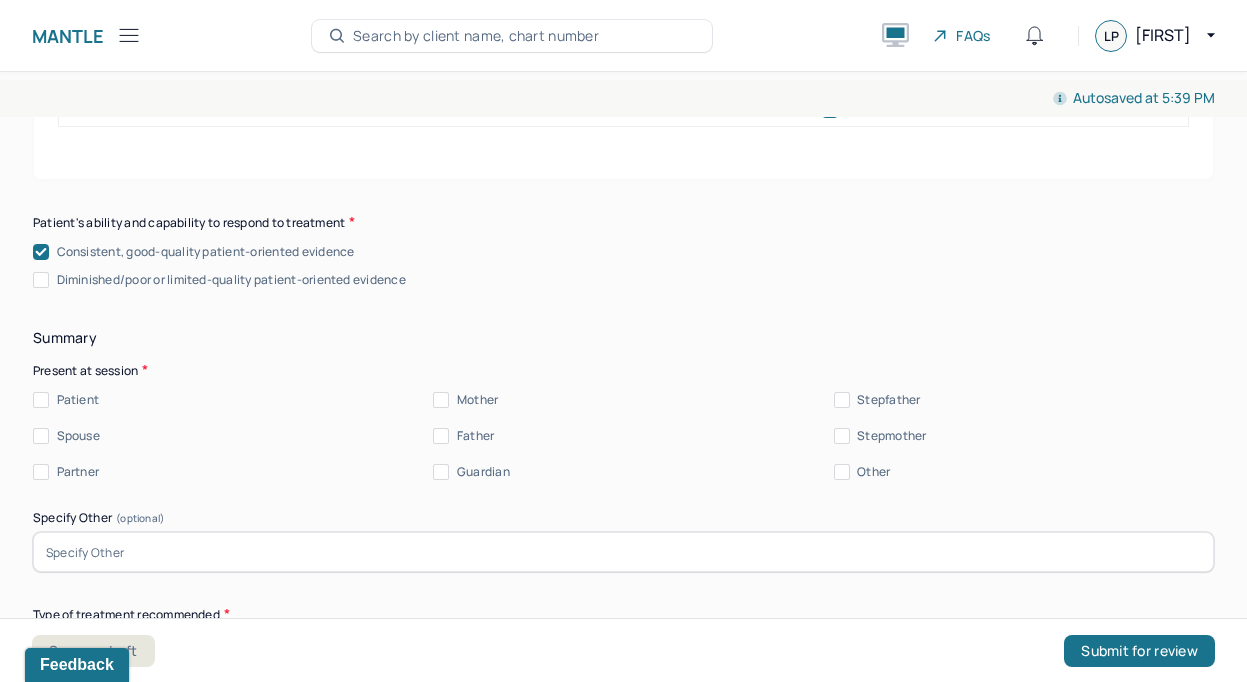 click on "Patient" at bounding box center [78, 400] 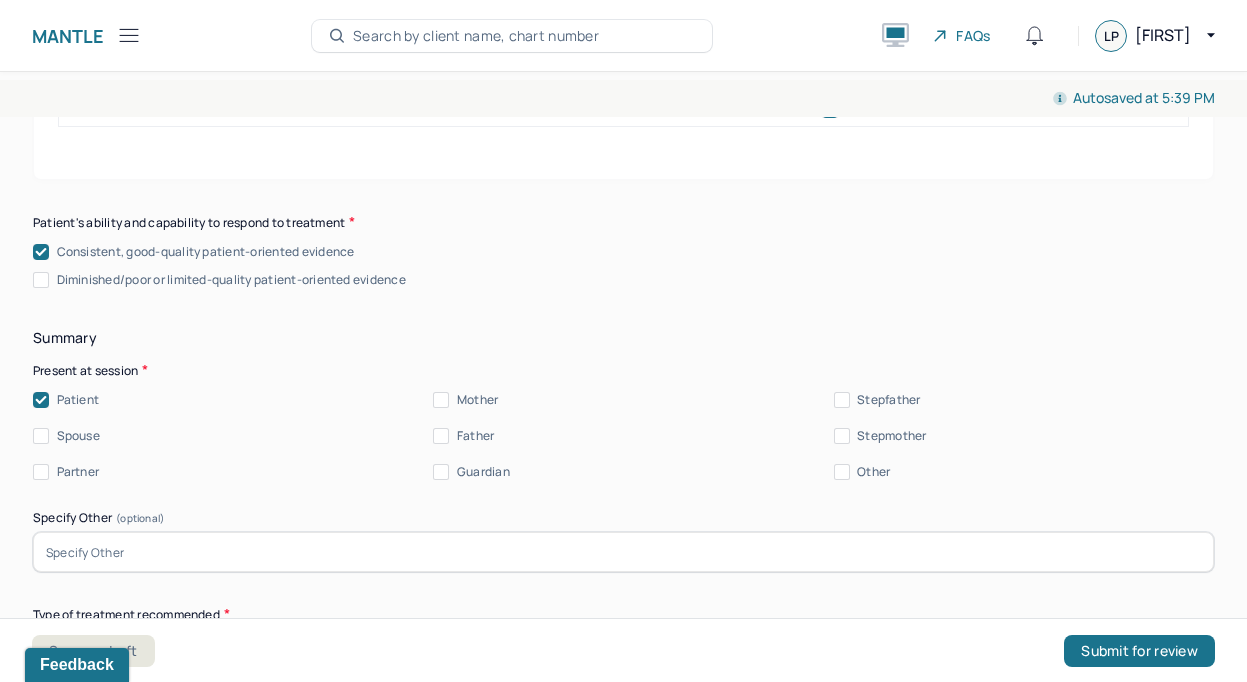scroll, scrollTop: 11050, scrollLeft: 0, axis: vertical 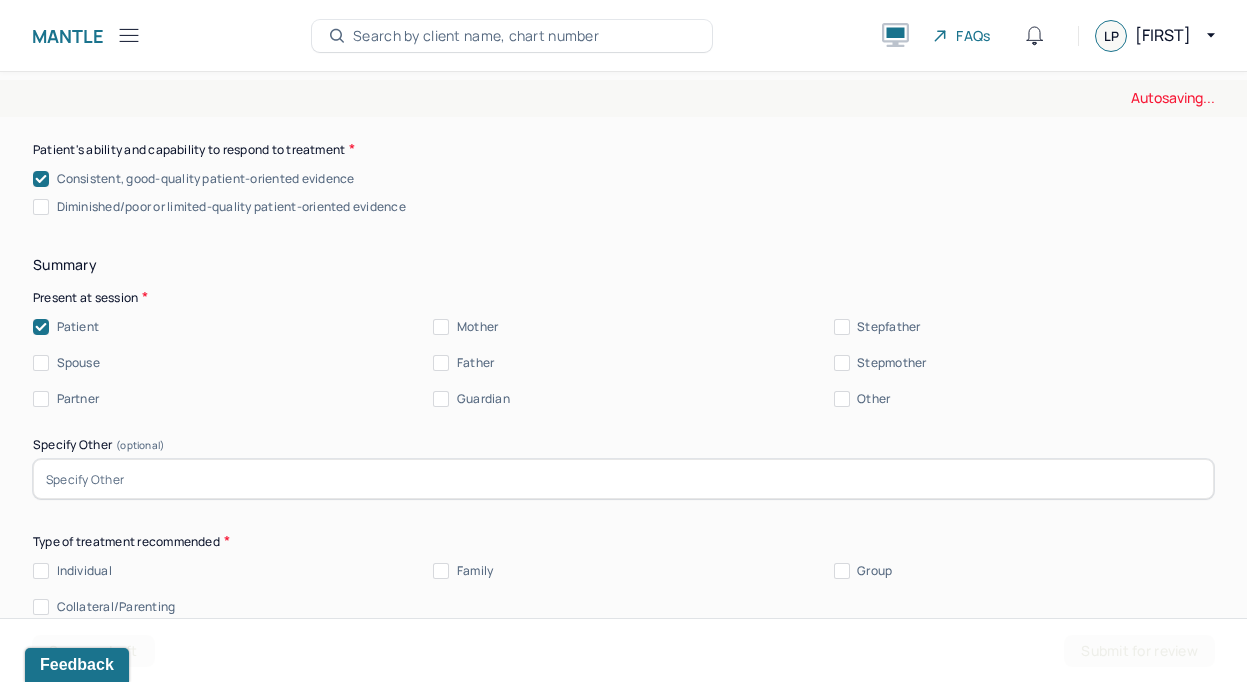 click at bounding box center (623, 479) 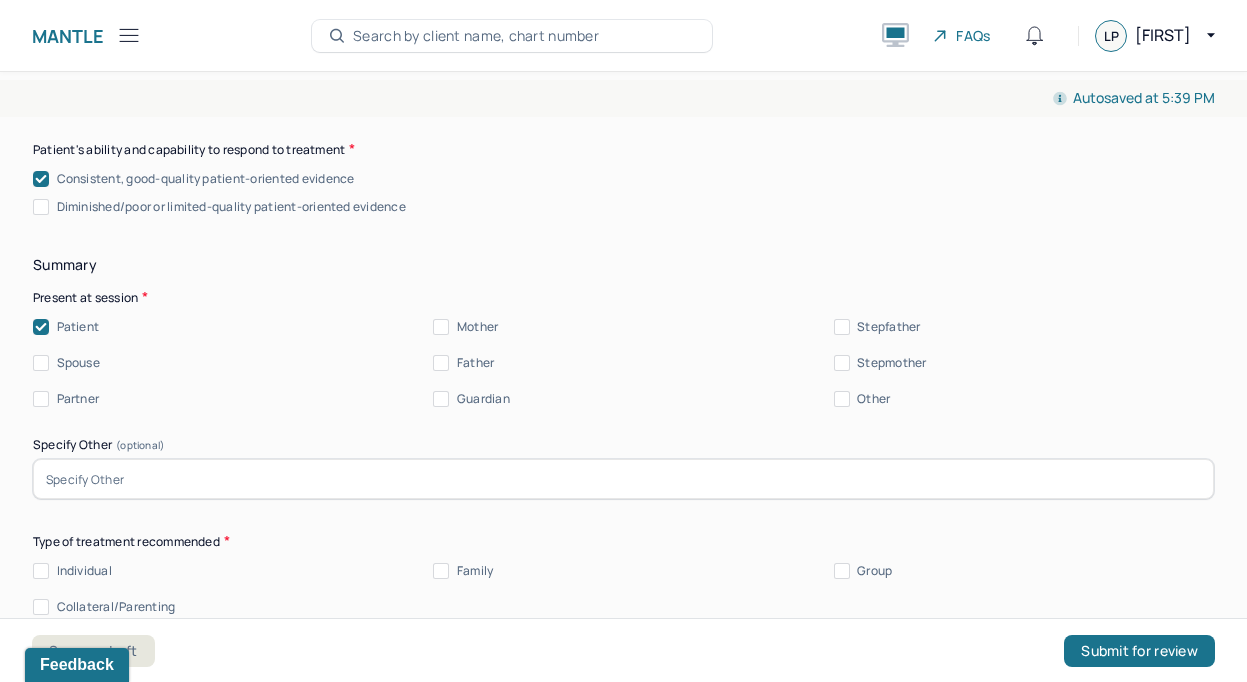 click on "Type of treatment recommended" at bounding box center (623, 541) 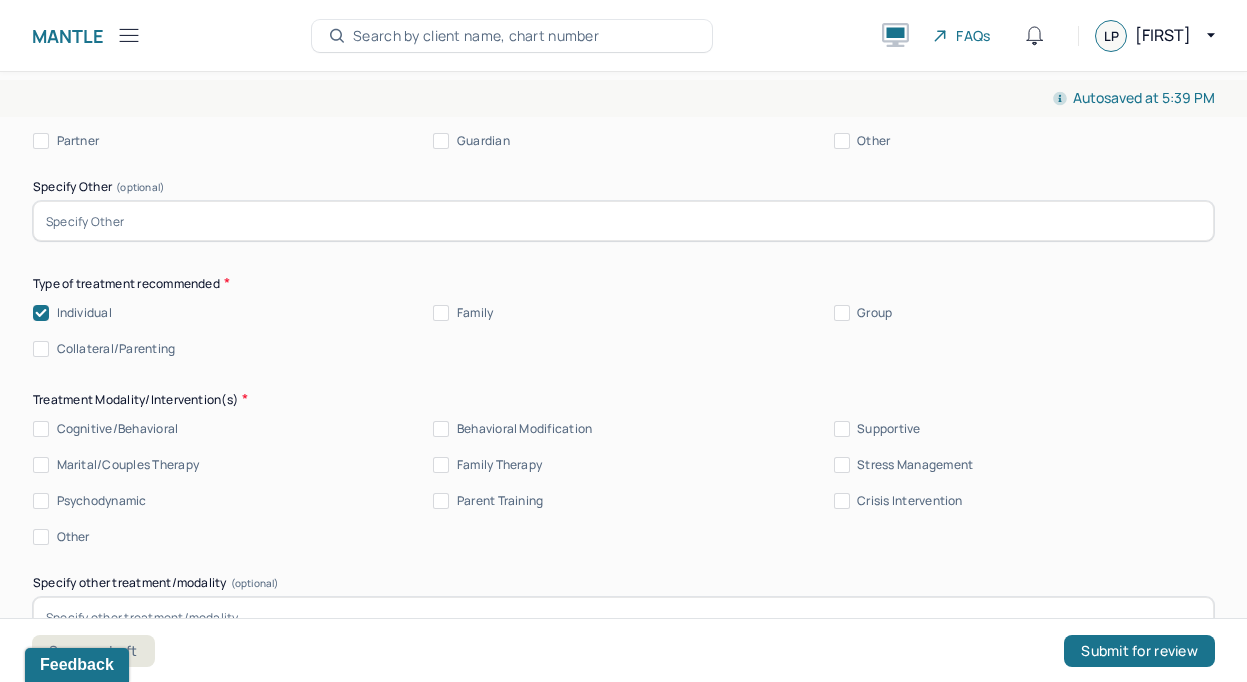 scroll, scrollTop: 11318, scrollLeft: 0, axis: vertical 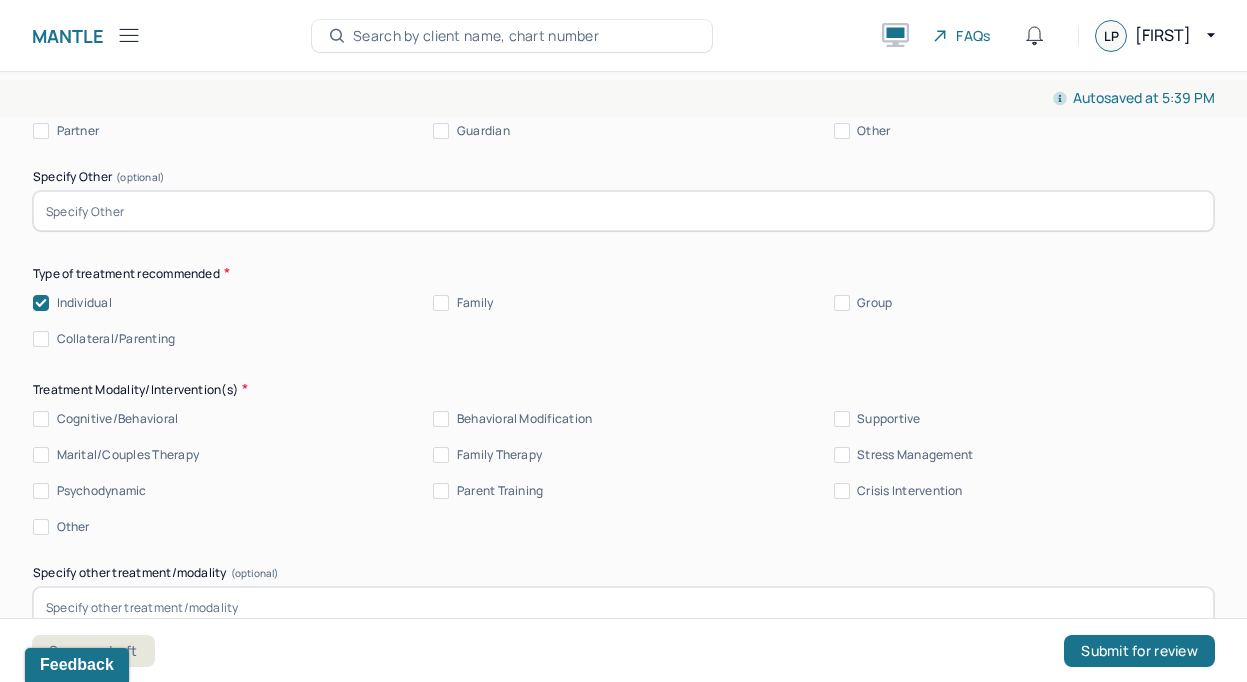 click on "Supportive" at bounding box center (888, 419) 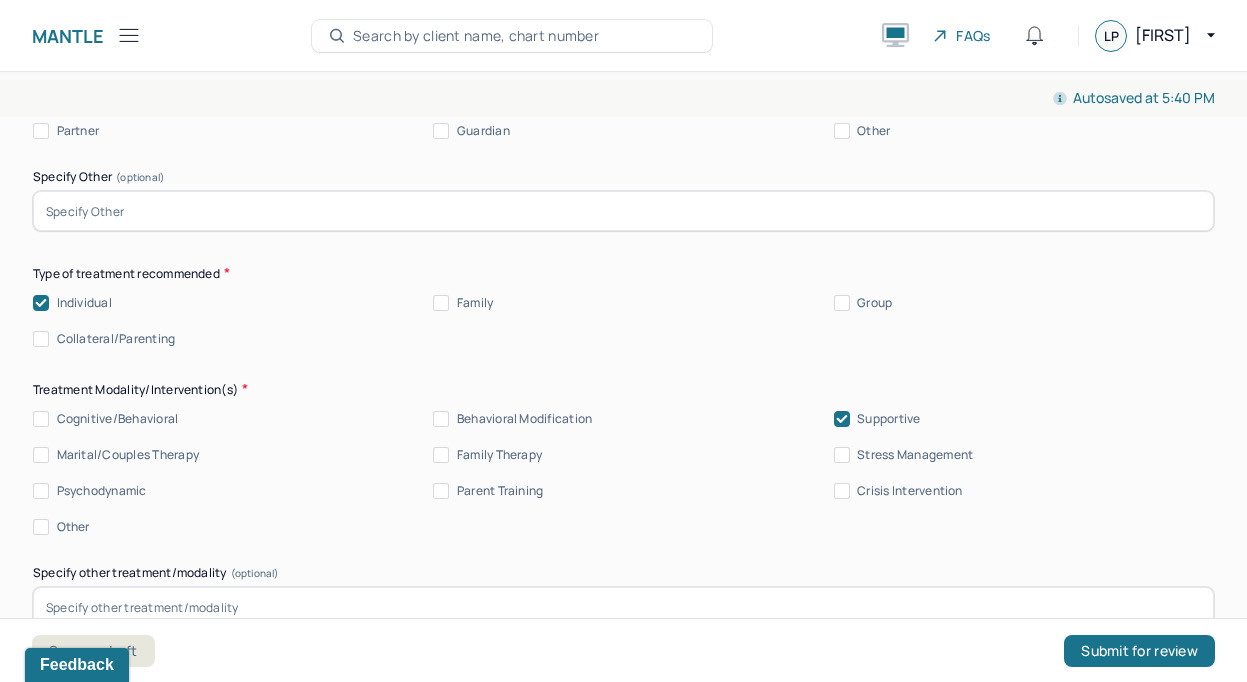 click on "Cognitive/Behavioral Behavioral Modification Supportive Marital/Couples Therapy  Family Therapy Stress Management Psychodynamic Parent Training Crisis Intervention Other" at bounding box center (623, 473) 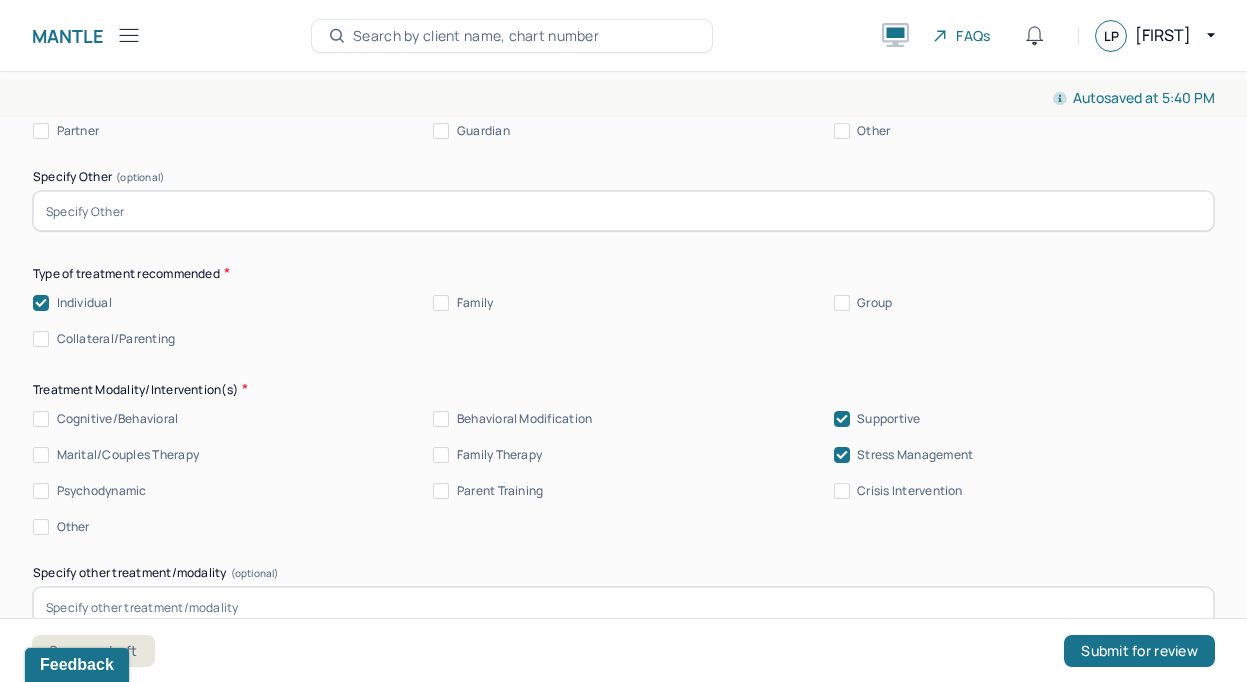 click on "Cognitive/Behavioral Behavioral Modification Supportive Marital/Couples Therapy  Family Therapy Stress Management Psychodynamic Parent Training Crisis Intervention Other" at bounding box center [623, 473] 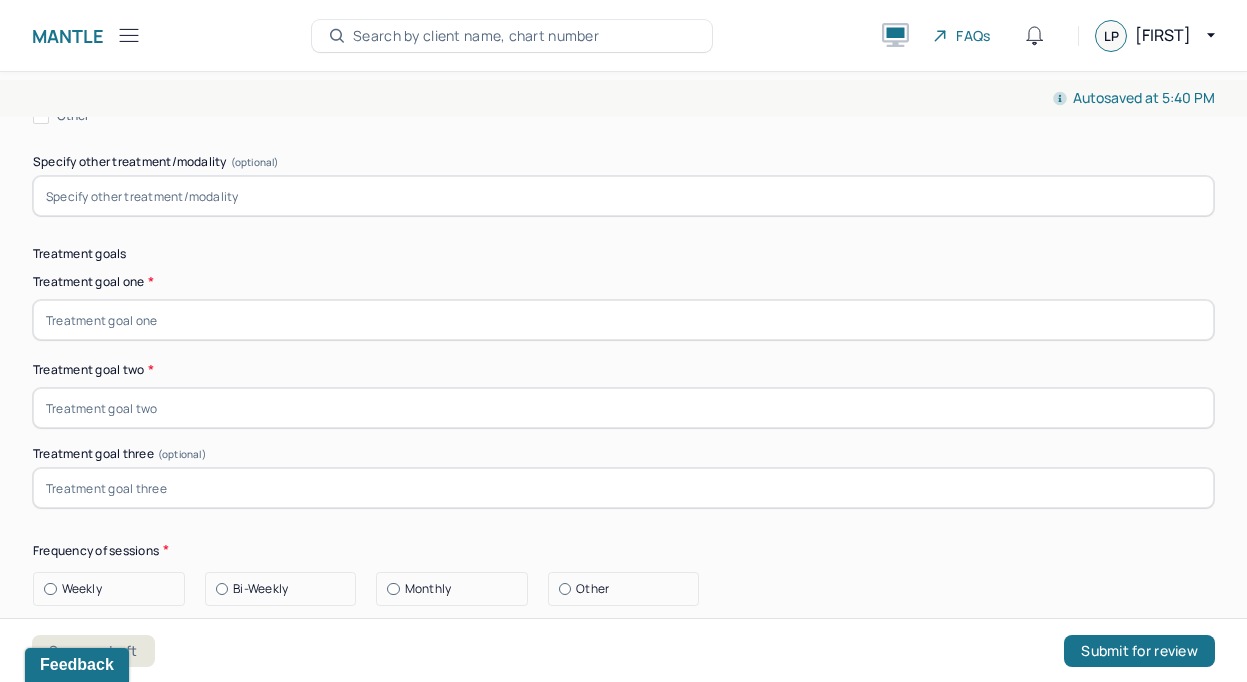 scroll, scrollTop: 11738, scrollLeft: 0, axis: vertical 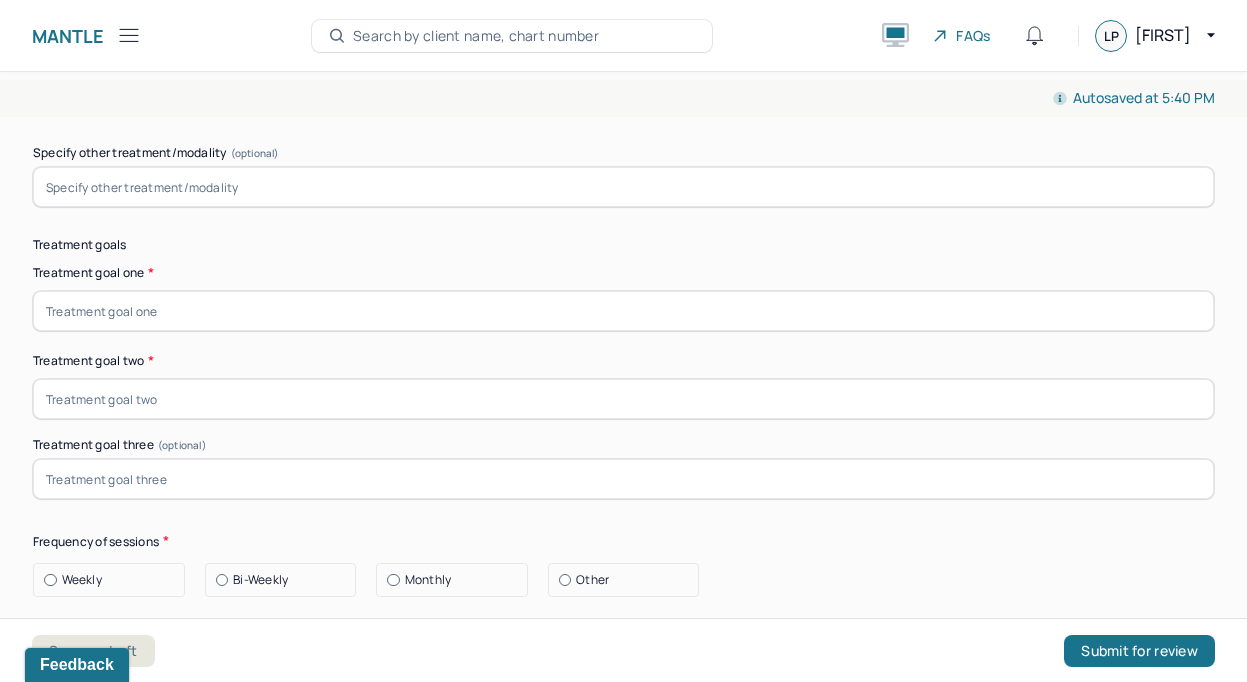 click on "Bi-Weekly" at bounding box center [260, 580] 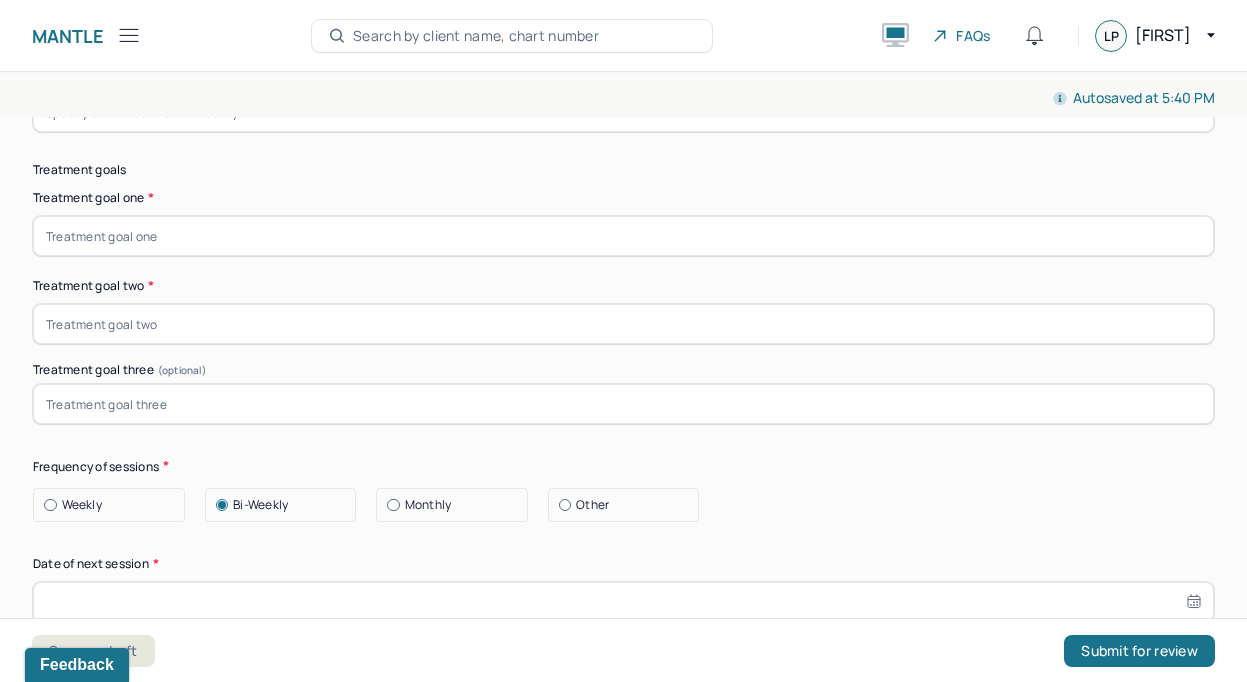 scroll, scrollTop: 11821, scrollLeft: 0, axis: vertical 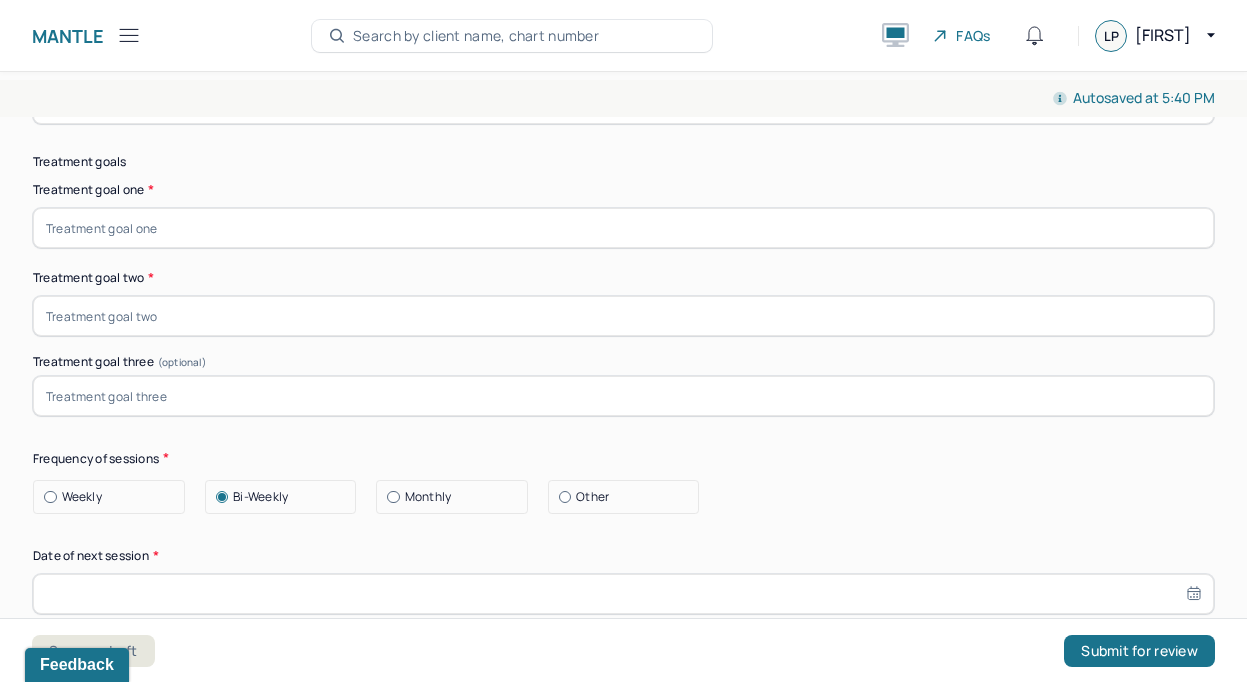select on "6" 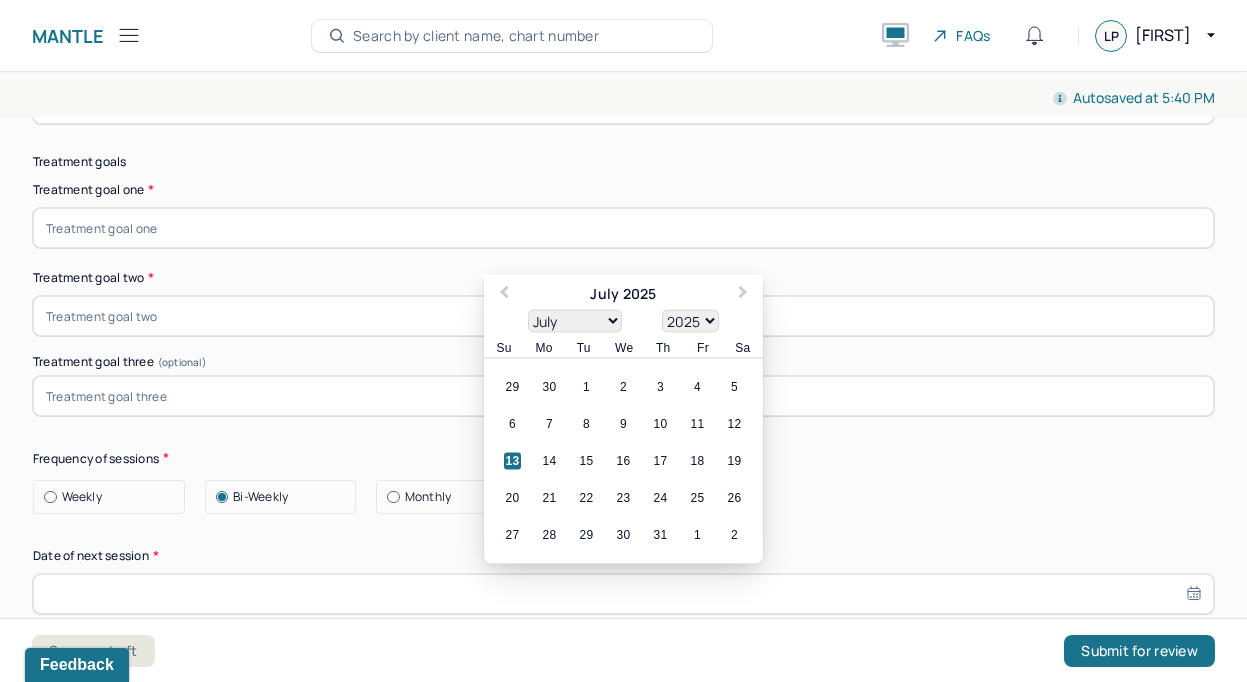 click at bounding box center [623, 594] 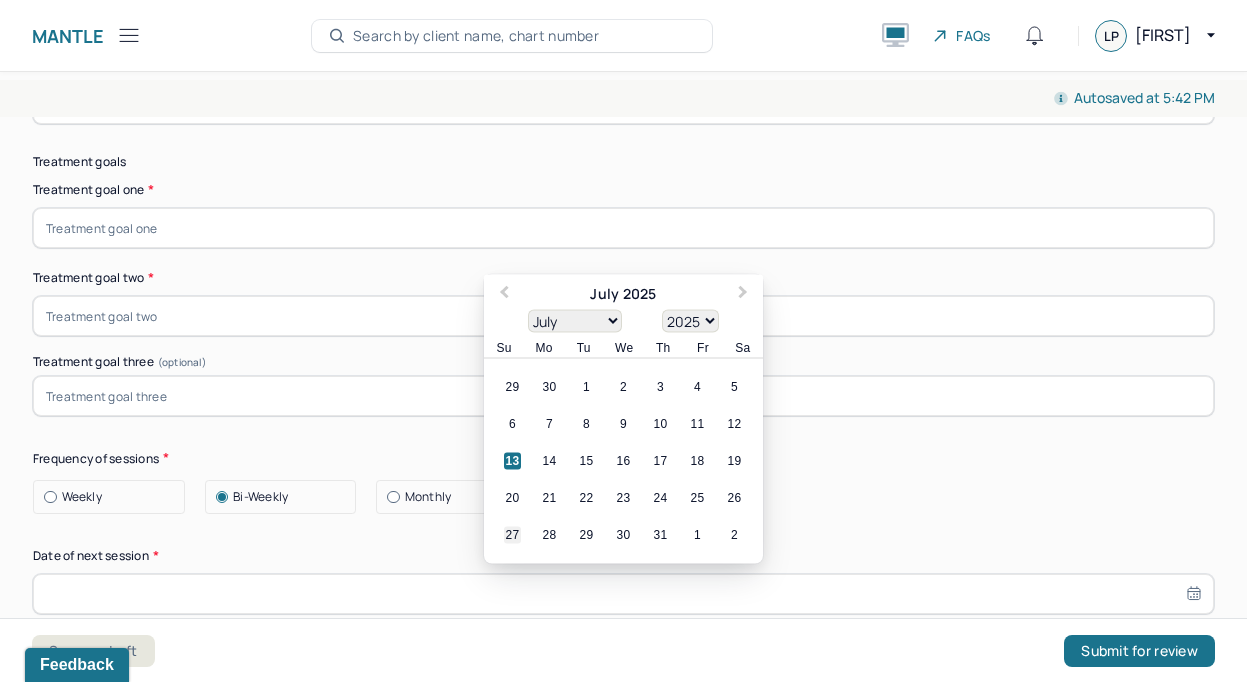 click on "27" at bounding box center (512, 534) 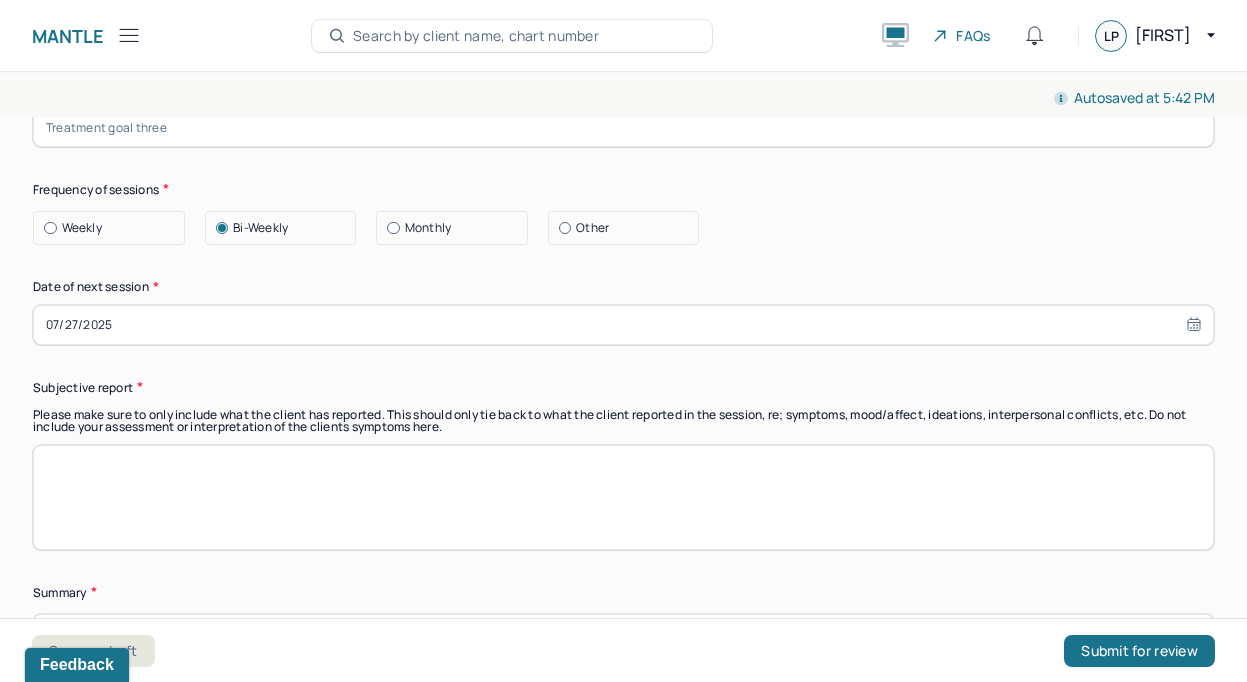 scroll, scrollTop: 12081, scrollLeft: 0, axis: vertical 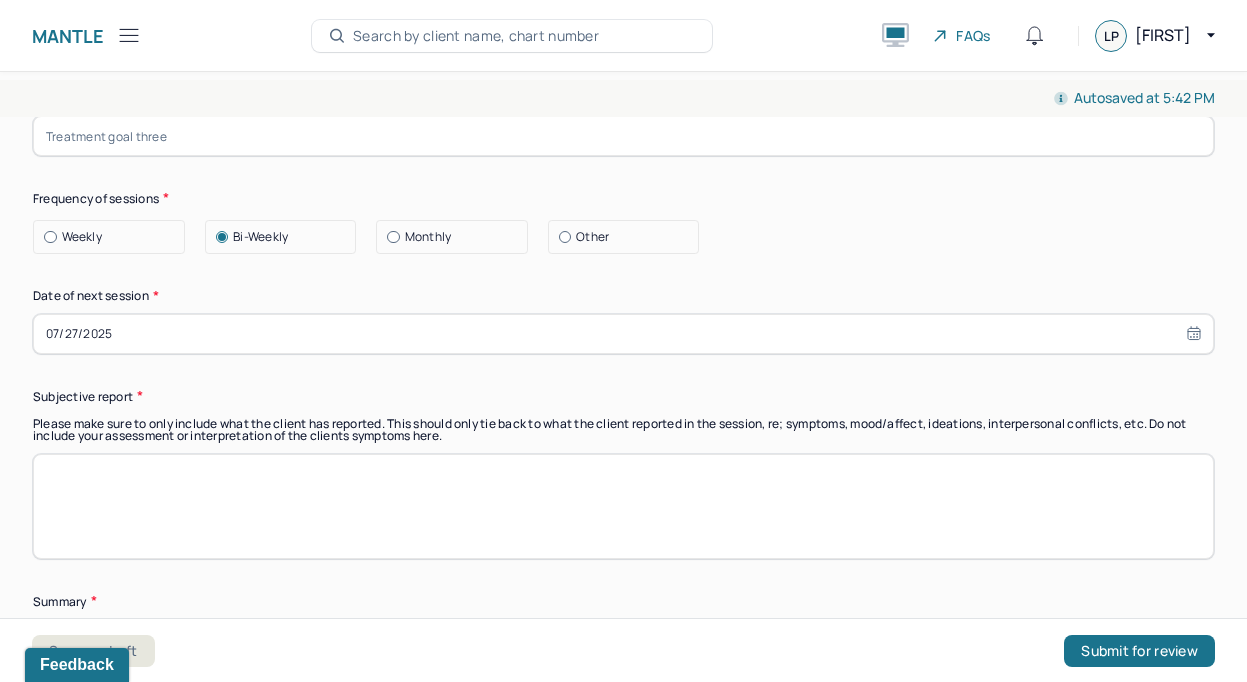 click at bounding box center [623, 506] 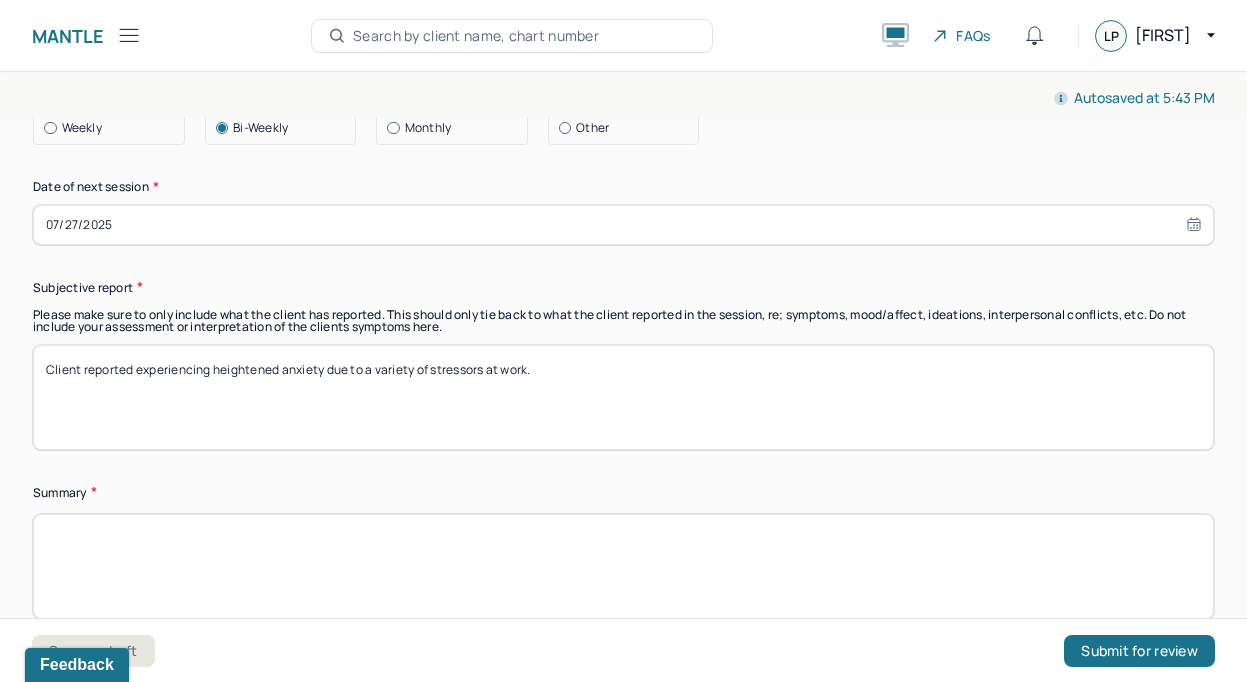 scroll, scrollTop: 12195, scrollLeft: 0, axis: vertical 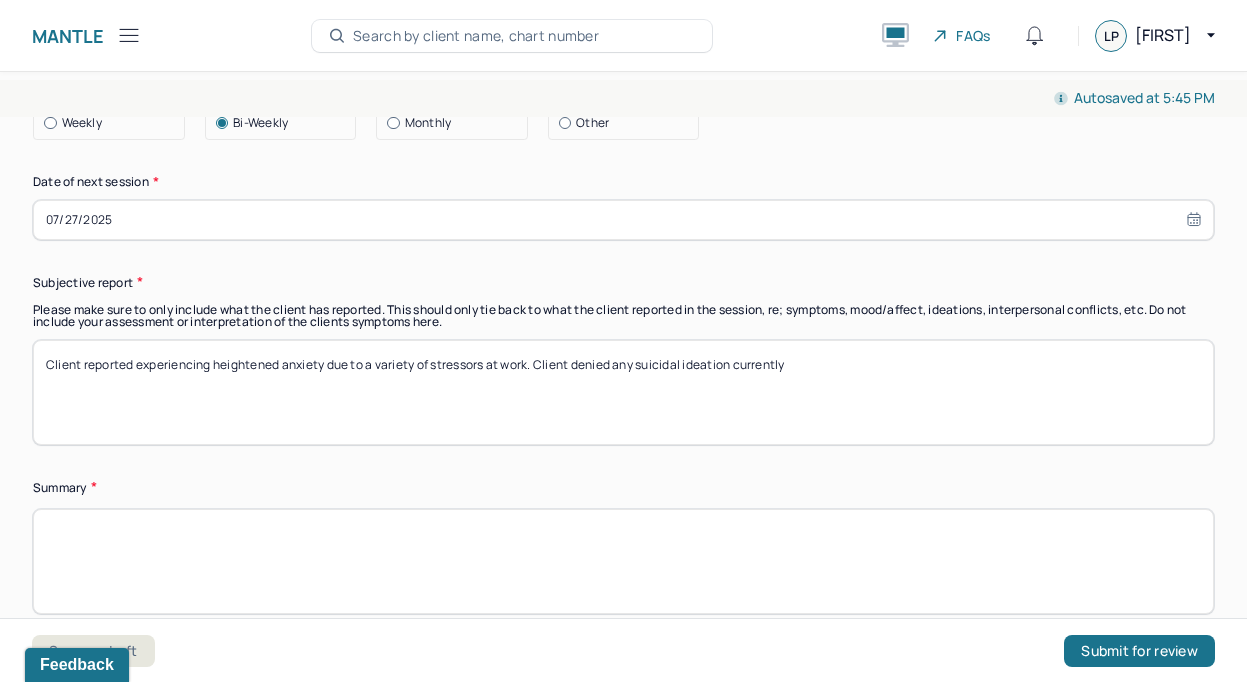 click on "Client reported experiencing heightened anxiety due to a variety of stressors at work. Client denied any suicidal ideation currently" at bounding box center (623, 392) 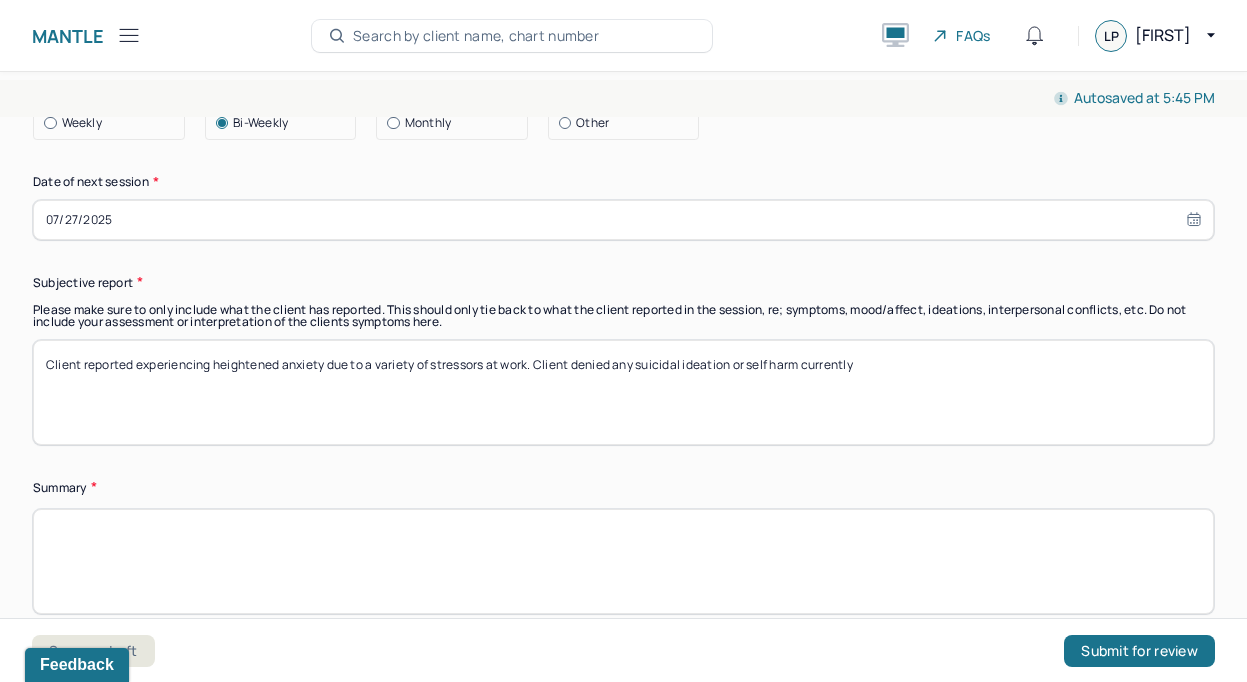 click on "Client reported experiencing heightened anxiety due to a variety of stressors at work. Client denied any suicidal ideation currently" at bounding box center (623, 392) 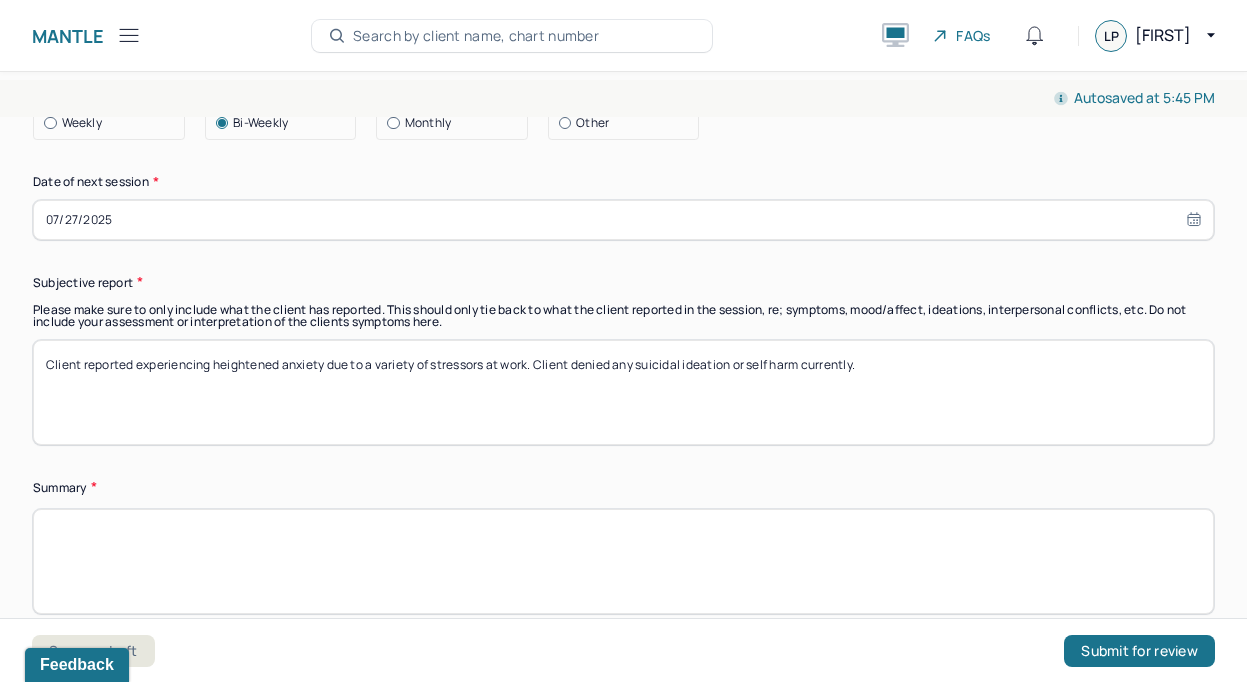 drag, startPoint x: 489, startPoint y: 310, endPoint x: 530, endPoint y: 319, distance: 41.976185 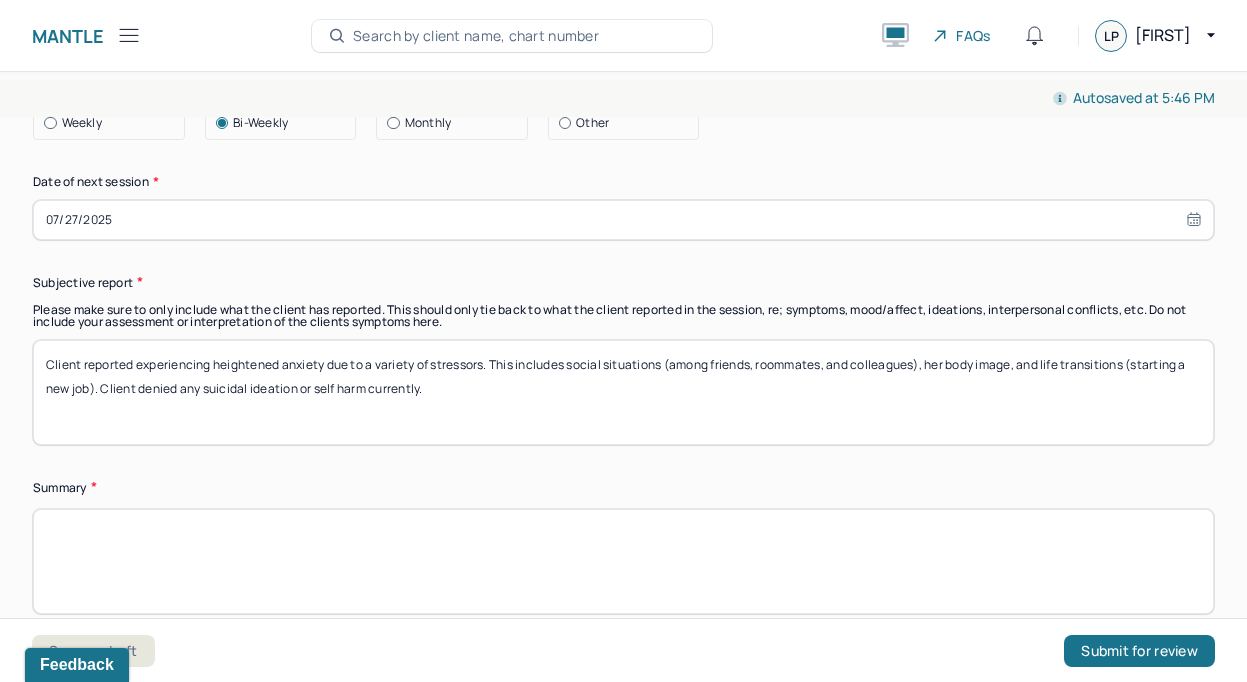 click on "Client reported experiencing heightened anxiety due to a variety of stressors. This includes social situations (among friends, roommates, and colleagues), her body image Client denied any suicidal ideation or self harm currently." at bounding box center (623, 392) 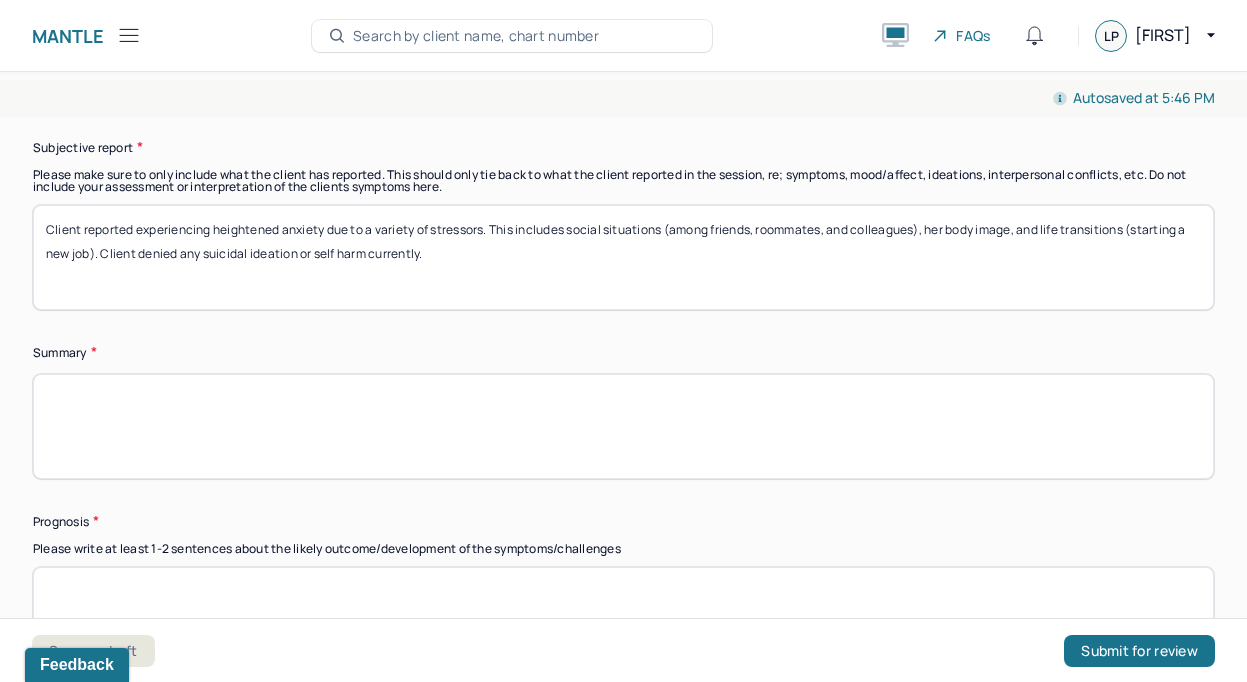 scroll, scrollTop: 12329, scrollLeft: 0, axis: vertical 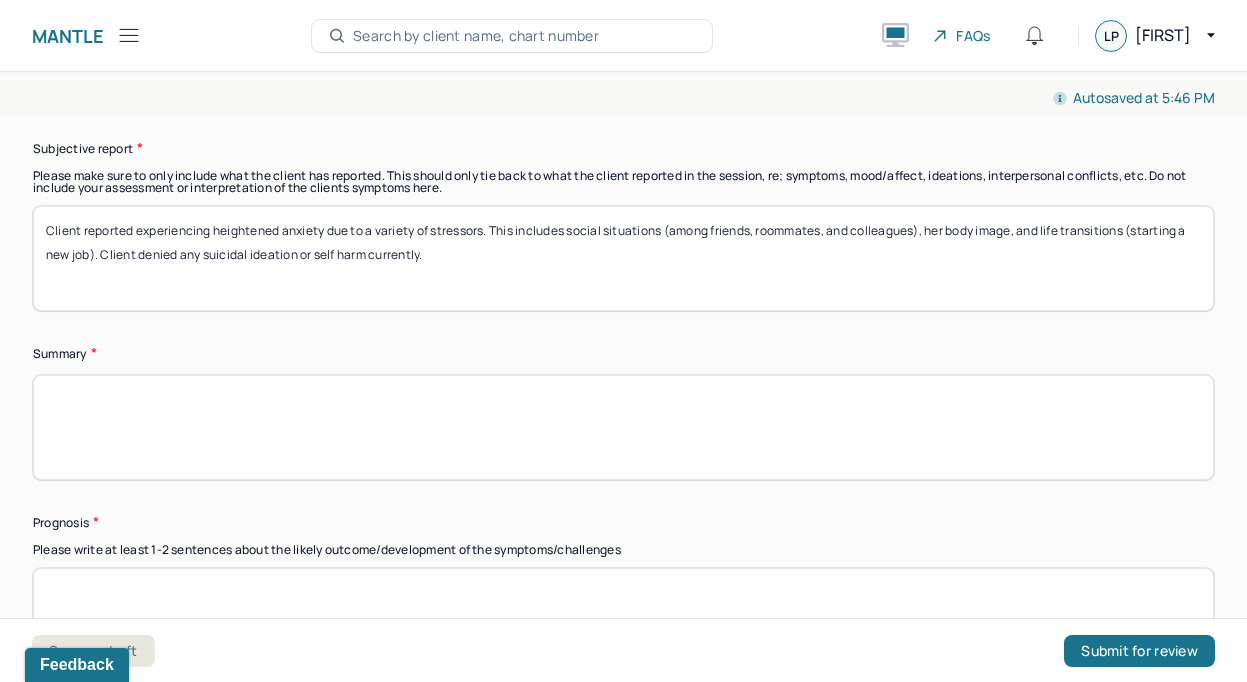 type on "Client reported experiencing heightened anxiety due to a variety of stressors. This includes social situations (among friends, roommates, and colleagues), her body image, and life transitions (starting a new job). Client denied any suicidal ideation or self harm currently." 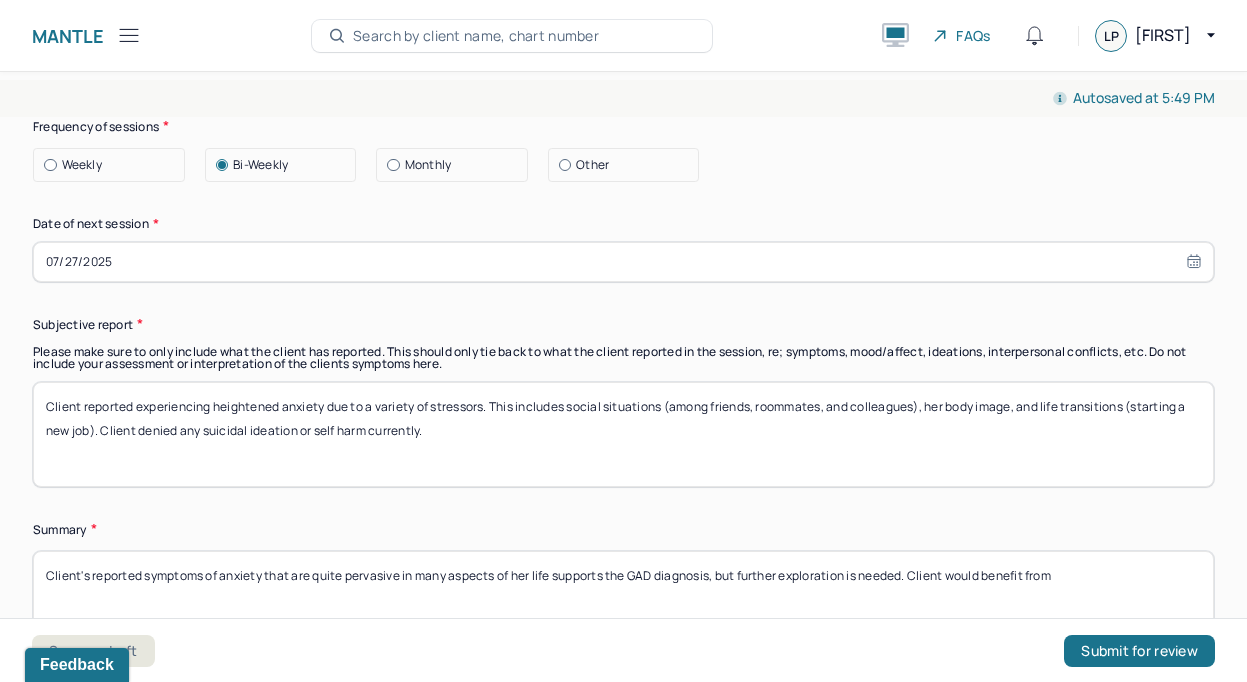 scroll, scrollTop: 12154, scrollLeft: 0, axis: vertical 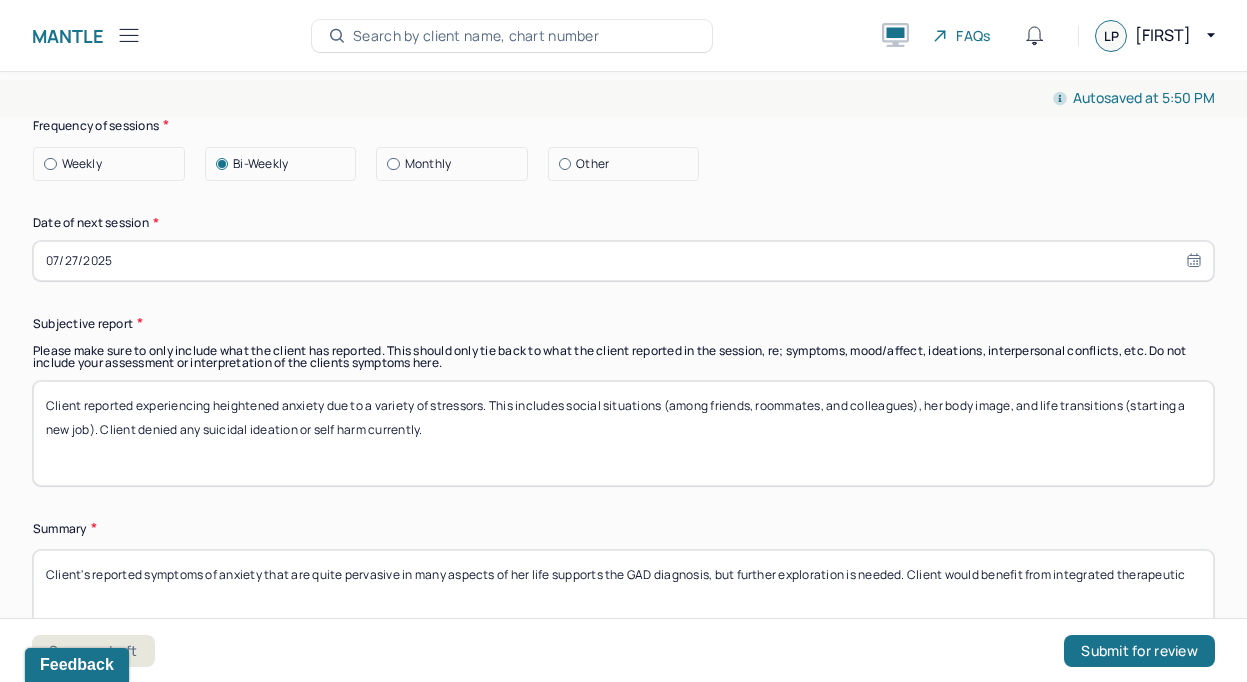 click on "Client's reported symptoms of anxiety that are quite pervasive in many aspects of her life supports the GAD diagnosis, but further exploration is needed. Client would benefit from integrated therapeutic" at bounding box center (623, 602) 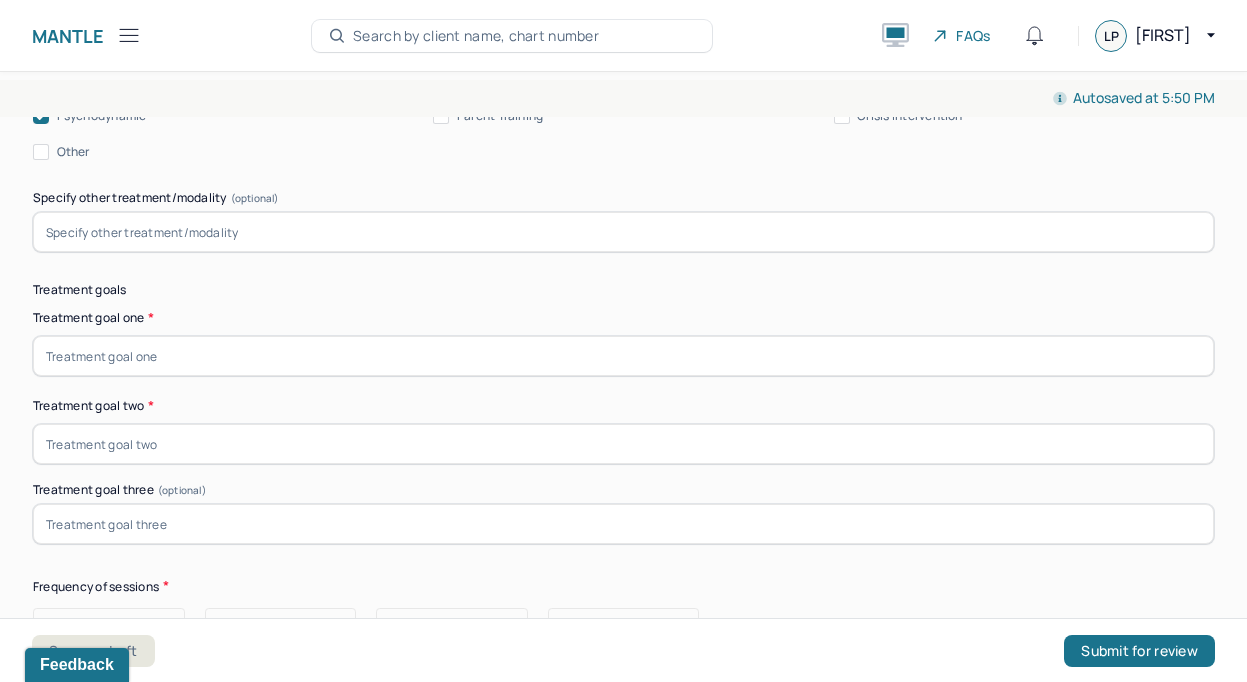 scroll, scrollTop: 11633, scrollLeft: 0, axis: vertical 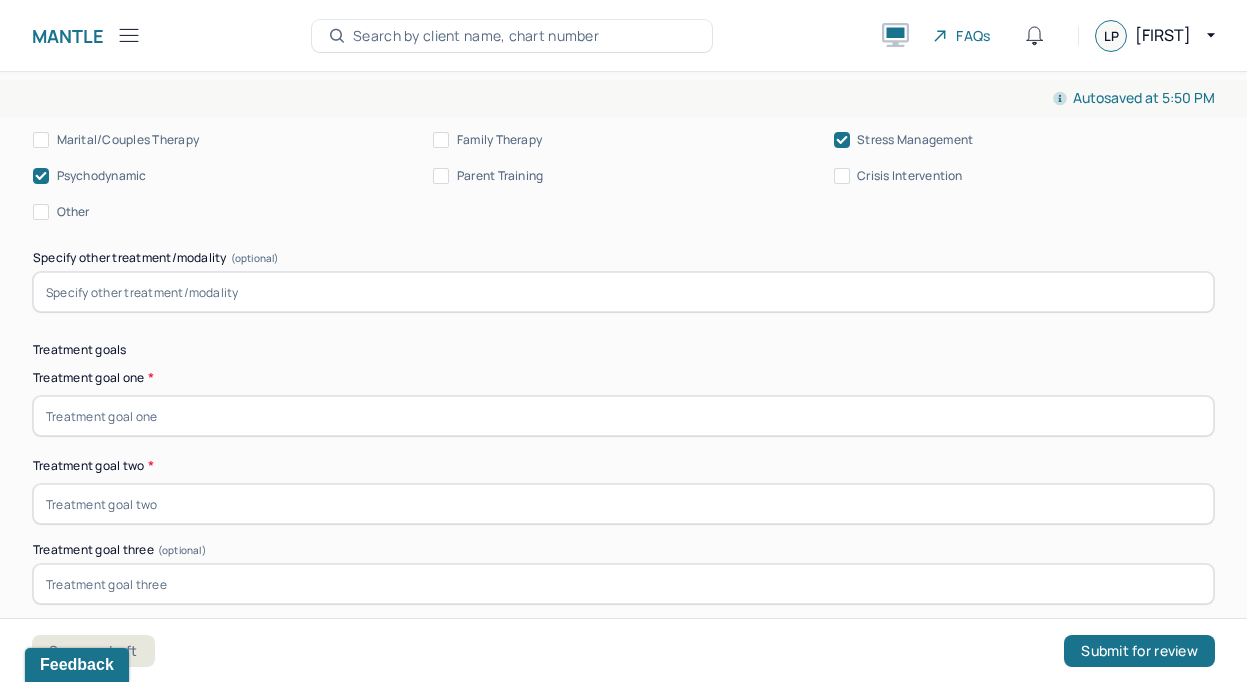 type on "Client's reported symptoms of anxiety that are quite pervasive in many aspects of her life supports the GAD diagnosis, but further exploration is needed. Client would benefit from integrating aspects of several therapeutic modalities to reduce symptoms and encourage personality growth." 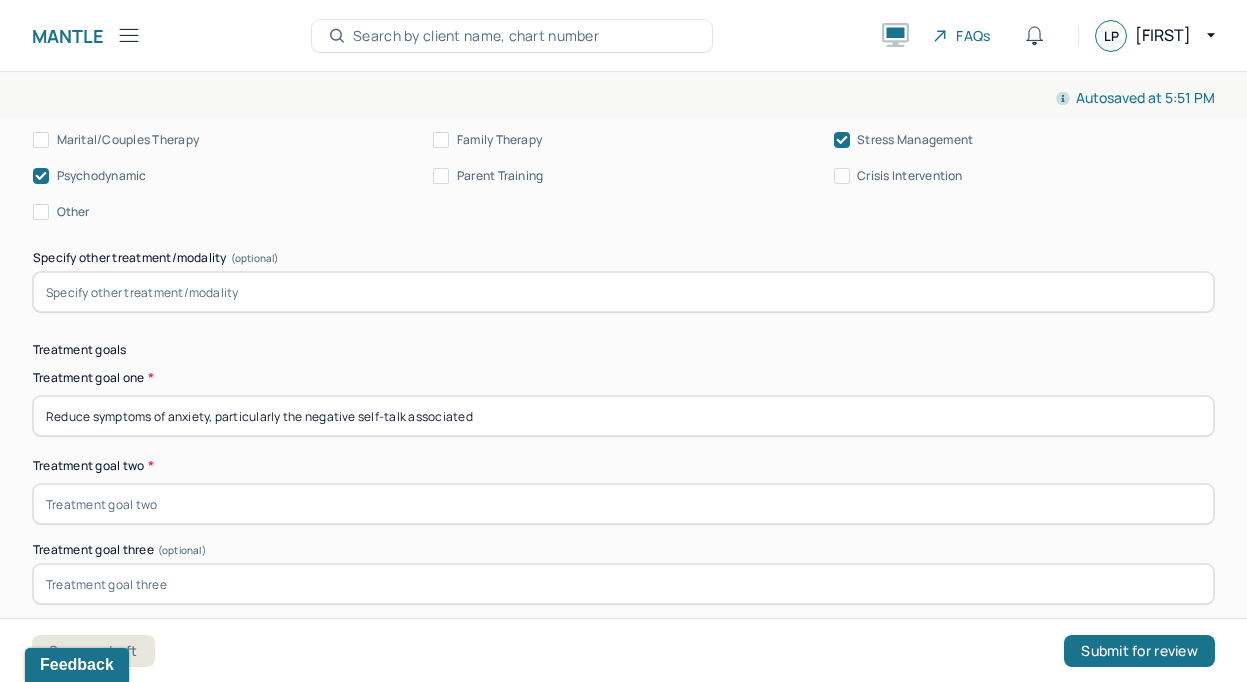 click on "Reduce symptoms of anxiety, particularly the negative self-talk associated" at bounding box center [623, 416] 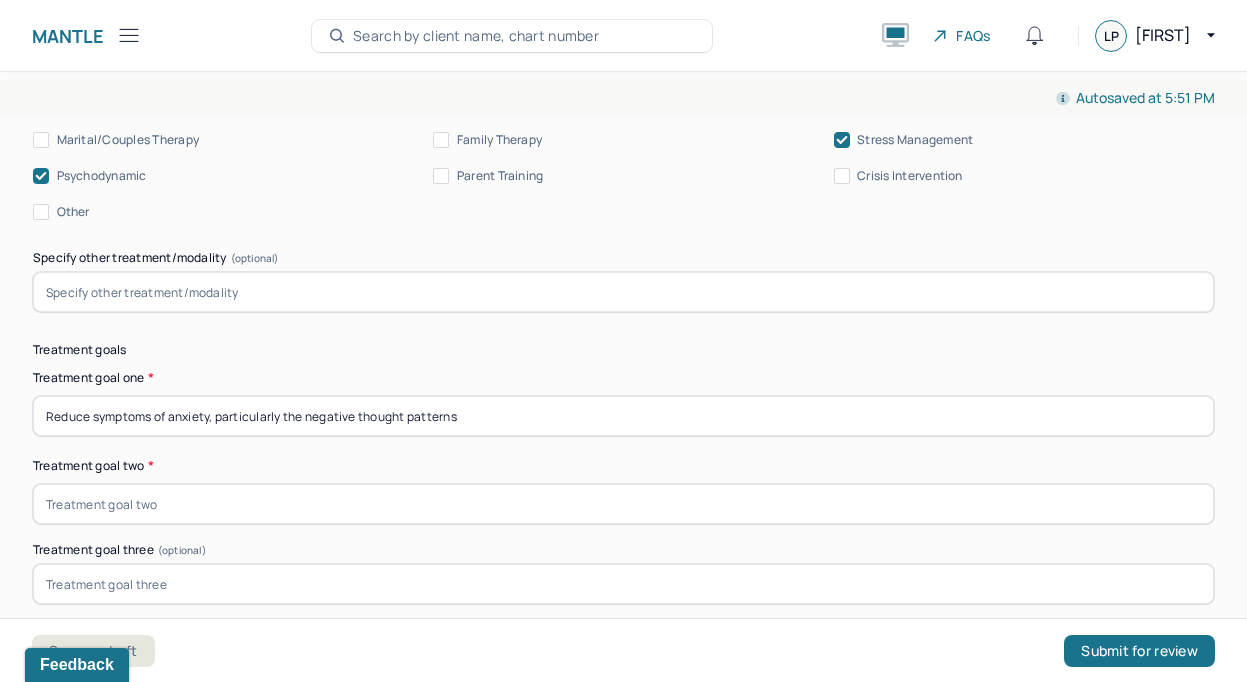 type on "Reduce symptoms of anxiety, particularly the negative thought patterns" 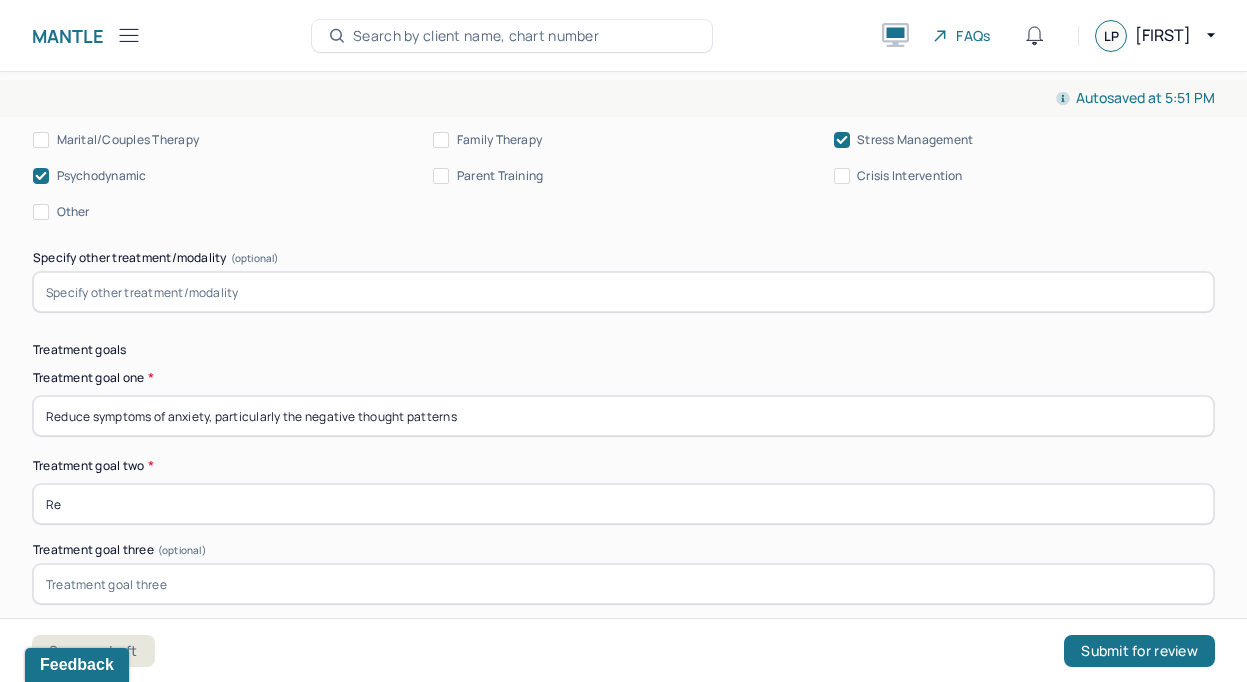 type on "R" 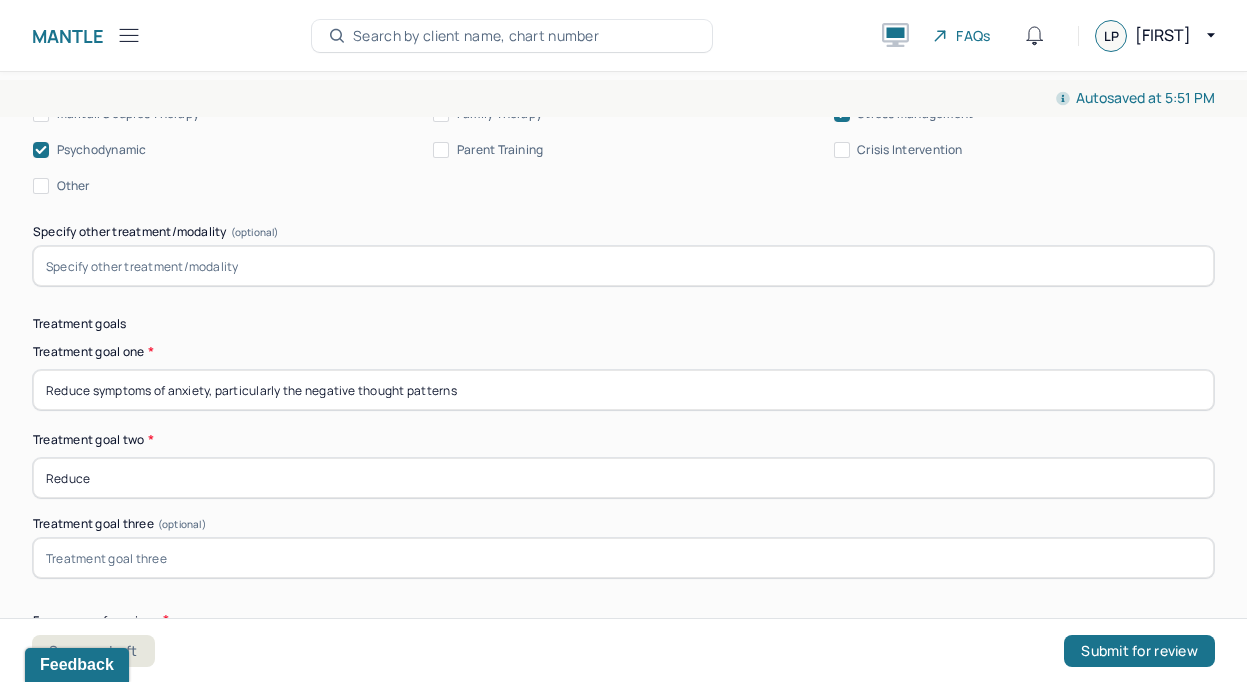 scroll, scrollTop: 11661, scrollLeft: 0, axis: vertical 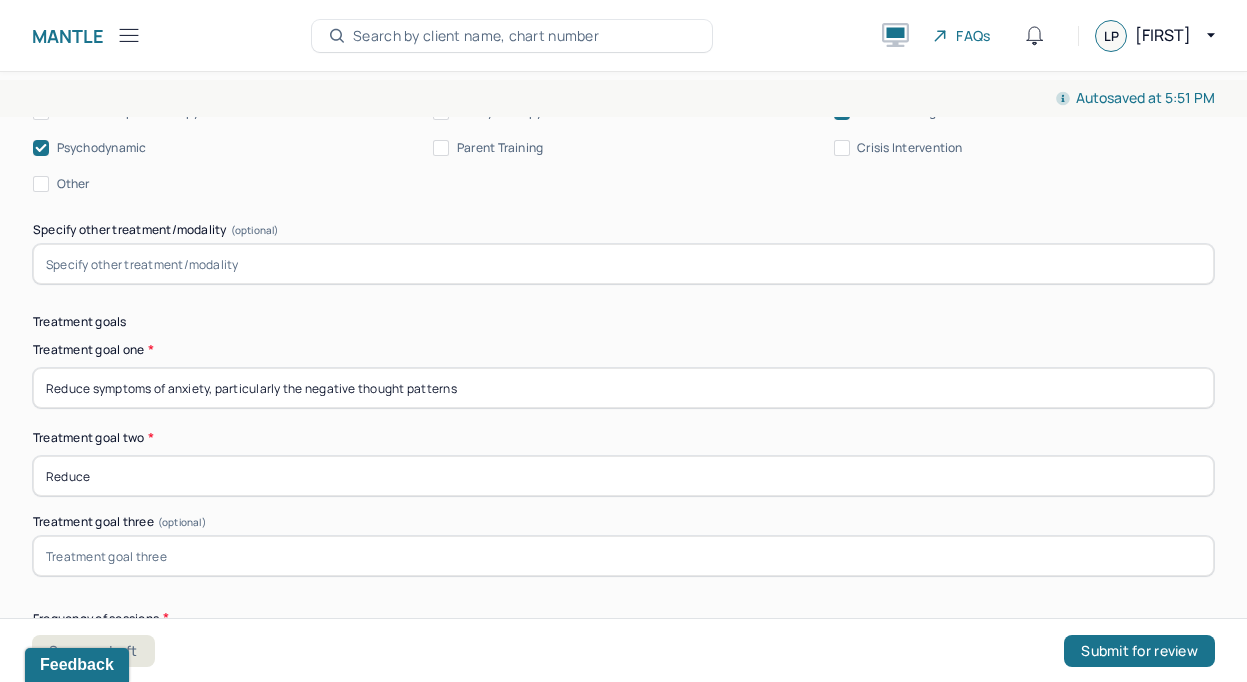 click on "Reduce" at bounding box center (623, 476) 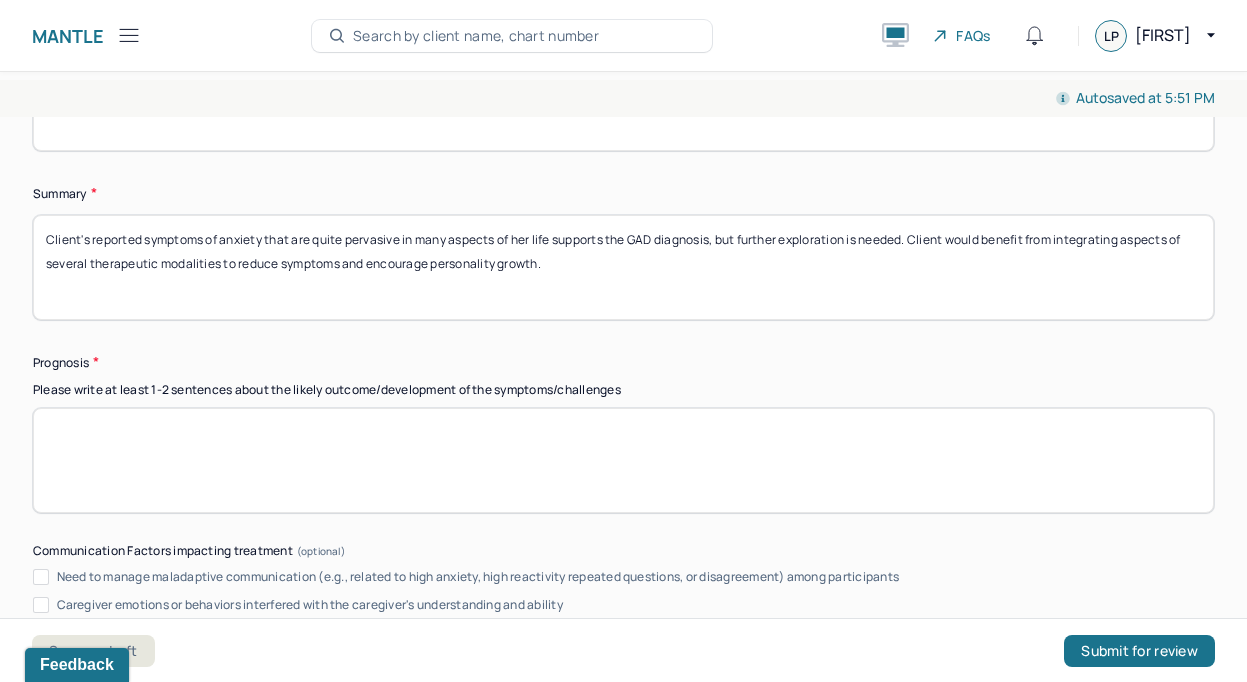 scroll, scrollTop: 12455, scrollLeft: 0, axis: vertical 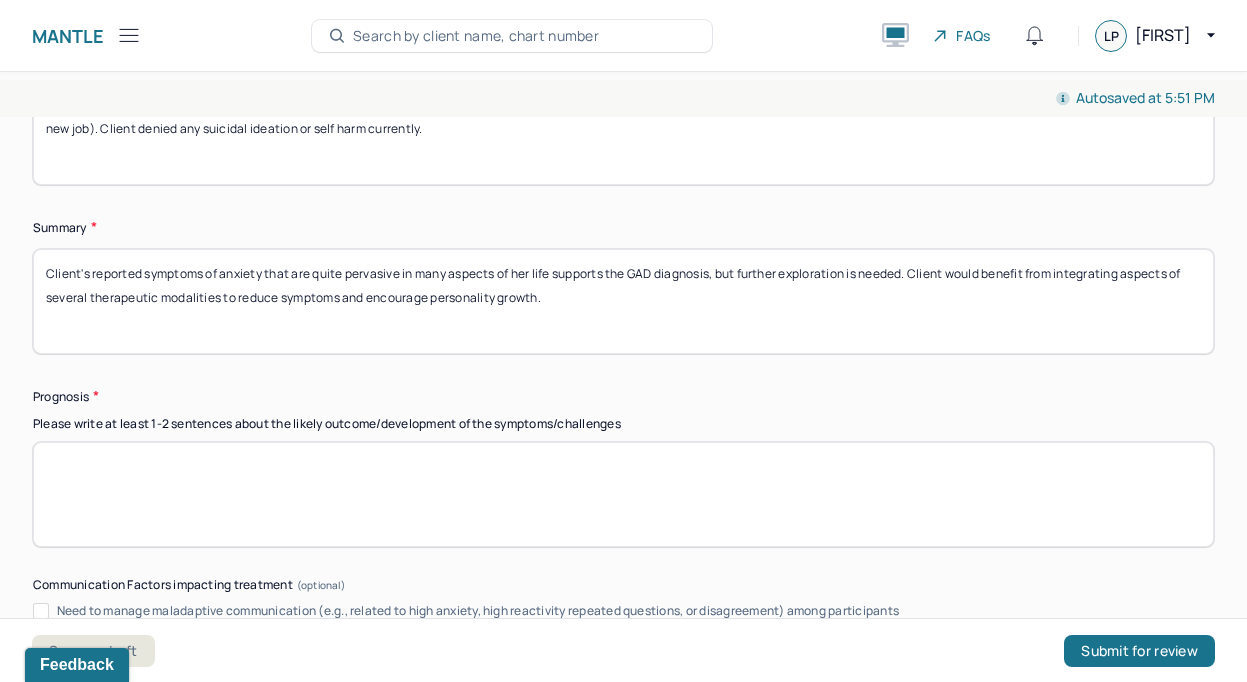 type on "Improve body image and combat disordered eating tendencies" 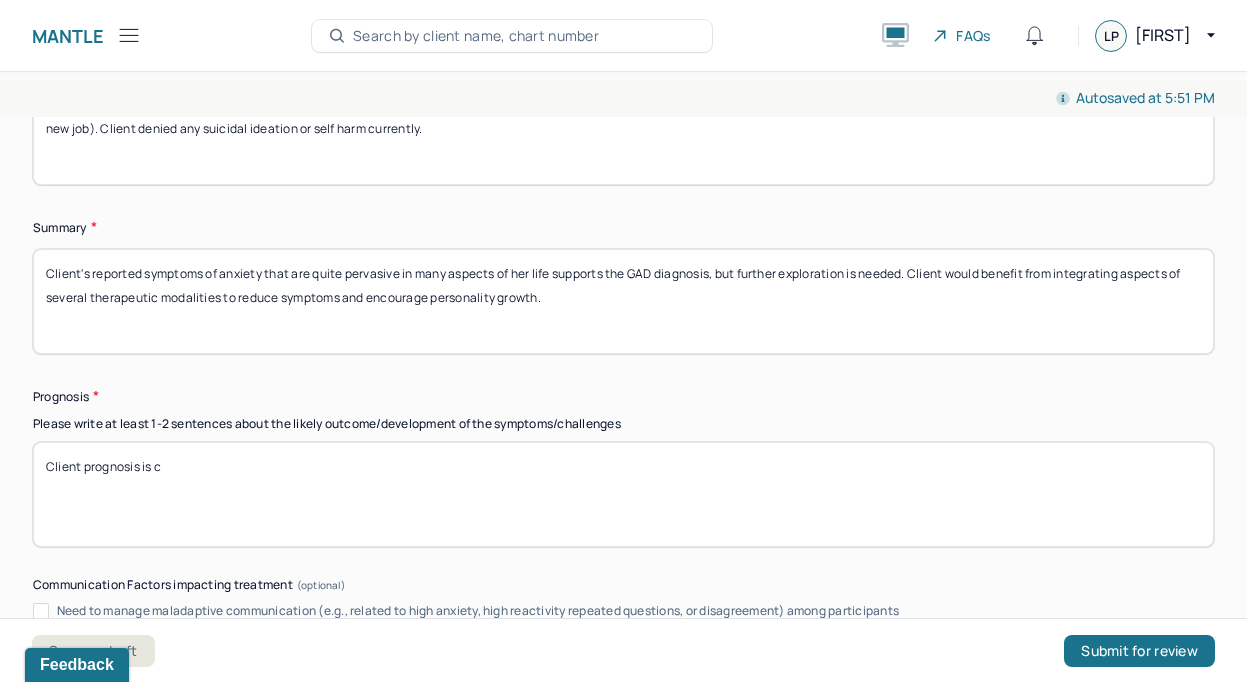 type on "Client prognosis is ca" 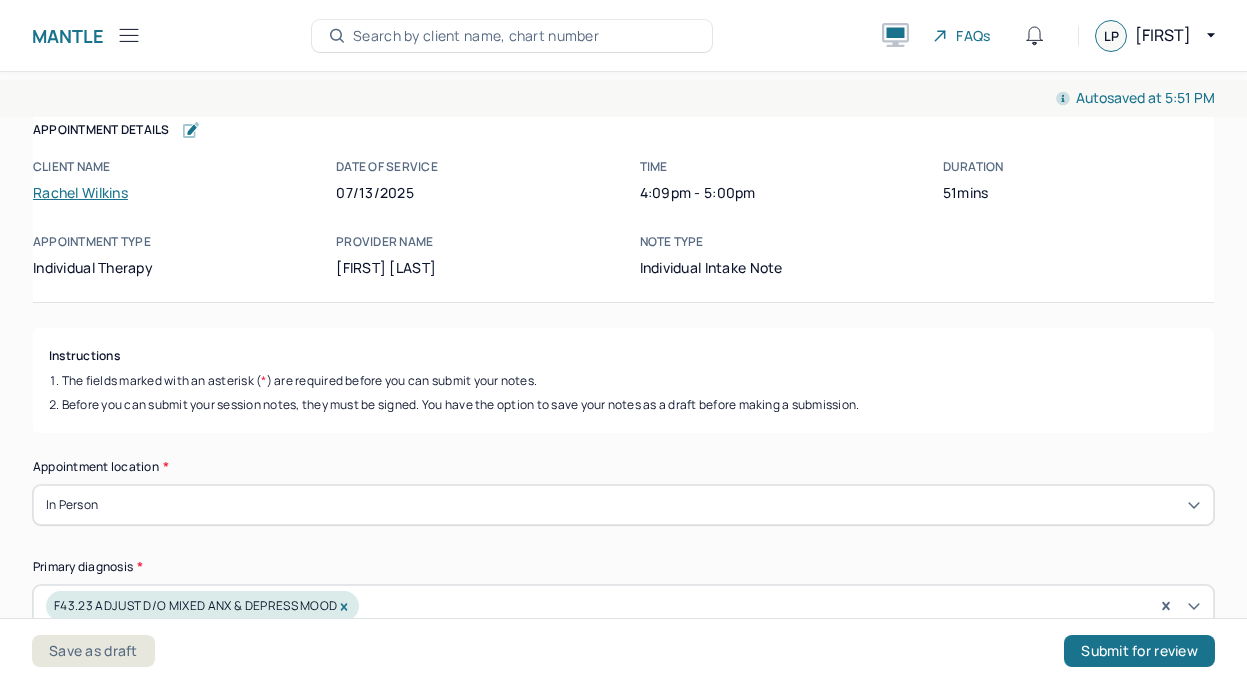 scroll, scrollTop: 0, scrollLeft: 0, axis: both 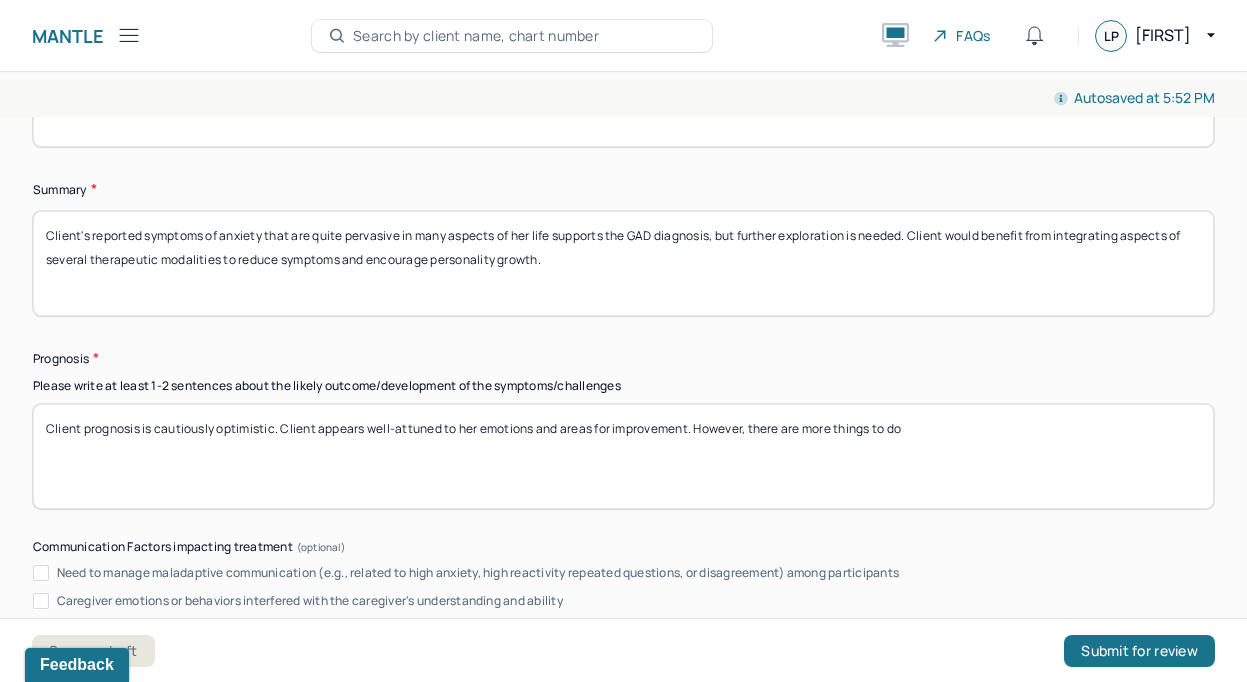 click on "Client prognosis is cautiously optimistic. Client appears well-attuned to her emotions and areas for improvement. However, there are more things to do" at bounding box center (623, 456) 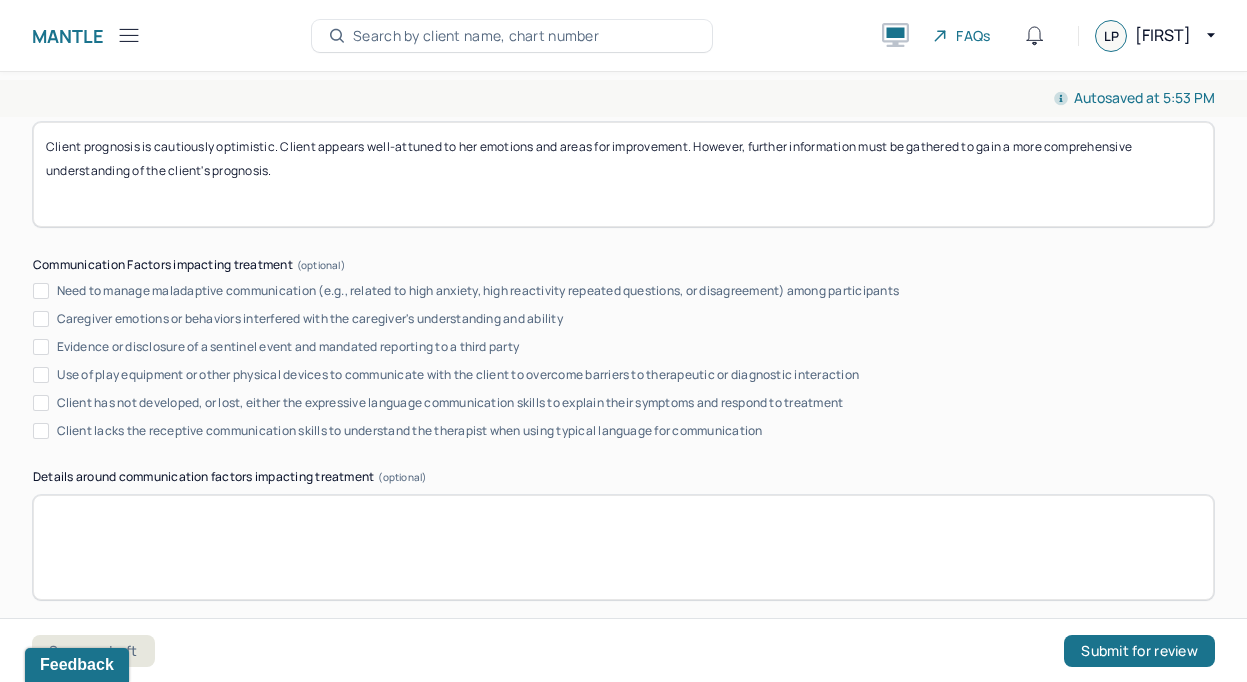 scroll, scrollTop: 12985, scrollLeft: 0, axis: vertical 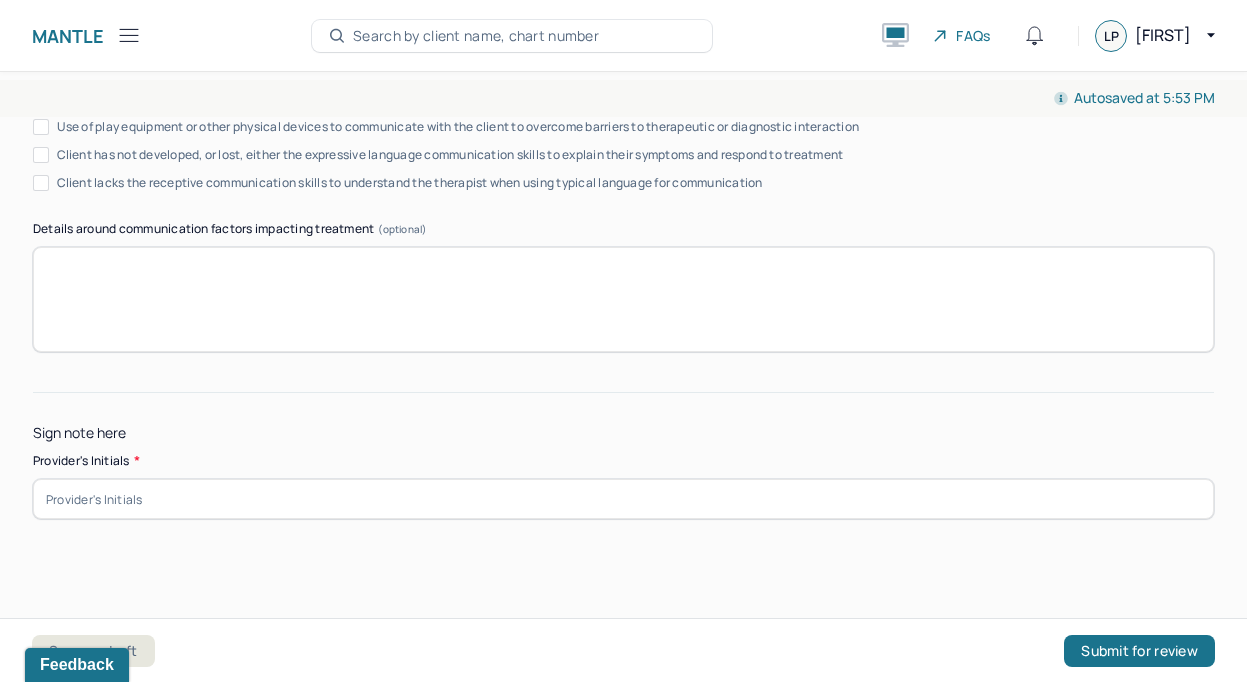 type on "Client prognosis is cautiously optimistic. Client appears well-attuned to her emotions and areas for improvement. However, further information must be gathered to gain a more comprehensive understanding of the client's prognosis." 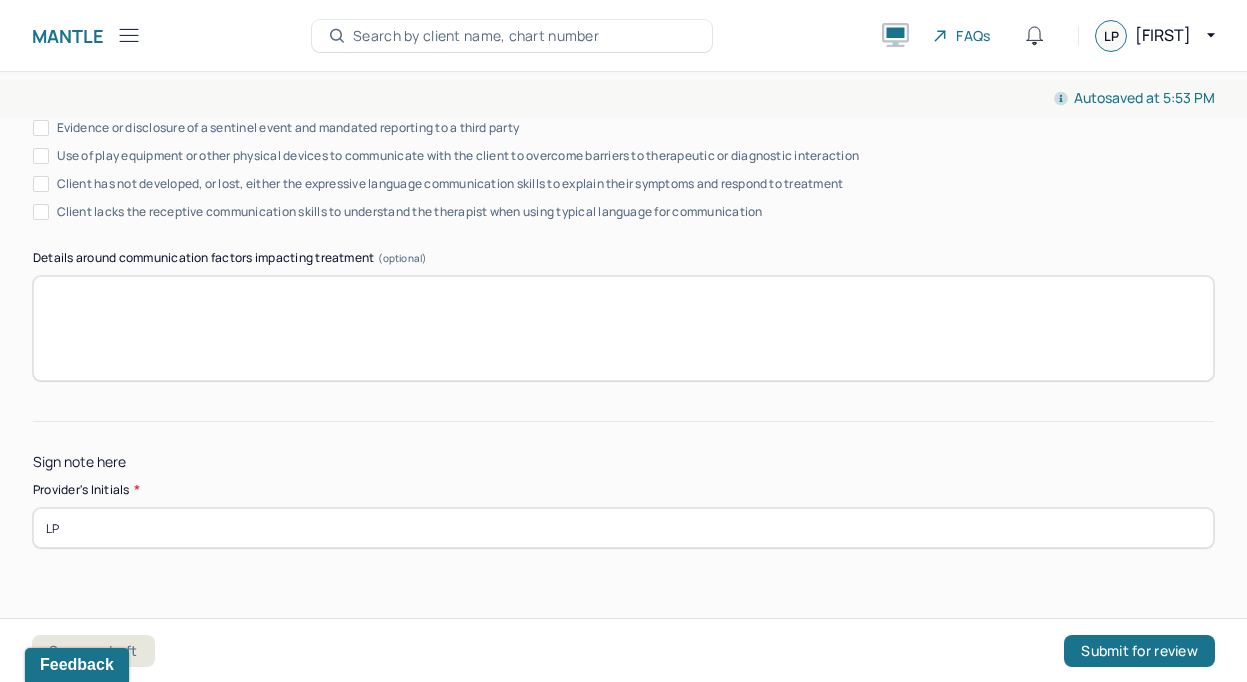 scroll, scrollTop: 12985, scrollLeft: 0, axis: vertical 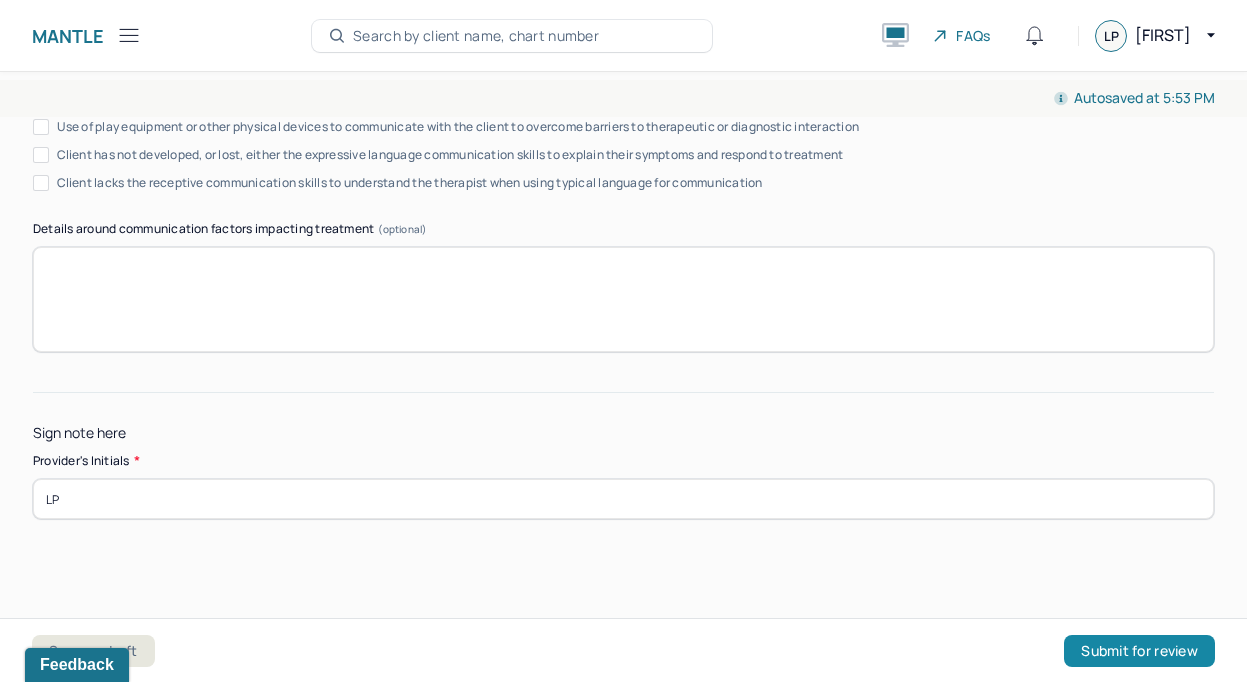 type on "LP" 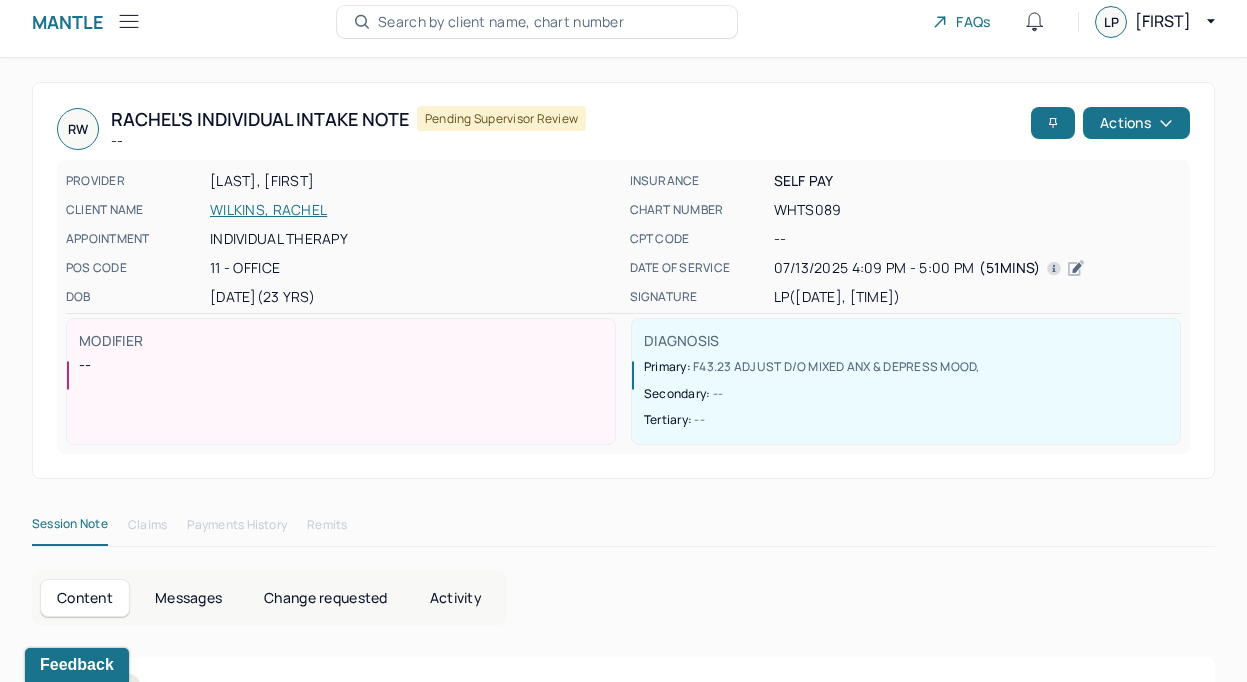 scroll, scrollTop: 0, scrollLeft: 0, axis: both 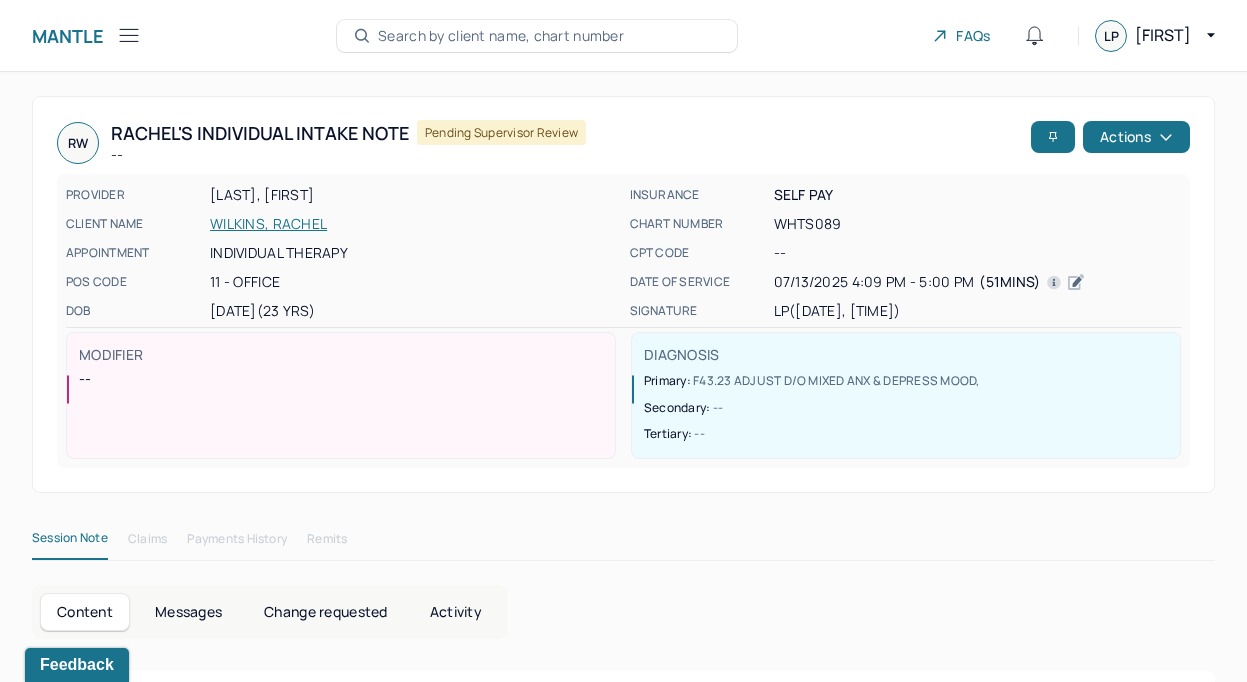 click 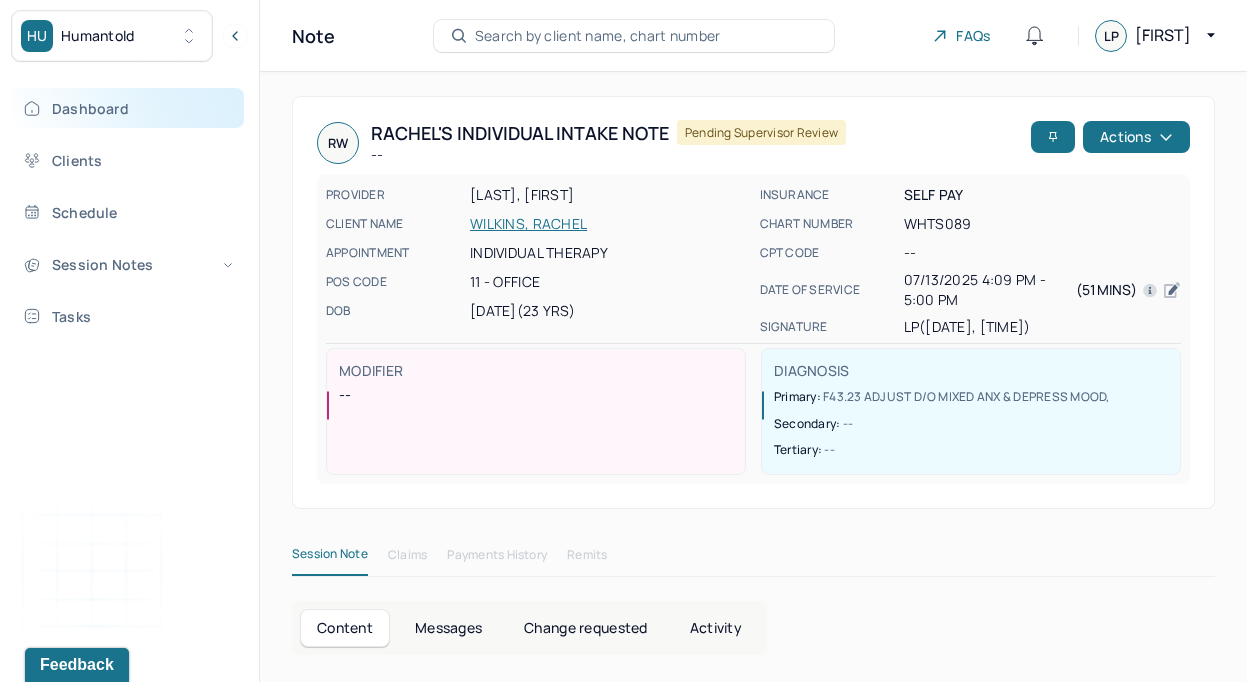 click on "Dashboard" at bounding box center [128, 108] 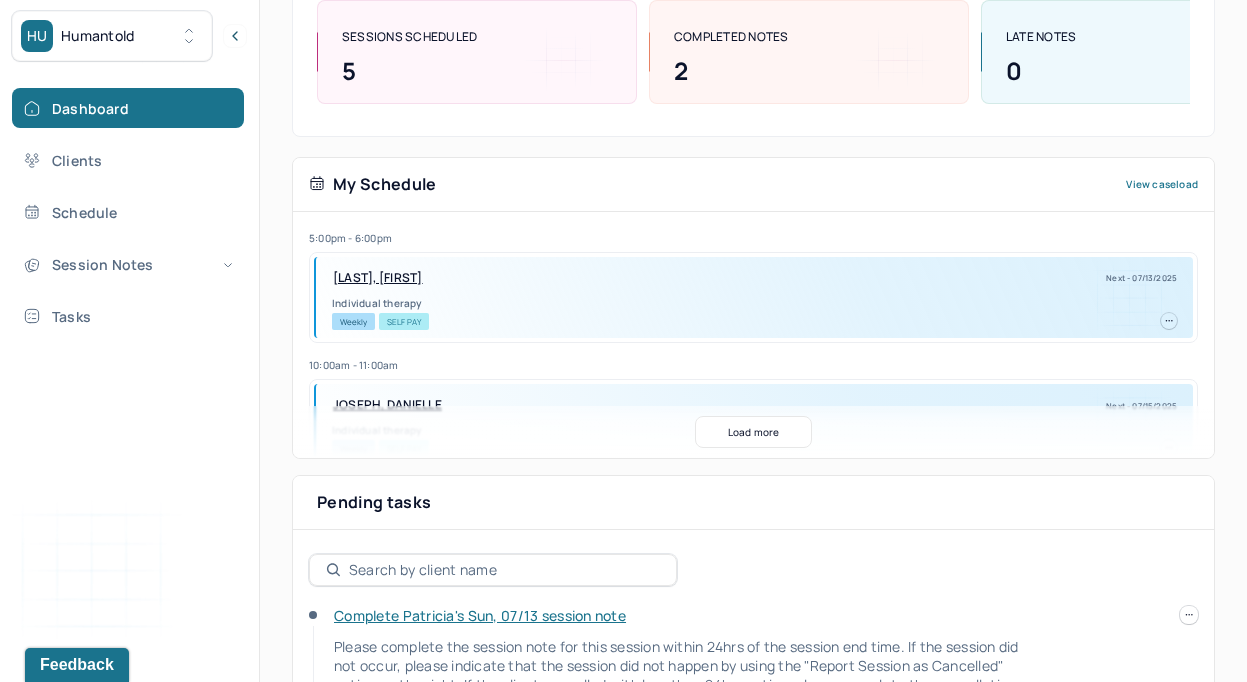 scroll, scrollTop: 407, scrollLeft: 0, axis: vertical 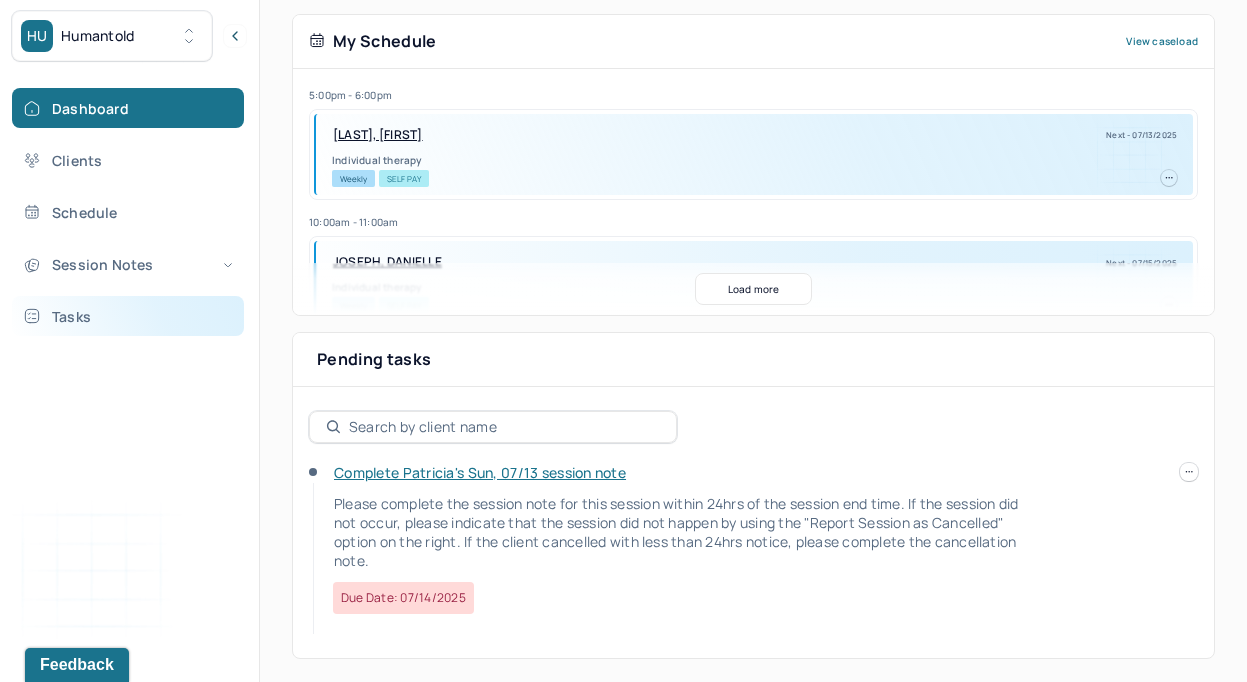 click on "Tasks" at bounding box center (128, 316) 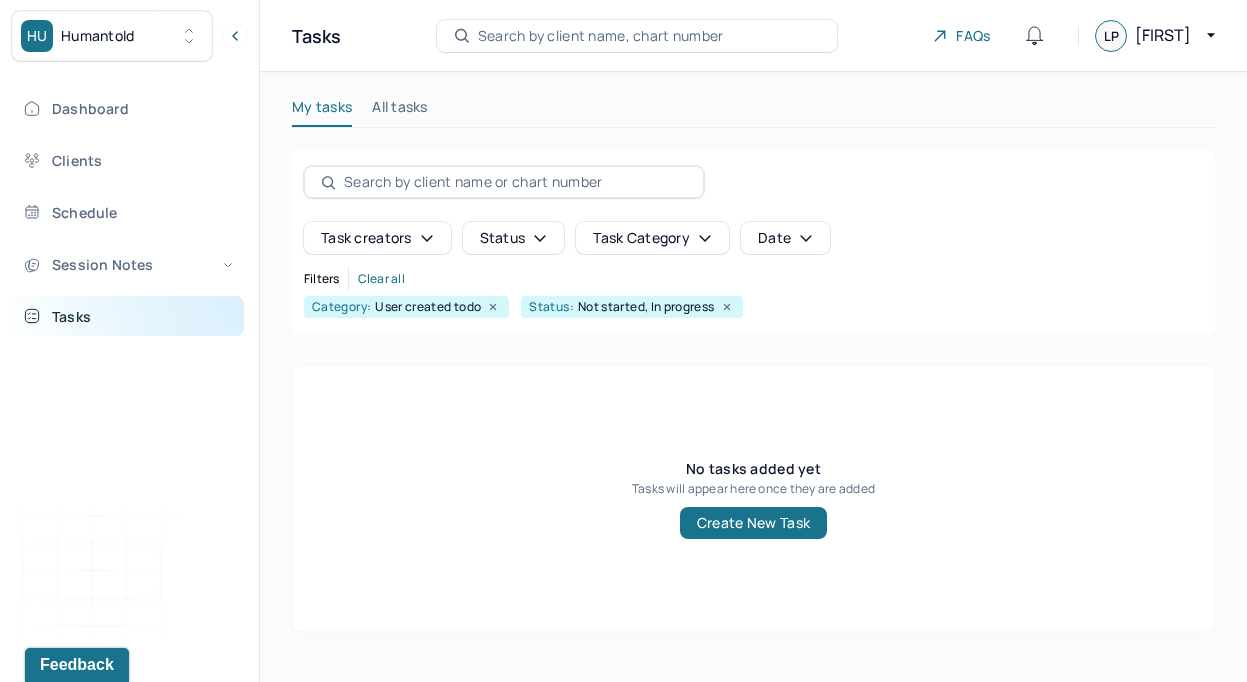 scroll, scrollTop: 0, scrollLeft: 0, axis: both 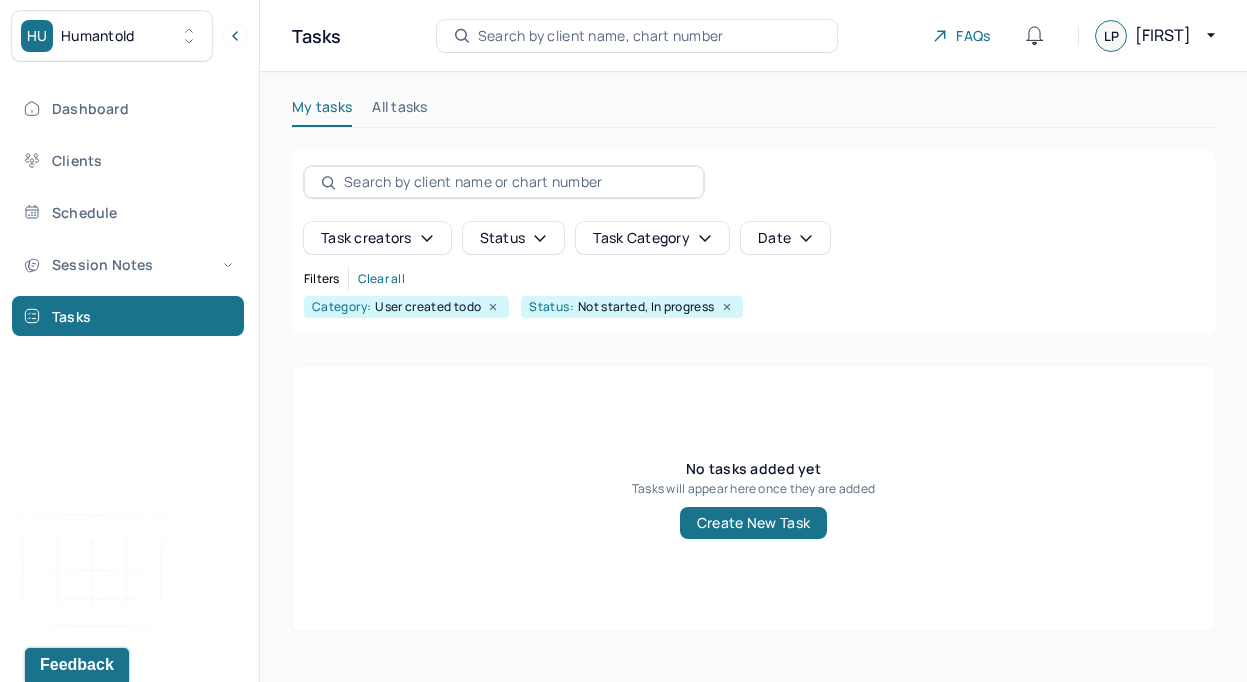 click 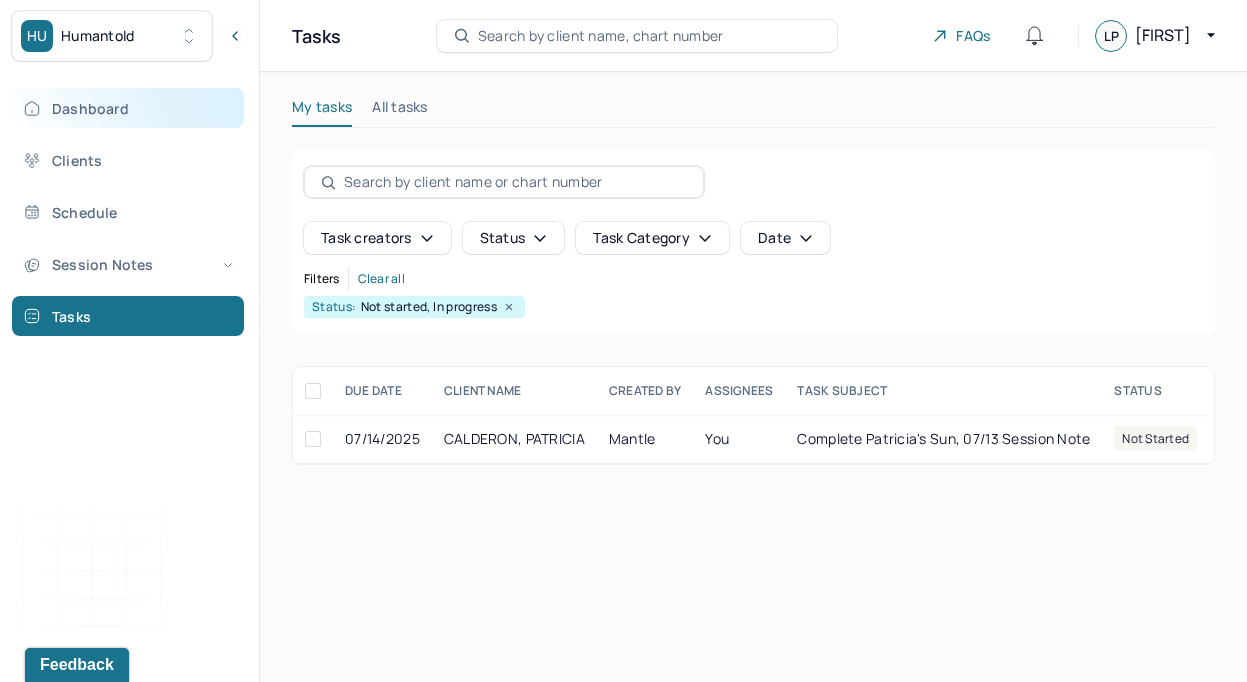click on "Dashboard" at bounding box center [128, 108] 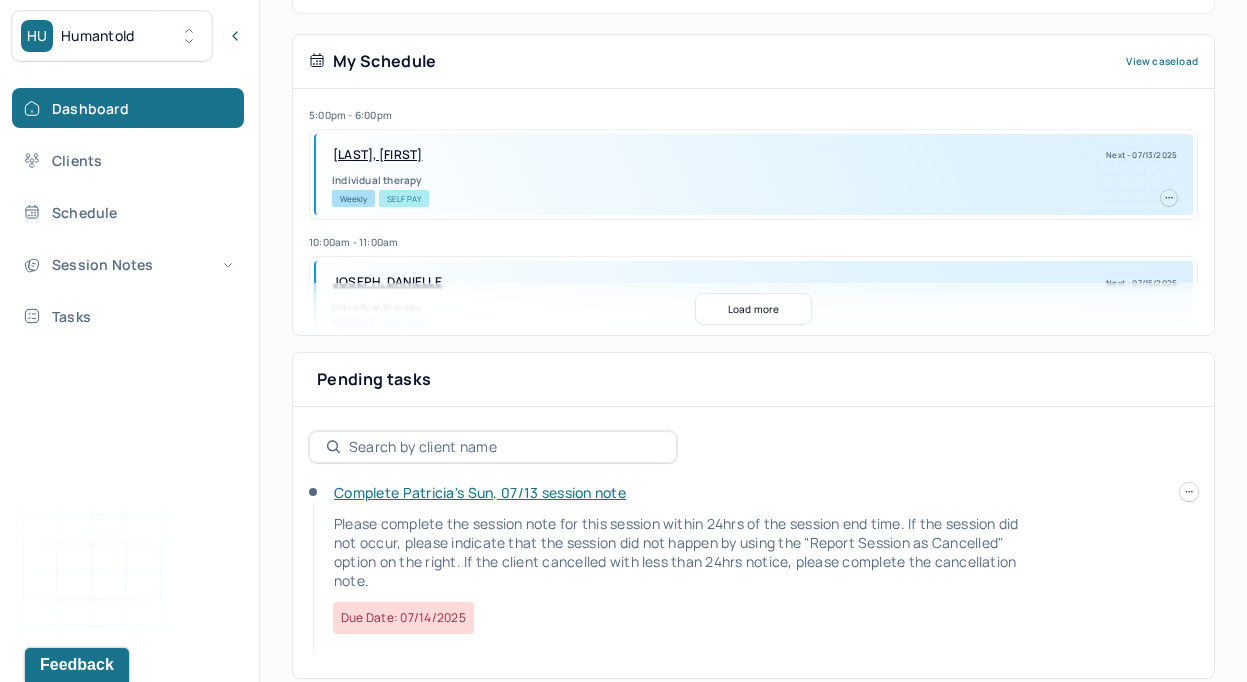 scroll, scrollTop: 407, scrollLeft: 0, axis: vertical 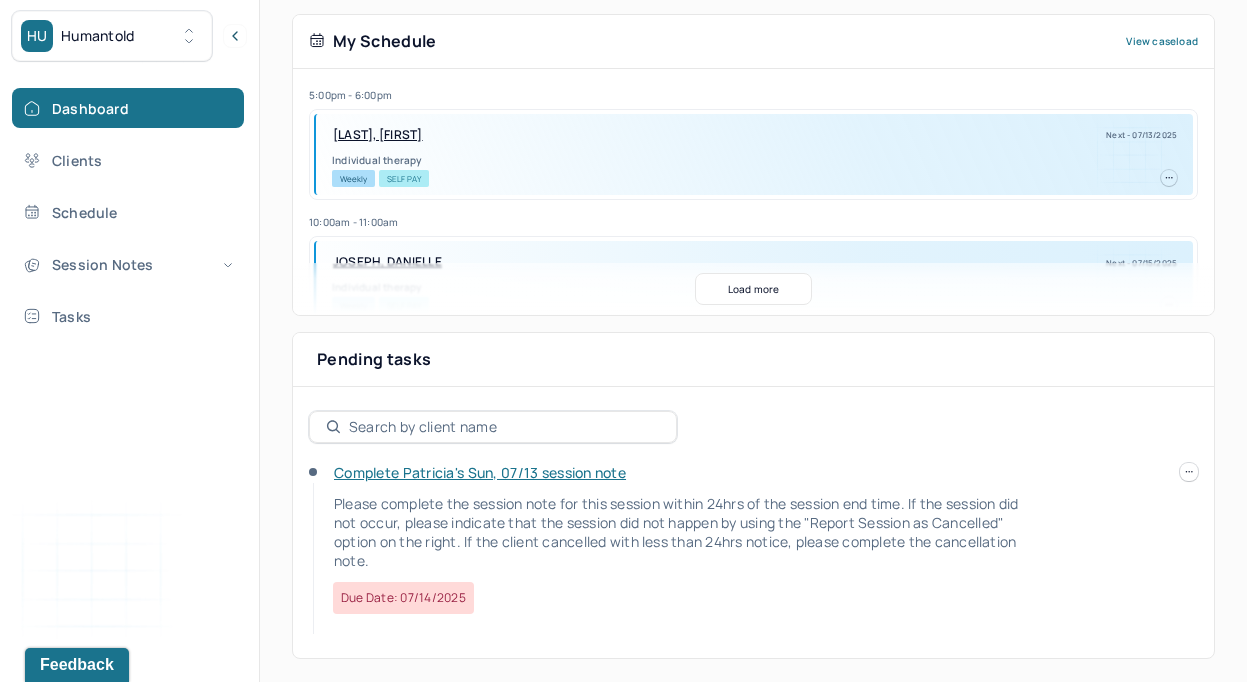 click on "Complete Patricia's Sun, 07/13 session note" at bounding box center (480, 472) 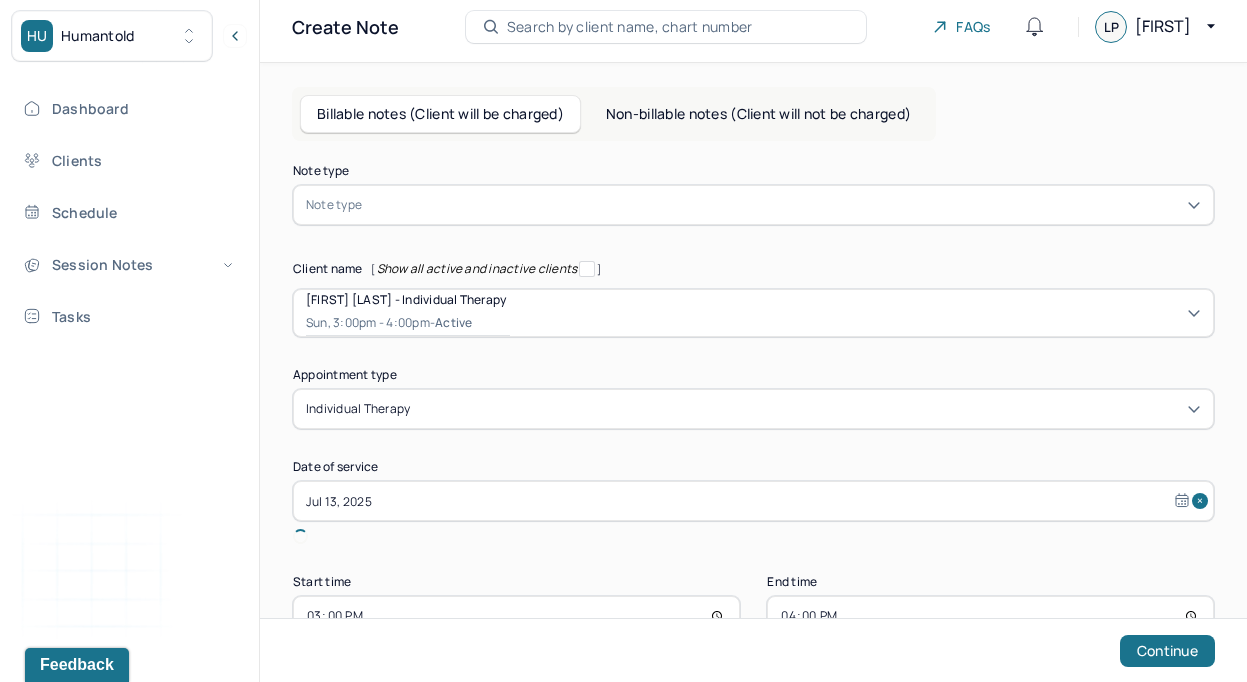 scroll, scrollTop: 45, scrollLeft: 0, axis: vertical 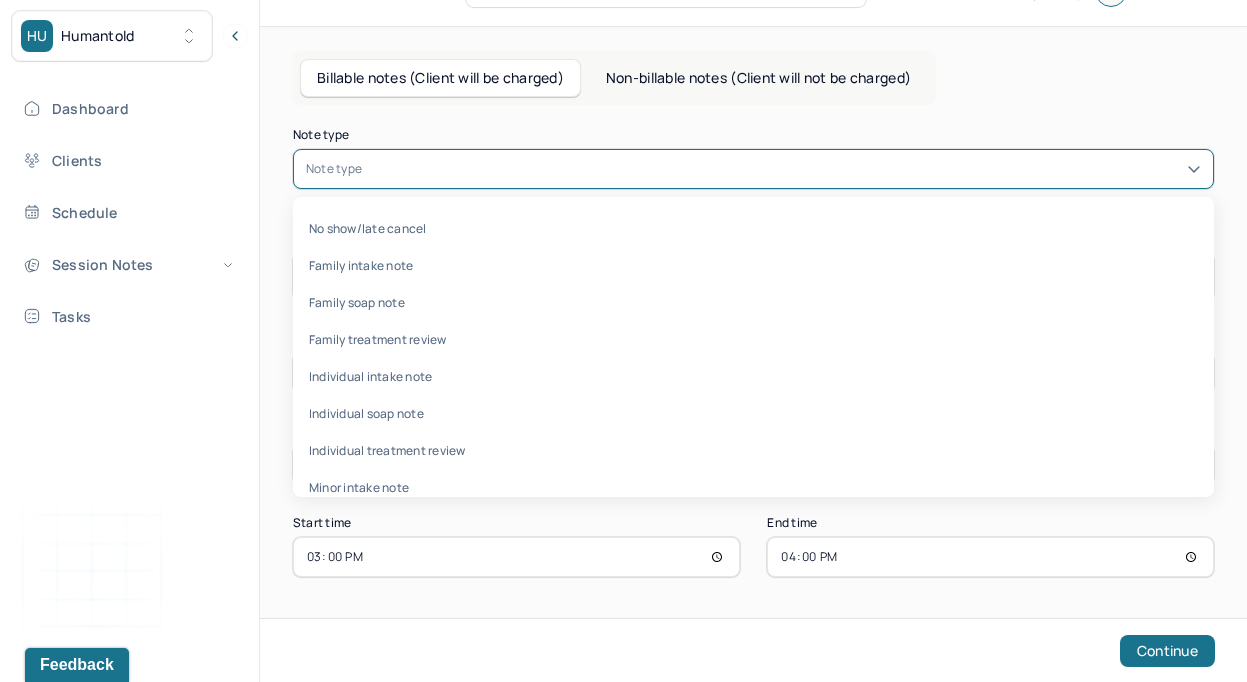 click on "Note type" at bounding box center (753, 169) 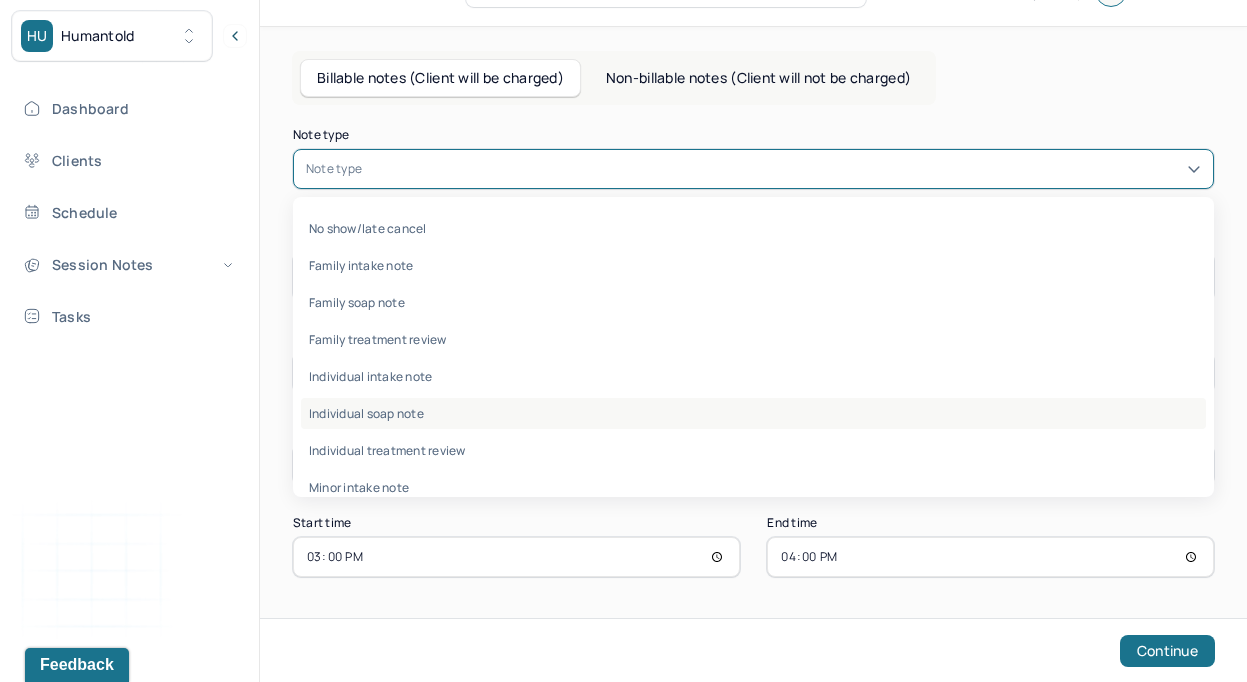 click on "Individual soap note" at bounding box center (753, 413) 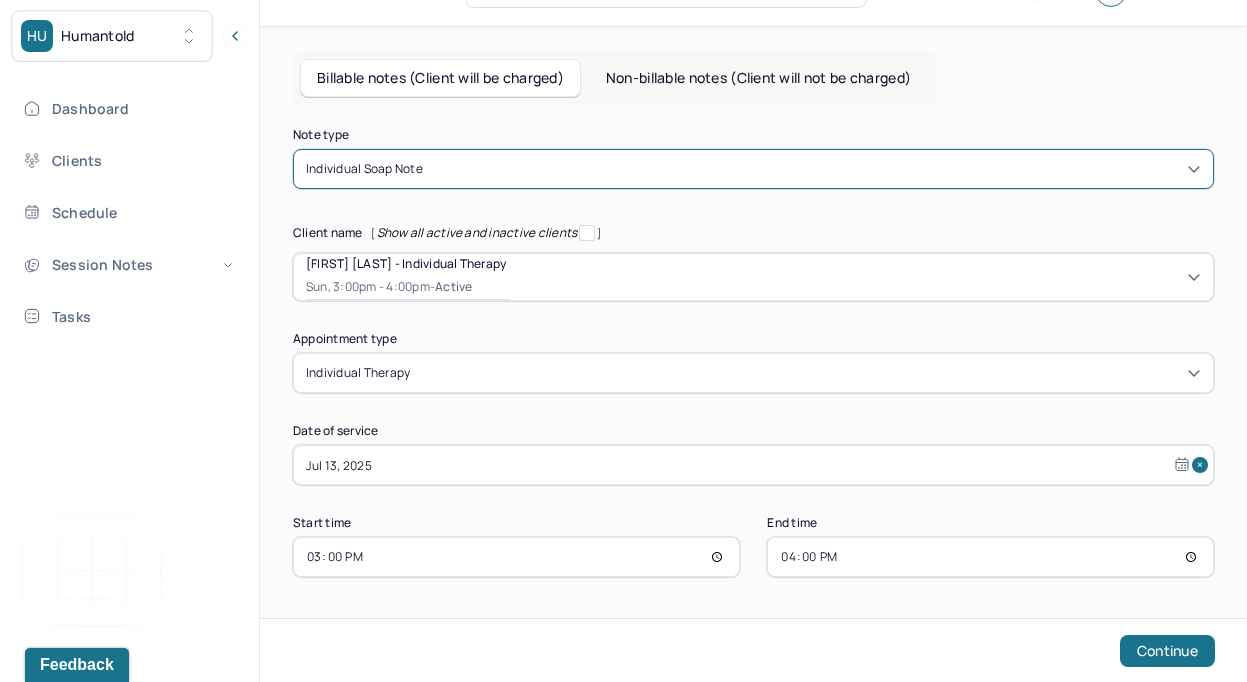 click on "Sun, 3:00pm - 4:00pm  -  active" at bounding box center [408, 287] 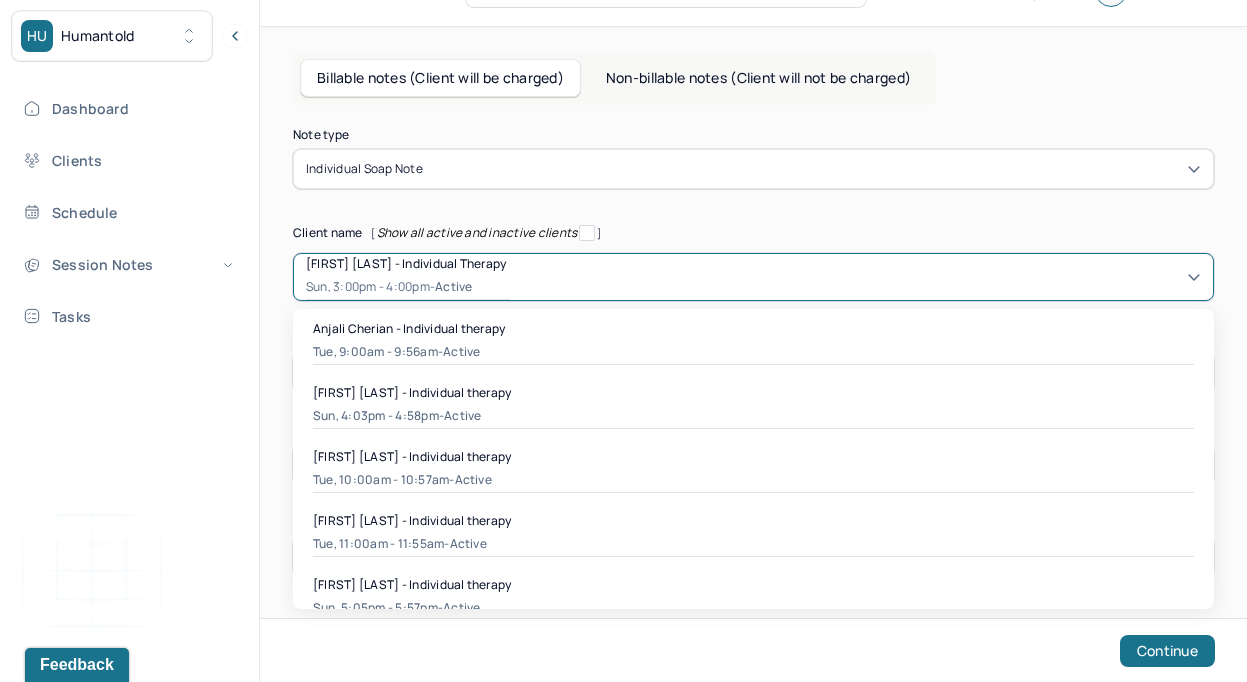 click on "Billable notes (Client will be charged)     Non-billable notes (Client will not be charged)   Note type Individual soap note Client name [ Show all active and inactive clients ] [object Object], 1 of 8. 8 results available. Use Up and Down to choose options, press Enter to select the currently focused option, press Escape to exit the menu, press Tab to select the option and exit the menu. Patricia Calderon - Individual therapy Sun, 3:00pm - 4:00pm  -  active Anjali Cherian - Individual therapy Tue, 9:00am - 9:56am  -  active Caroline Grimm - Individual therapy Sun, 4:03pm - 4:58pm  -  active Danielle Joseph - Individual therapy Tue, 10:00am - 10:57am  -  active Heather Johnson - Individual therapy Tue, 11:00am - 11:55am  -  active Kristine Slentz - Individual therapy Sun, 5:05pm - 5:57pm  -  active Patricia Calderon - Individual therapy Sun, 3:00pm - 4:00pm  -  active Rachel Wilkins - Individual therapy Sun, 4:09pm - 5:00pm  -  active Victoria Rodriguez - Individual therapy Sun, 2:00pm - 3:00pm  -  active" at bounding box center (753, 355) 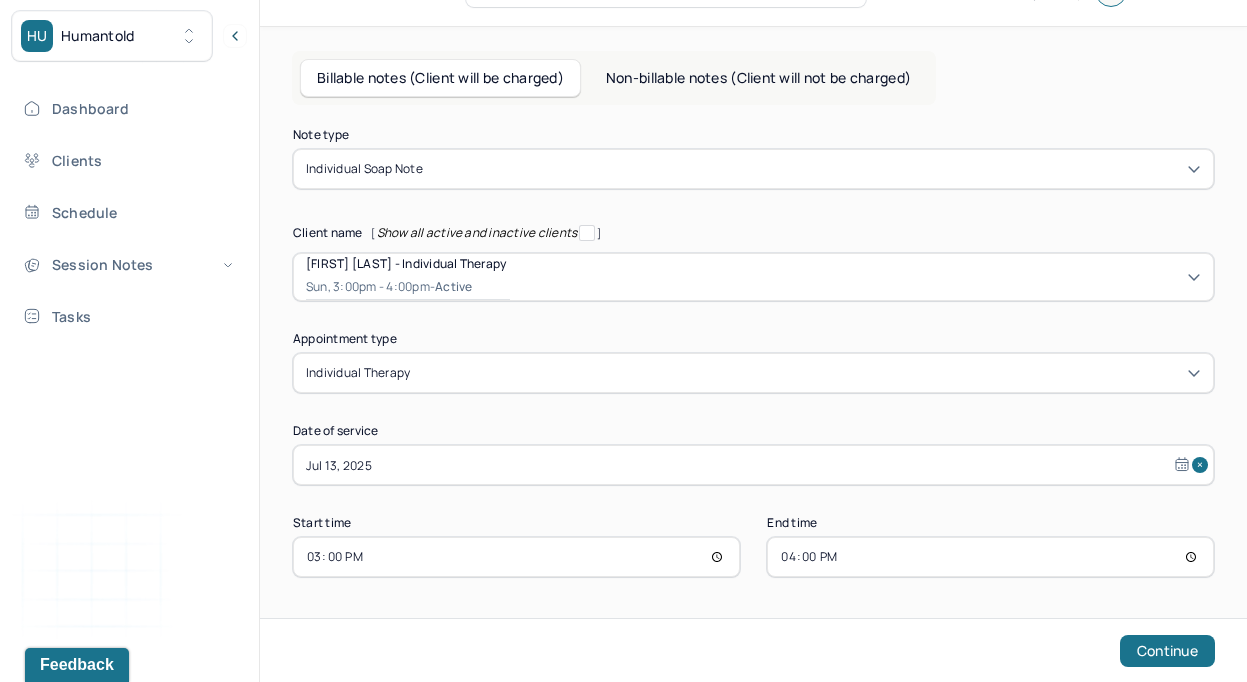 click on "15:00" at bounding box center (516, 557) 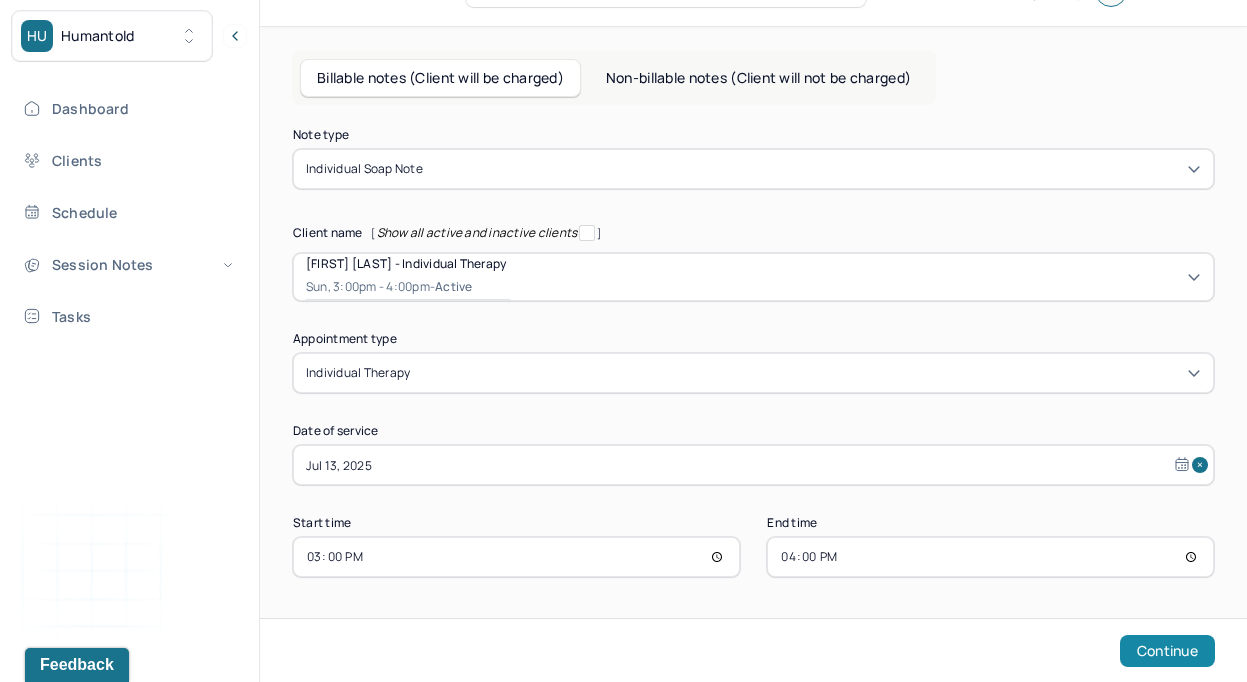 click on "Continue" at bounding box center [1167, 651] 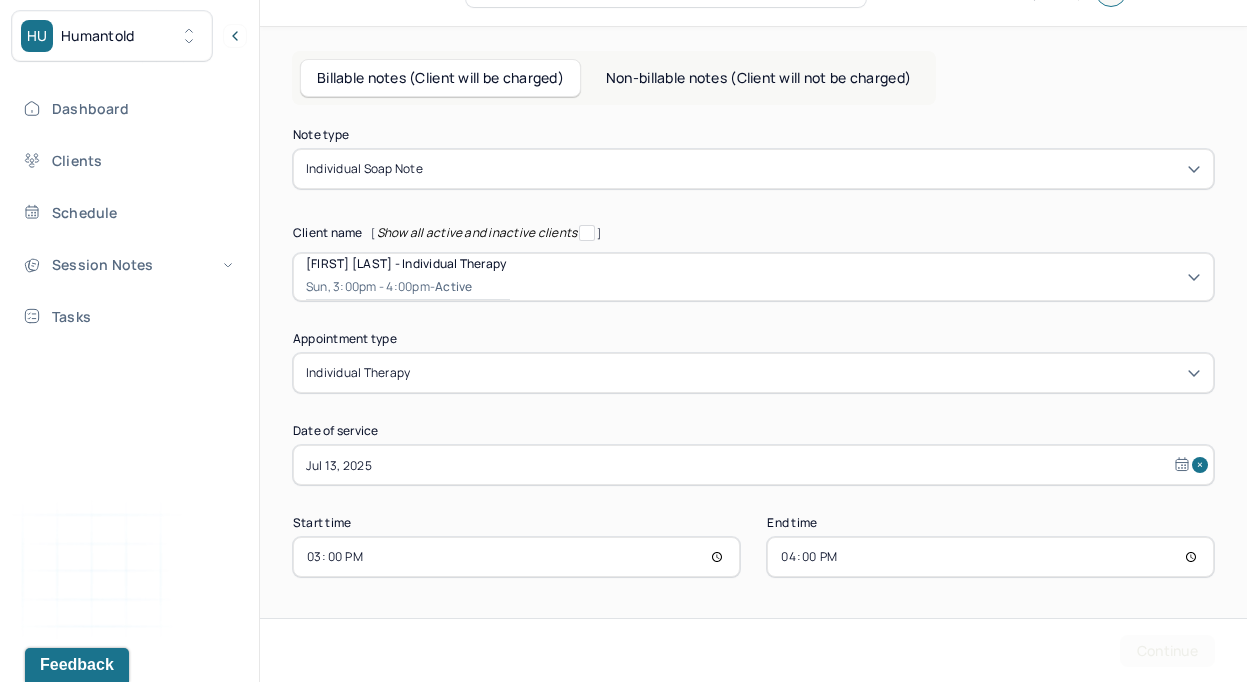 scroll, scrollTop: 0, scrollLeft: 0, axis: both 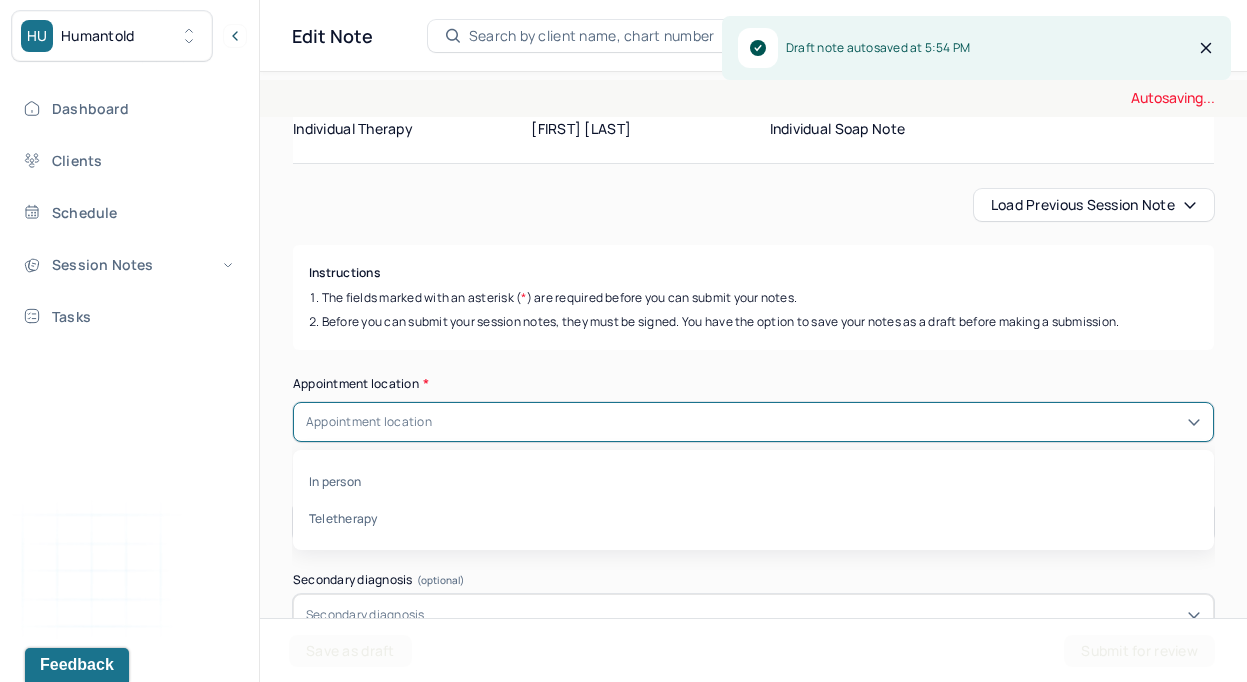 click on "Appointment location" at bounding box center (753, 422) 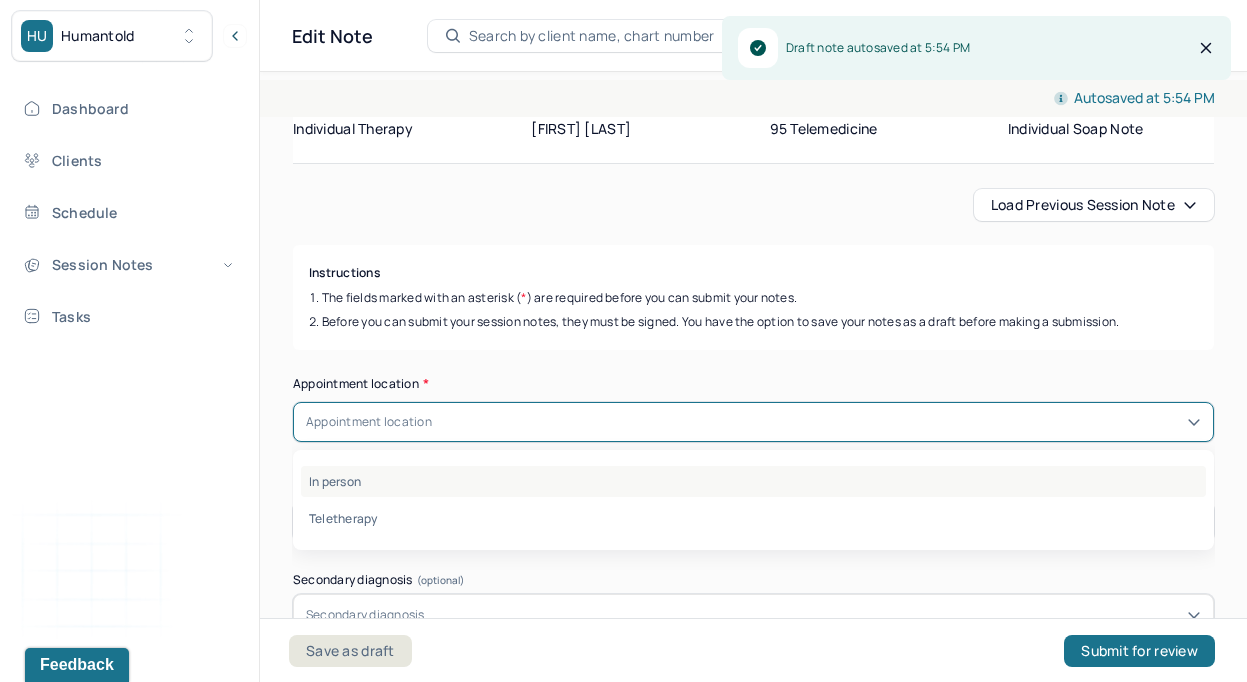 click on "In person" at bounding box center [753, 481] 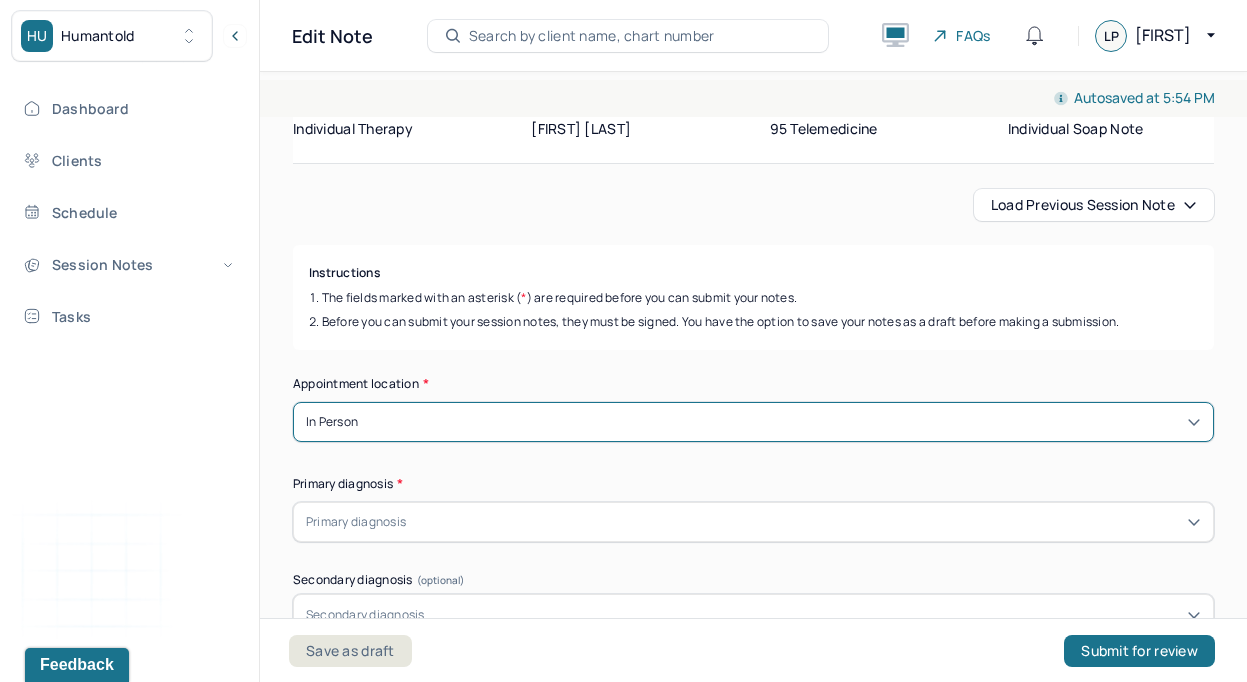 scroll, scrollTop: 181, scrollLeft: 0, axis: vertical 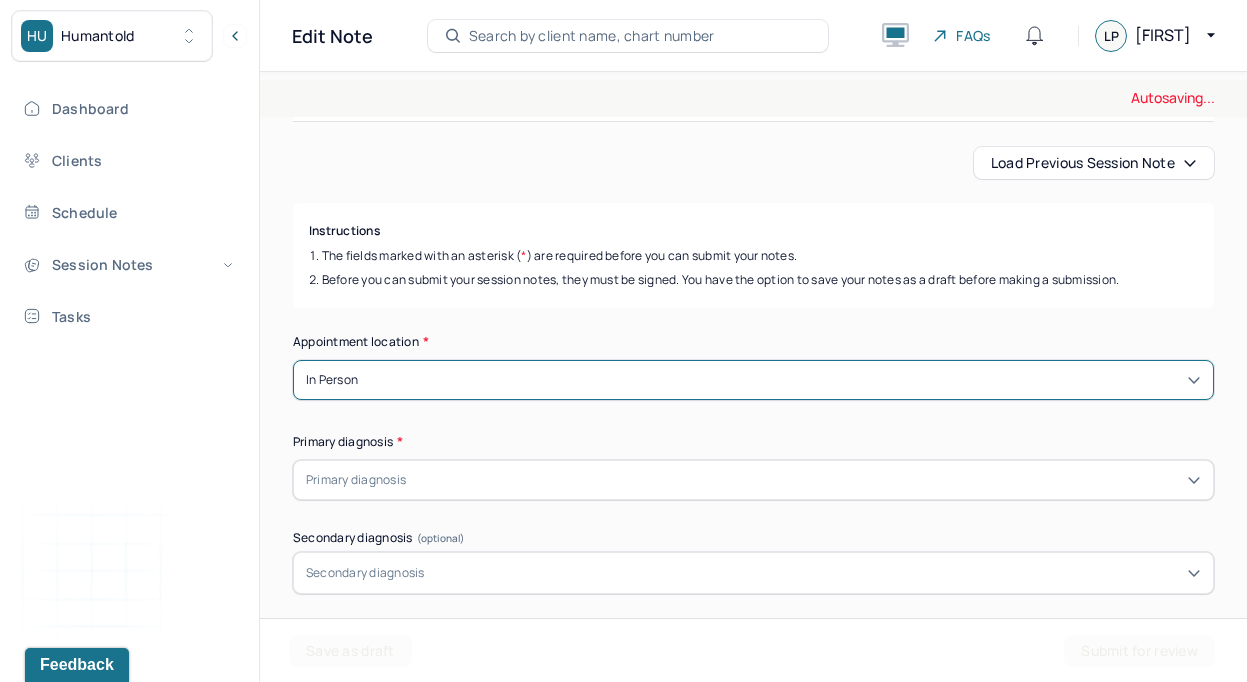 click at bounding box center (805, 480) 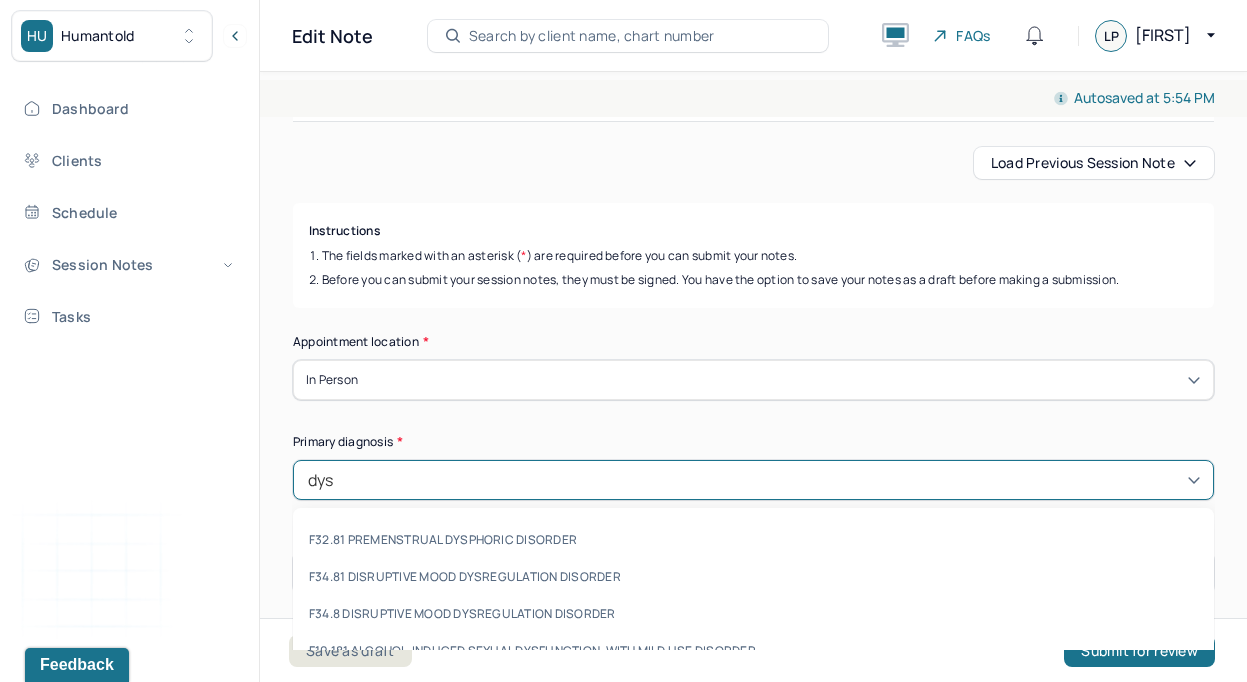 type on "dyst" 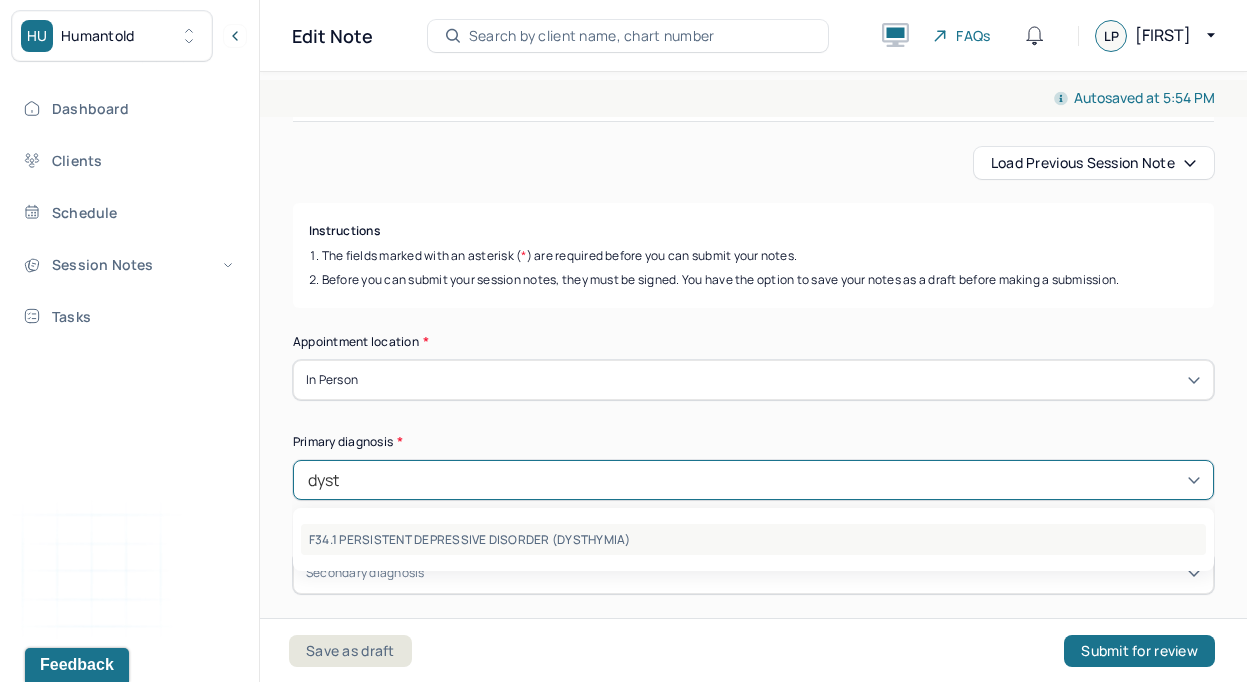 click on "F34.1 PERSISTENT DEPRESSIVE DISORDER (DYSTHYMIA)" at bounding box center (753, 539) 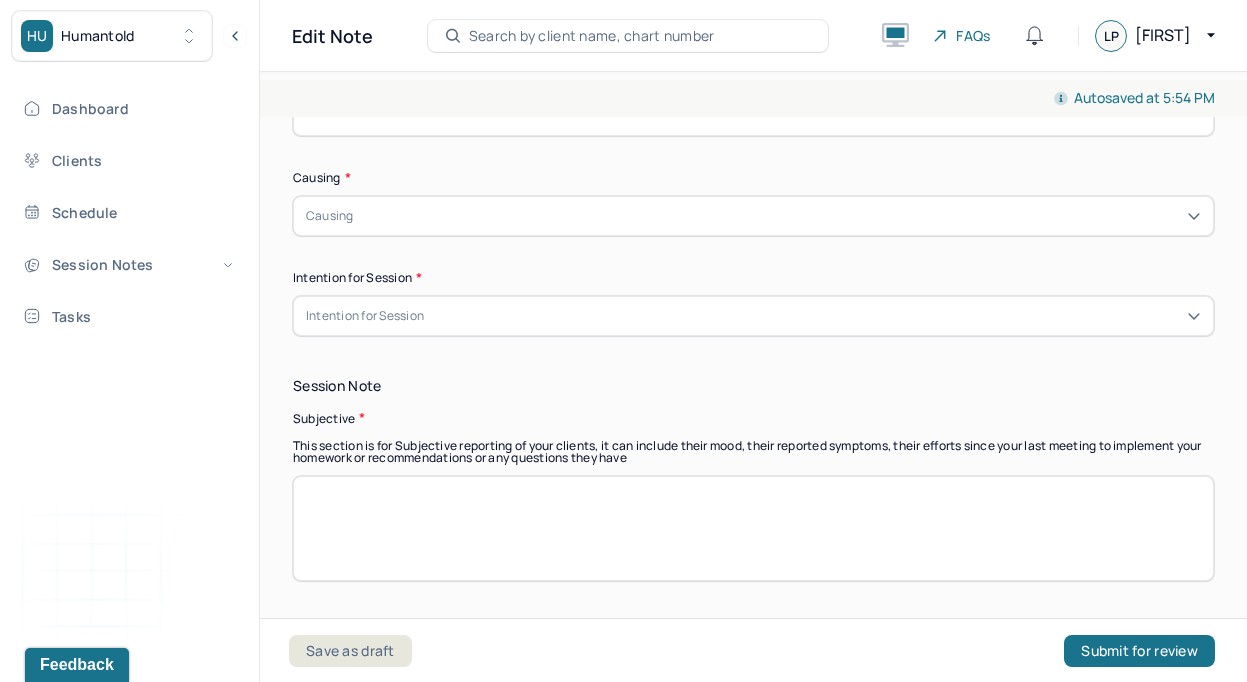 scroll, scrollTop: 897, scrollLeft: 0, axis: vertical 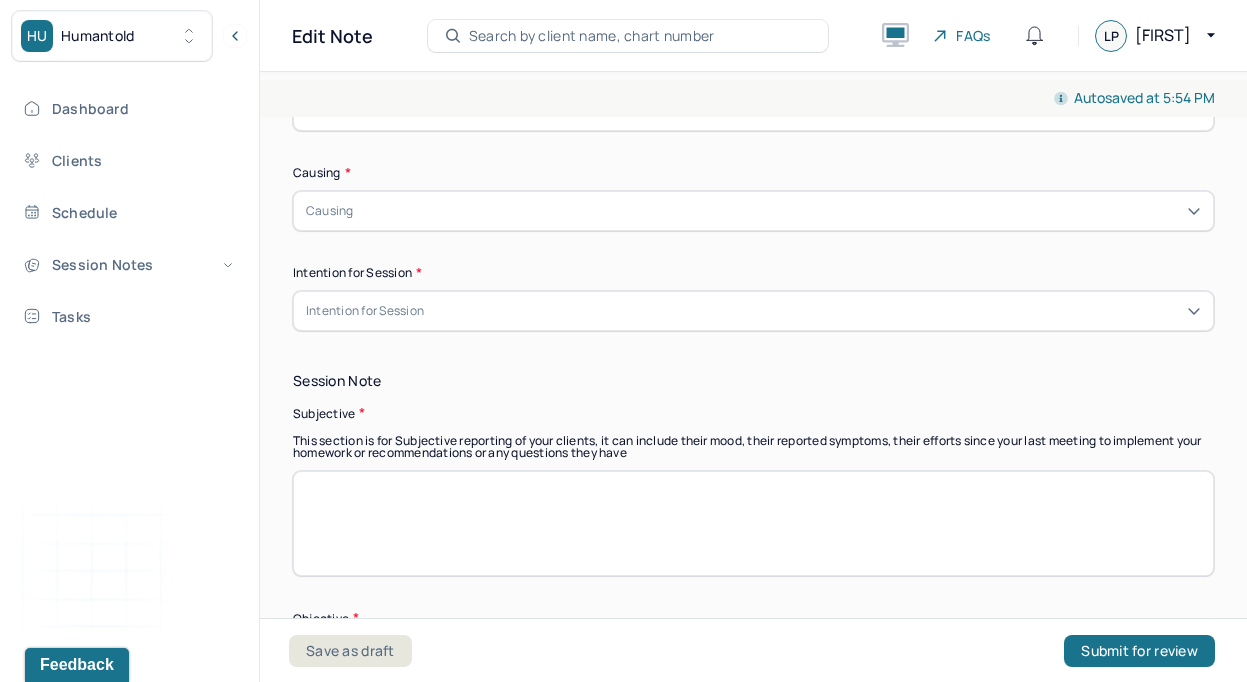 click on "Causing" at bounding box center [753, 211] 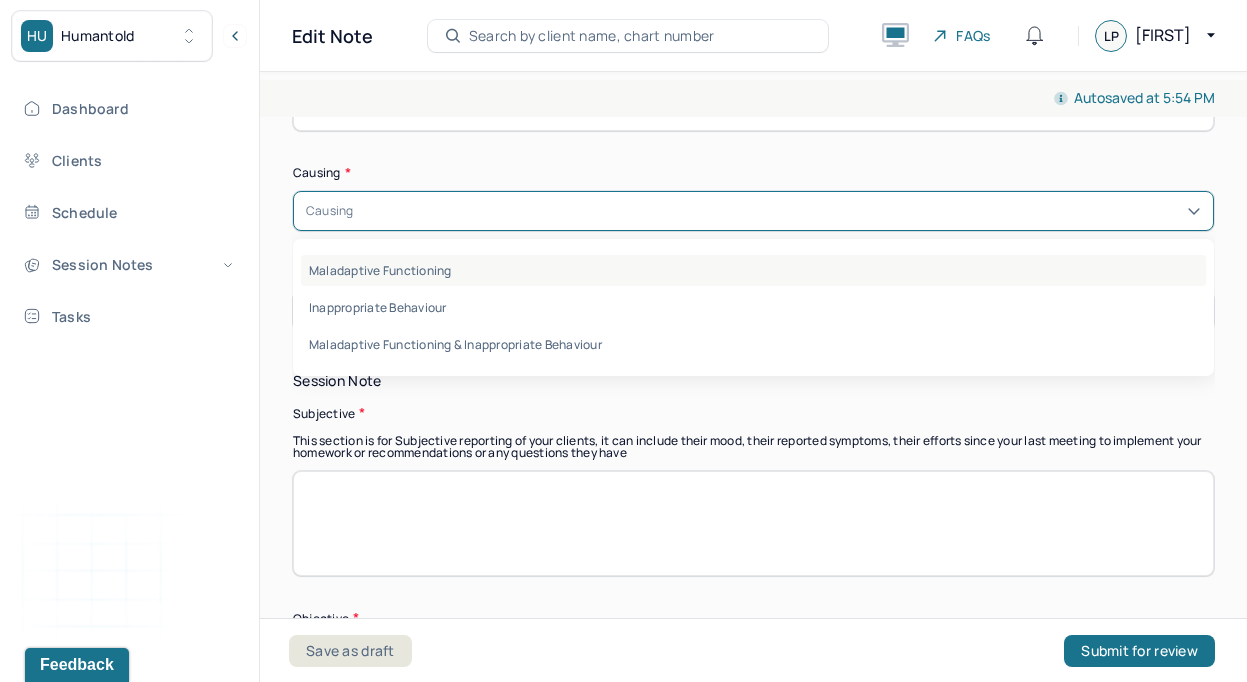 click on "Maladaptive Functioning" at bounding box center [753, 270] 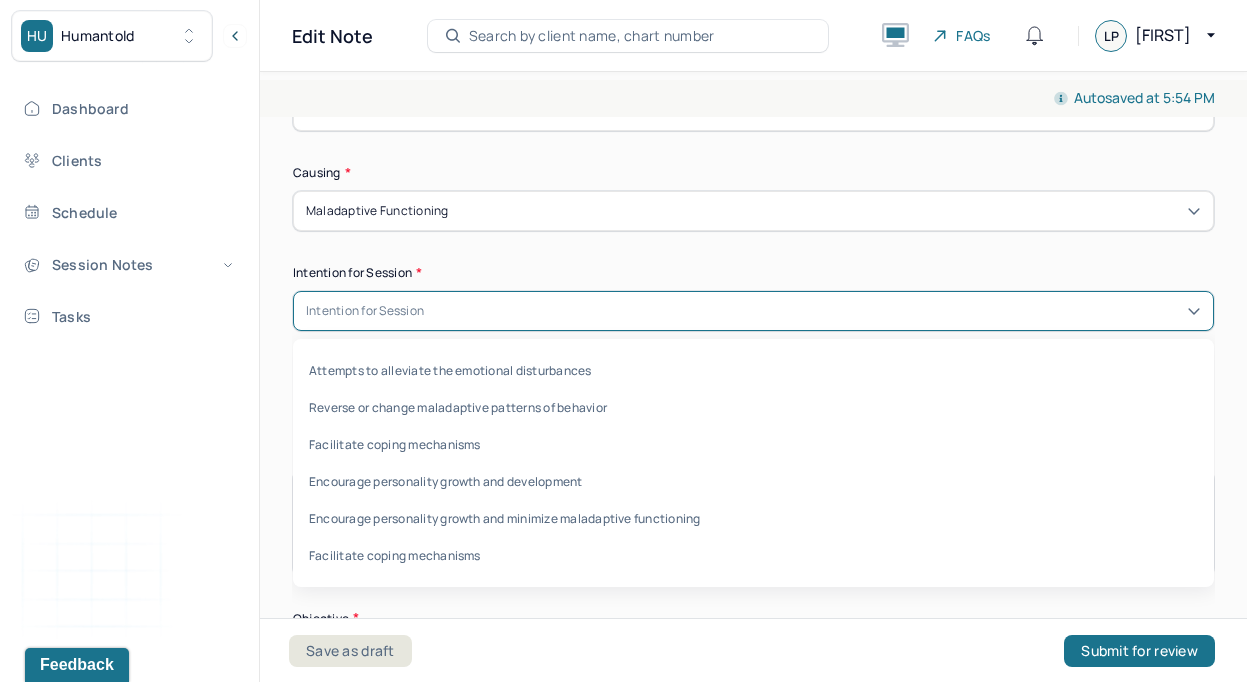 click on "Intention for Session" at bounding box center (753, 311) 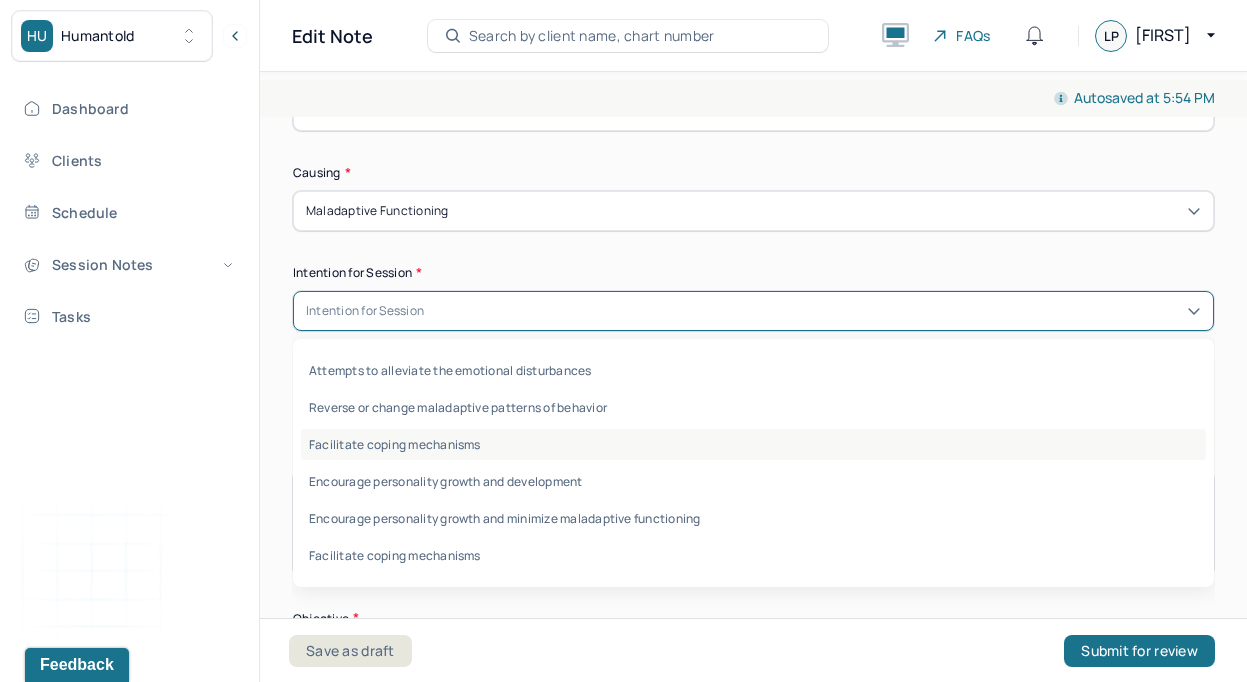 click on "Facilitate coping mechanisms" at bounding box center (753, 444) 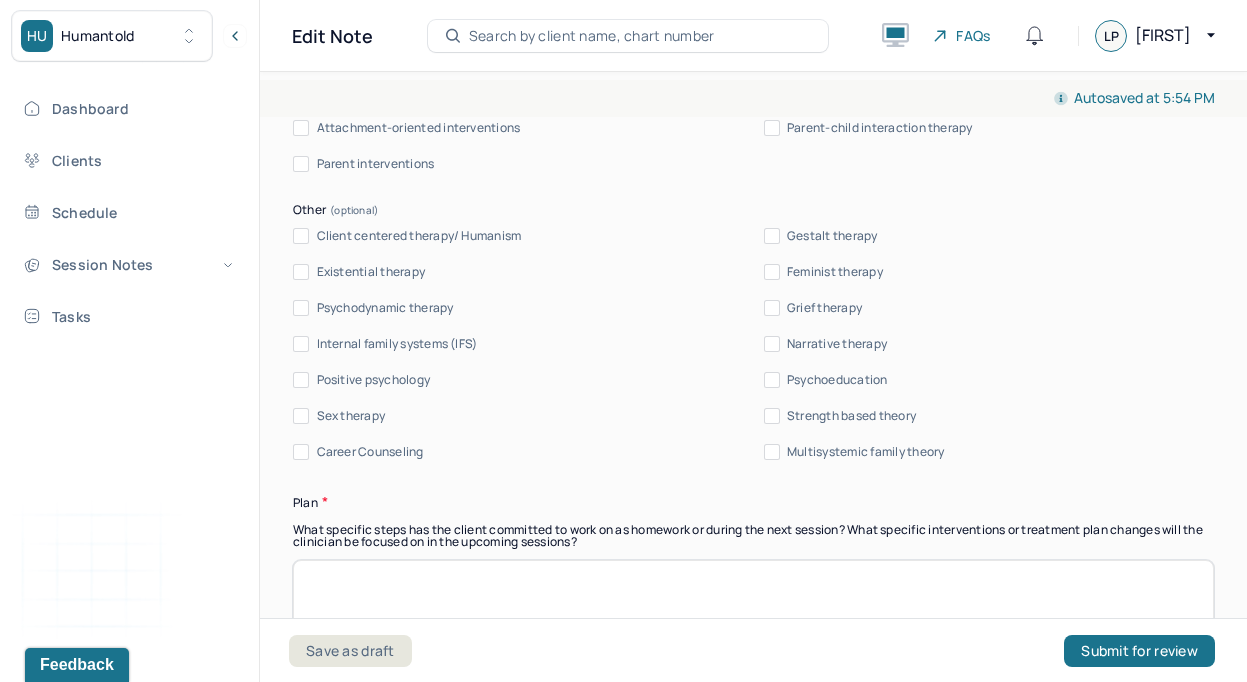 scroll, scrollTop: 2139, scrollLeft: 0, axis: vertical 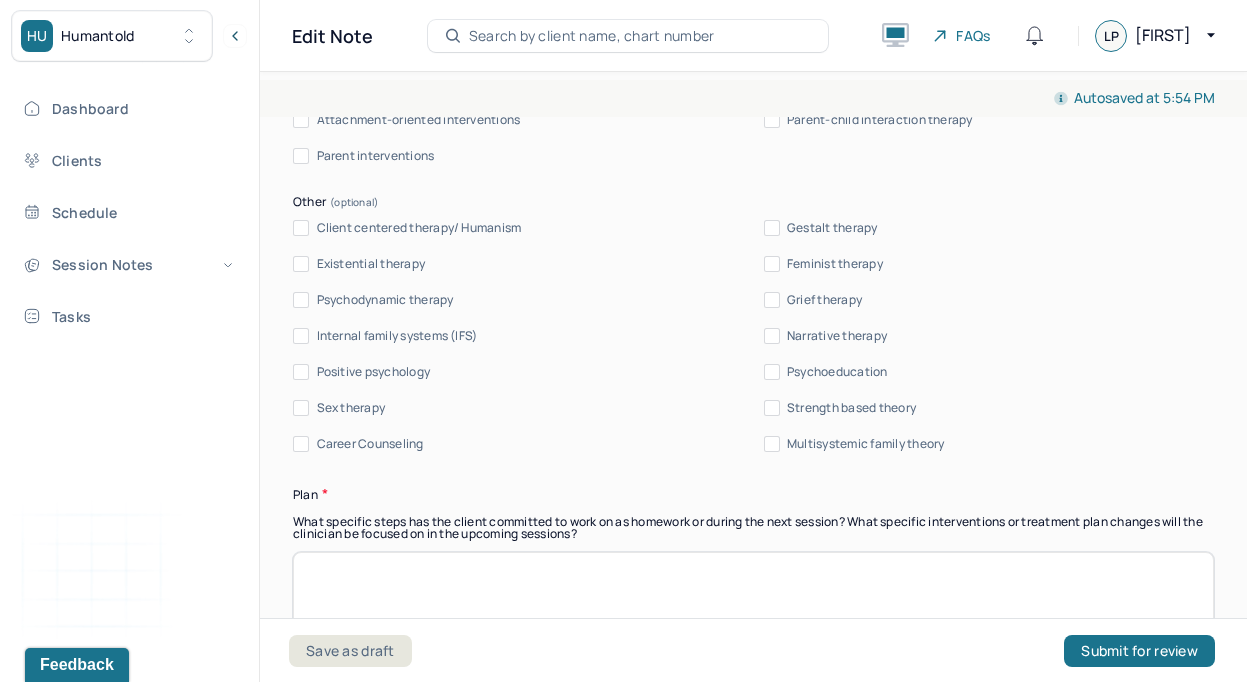 click on "Client centered therapy/ Humanism" at bounding box center (419, 228) 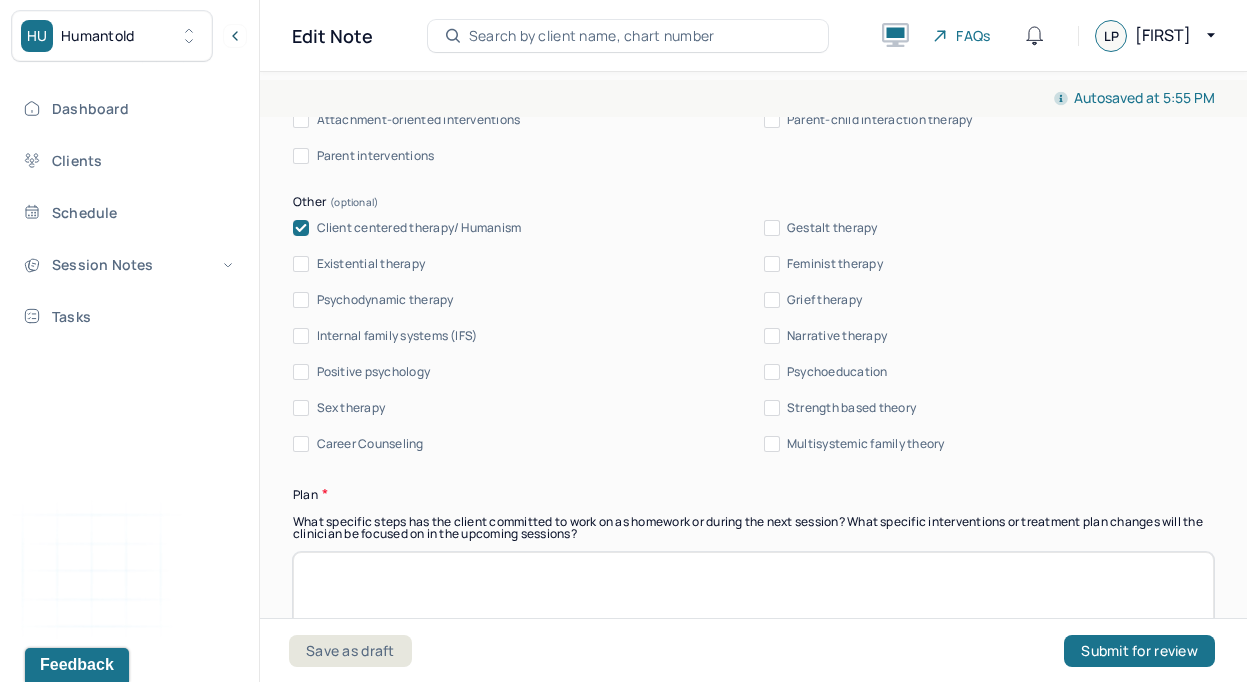 click on "Psychodynamic therapy" at bounding box center (385, 300) 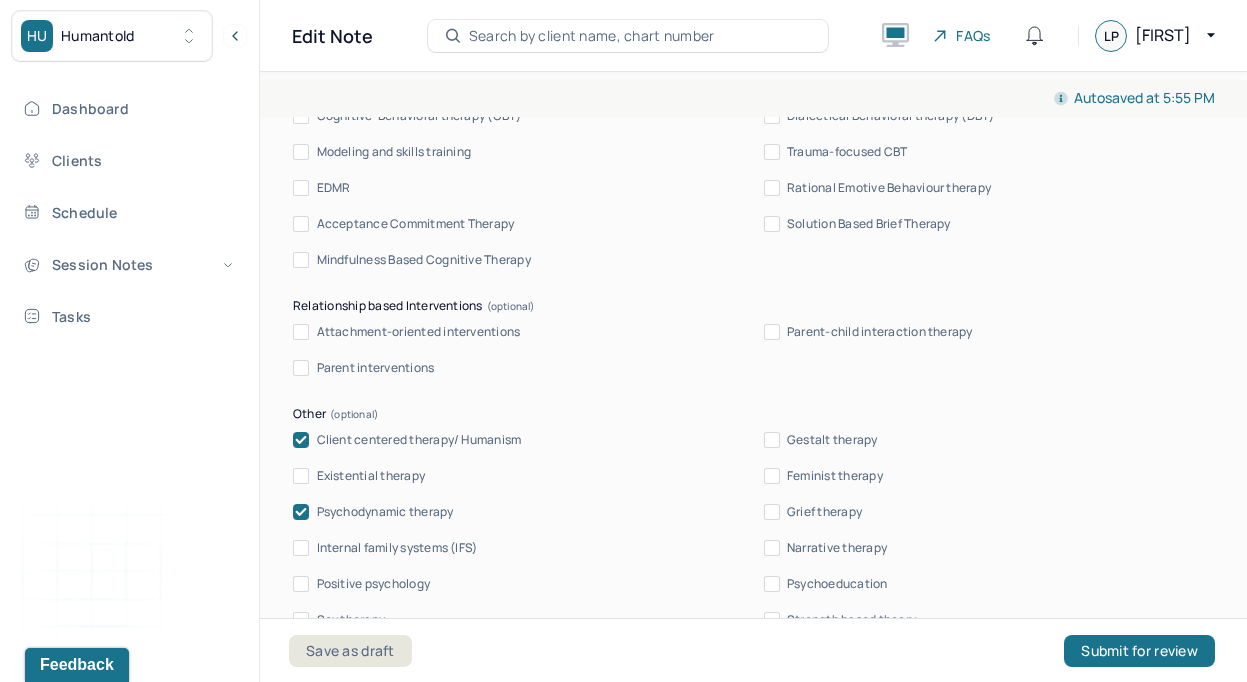 scroll, scrollTop: 1909, scrollLeft: 0, axis: vertical 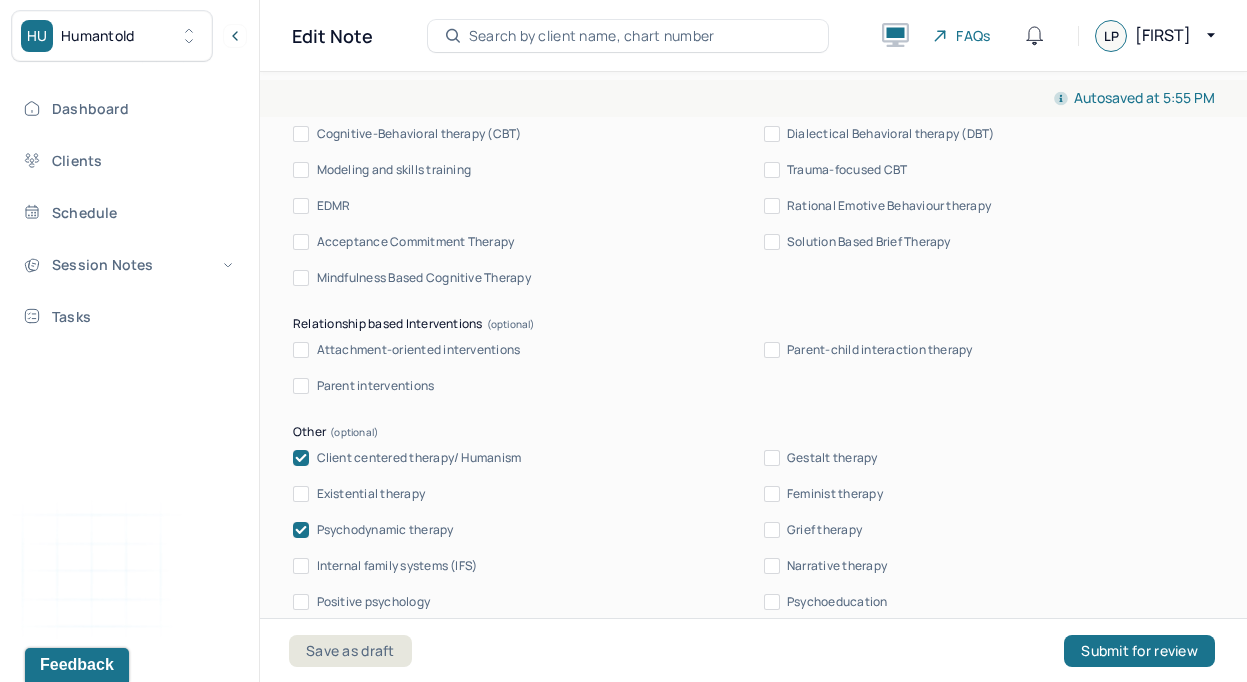 click on "Cognitive-Behavioral therapy (CBT)" at bounding box center [419, 134] 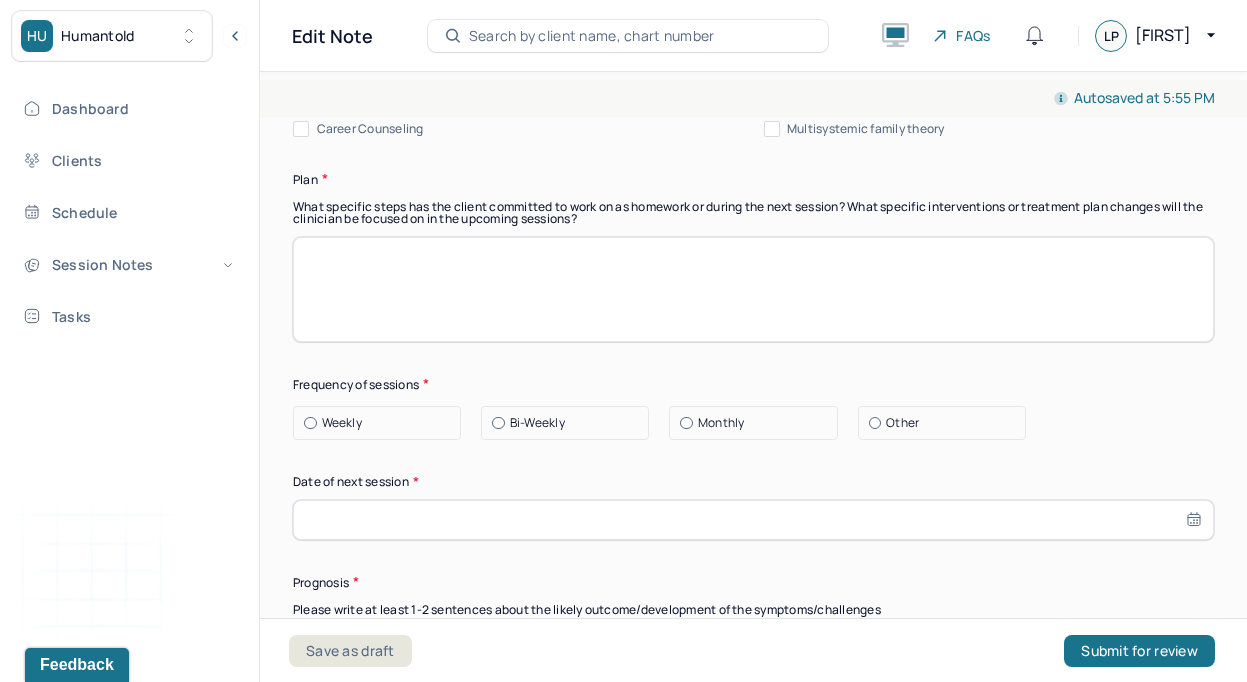 scroll, scrollTop: 2468, scrollLeft: 0, axis: vertical 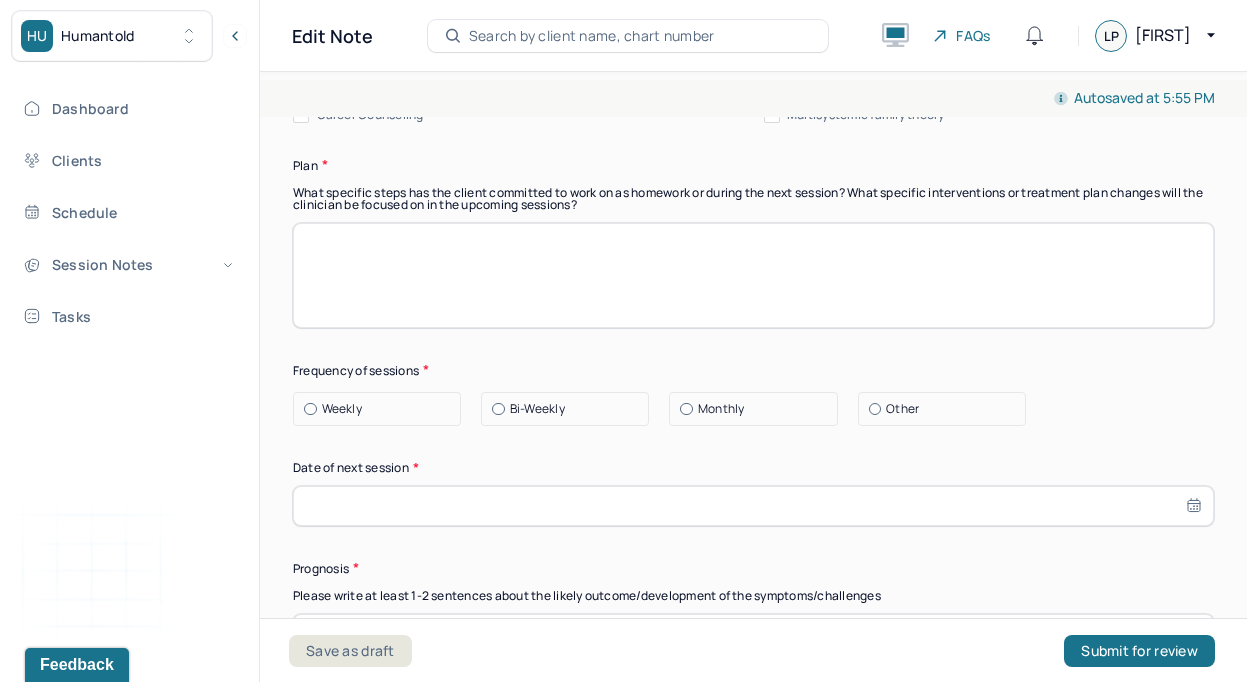 click on "Weekly" at bounding box center [382, 409] 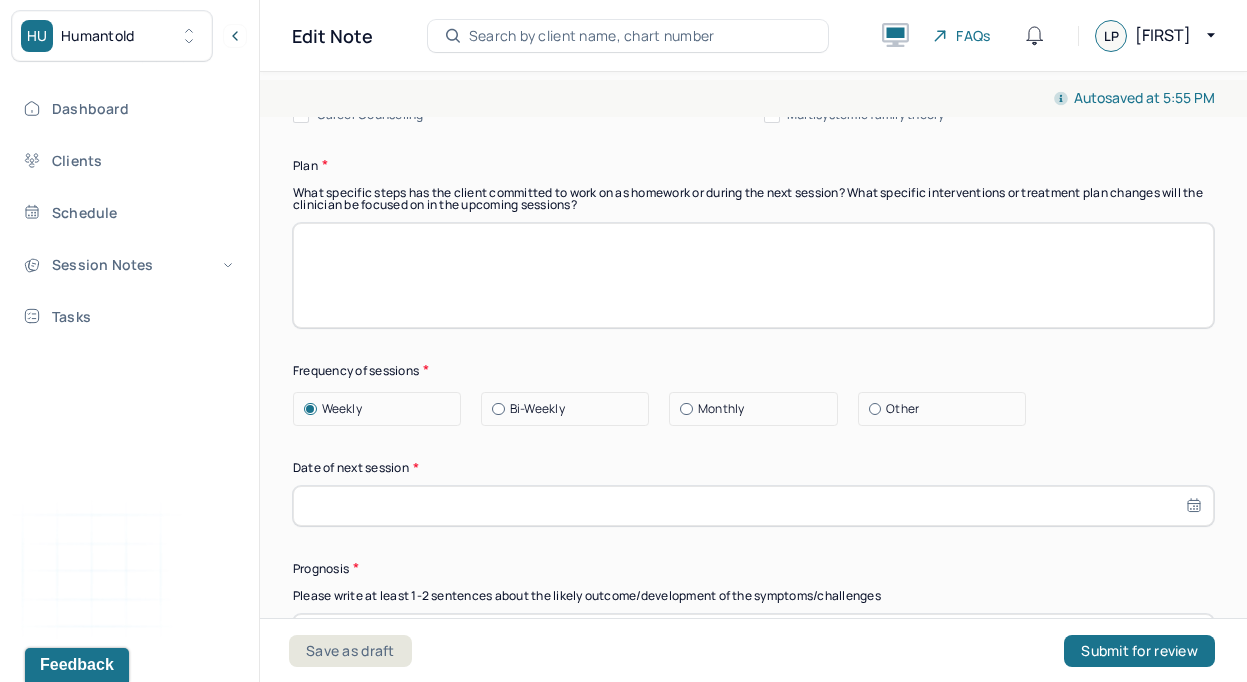 click at bounding box center [753, 506] 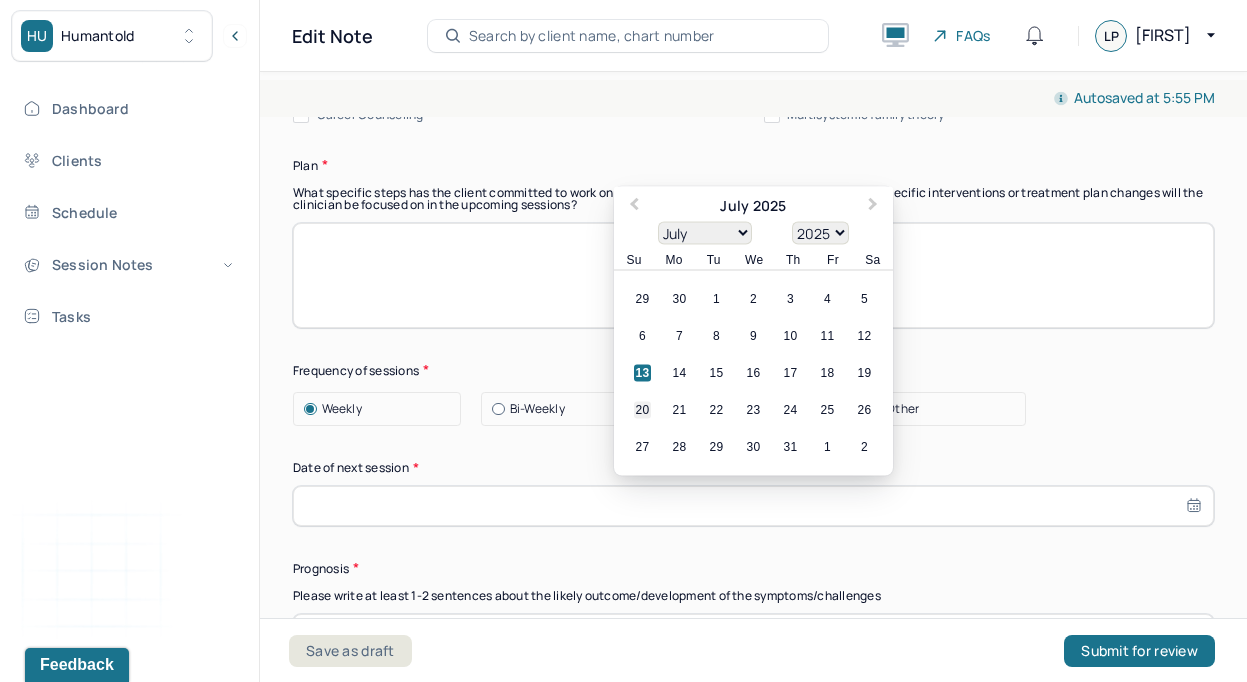 click on "20" at bounding box center (642, 409) 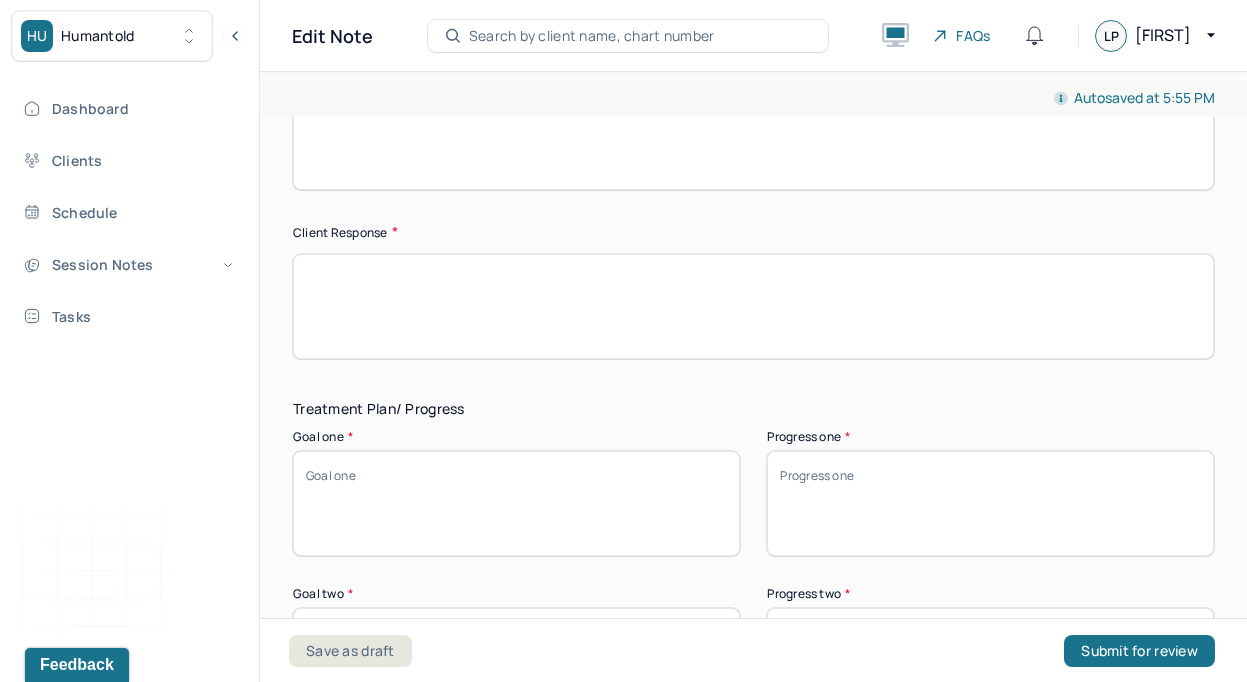 scroll, scrollTop: 3044, scrollLeft: 0, axis: vertical 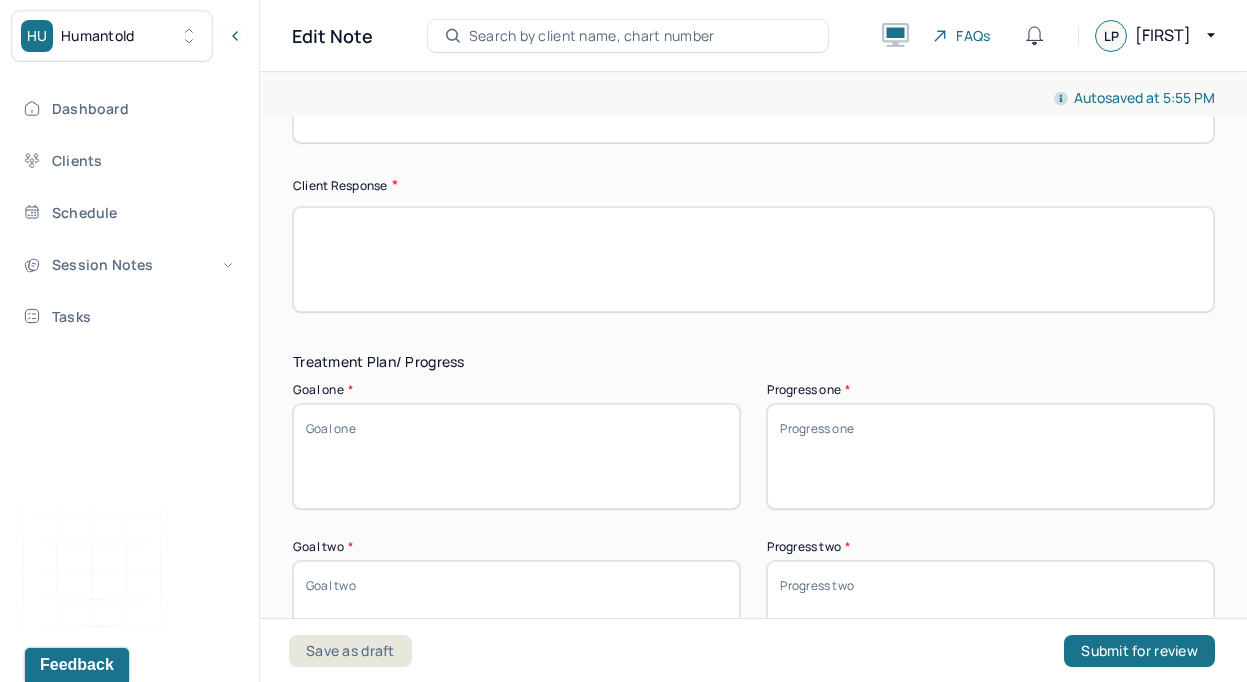 click at bounding box center (753, 259) 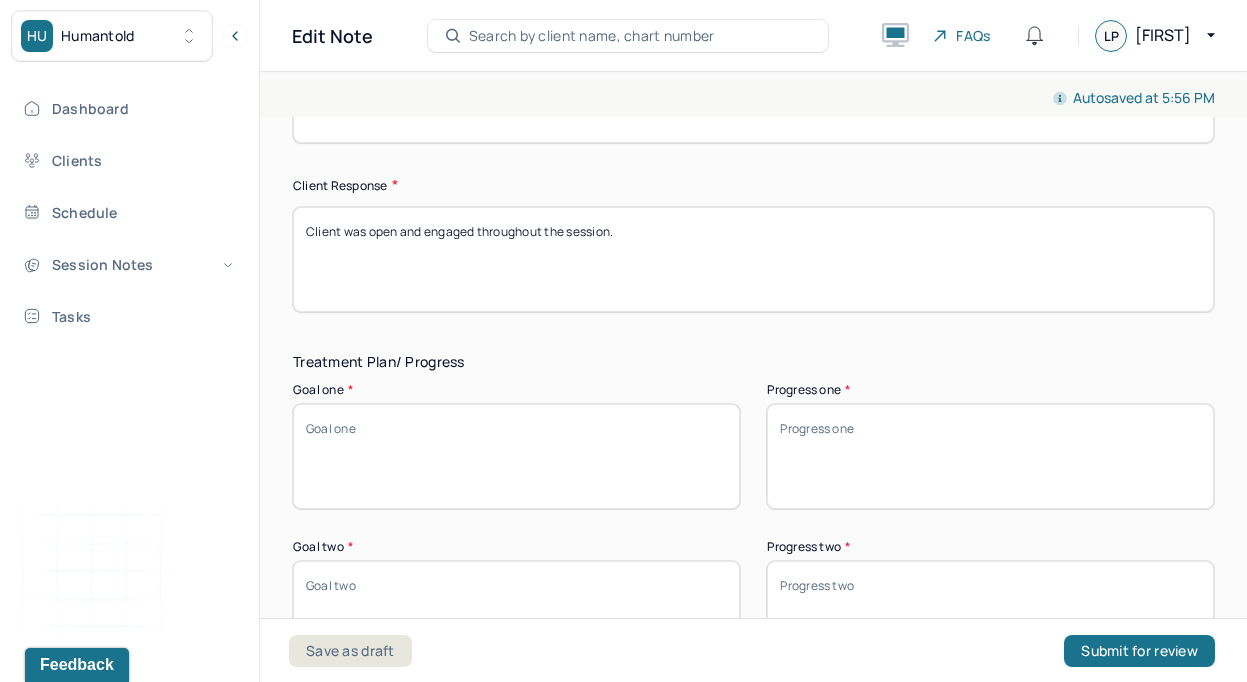 type on "Client was open and engaged throughout the session." 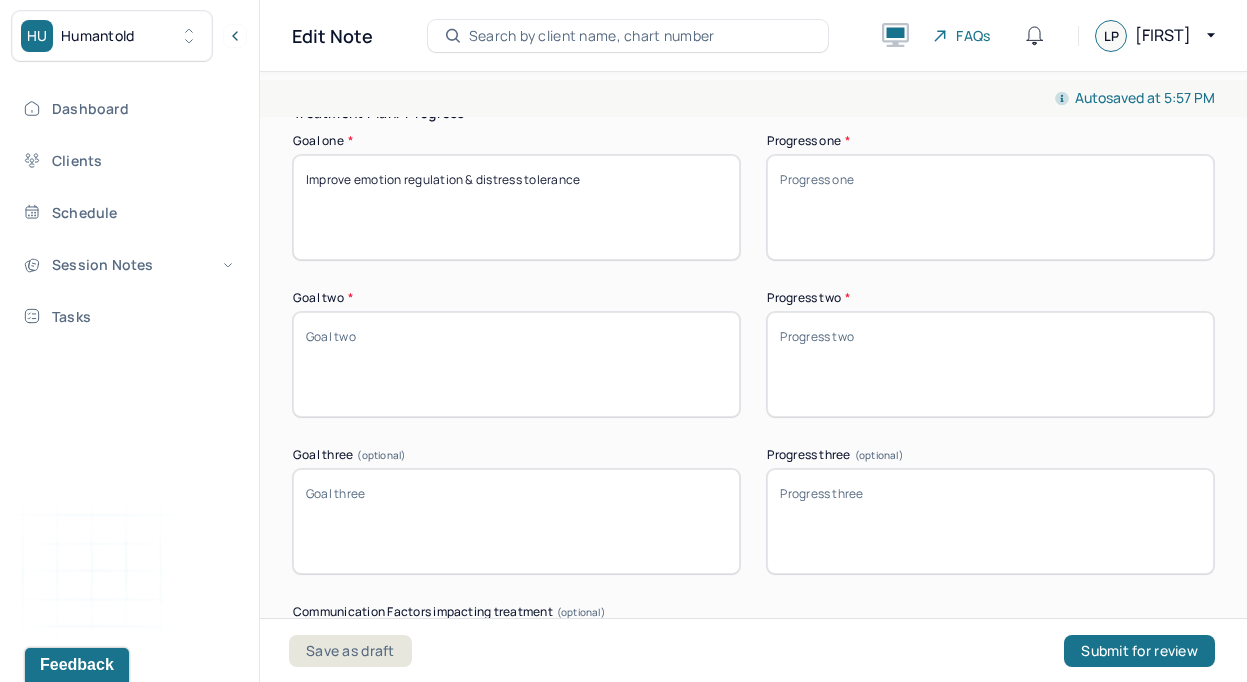 scroll, scrollTop: 3297, scrollLeft: 0, axis: vertical 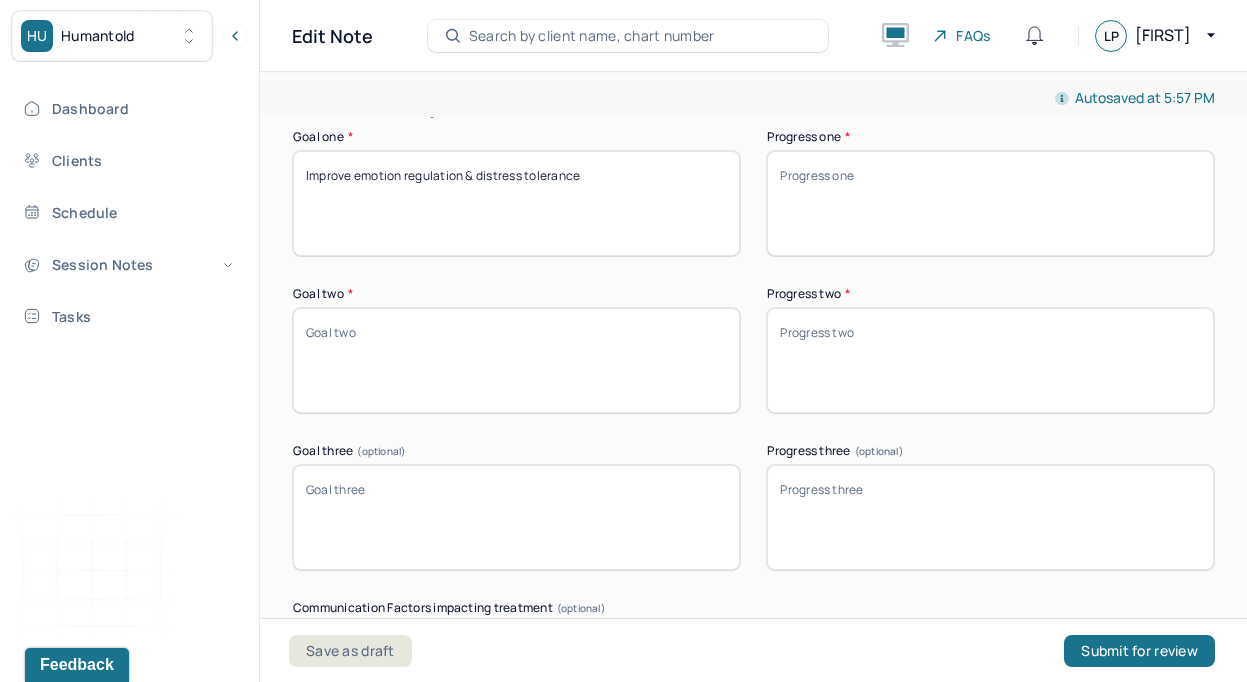 type on "Improve emotion regulation & distress tolerance" 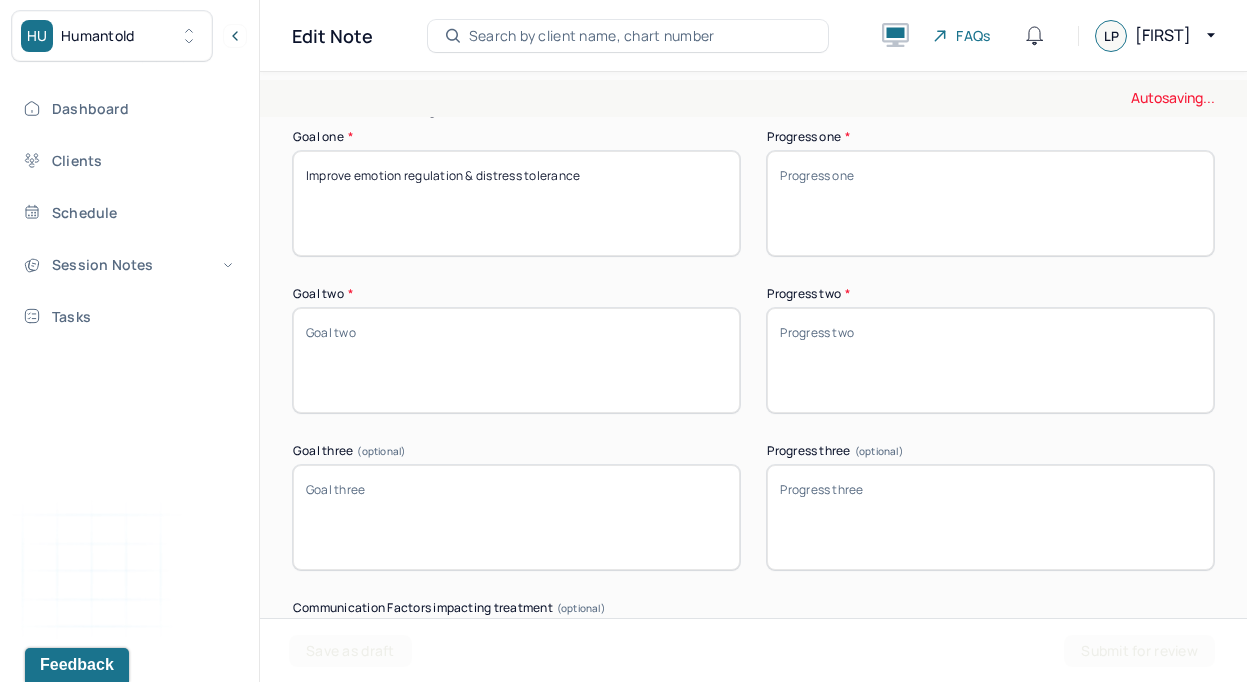 paste on "Reduce maladaptive coping mechanisms (i.e. drinking alcohol daily and intentional dissociation)" 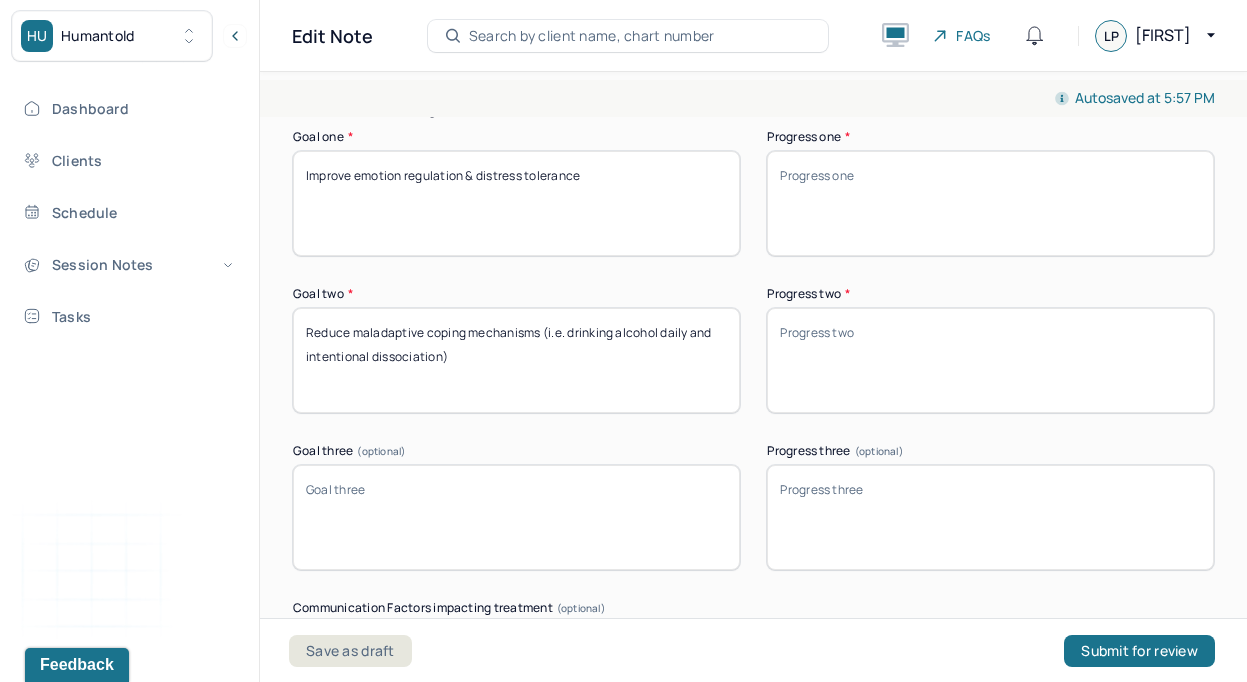 type on "Reduce maladaptive coping mechanisms (i.e. drinking alcohol daily and intentional dissociation)" 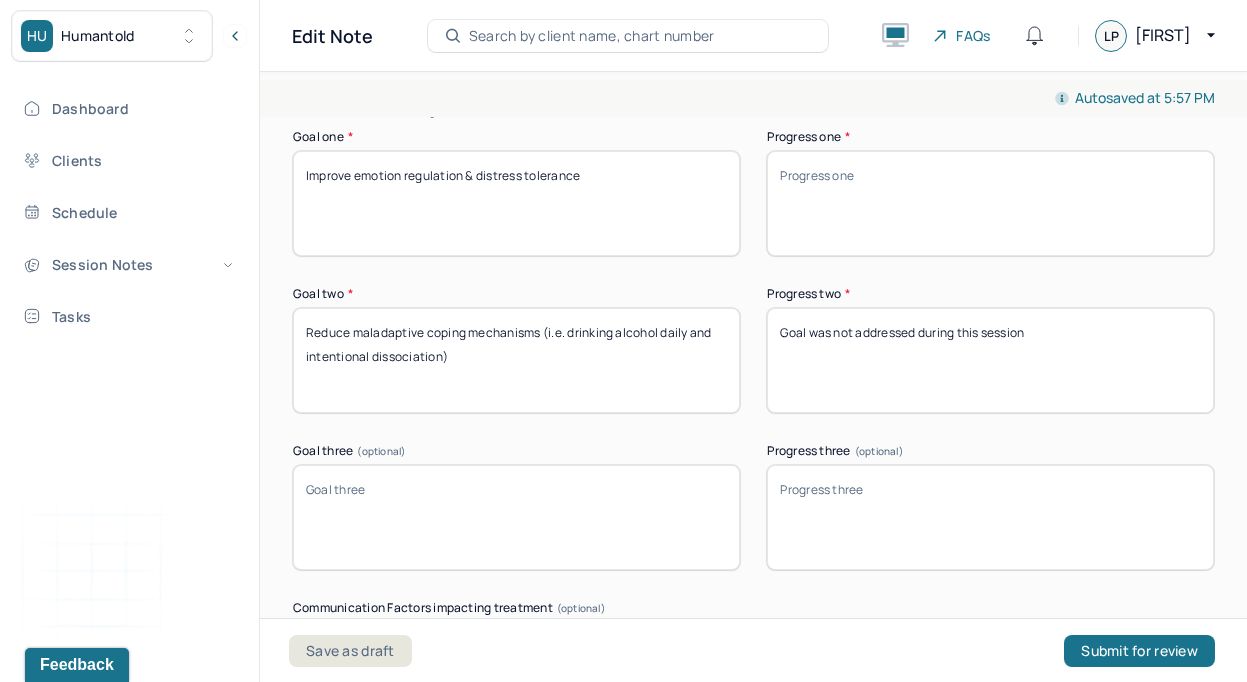 type on "Goal was not addressed during this session" 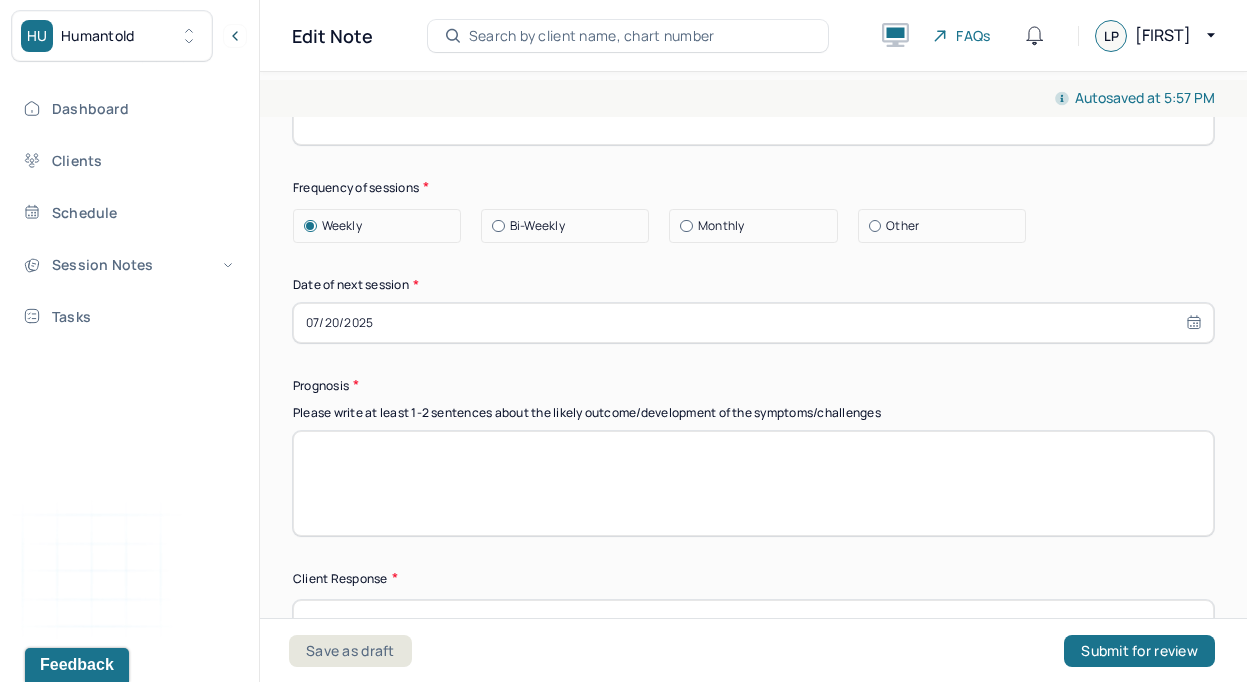 scroll, scrollTop: 2630, scrollLeft: 0, axis: vertical 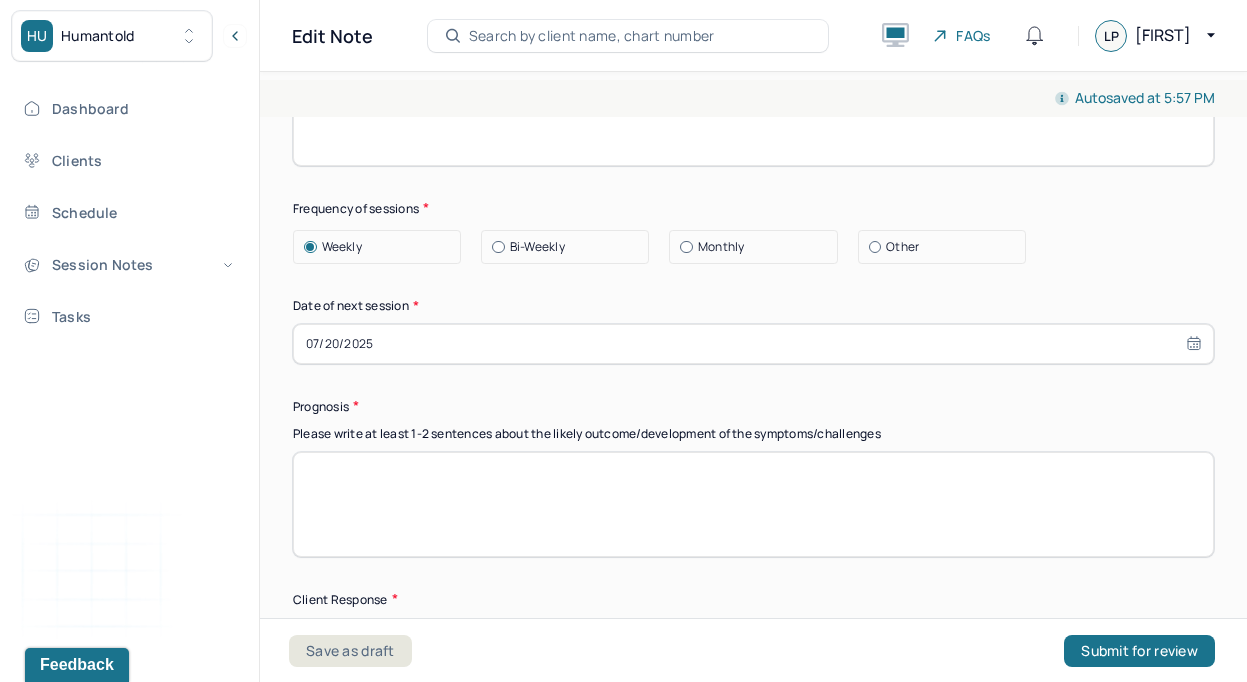type on "Progress. Client explored how her past trauma impacts her well-being today and was able to identify emotions in the process." 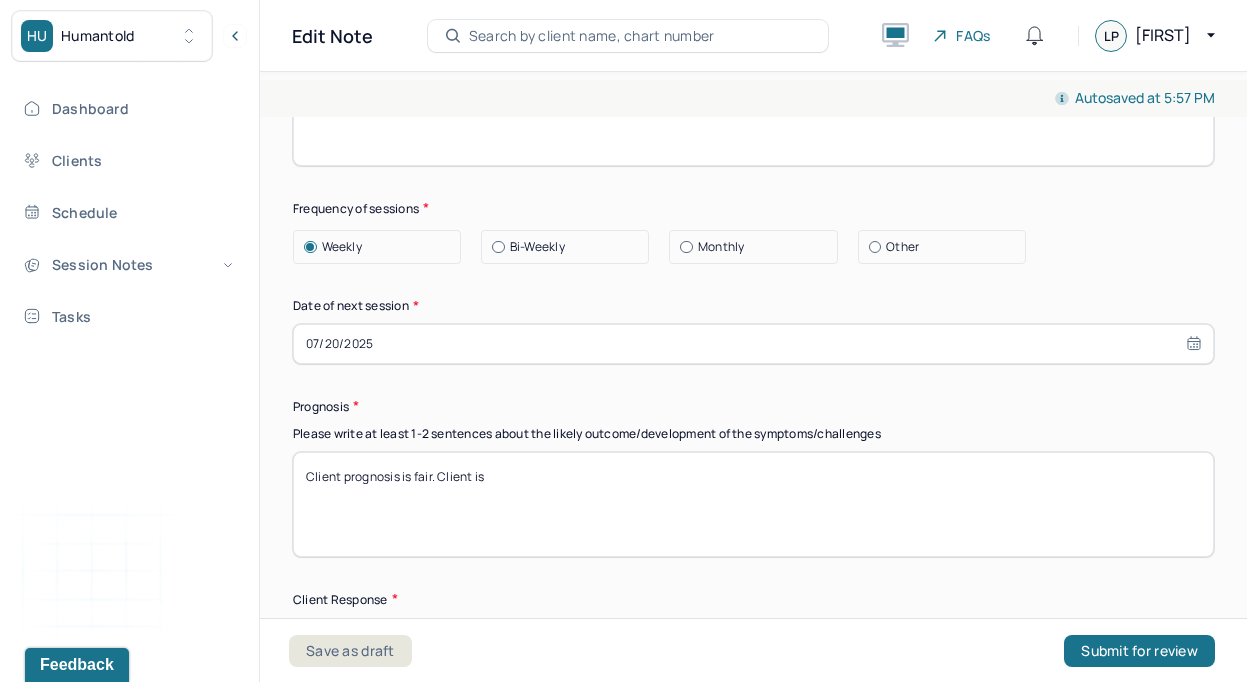 click on "Client prognosis is fair. Client is" at bounding box center [753, 504] 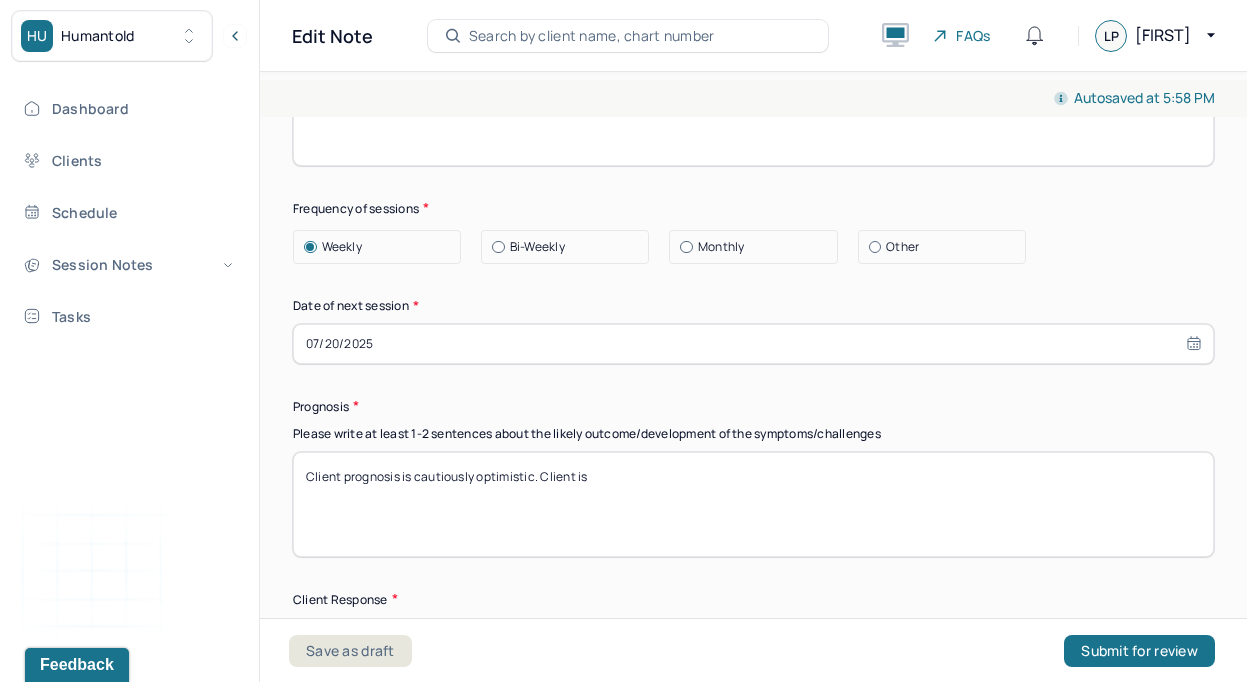 click on "Client prognosis is cautiously optim. Client is" at bounding box center [753, 504] 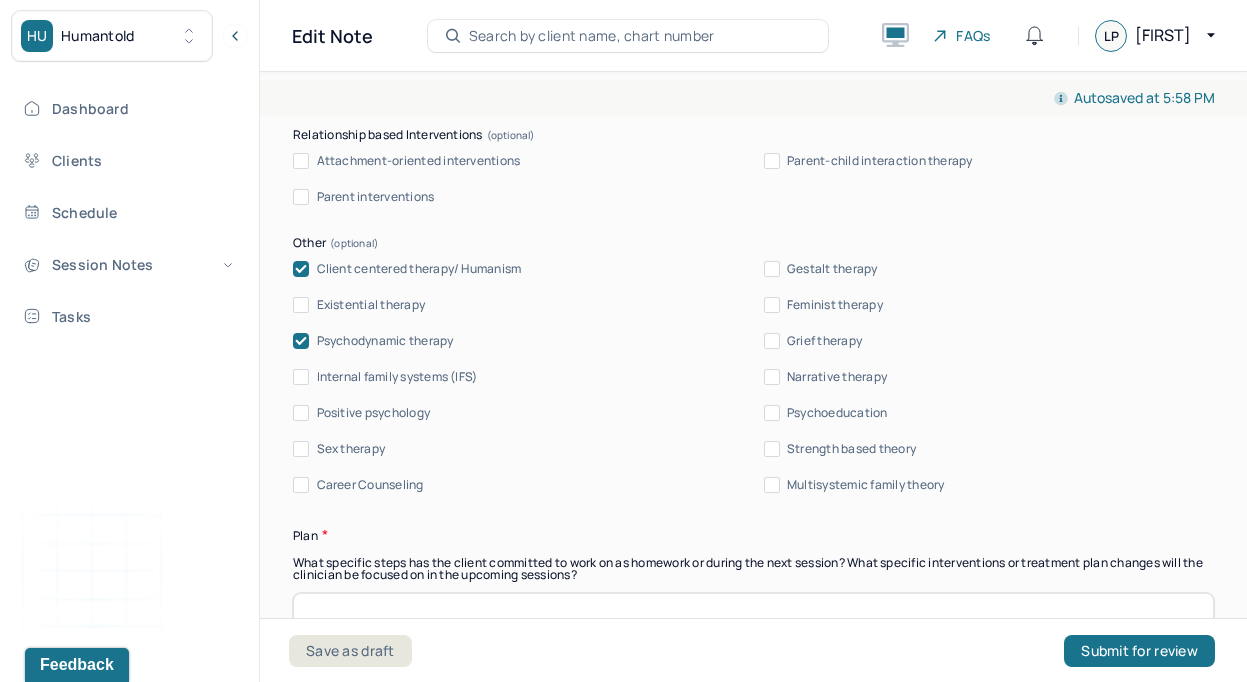scroll, scrollTop: 2183, scrollLeft: 0, axis: vertical 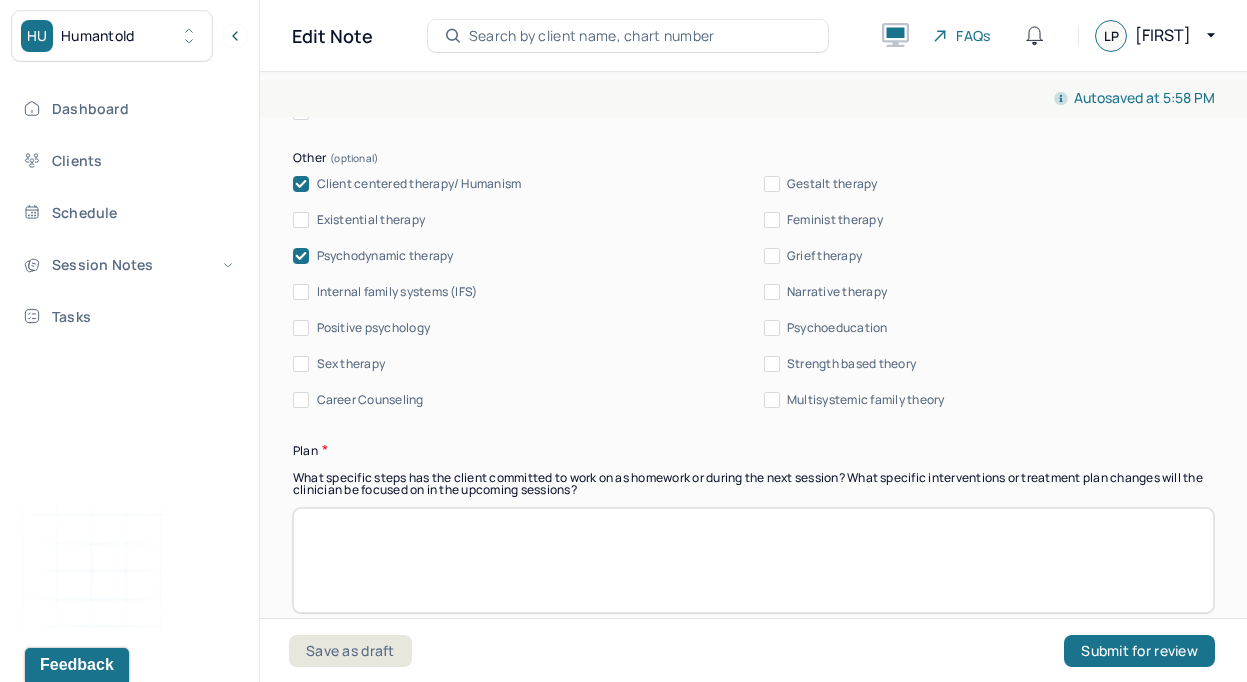 type on "Client prognosis is cautiously optimistic. Client is demonstrating a renewed sense of commitment to improving her mental health outside of the therapeutic space by practicing mindfulness and giving herself grace." 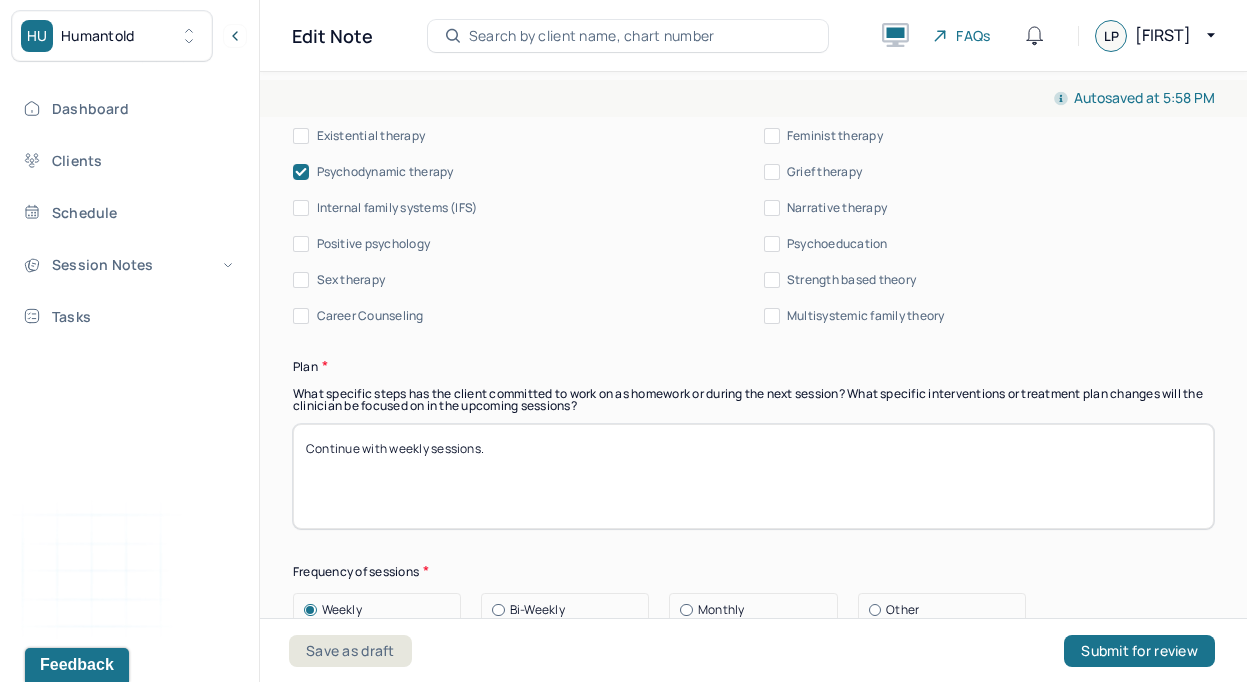 scroll, scrollTop: 2272, scrollLeft: 0, axis: vertical 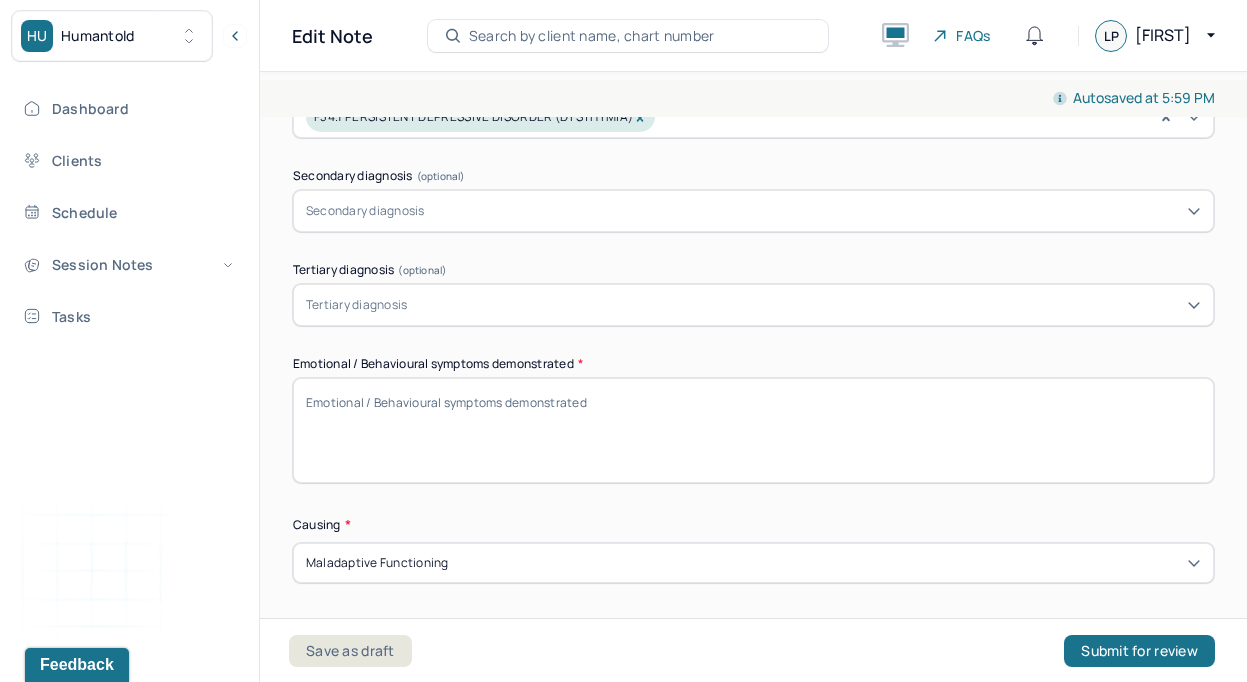 type on "Continue with weekly sessions. Continue integrating various treatment modalities based on client's current needs - including humanism for validation, CBT for reframing thoughts, and psychodynamic therapy to explore how her past impacts her currently." 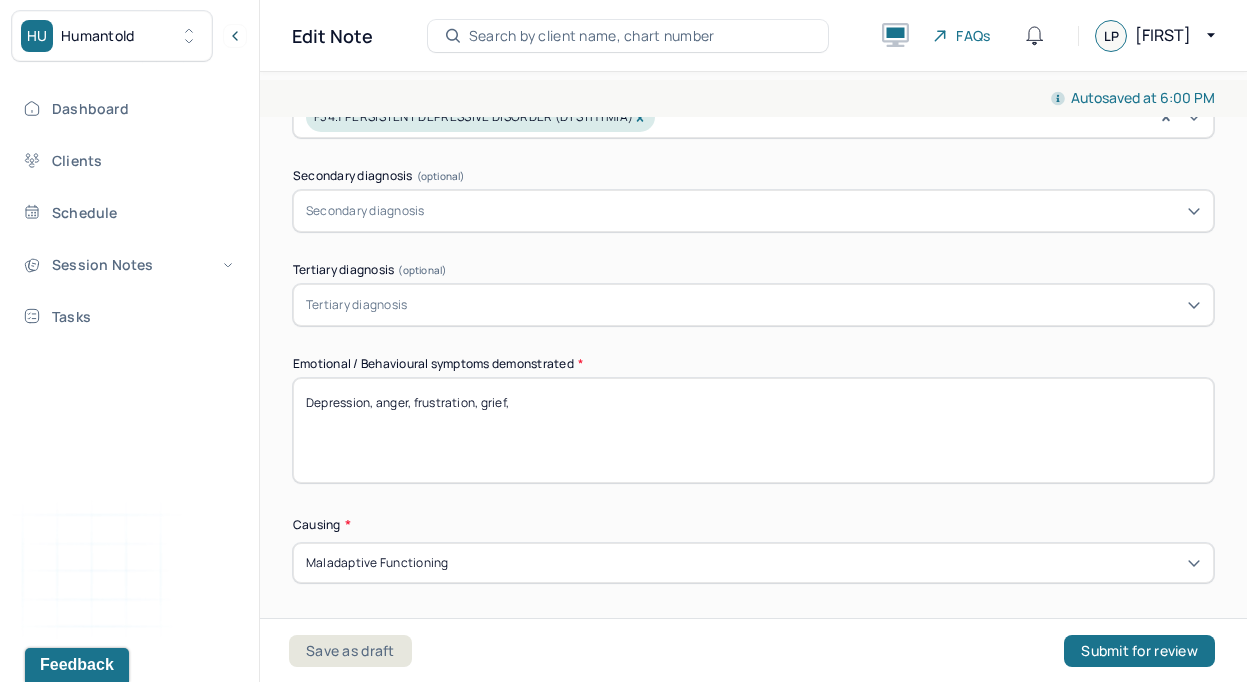 click on "Depression, anger, frustration, grief," at bounding box center [753, 430] 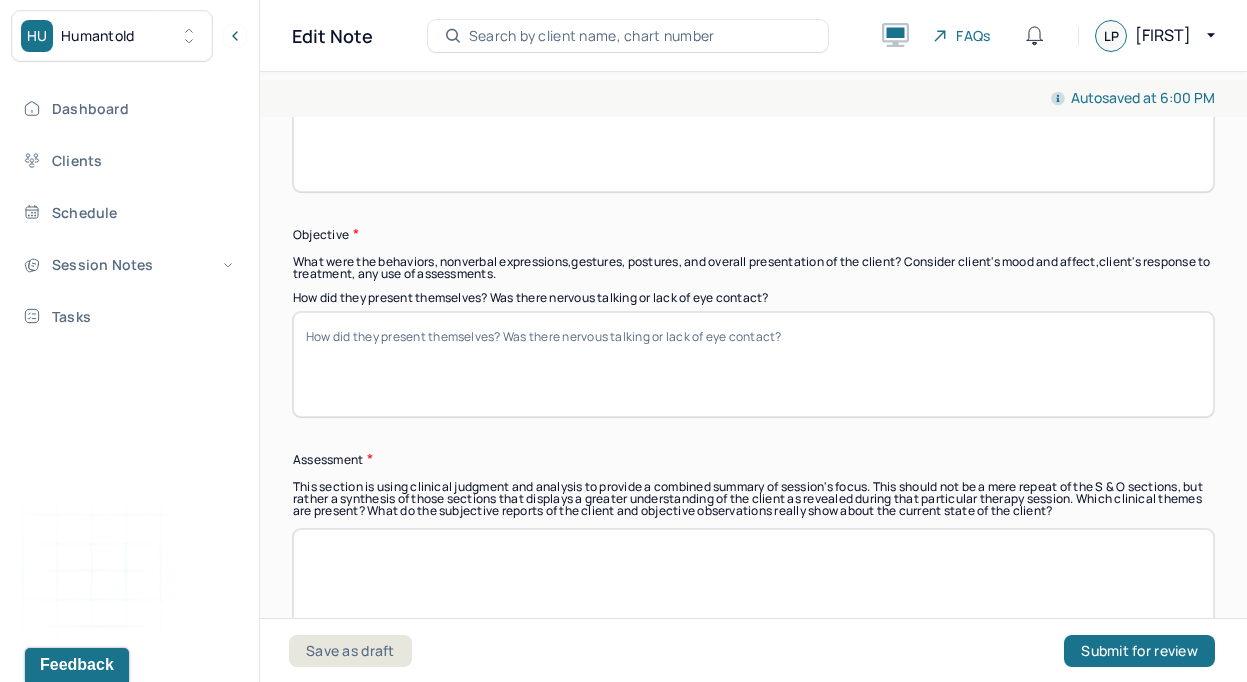 type on "Depression, anger, frustration, and grief" 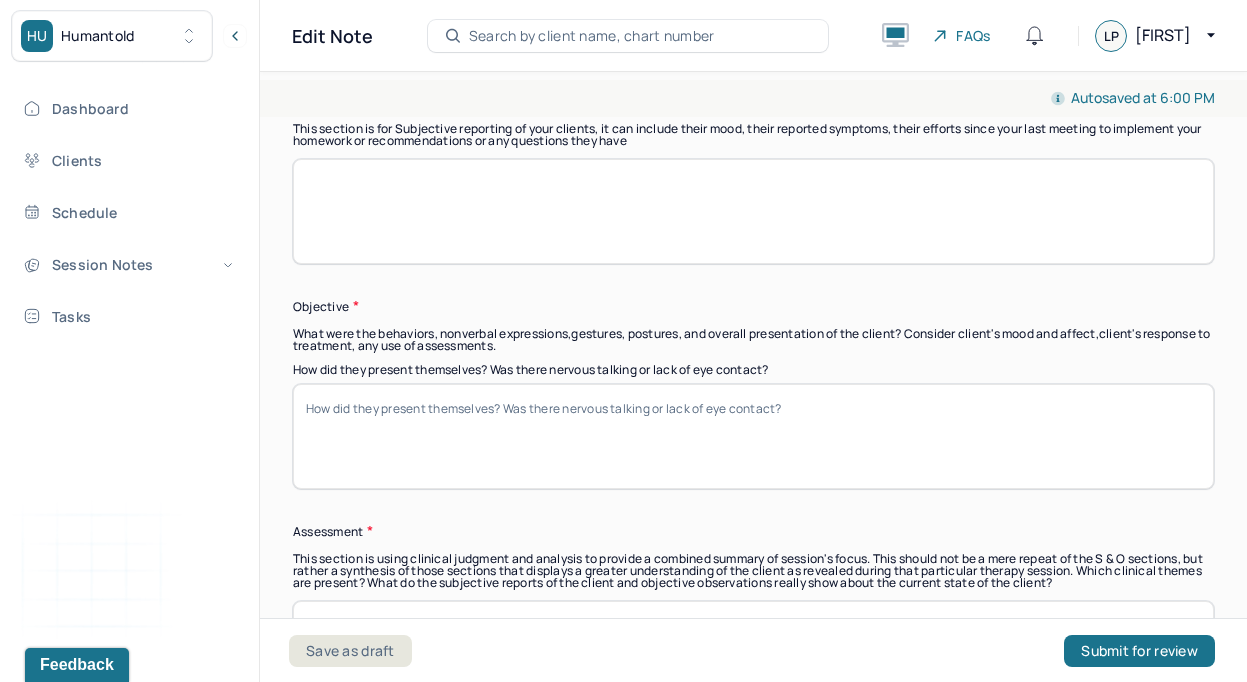 scroll, scrollTop: 1131, scrollLeft: 0, axis: vertical 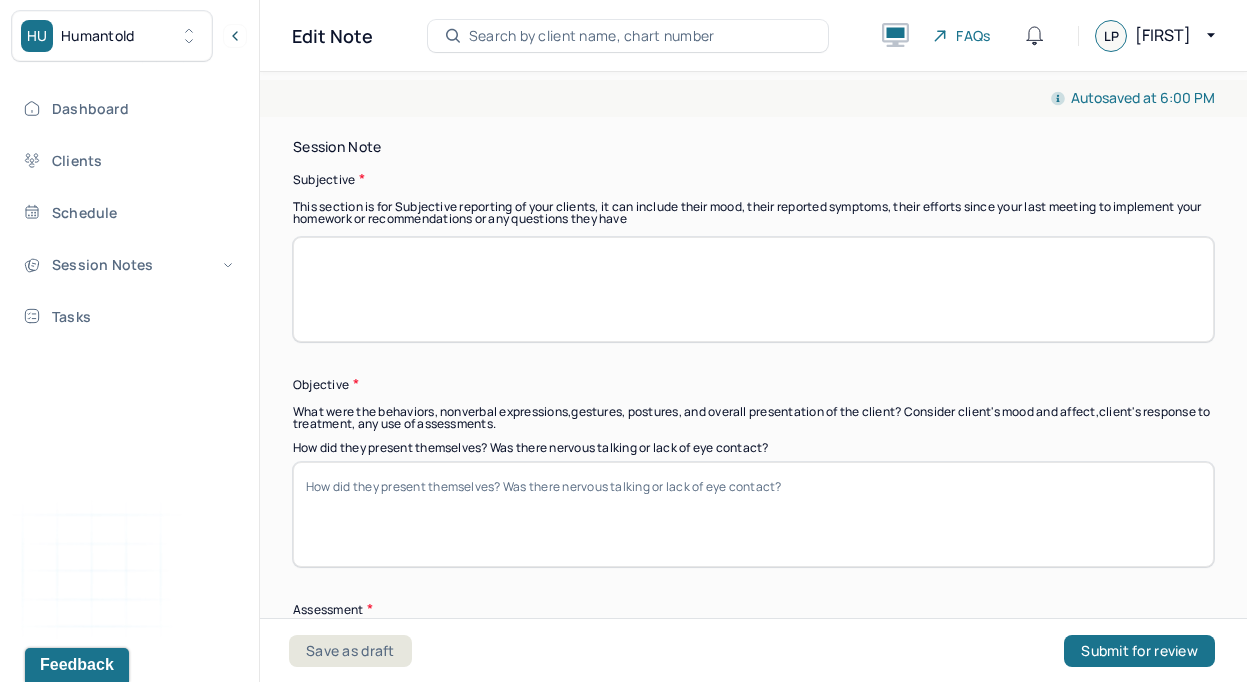 click at bounding box center [753, 289] 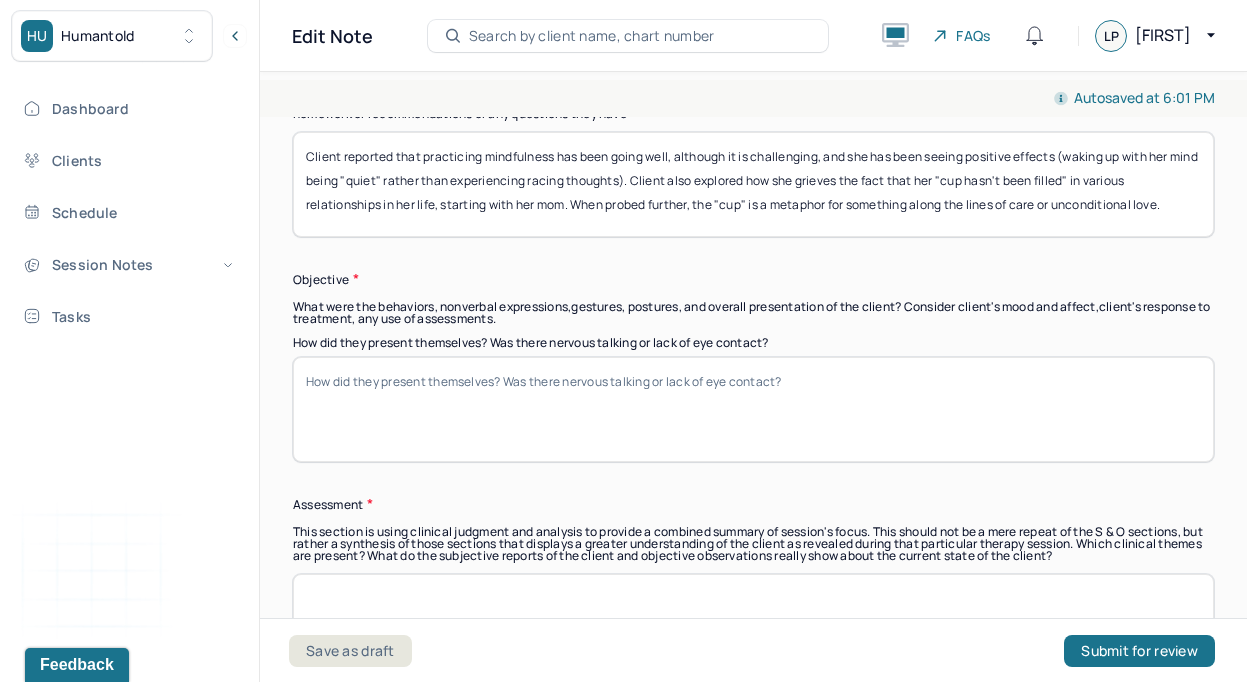 scroll, scrollTop: 1235, scrollLeft: 0, axis: vertical 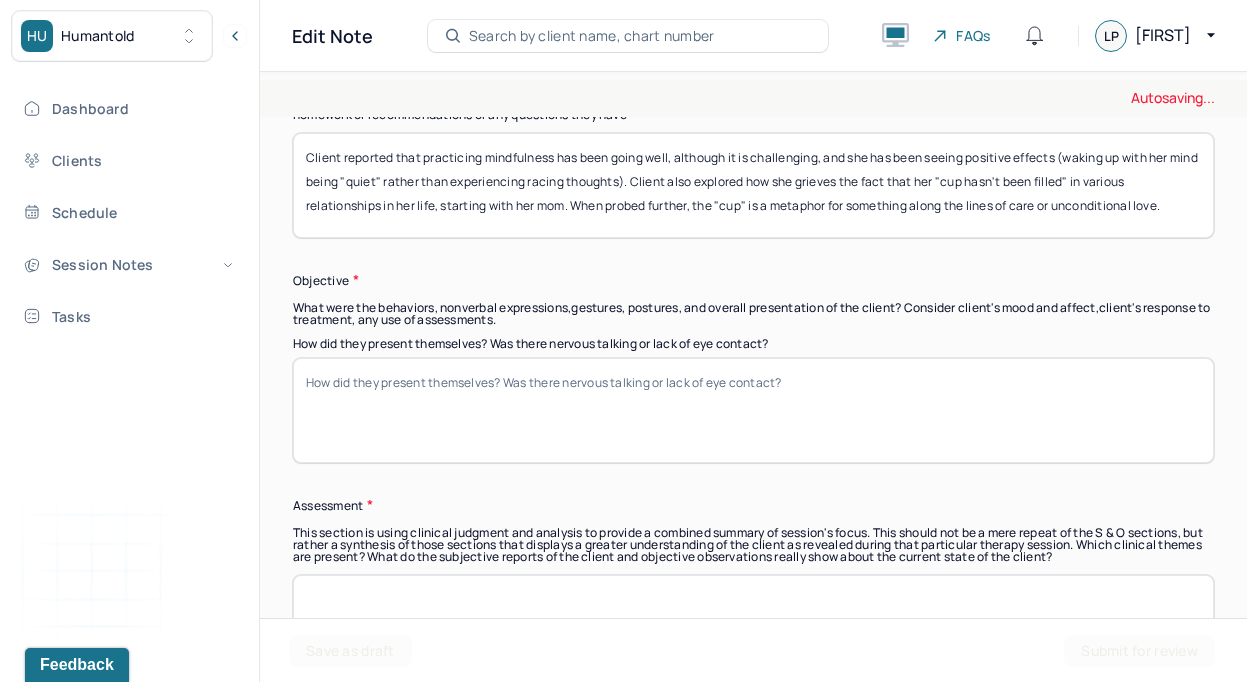 type on "Client reported that practicing mindfulness has been going well, although it is challenging, and she has been seeing positive effects (waking up with her mind being "quiet" rather than experiencing racing thoughts). Client also explored how she grieves the fact that her "cup hasn't been filled" in various relationships in her life, starting with her mom. When probed further, the "cup" is a metaphor for something along the lines of care or unconditional love." 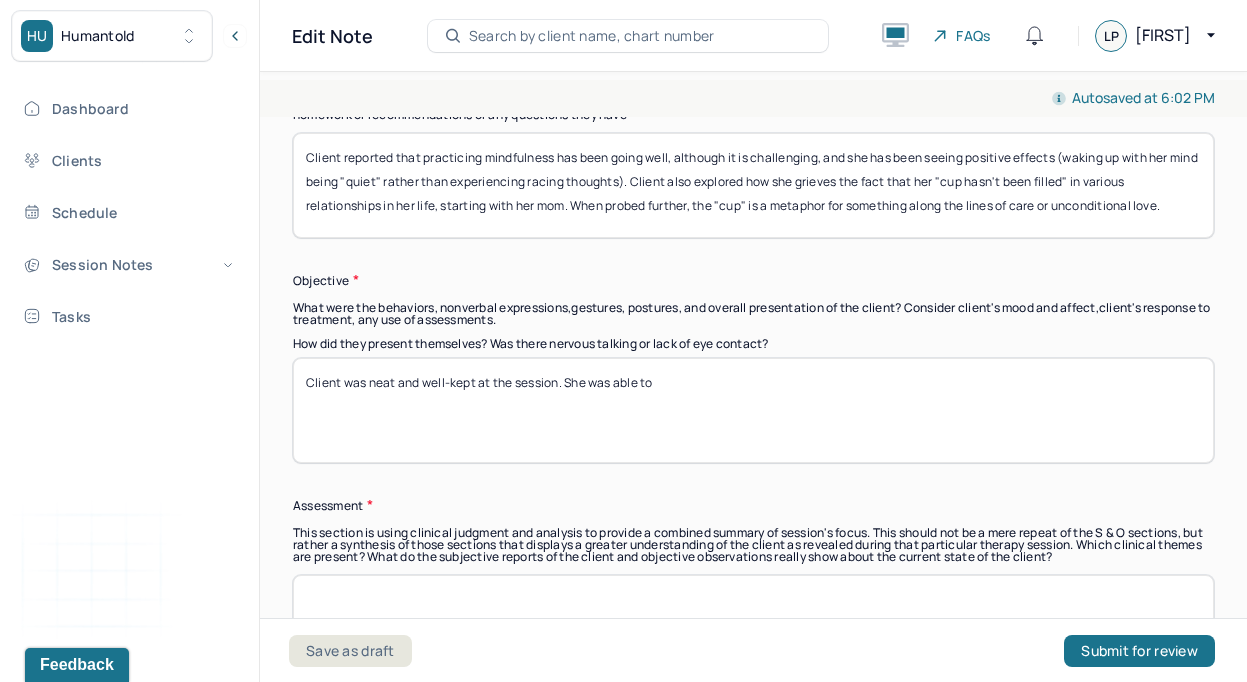click on "Client was neat and well-kept at the session. She was able to" at bounding box center [753, 410] 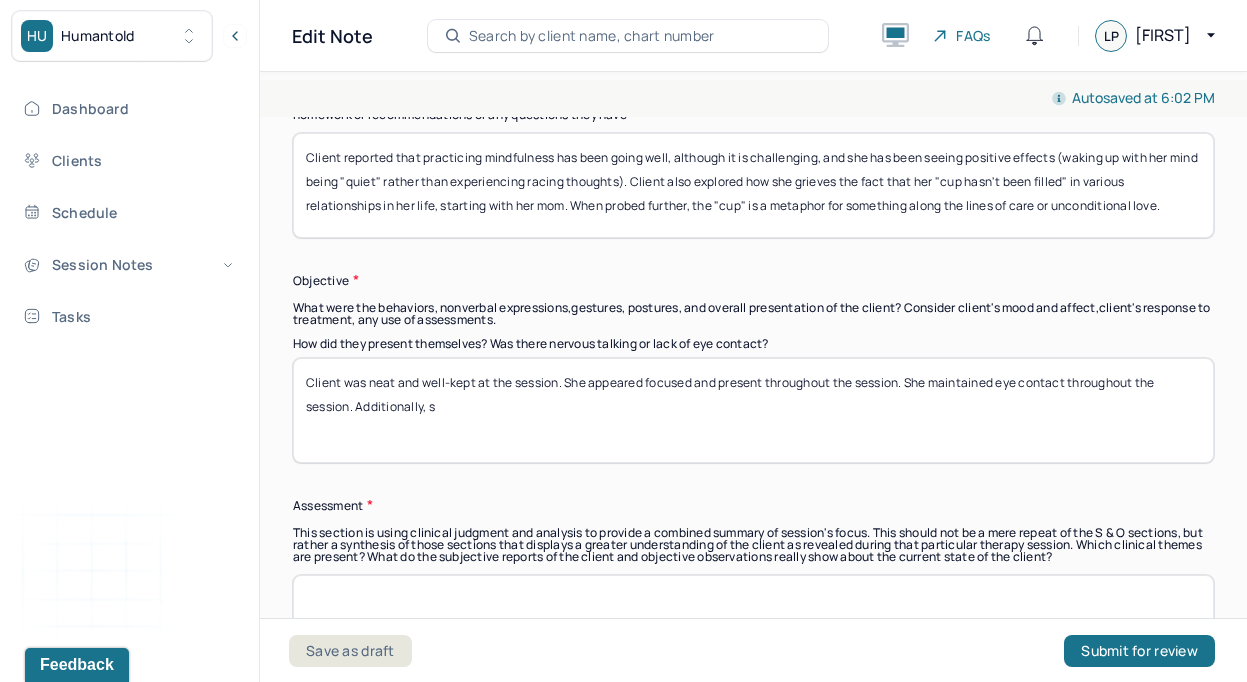 scroll, scrollTop: 1237, scrollLeft: 0, axis: vertical 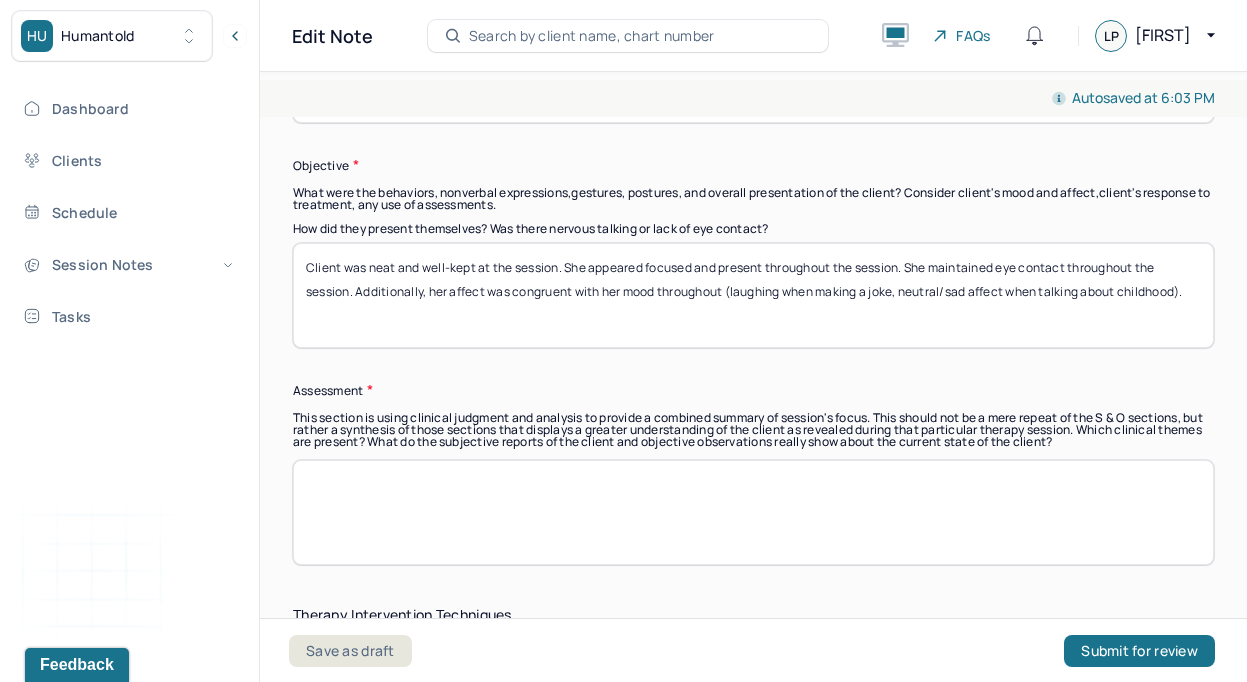 type on "Client was neat and well-kept at the session. She appeared focused and present throughout the session. She maintained eye contact throughout the session. Additionally, her affect was congruent with her mood throughout (laughing when making a joke, neutral/sad affect when talking about childhood)." 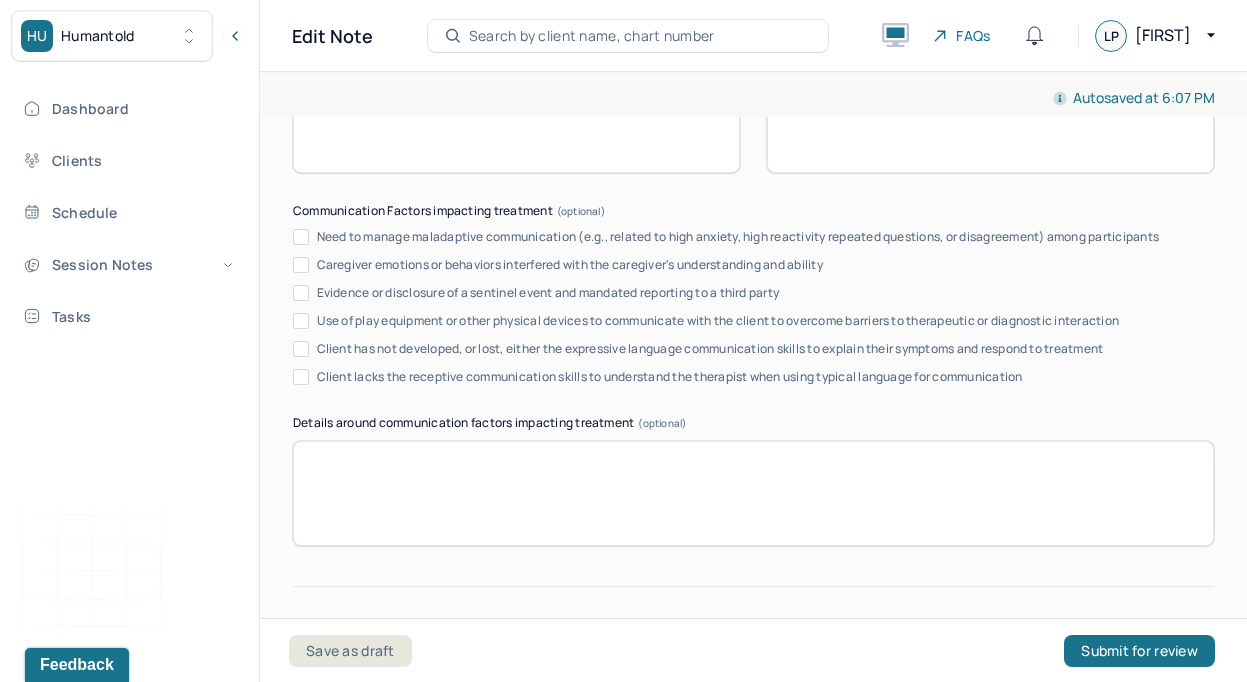scroll, scrollTop: 3904, scrollLeft: 0, axis: vertical 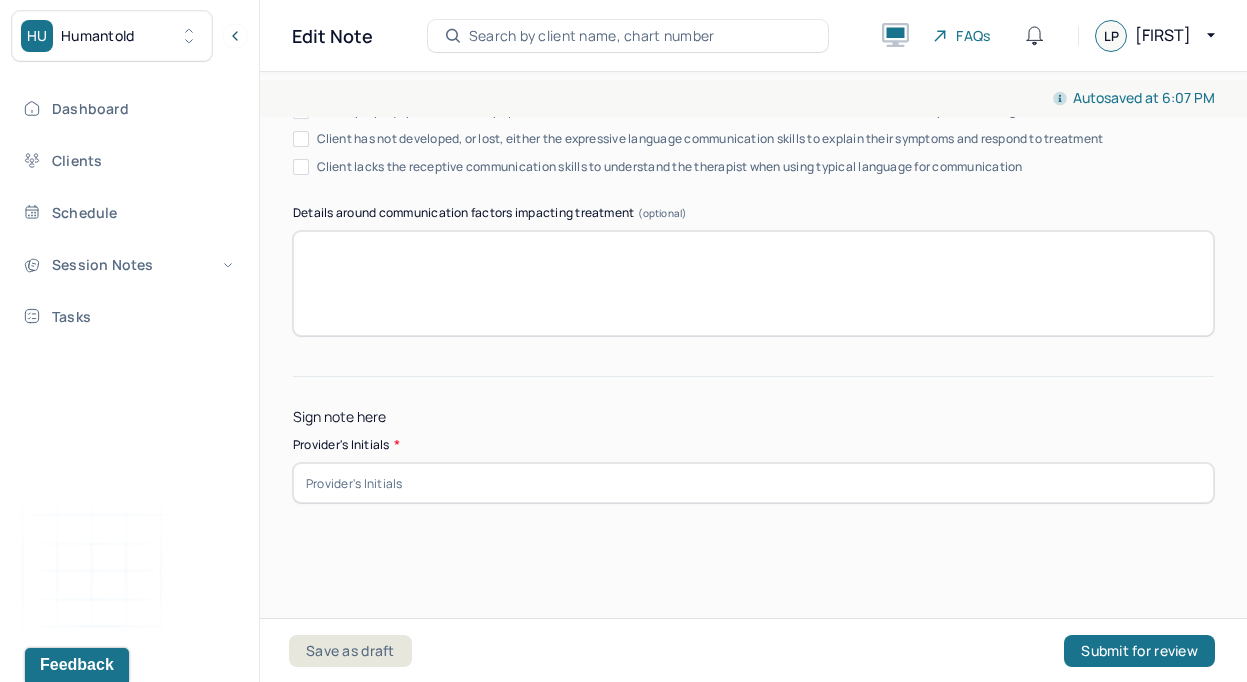 type on "Client reported that she is still experiencing depressive thoughts, supporting the diagnosis. Clinician used humanism to validate client's thoughts and CBT to challenge some of the thought patterns. Additionally, psychodynamic therapy was used to explore client's trauma with her mother and how that impacts her relationships and mood today." 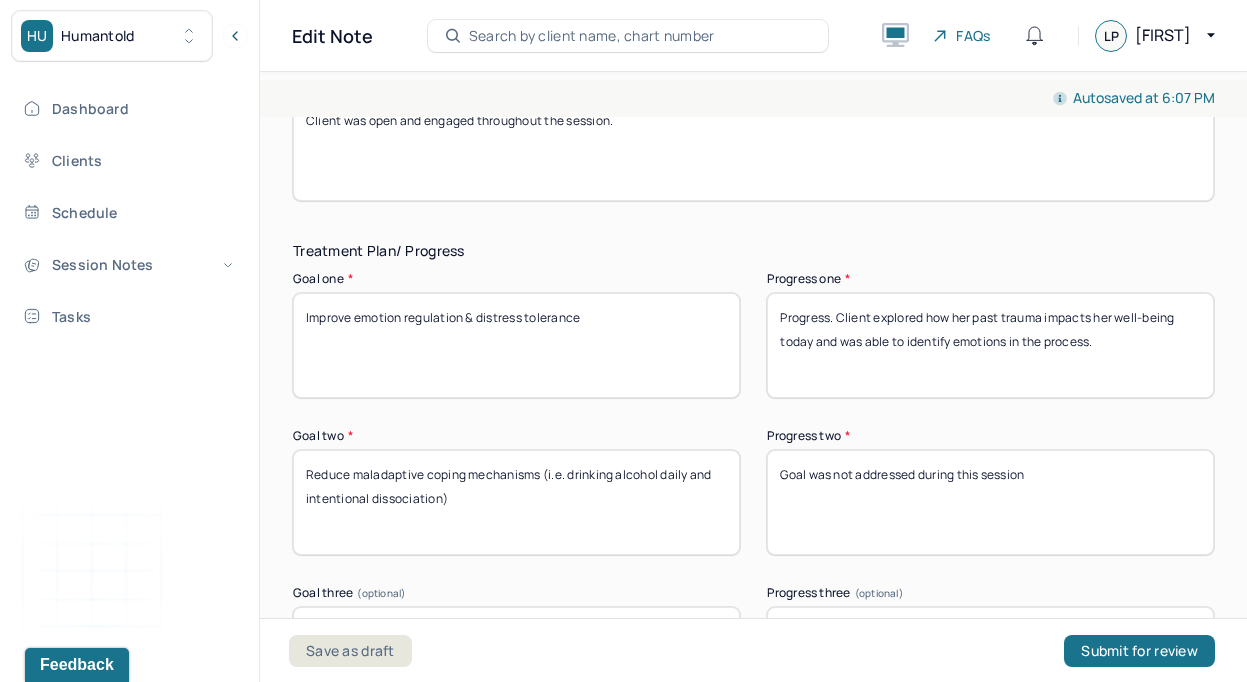 scroll, scrollTop: 3148, scrollLeft: 0, axis: vertical 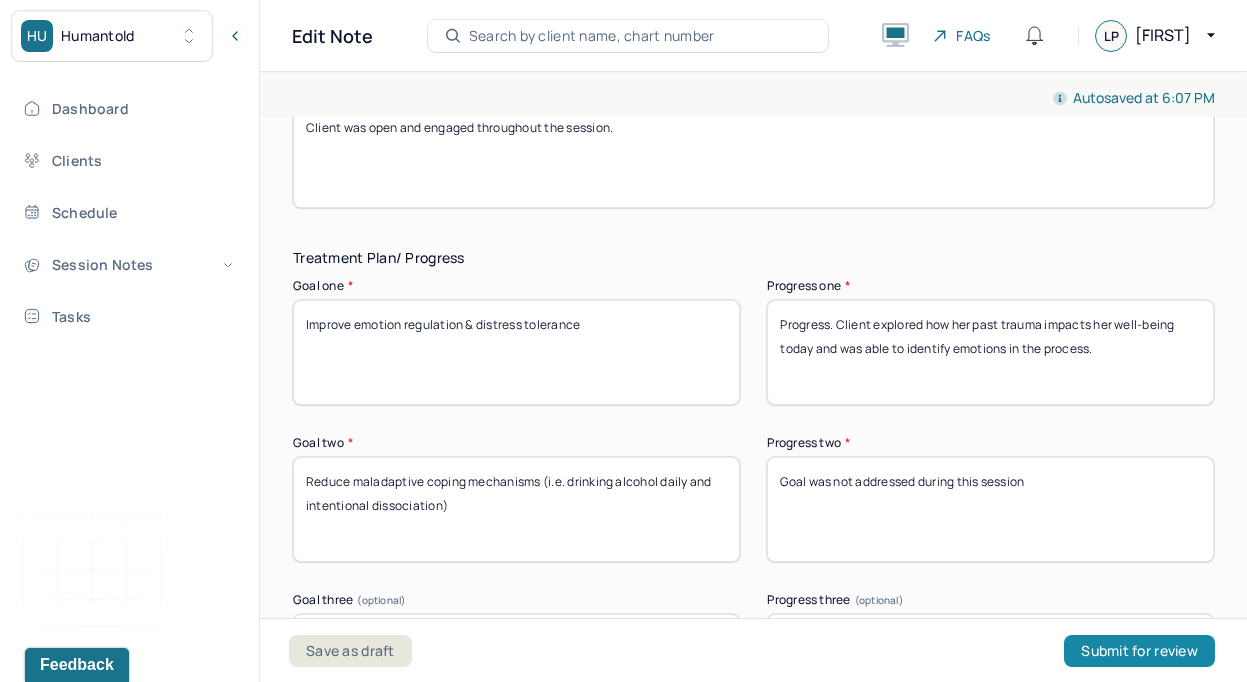 type on "LP" 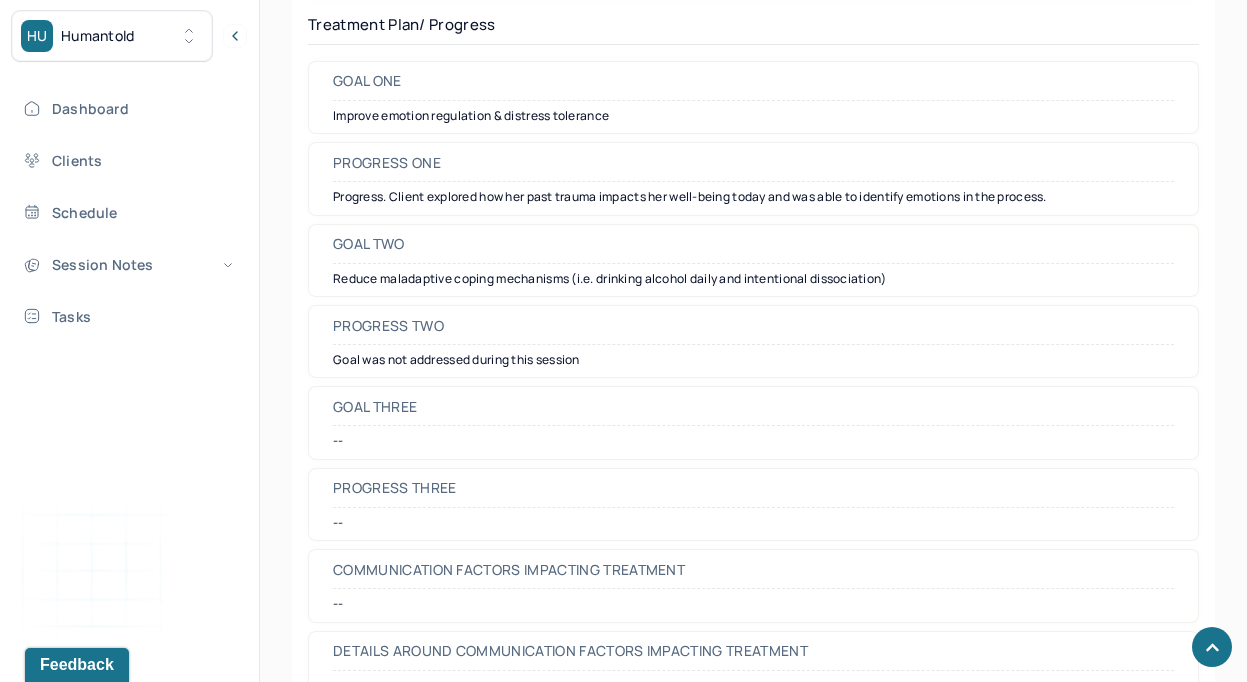 scroll, scrollTop: 3028, scrollLeft: 0, axis: vertical 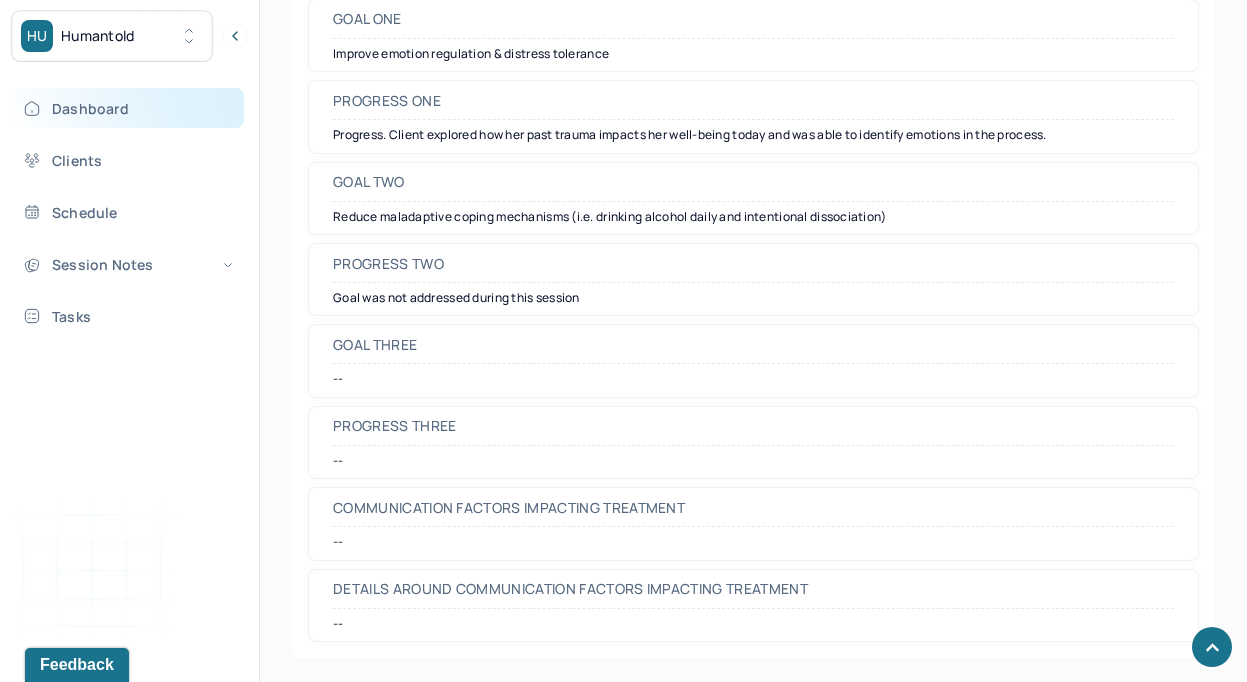 click on "Dashboard" at bounding box center (128, 108) 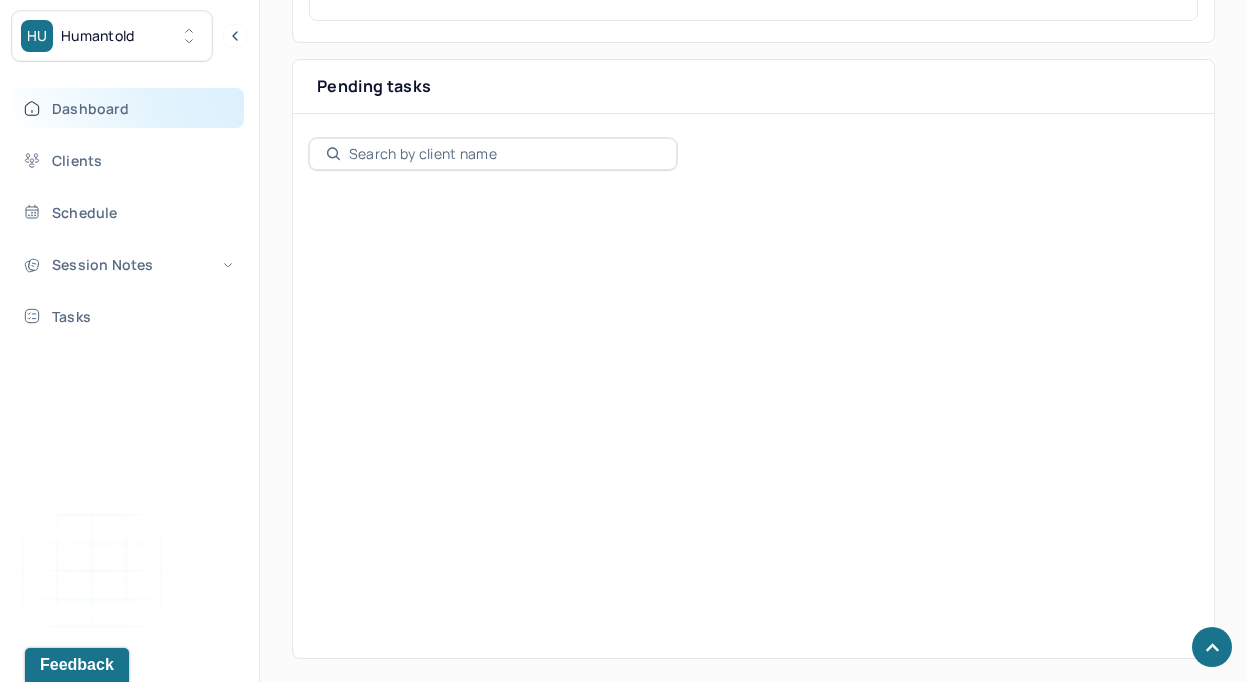 scroll, scrollTop: 320, scrollLeft: 0, axis: vertical 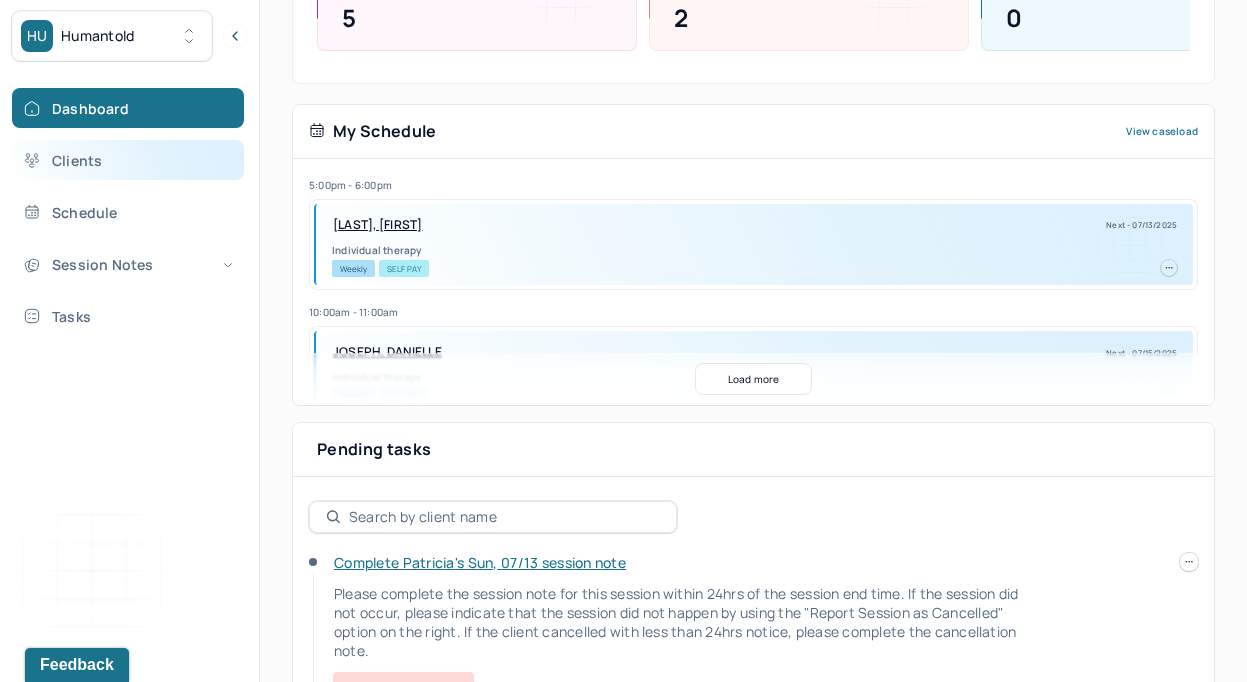 click on "Clients" at bounding box center (128, 160) 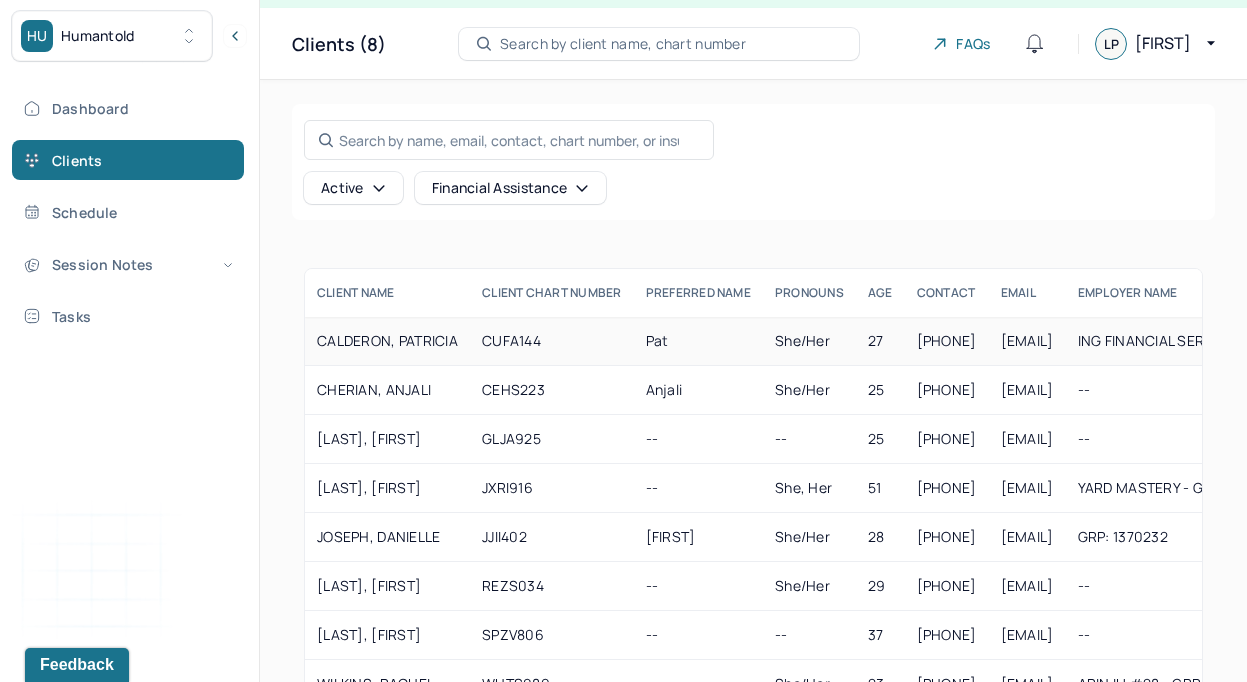 scroll, scrollTop: 47, scrollLeft: 0, axis: vertical 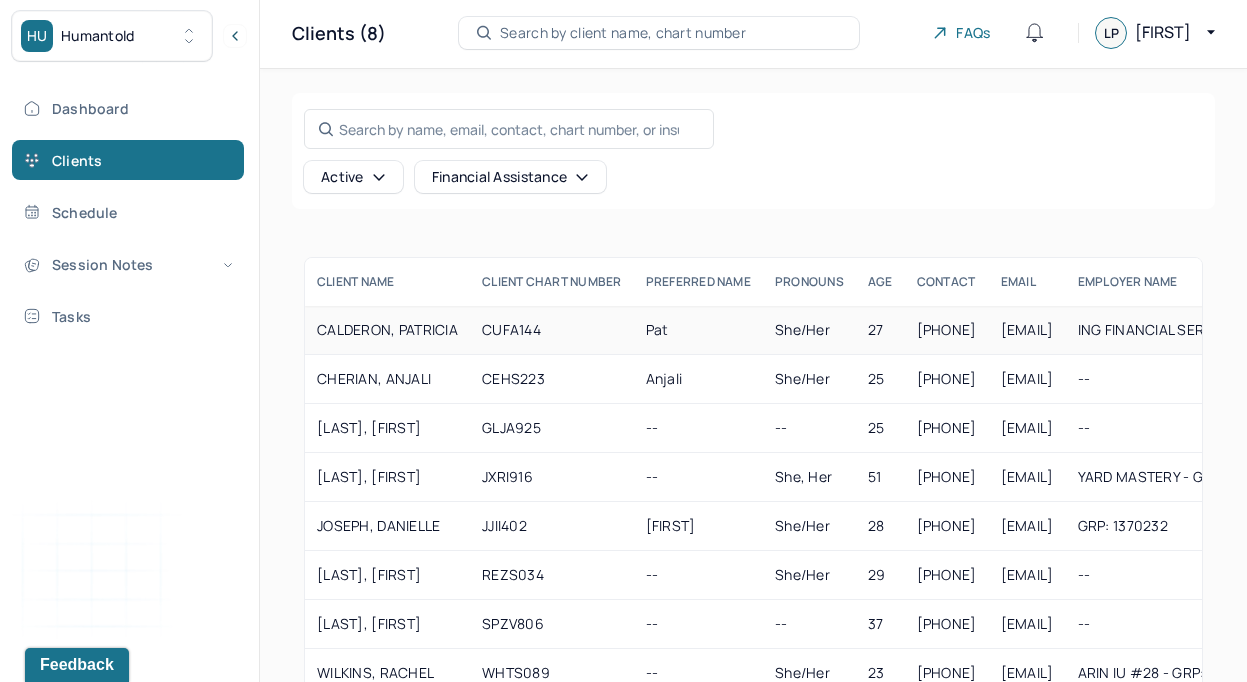 click on "CALDERON, PATRICIA" at bounding box center [387, 330] 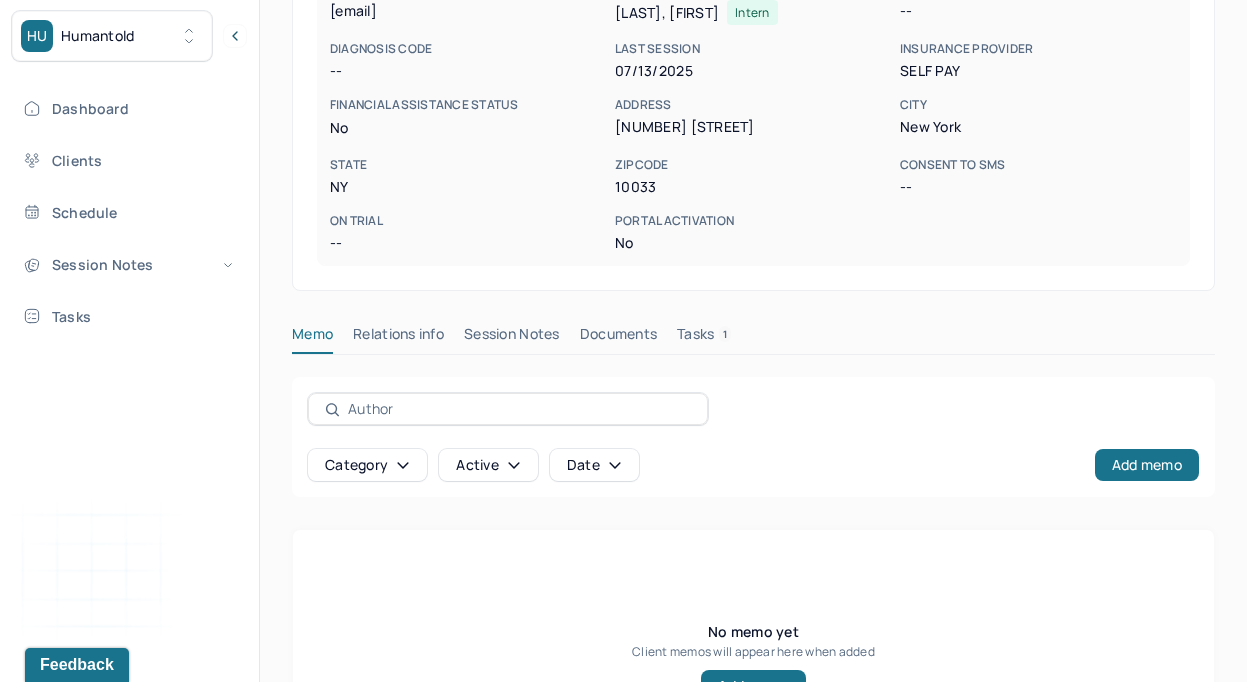 scroll, scrollTop: 411, scrollLeft: 0, axis: vertical 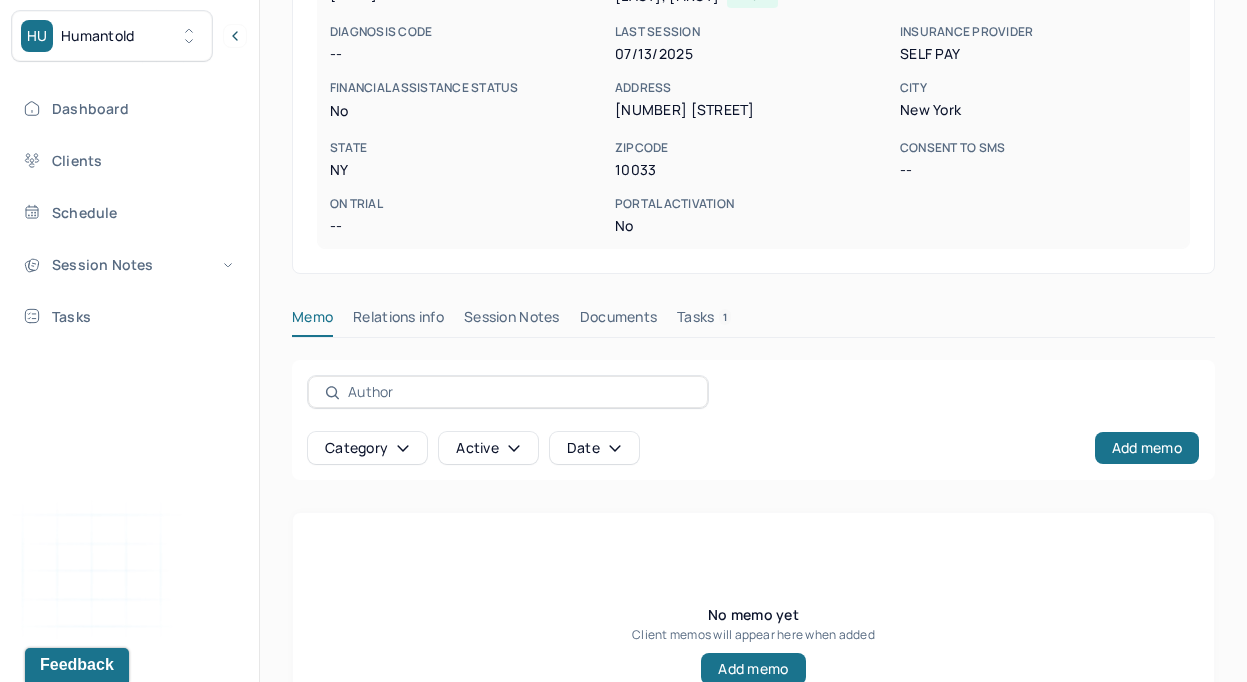 click on "Session Notes" at bounding box center (512, 321) 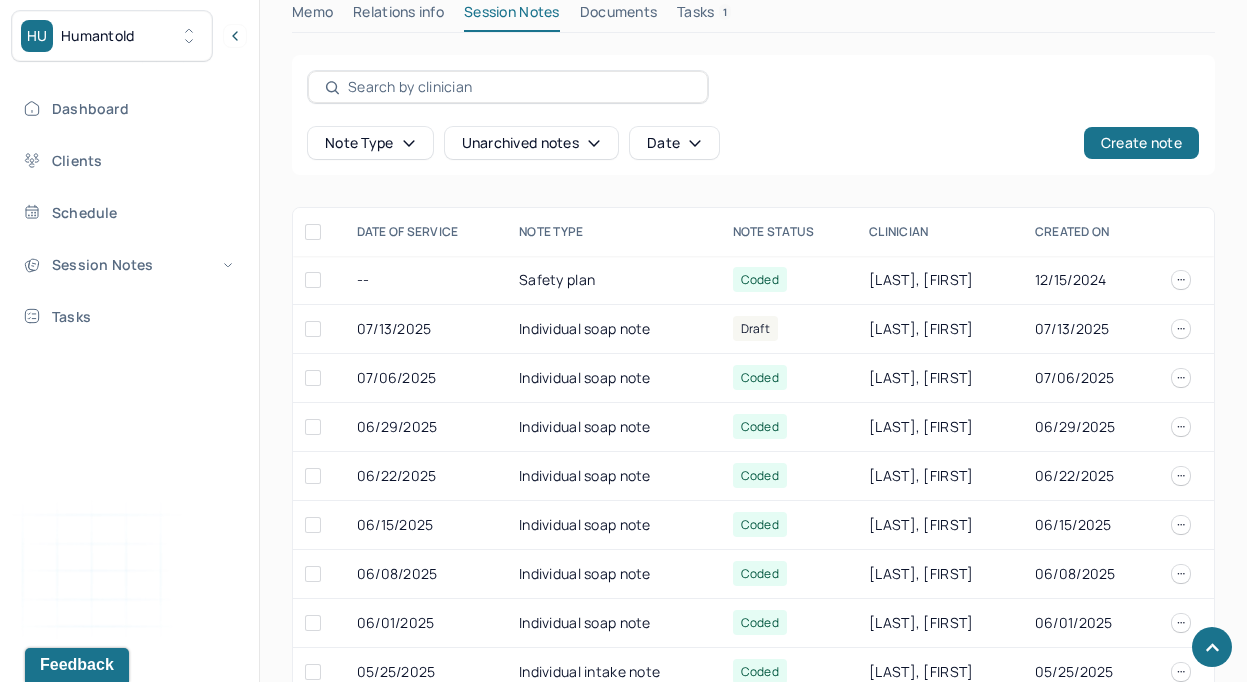 scroll, scrollTop: 811, scrollLeft: 0, axis: vertical 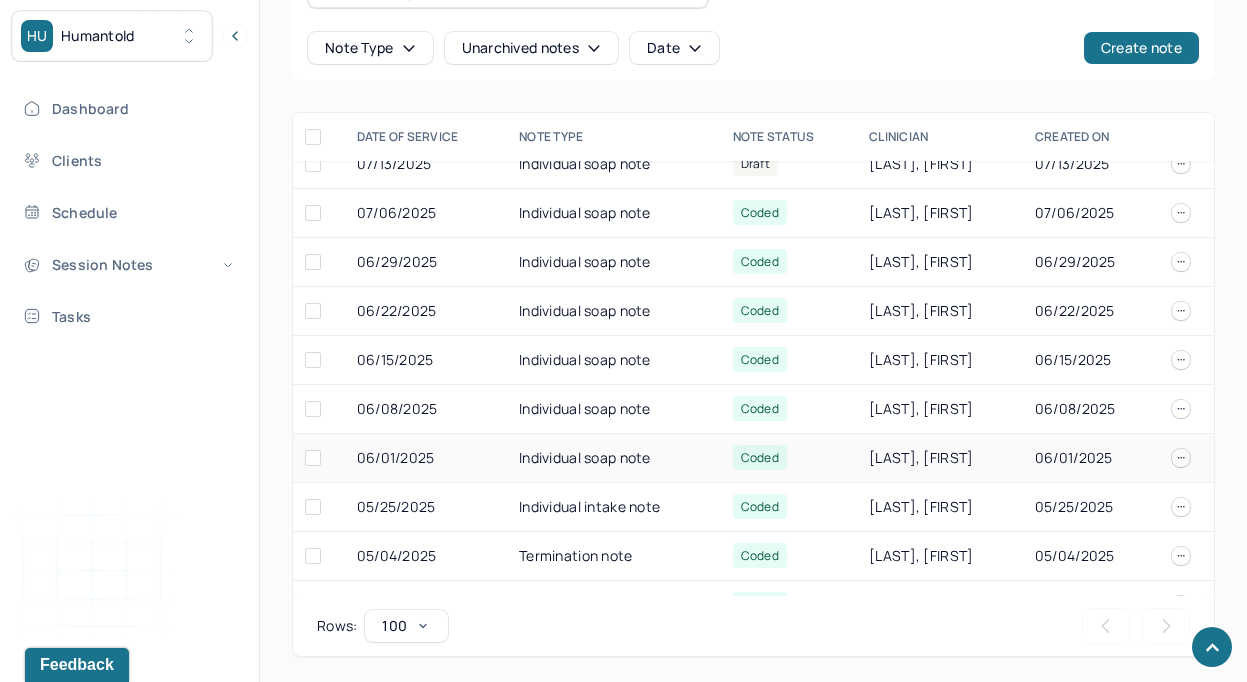 click on "Individual soap note" at bounding box center [614, 458] 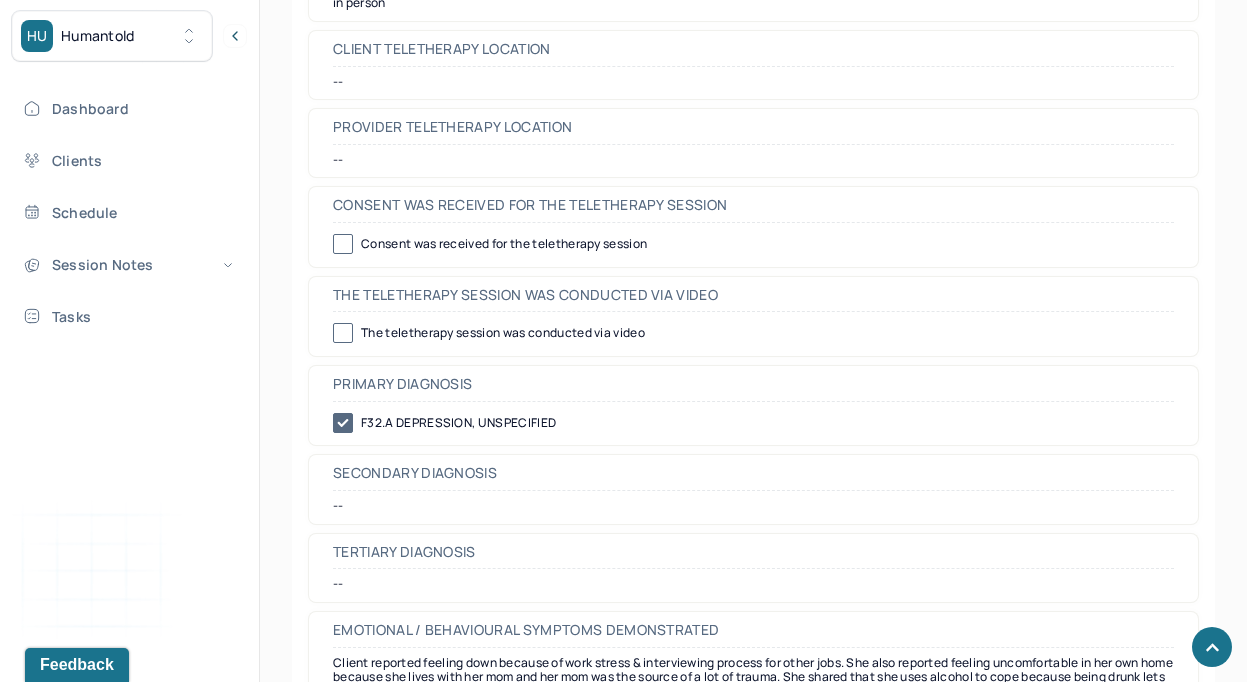 scroll, scrollTop: 695, scrollLeft: 0, axis: vertical 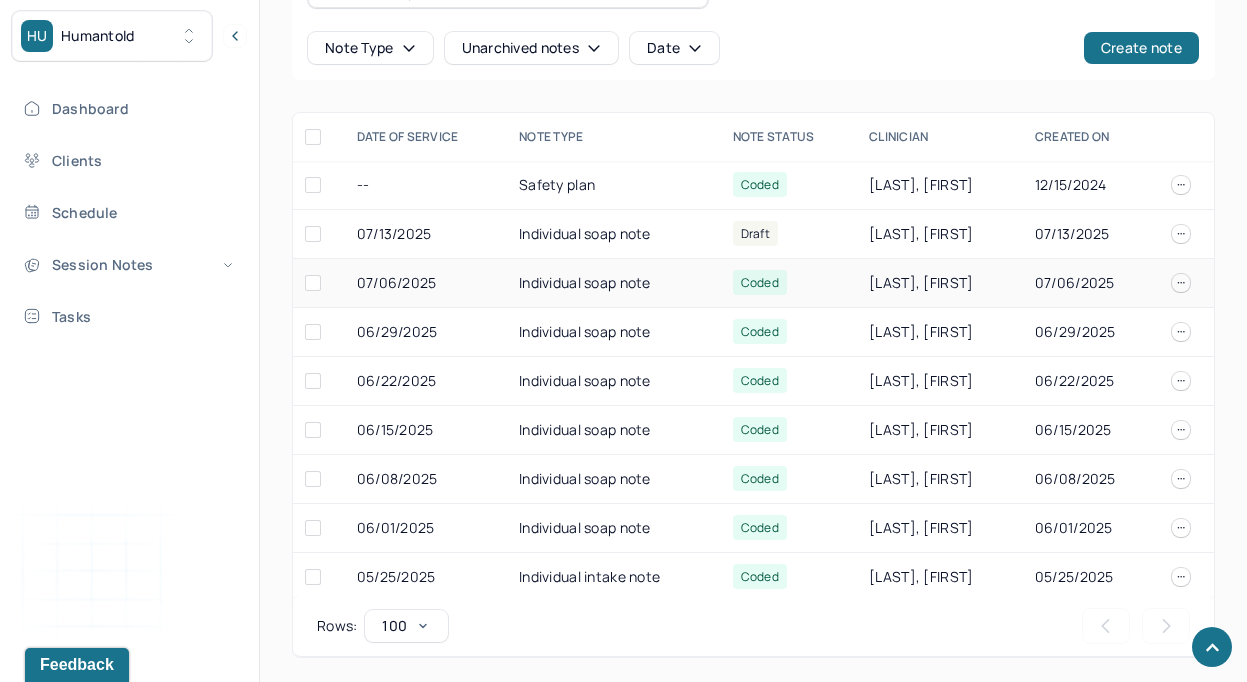 click on "Individual soap note" at bounding box center (614, 283) 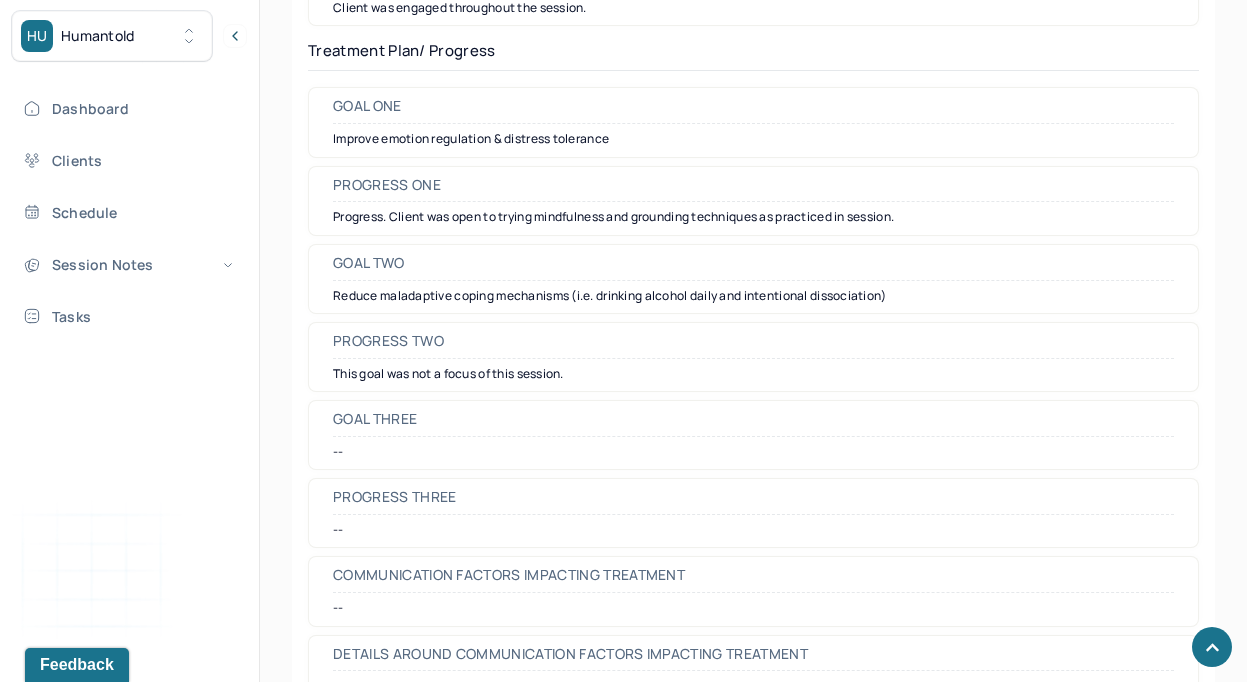 scroll, scrollTop: 2902, scrollLeft: 0, axis: vertical 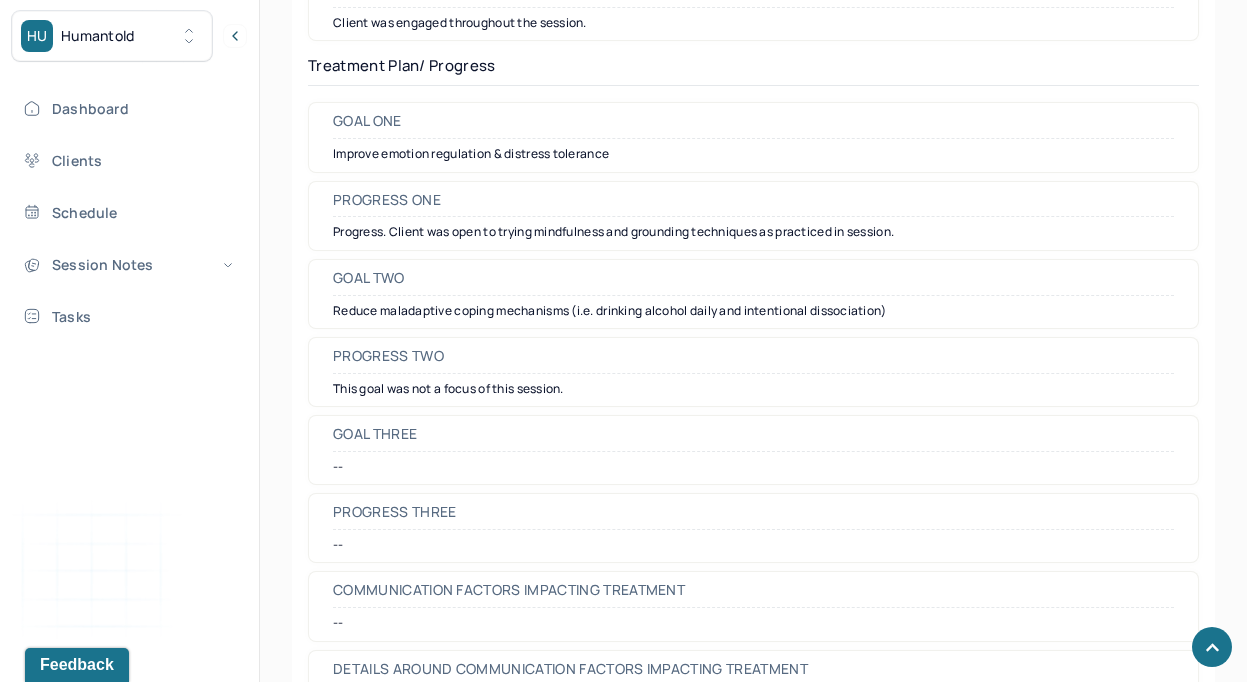 click on "Improve emotion regulation & distress tolerance" at bounding box center [753, 154] 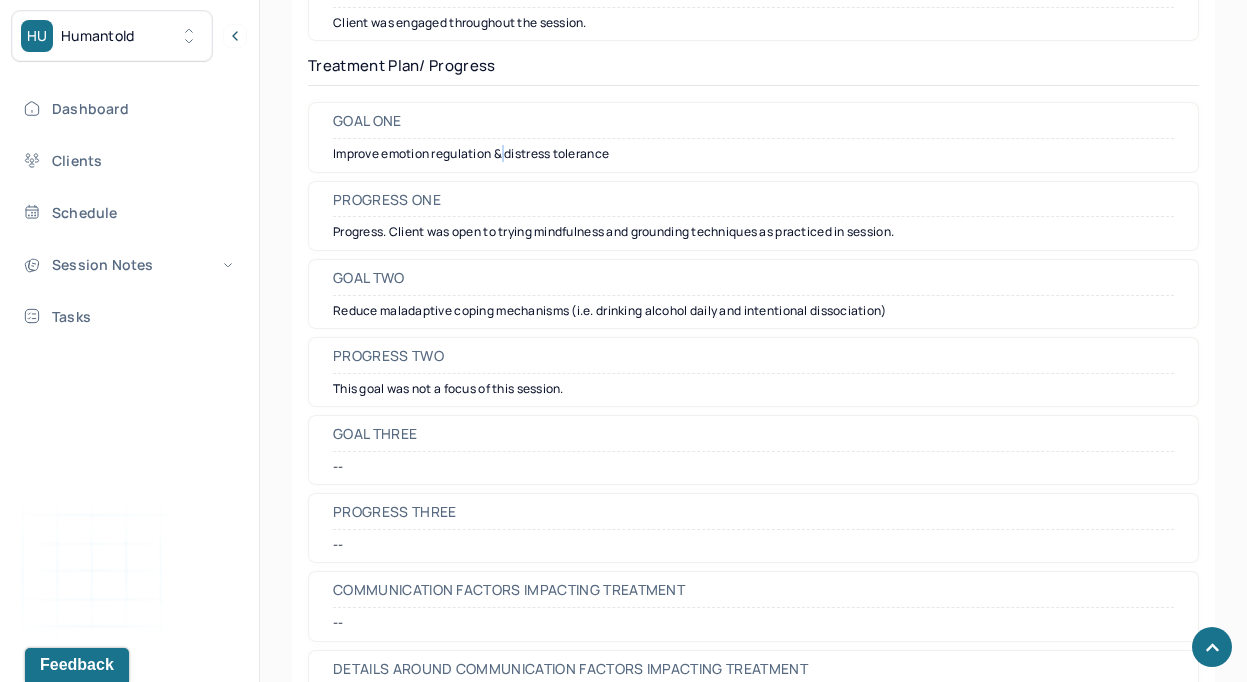 click on "Improve emotion regulation & distress tolerance" at bounding box center [753, 154] 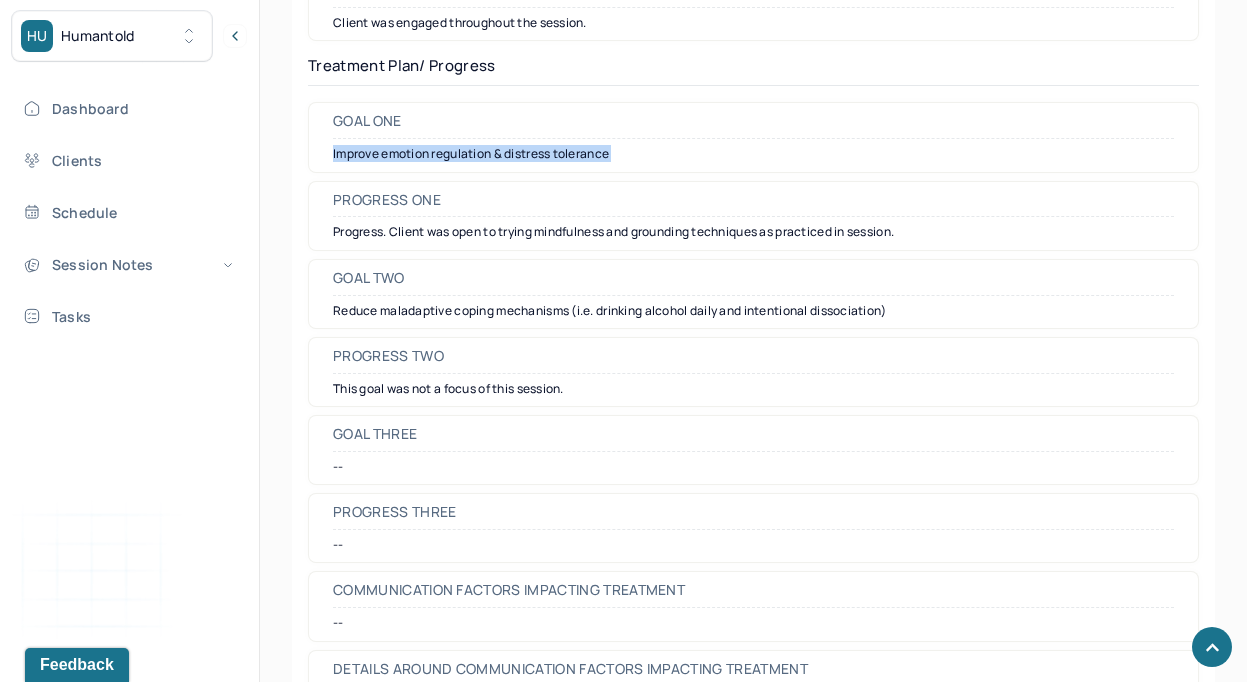 click on "Improve emotion regulation & distress tolerance" at bounding box center (753, 154) 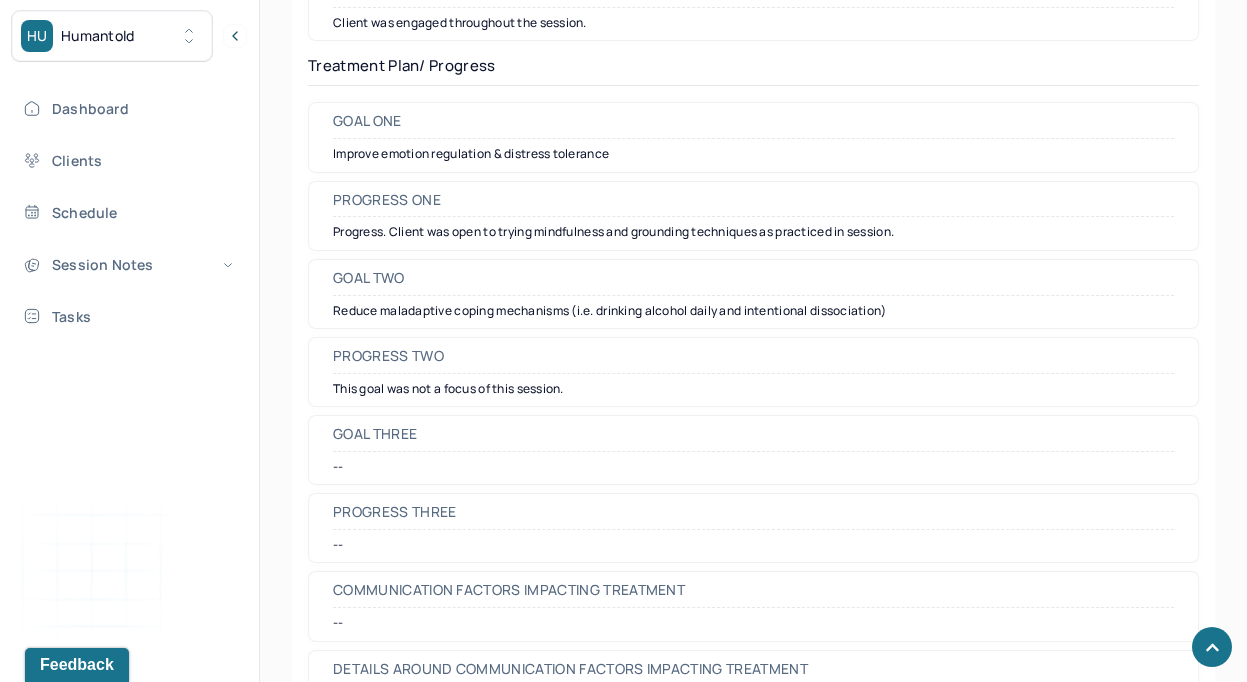 click on "Reduce maladaptive coping mechanisms (i.e. drinking alcohol daily and intentional dissociation)" at bounding box center [753, 311] 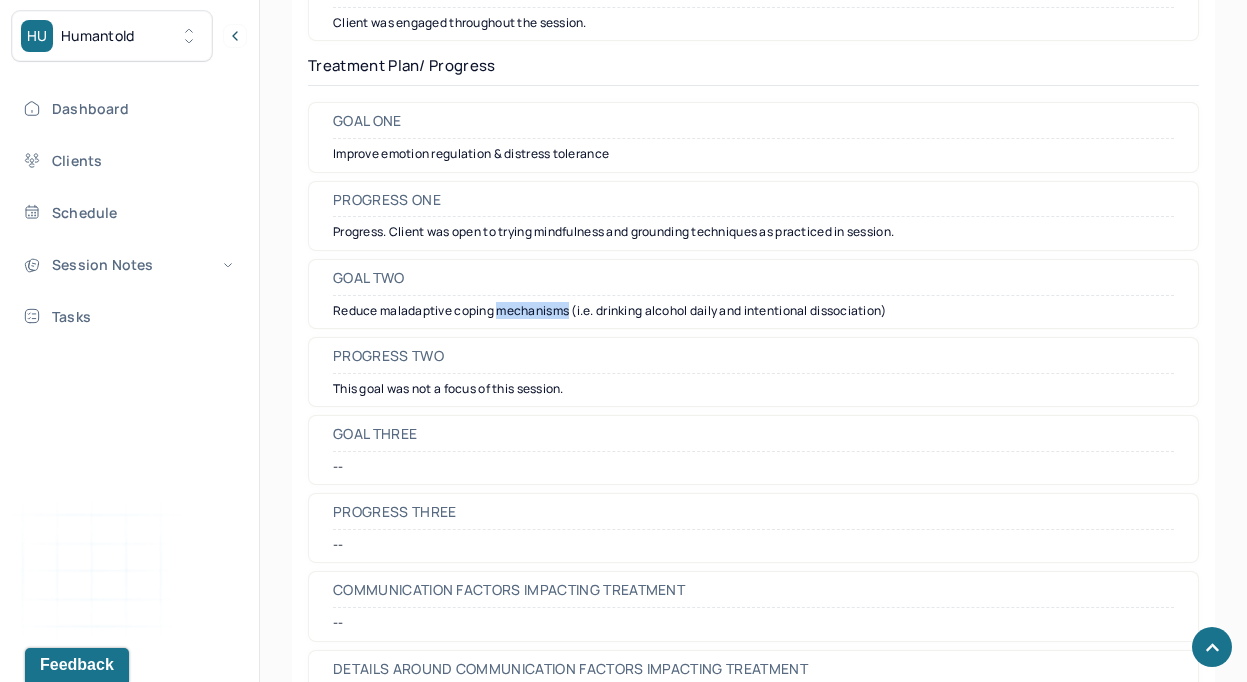 click on "Reduce maladaptive coping mechanisms (i.e. drinking alcohol daily and intentional dissociation)" at bounding box center (753, 311) 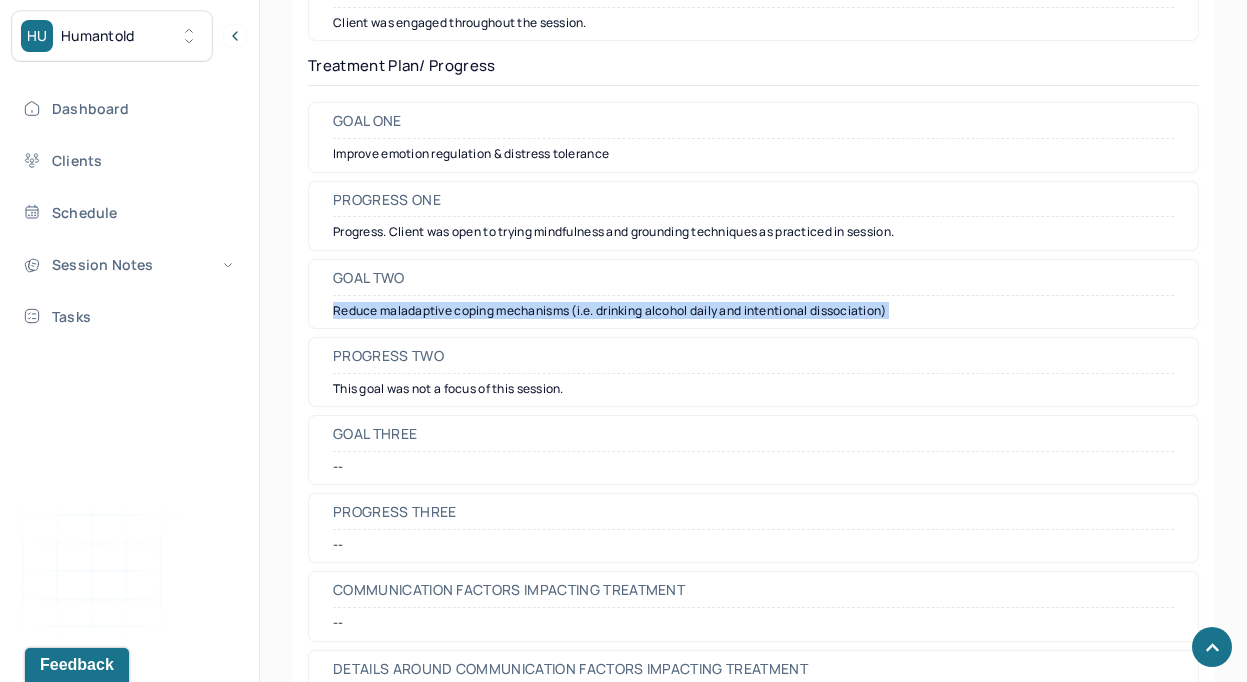click on "Reduce maladaptive coping mechanisms (i.e. drinking alcohol daily and intentional dissociation)" at bounding box center (753, 311) 